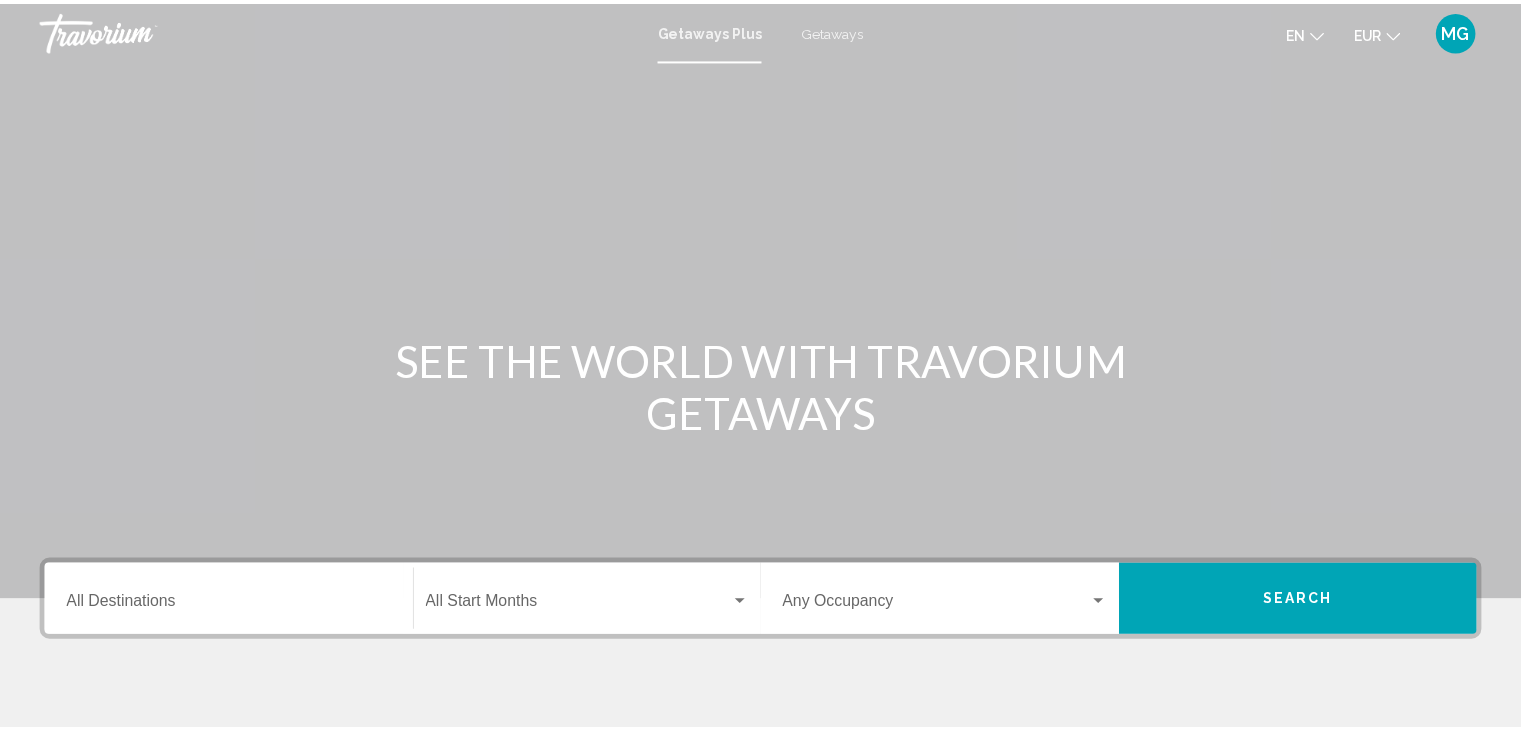 scroll, scrollTop: 0, scrollLeft: 0, axis: both 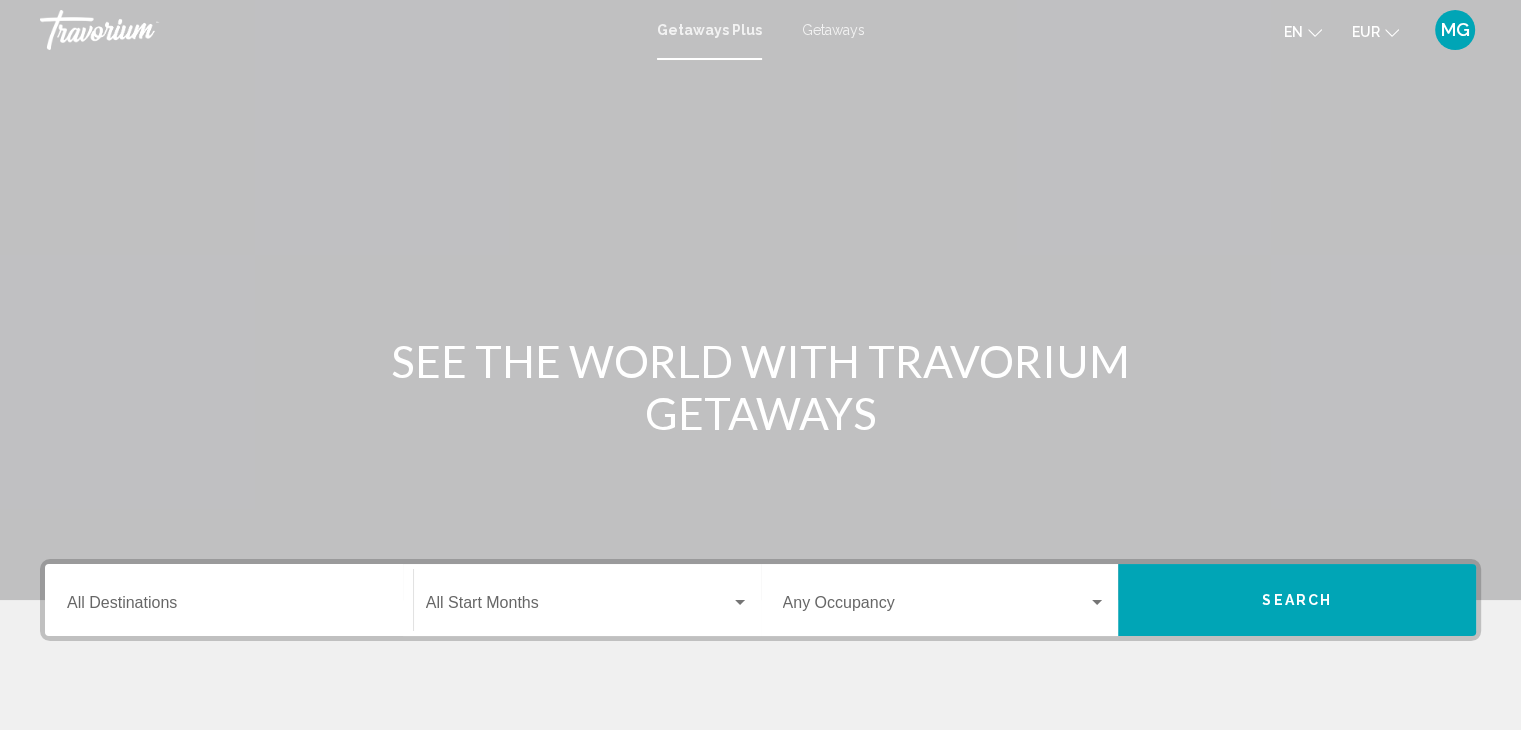click on "Destination All Destinations" at bounding box center (229, 600) 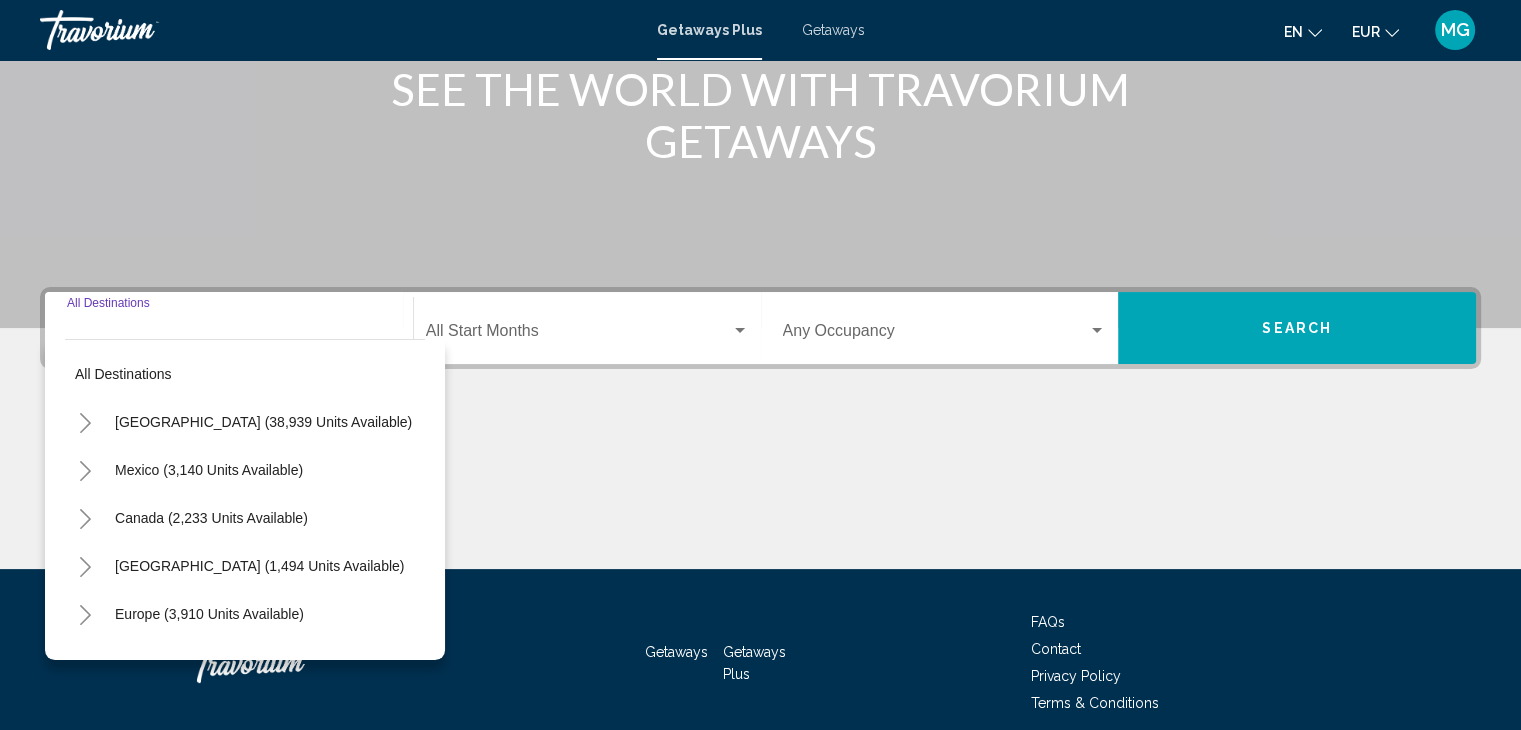 scroll, scrollTop: 356, scrollLeft: 0, axis: vertical 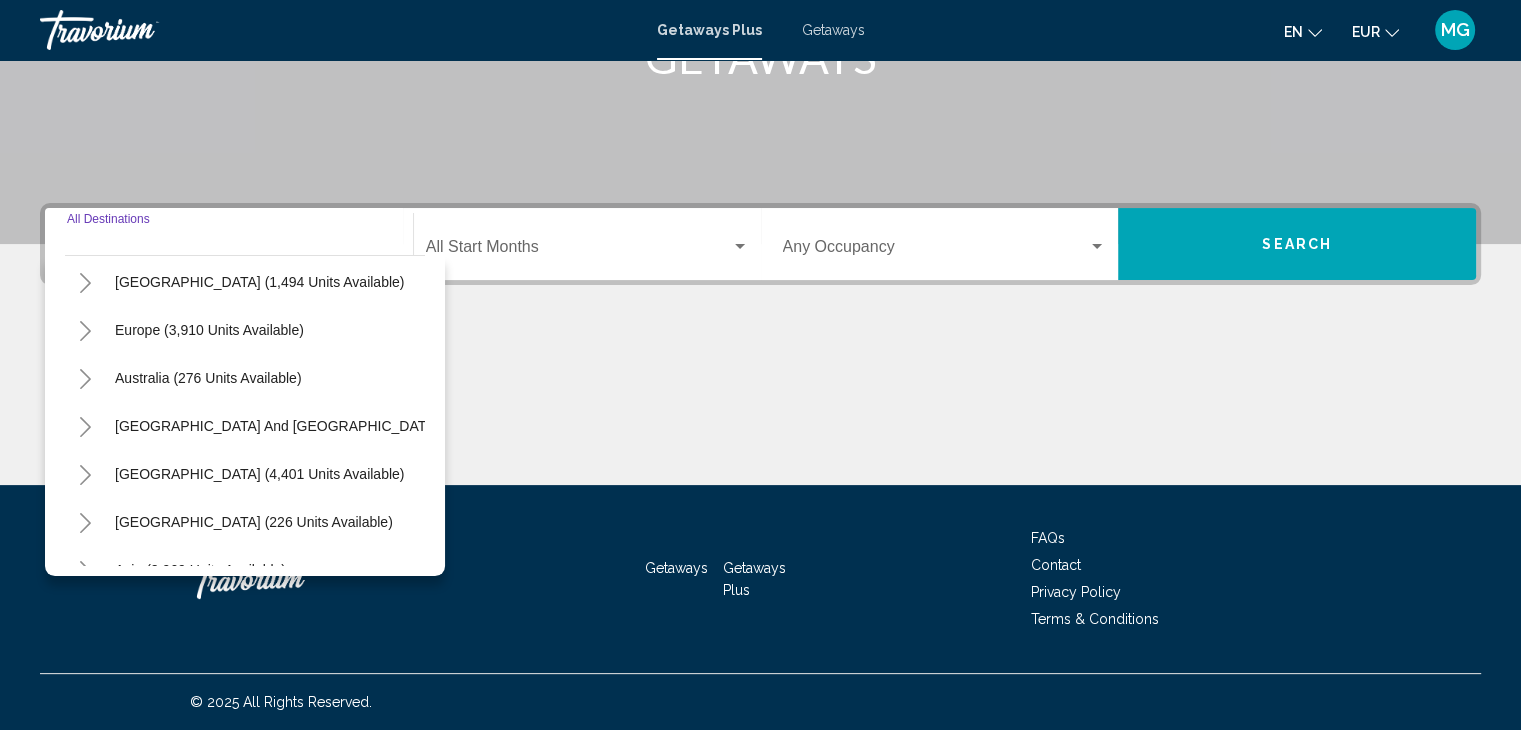 click 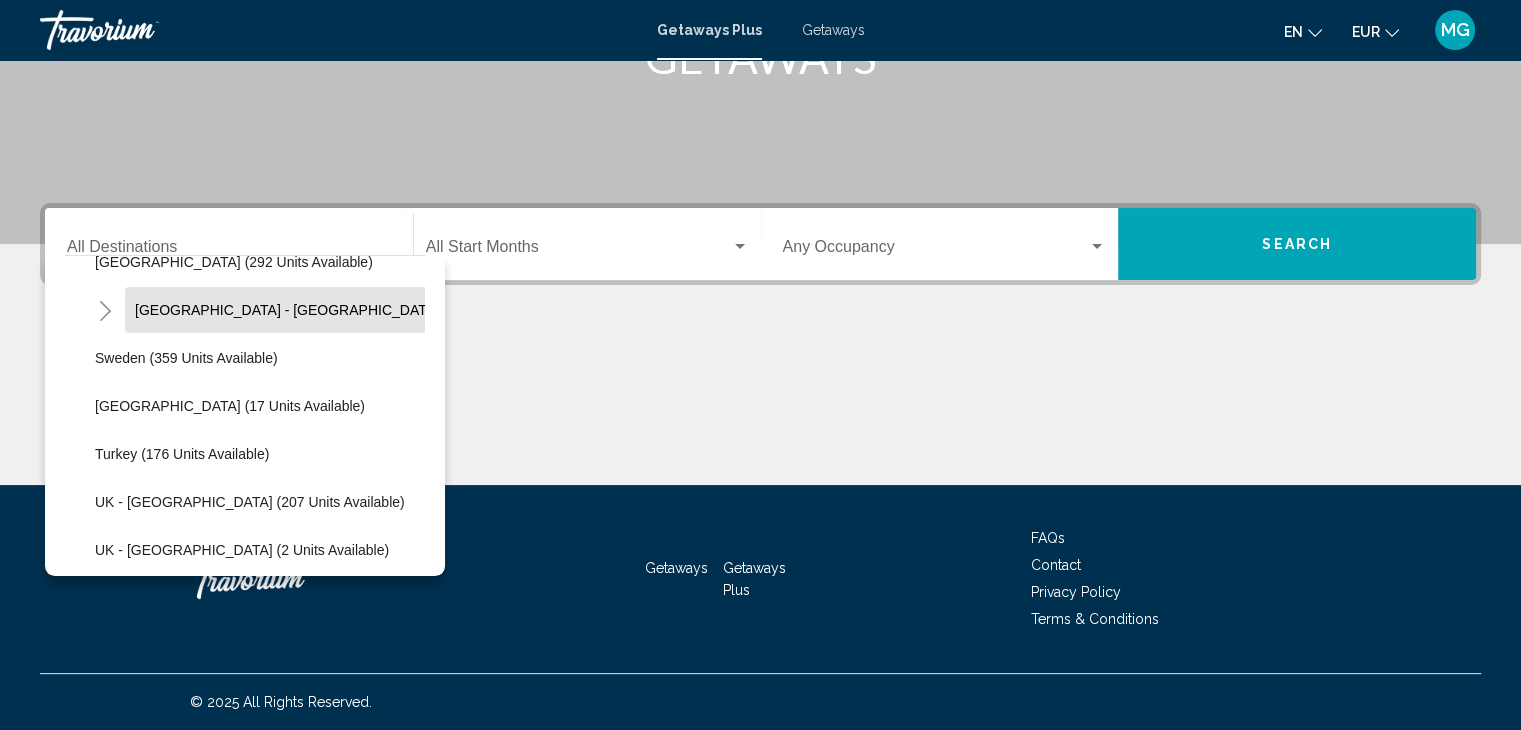 scroll, scrollTop: 800, scrollLeft: 0, axis: vertical 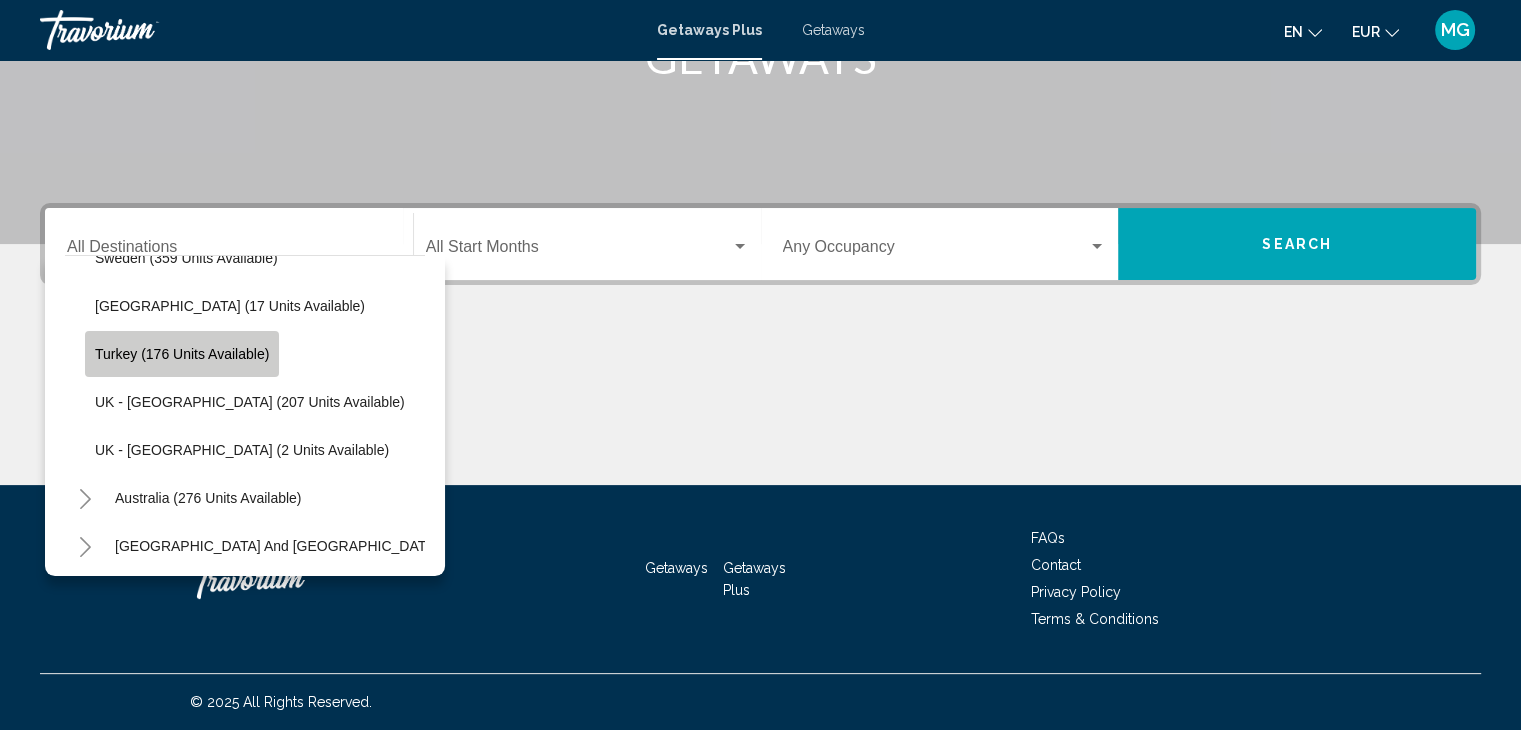 click on "Turkey (176 units available)" 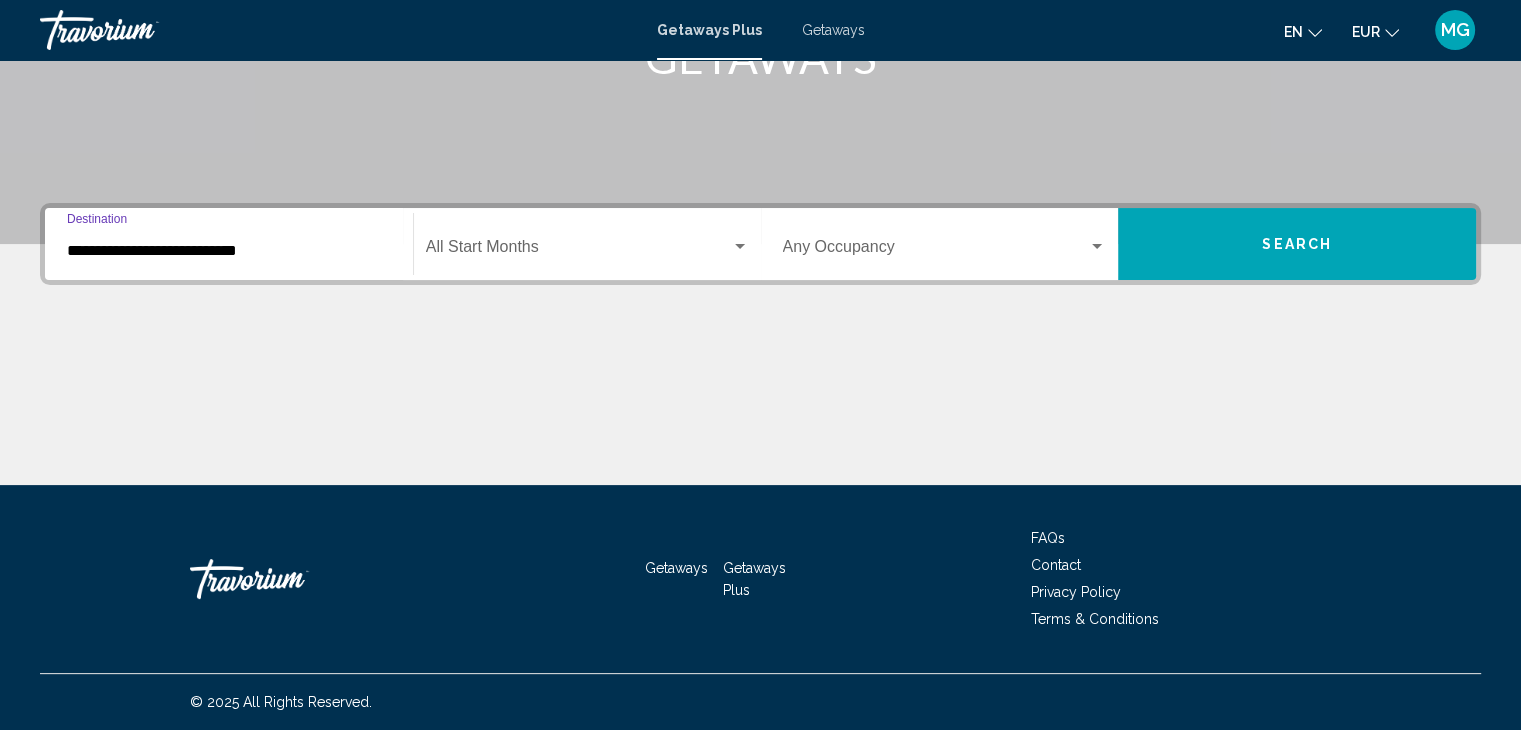 click on "Start Month All Start Months" 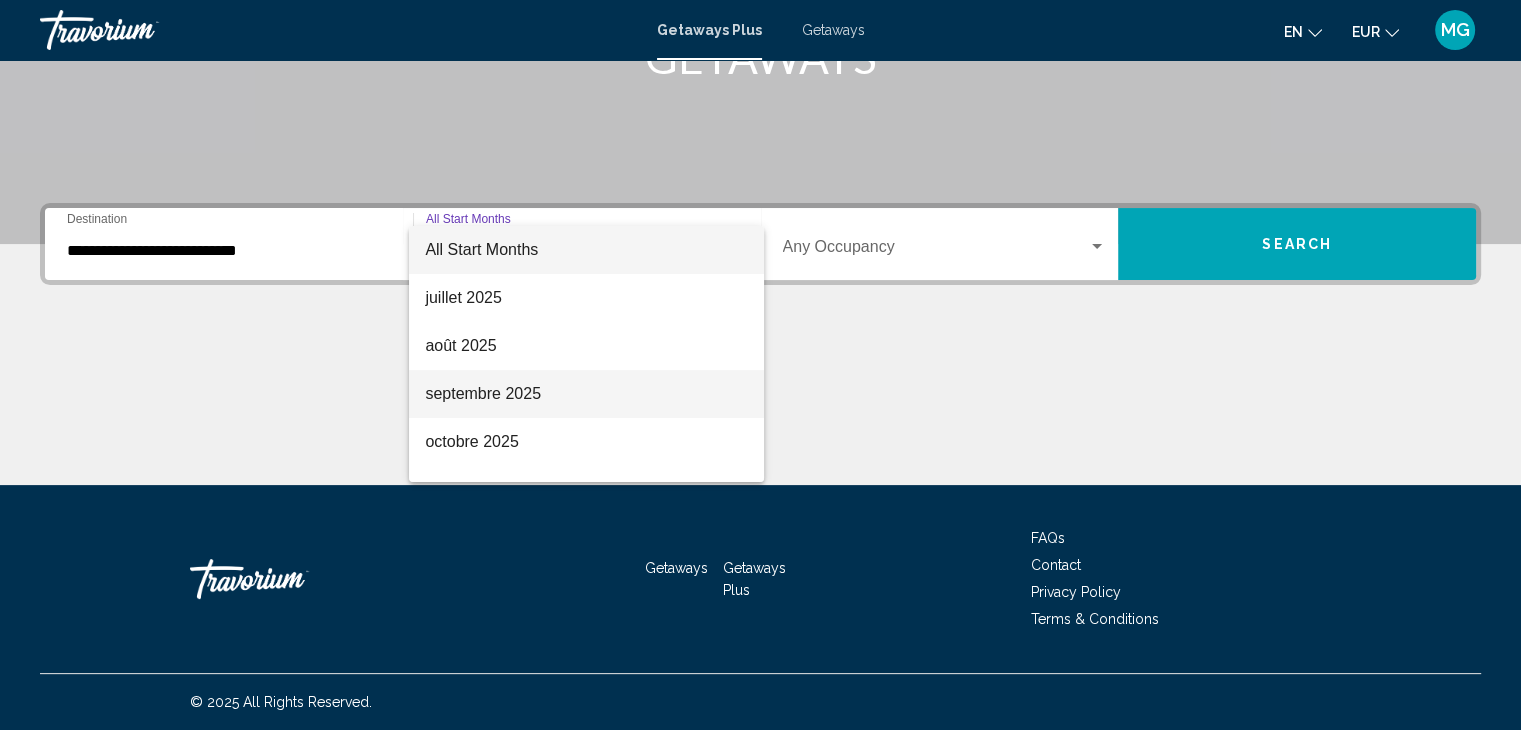 click on "septembre 2025" at bounding box center [586, 394] 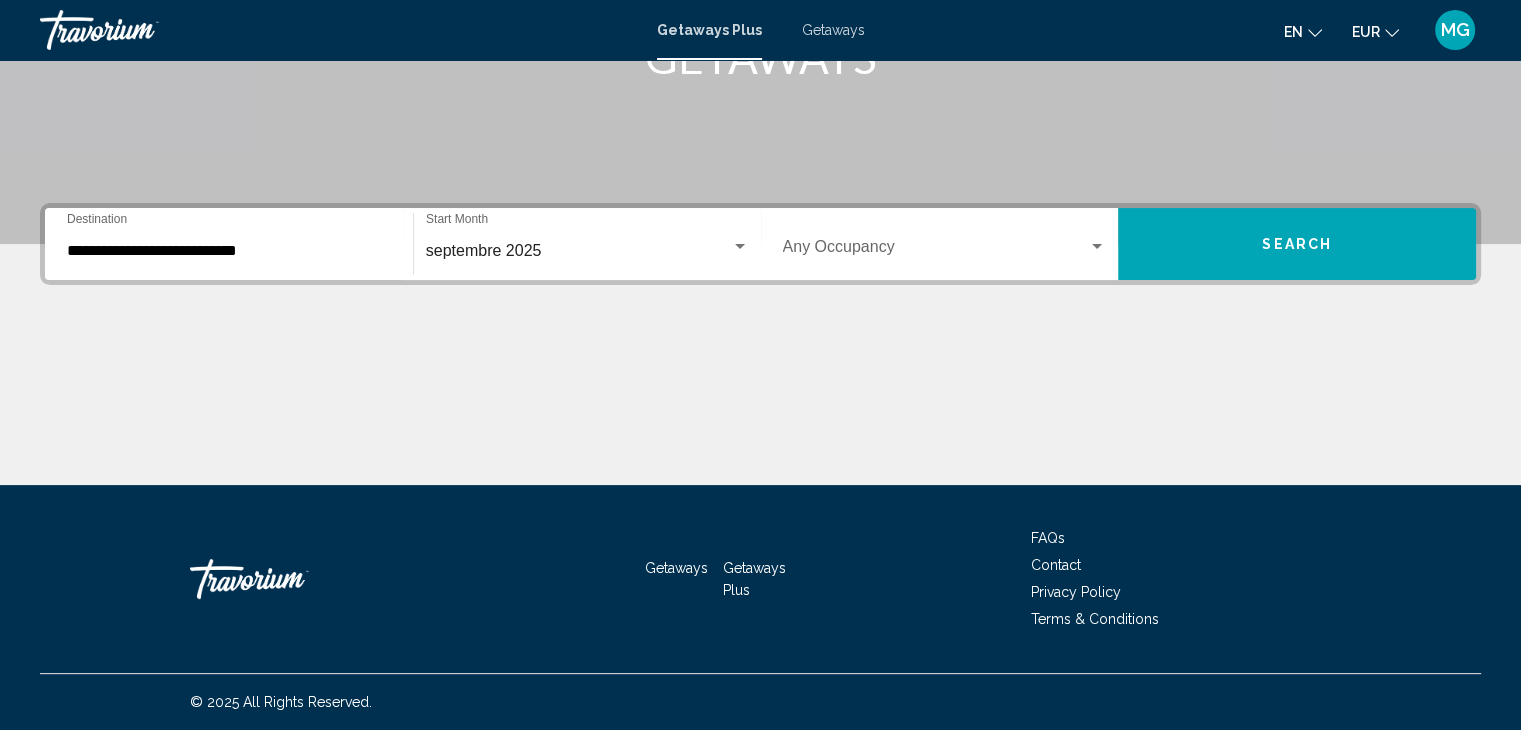 click on "Occupancy Any Occupancy" at bounding box center [945, 244] 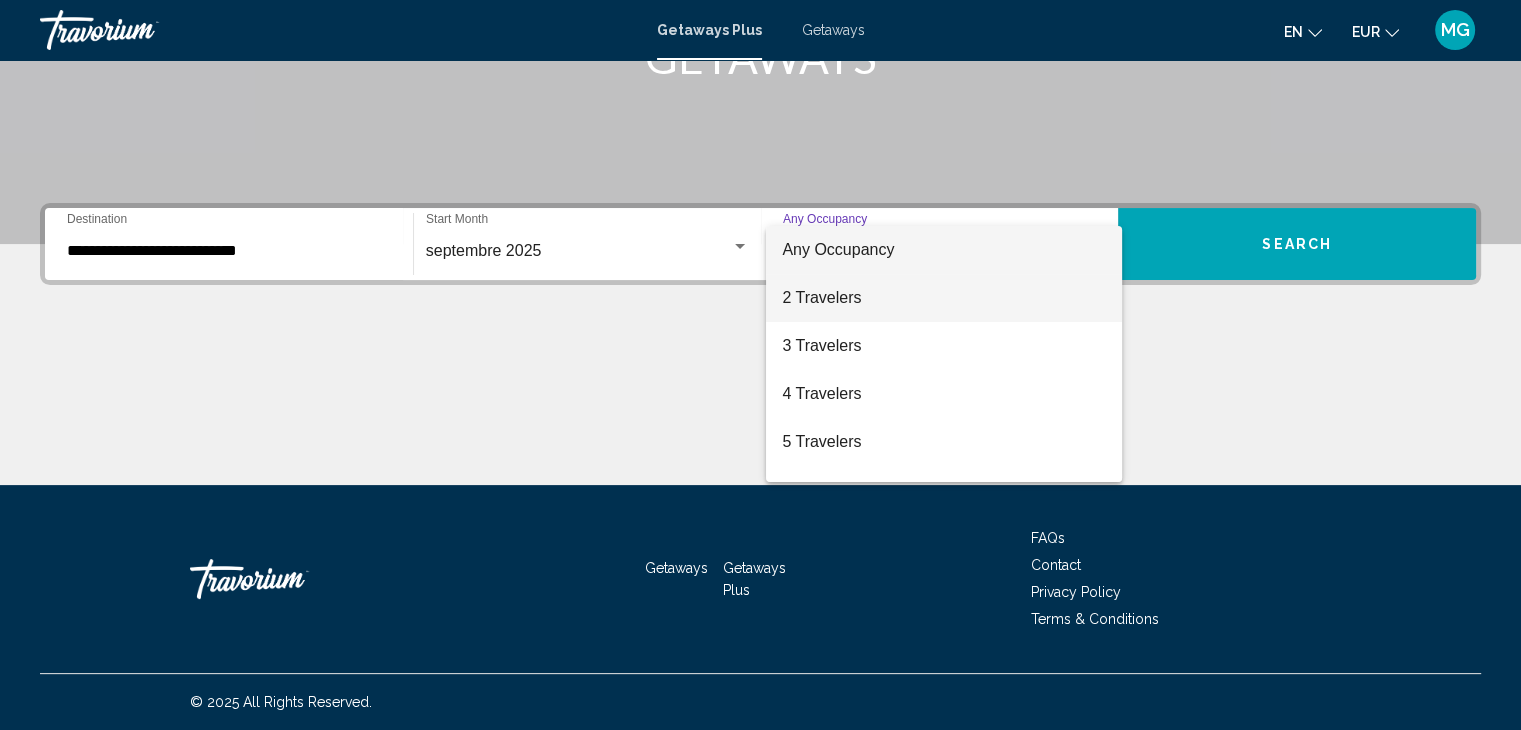 click on "2 Travelers" at bounding box center [944, 298] 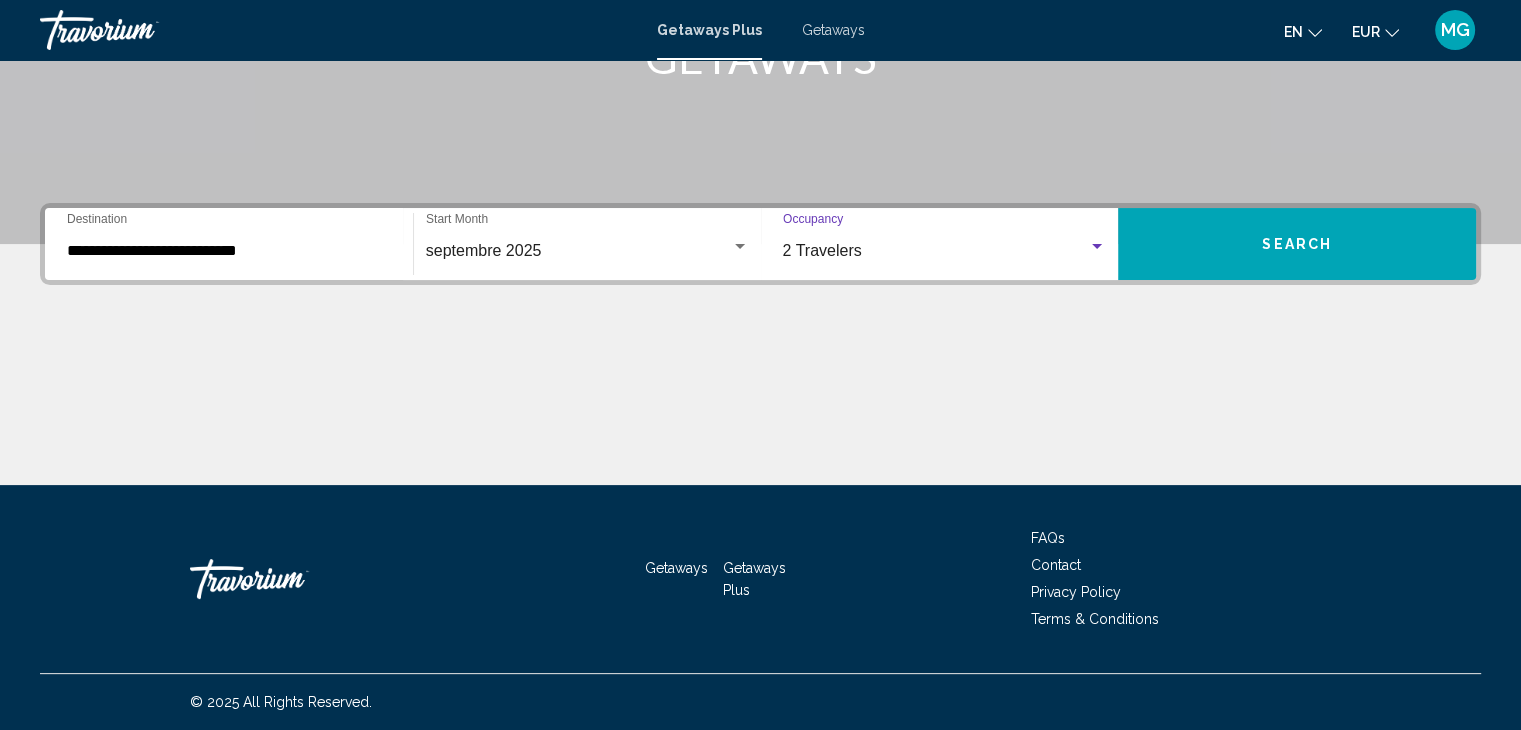 click on "Search" at bounding box center (1297, 244) 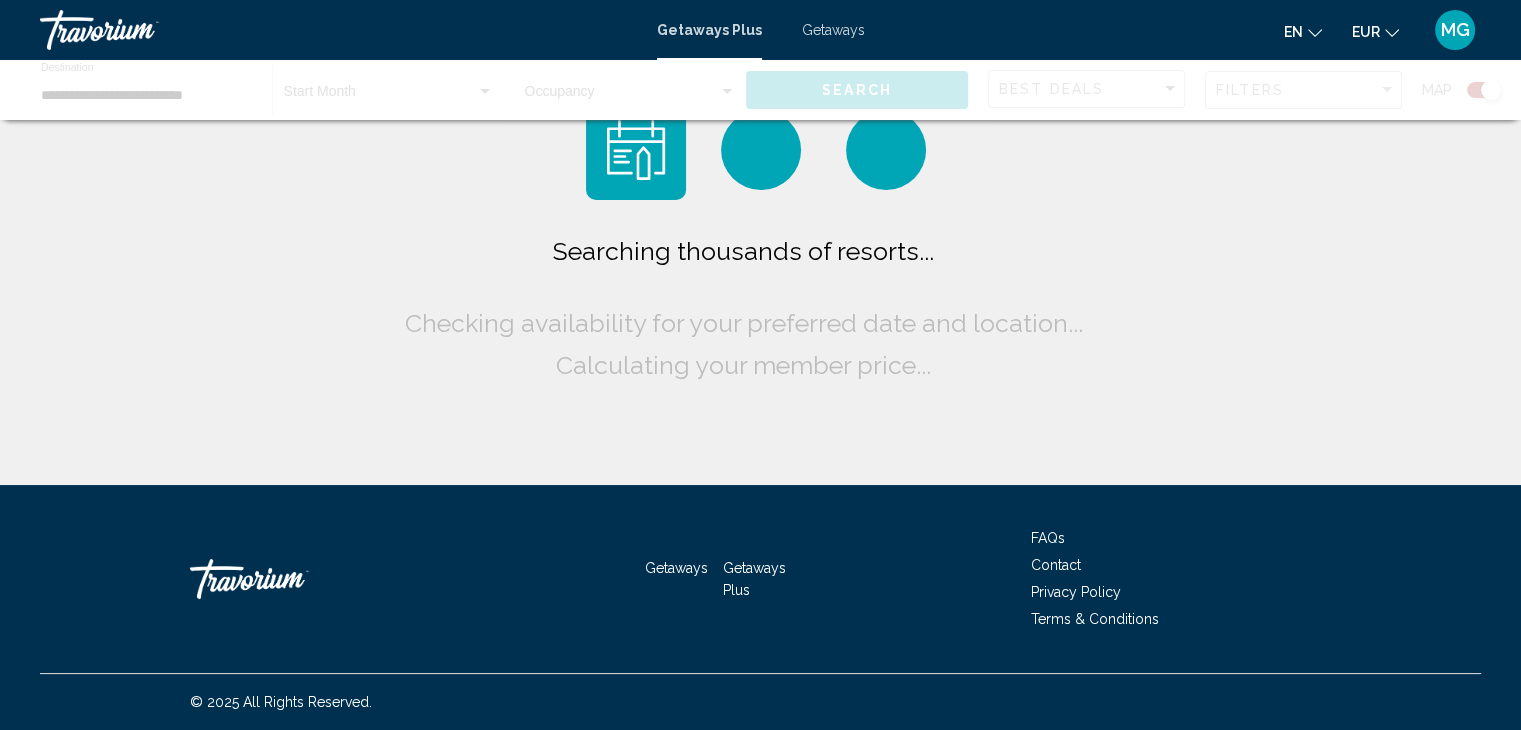 scroll, scrollTop: 0, scrollLeft: 0, axis: both 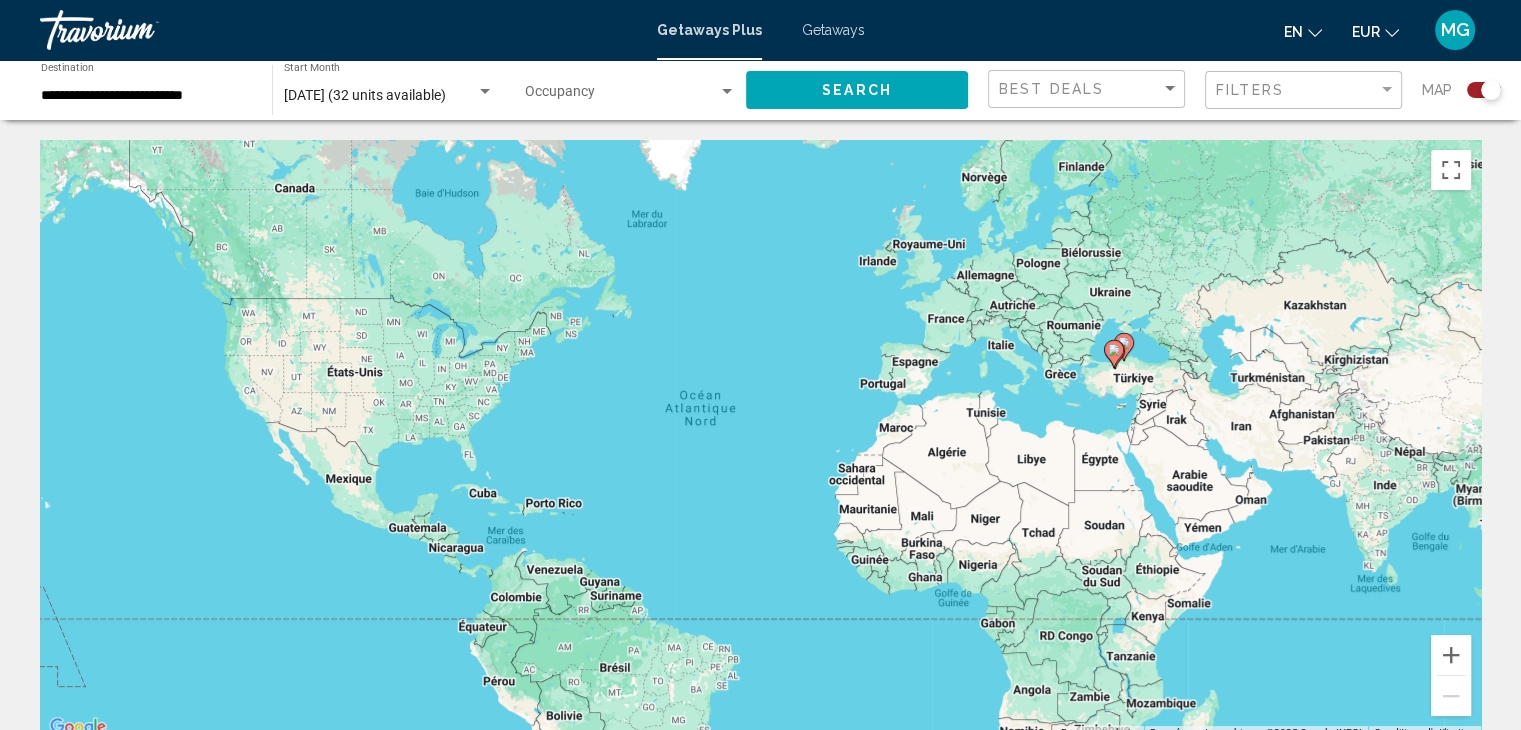 click at bounding box center [1114, 354] 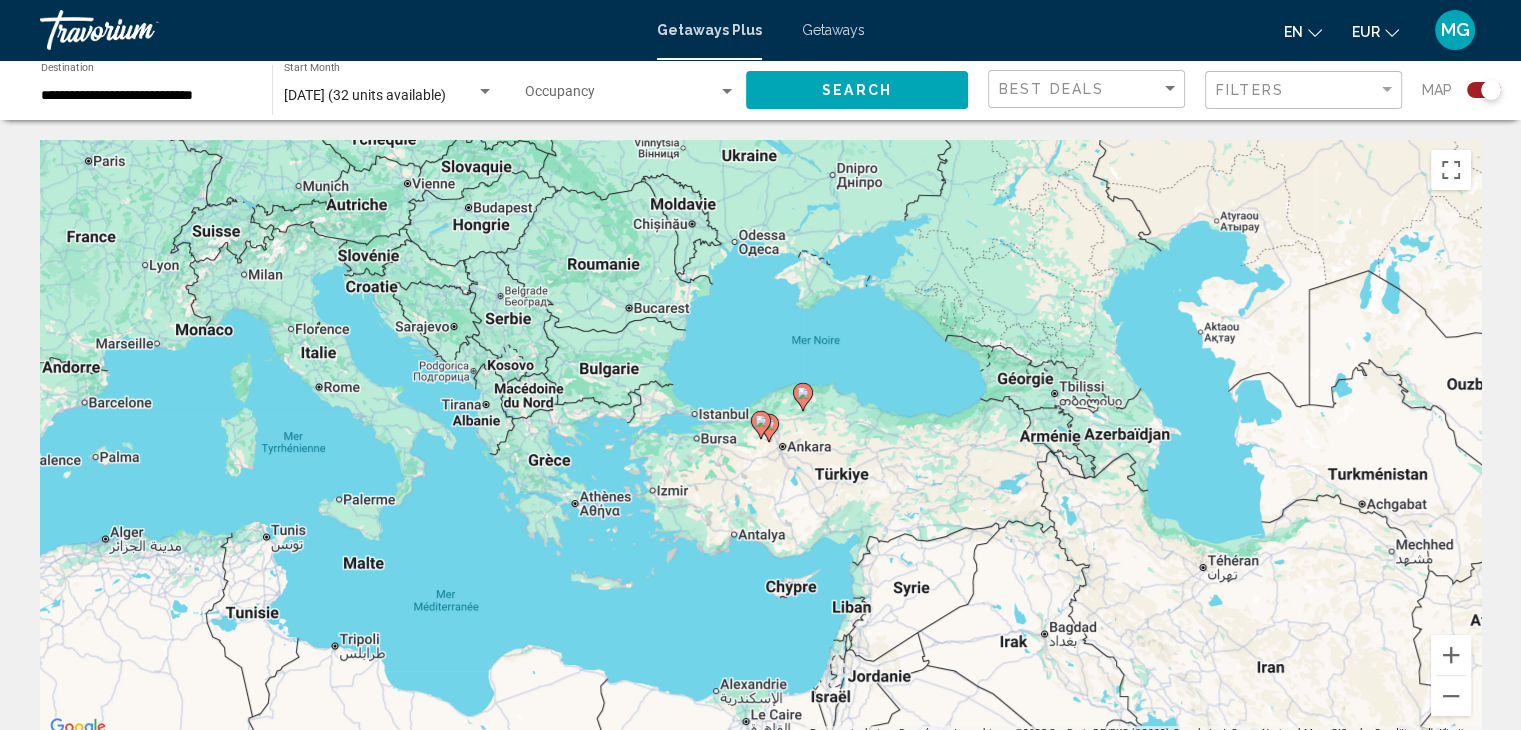 click 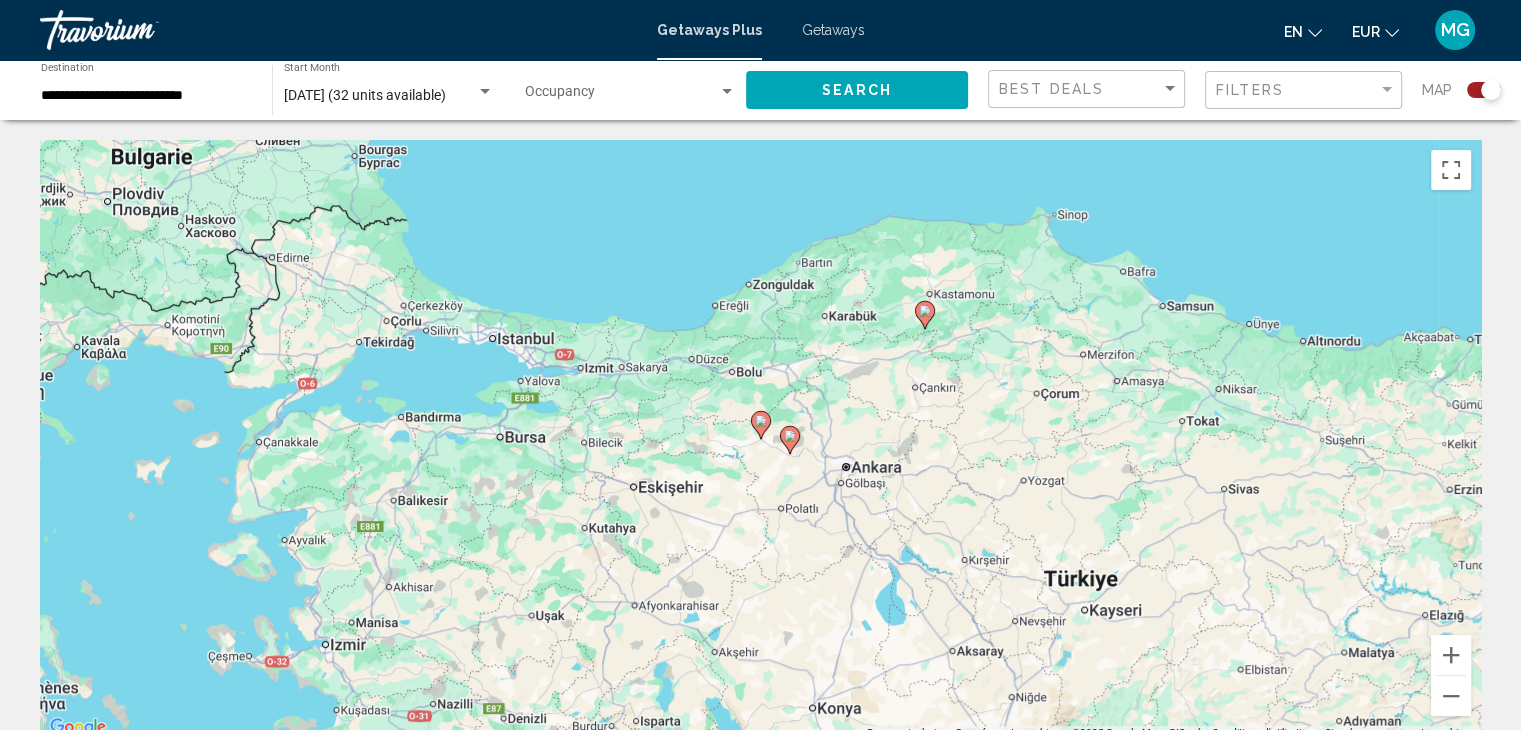 click 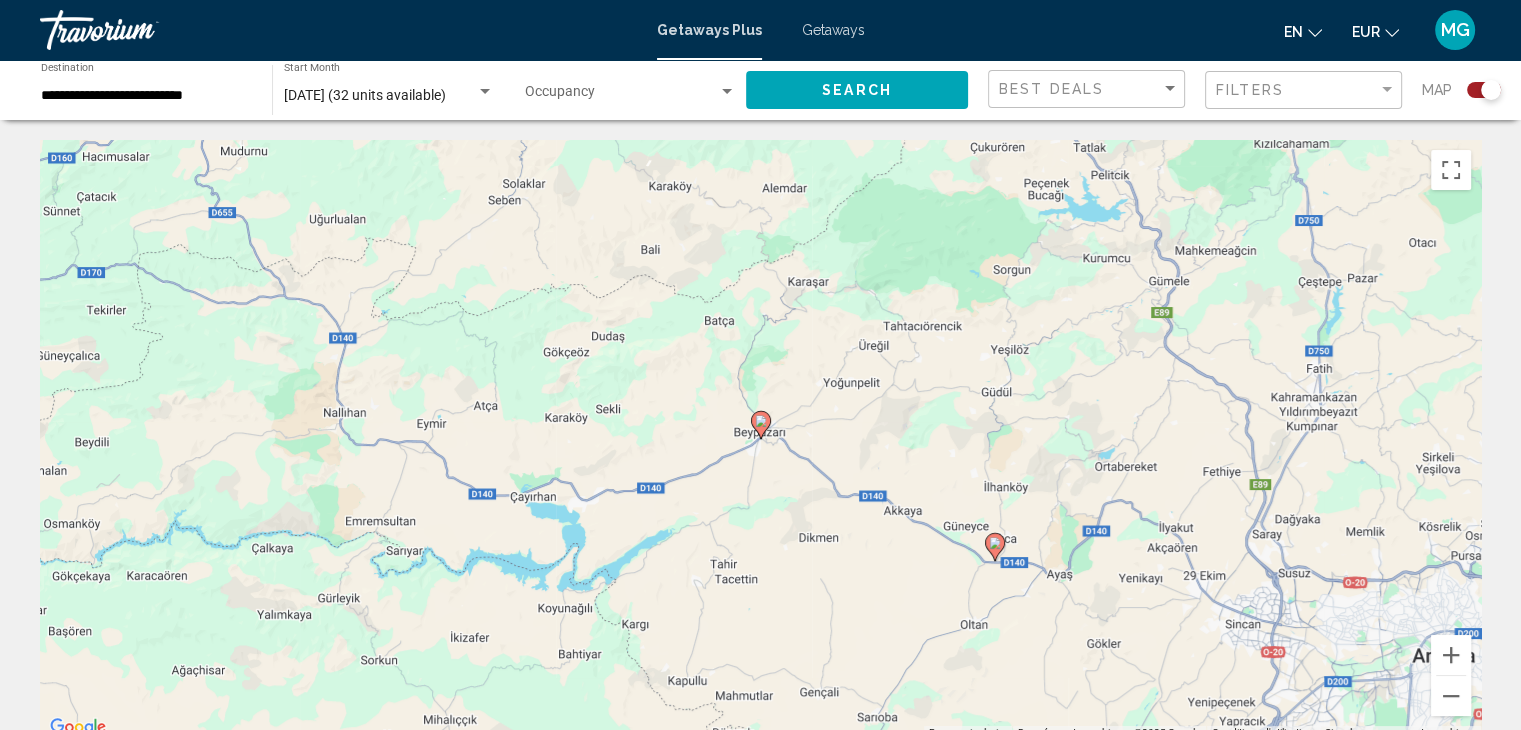 click on "**********" at bounding box center [146, 96] 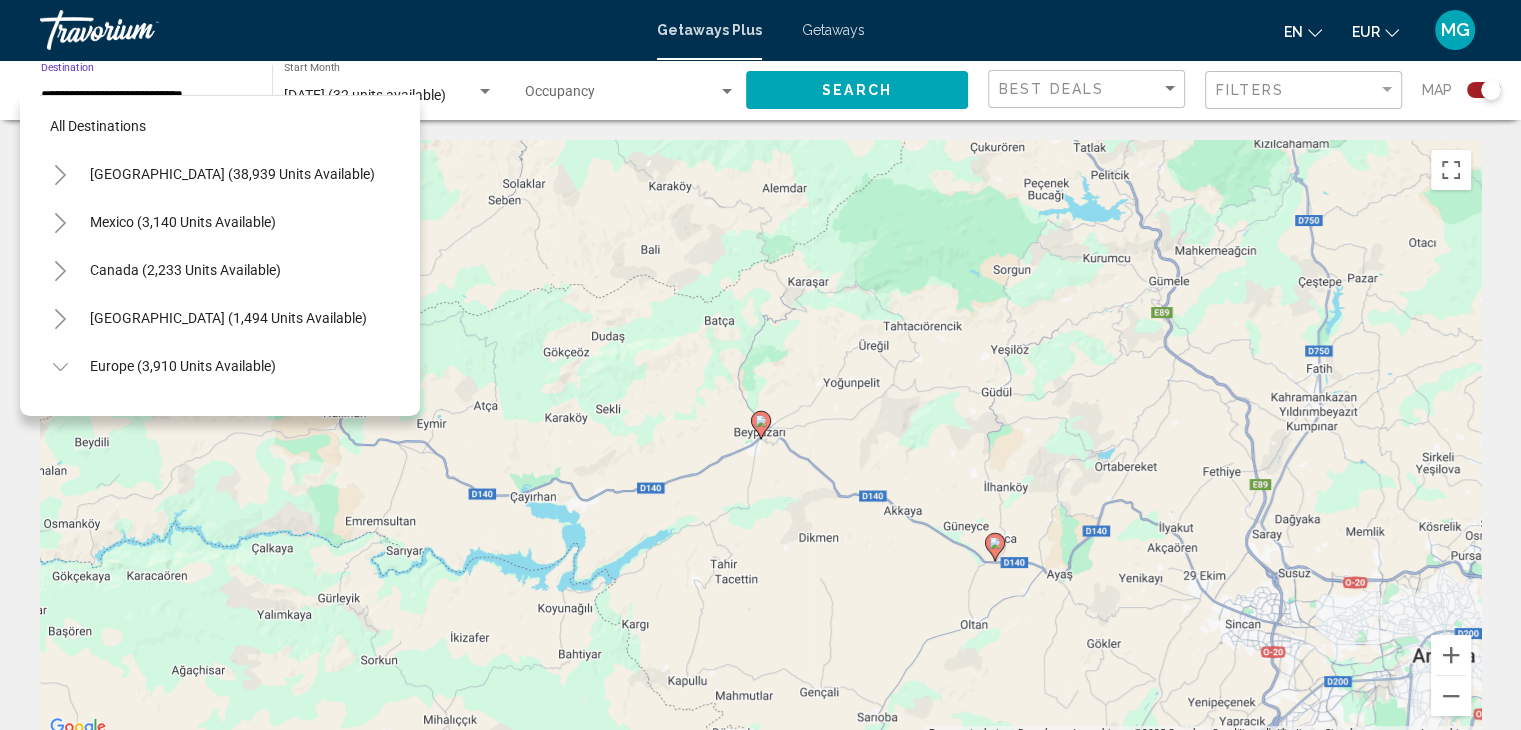 scroll, scrollTop: 0, scrollLeft: 0, axis: both 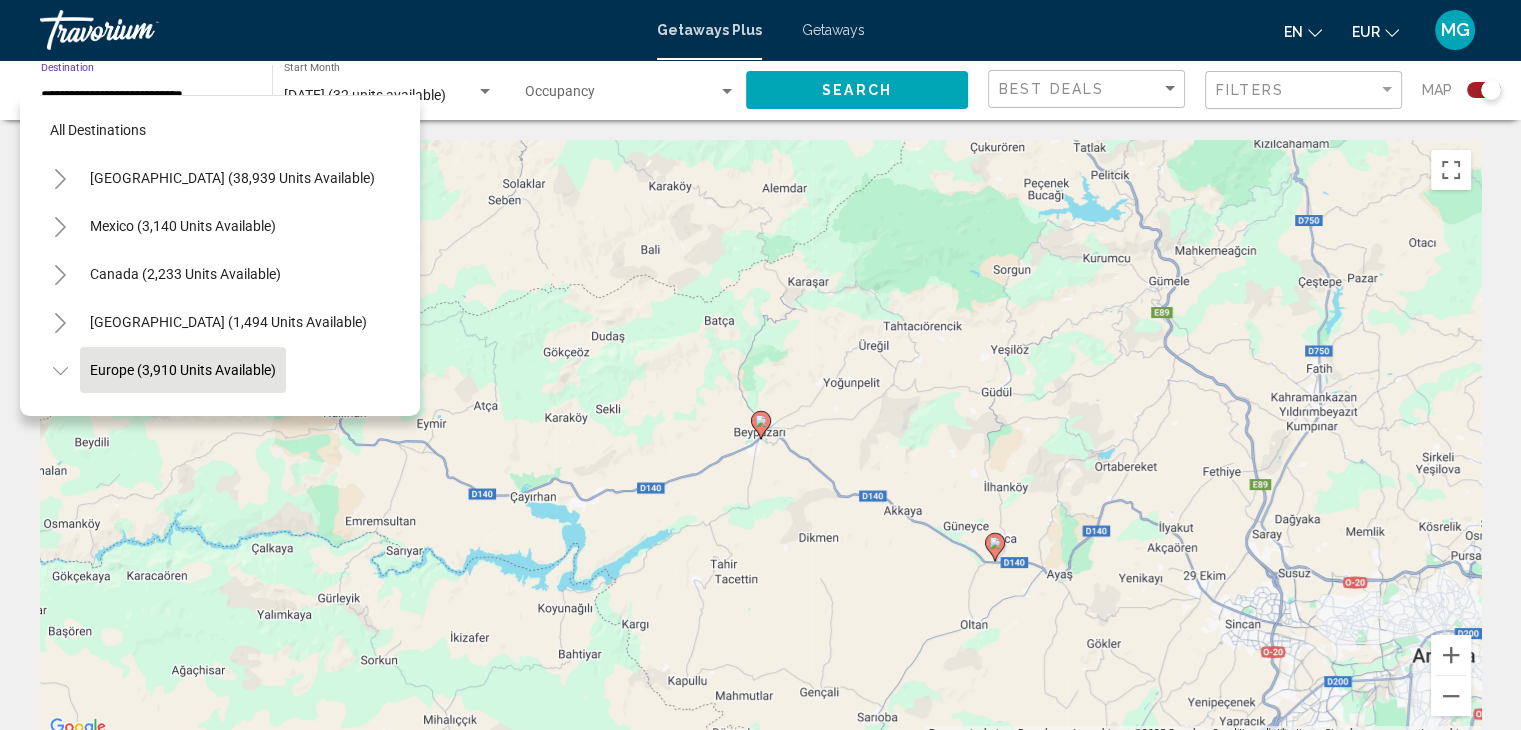 click on "Europe (3,910 units available)" at bounding box center (183, 1138) 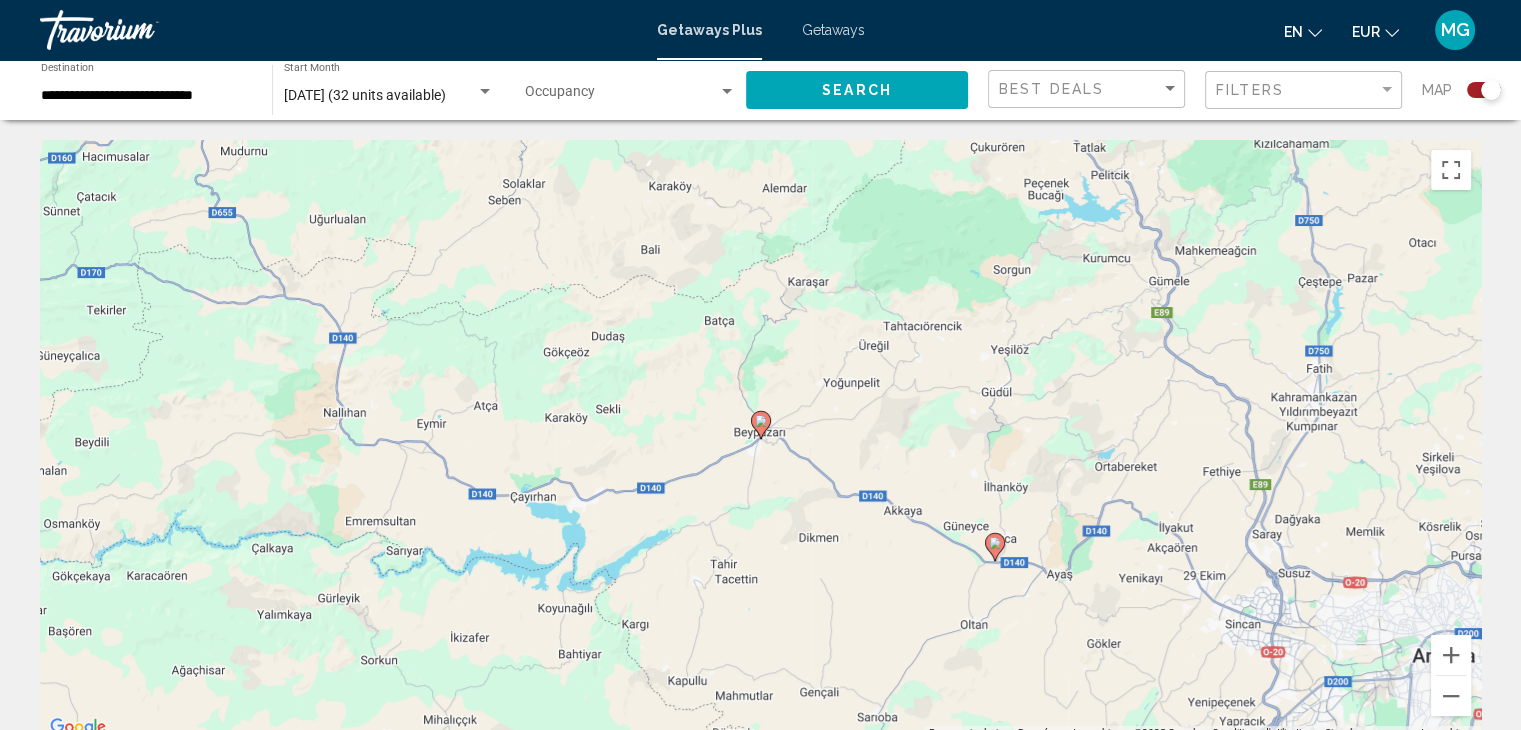 click on "September 2025 (32 units available) Start Month All Start Months" 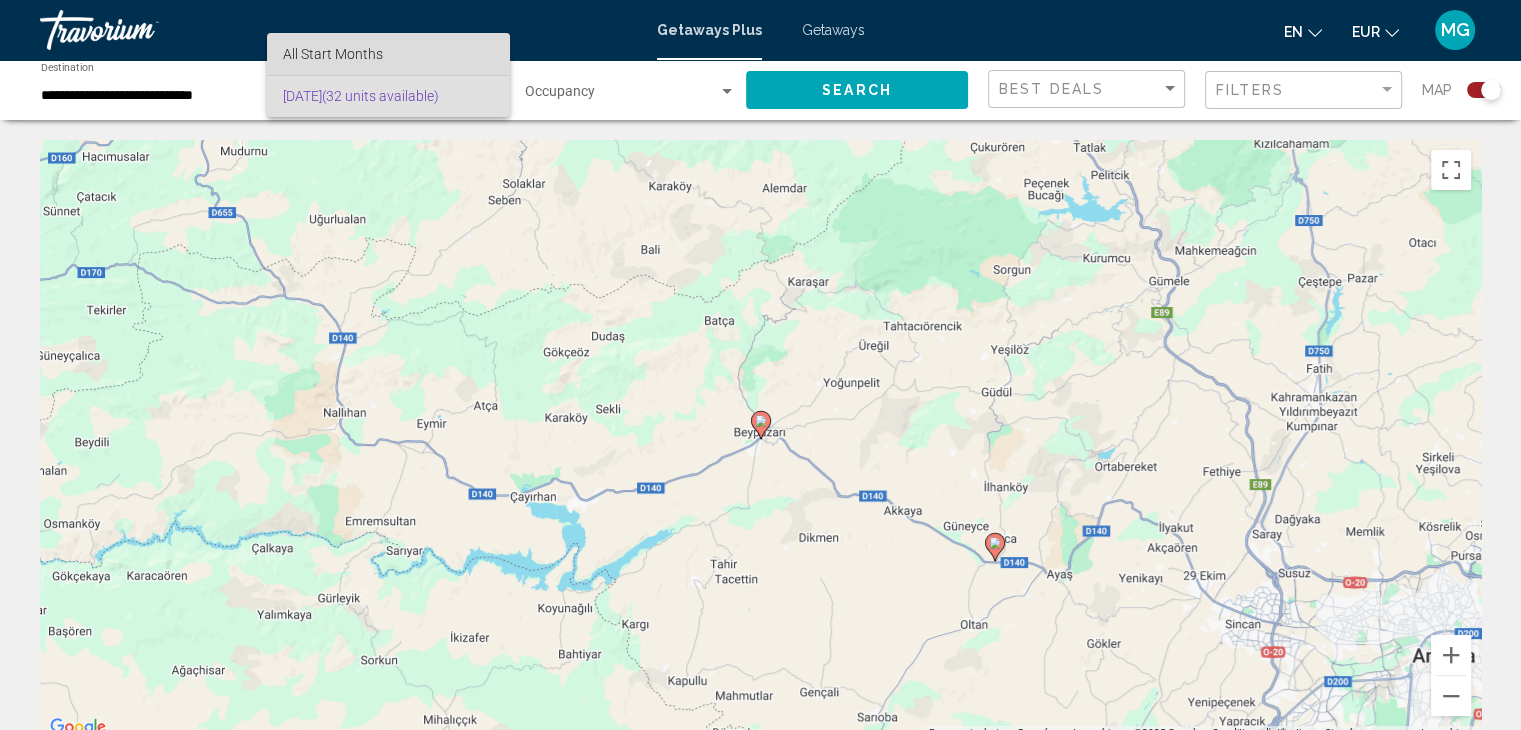 click on "All Start Months" at bounding box center [388, 54] 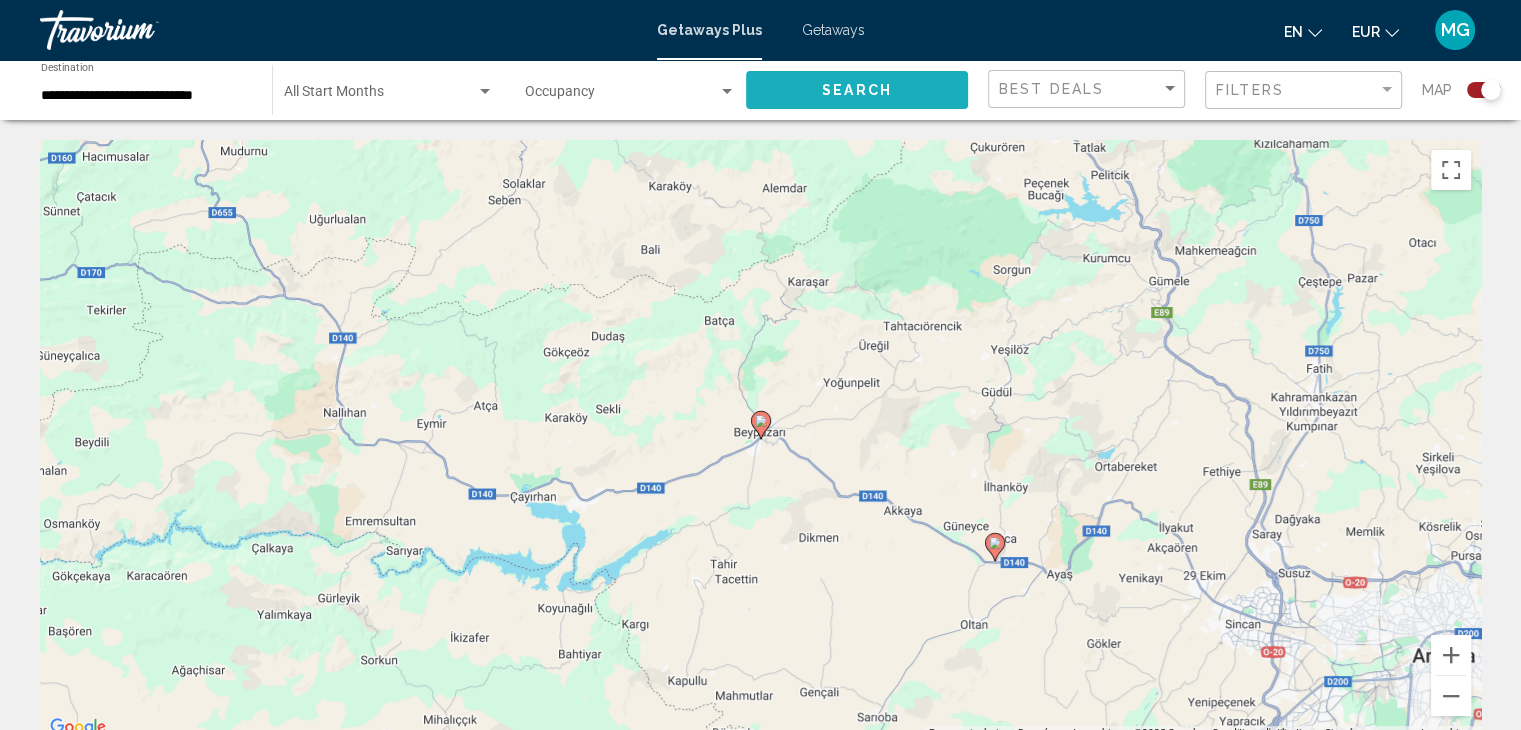 click on "Search" 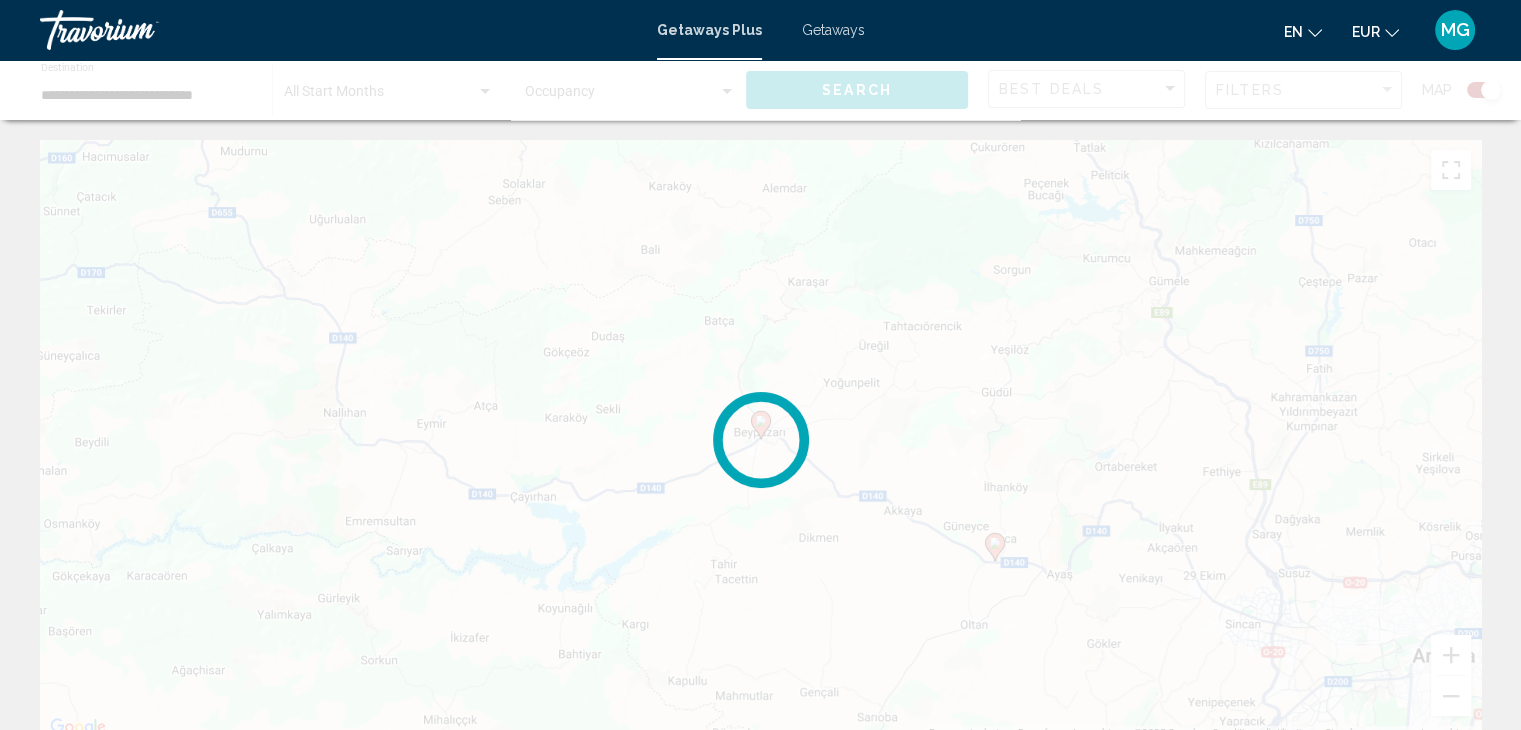 click 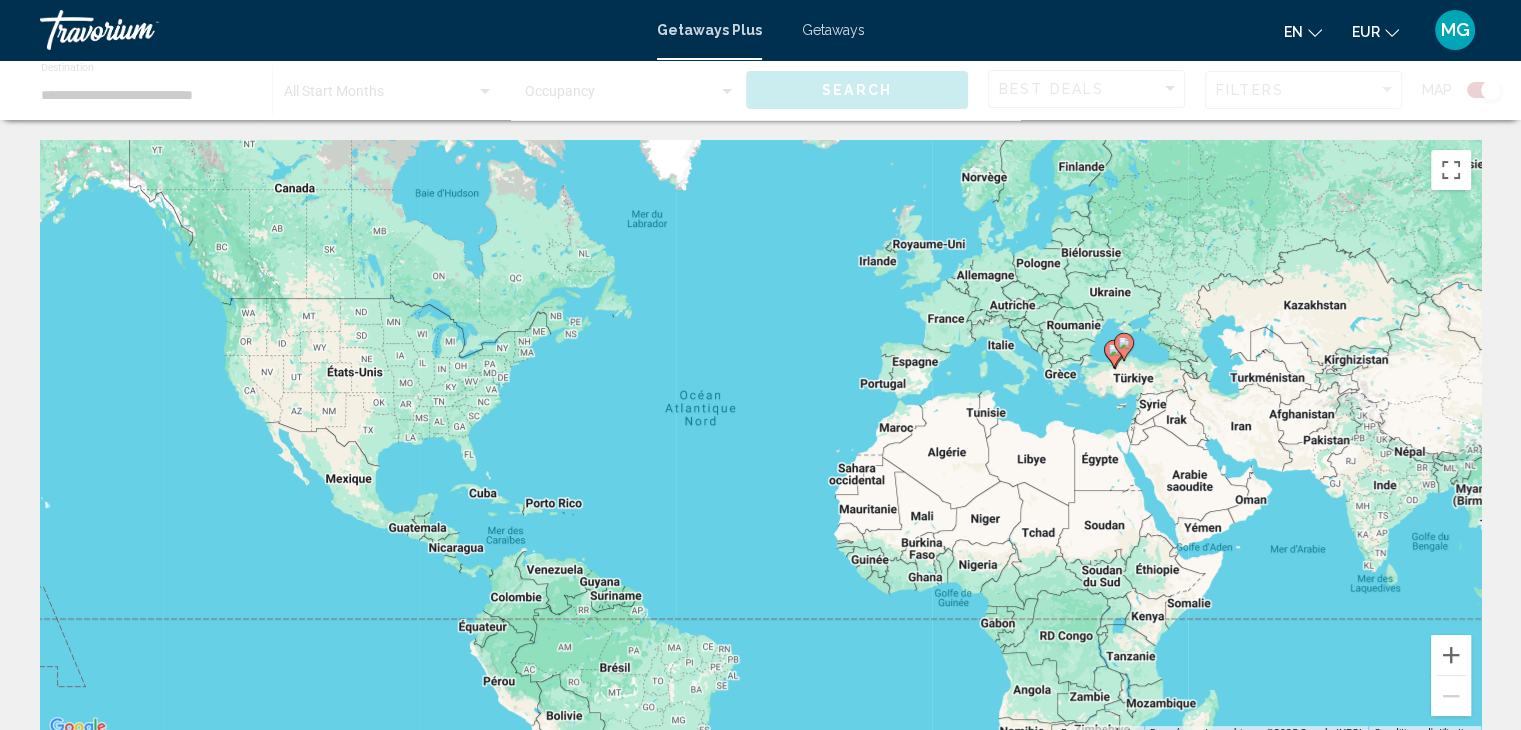 click 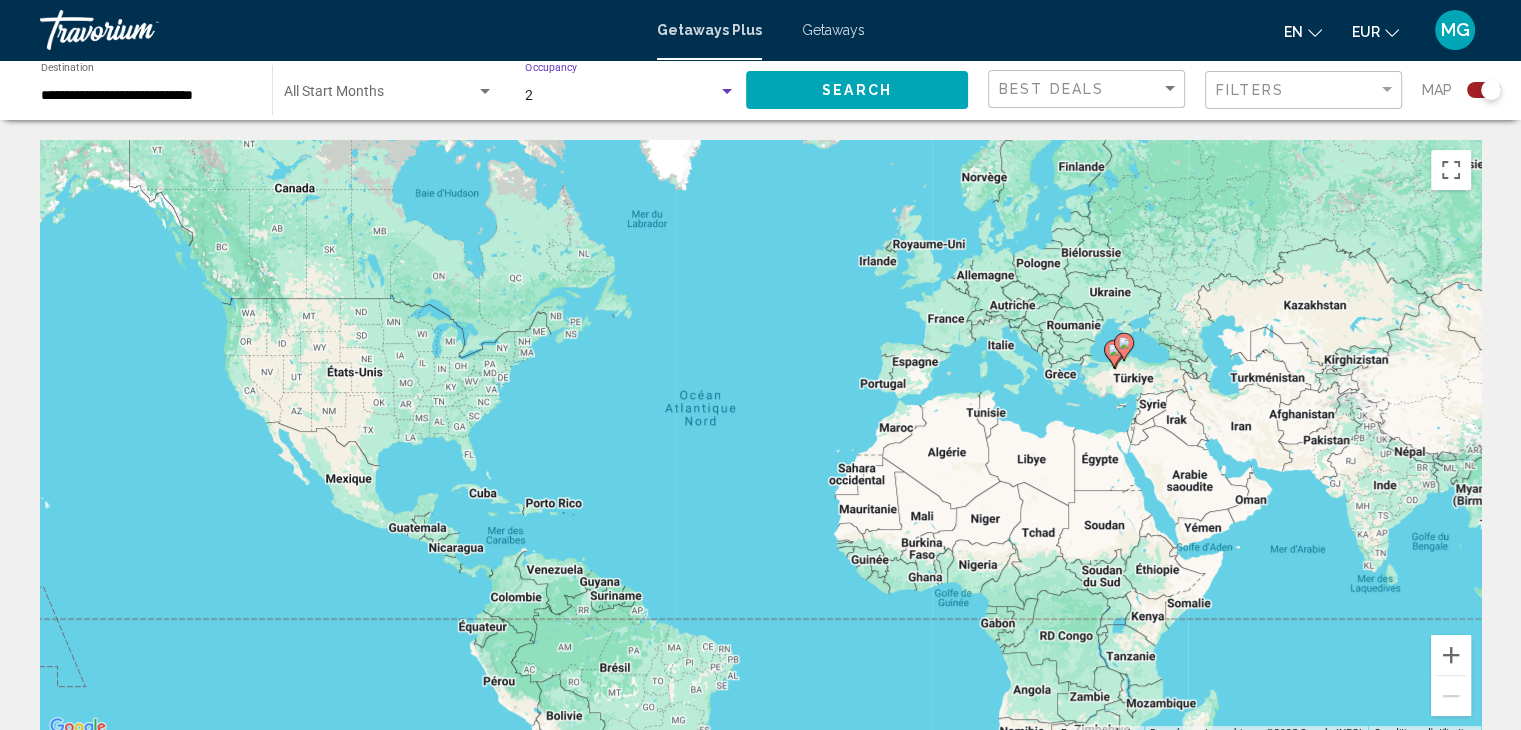 click on "2" at bounding box center [621, 96] 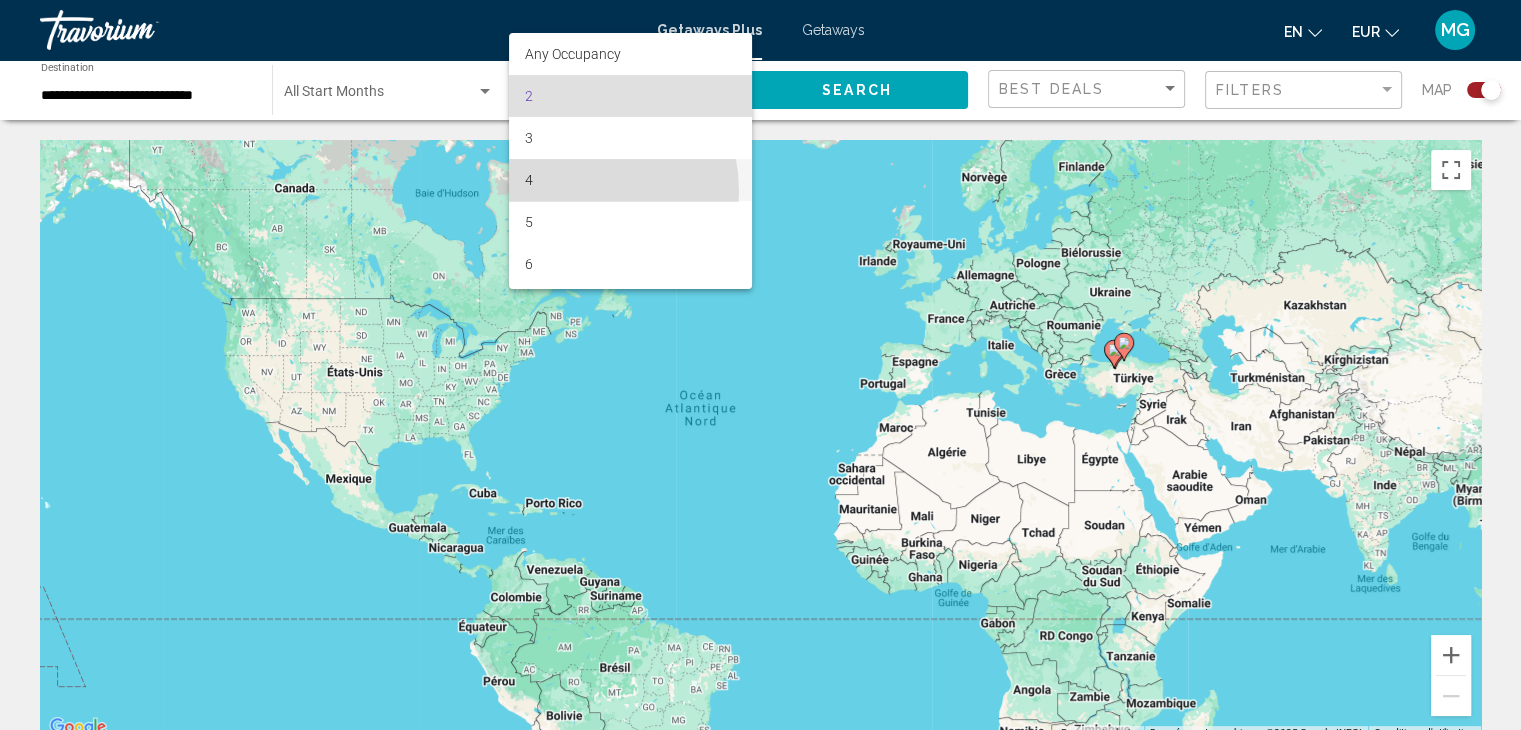 click on "4" at bounding box center [630, 180] 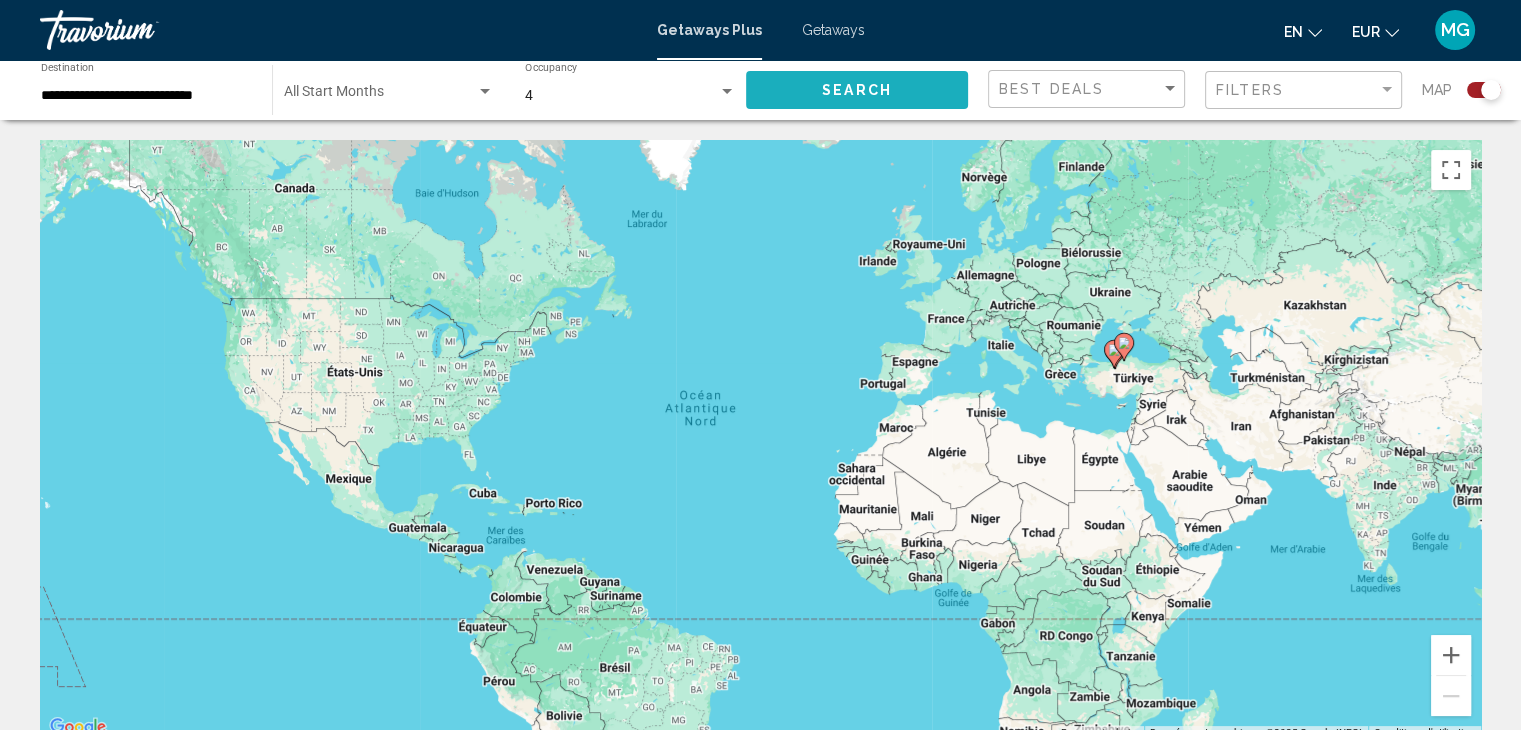 click on "Search" 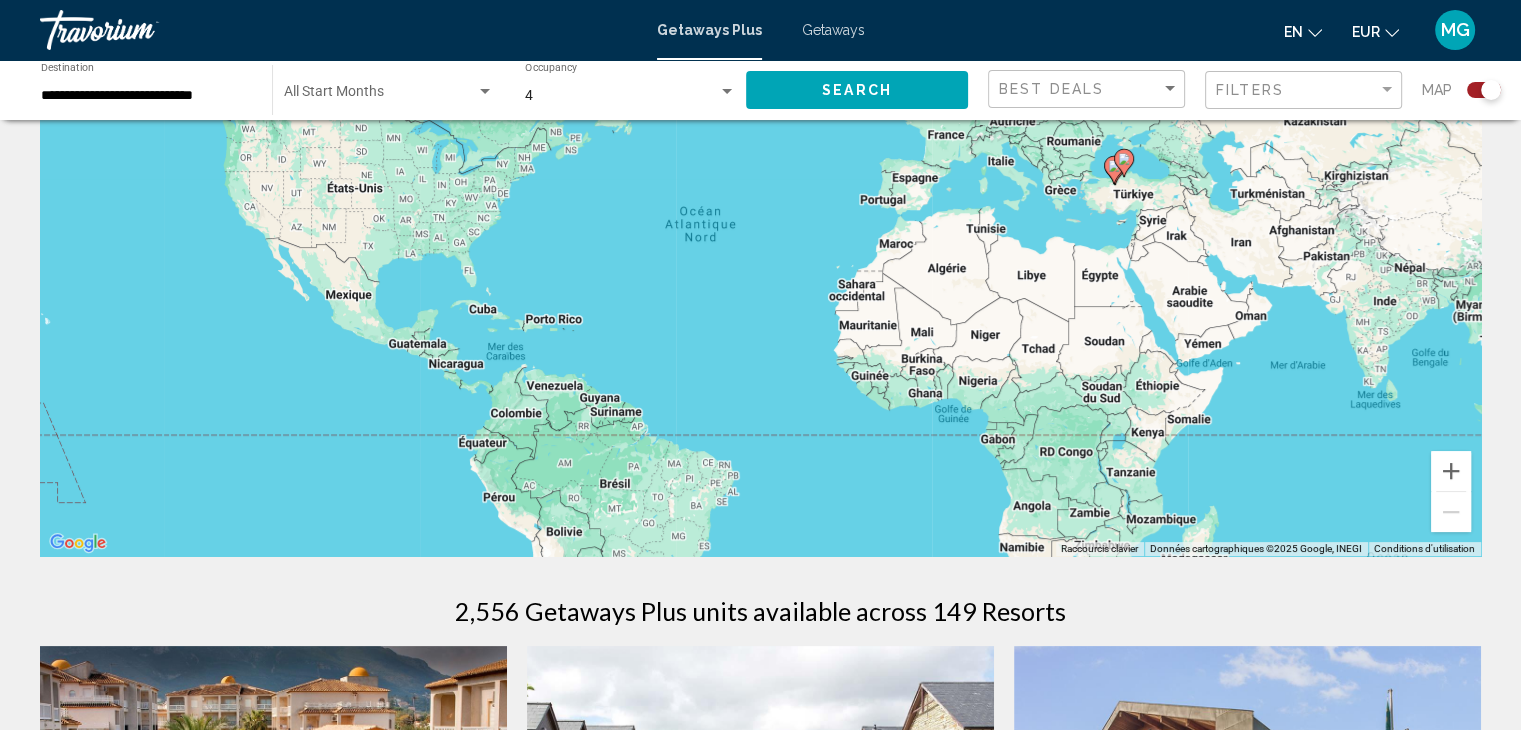 scroll, scrollTop: 200, scrollLeft: 0, axis: vertical 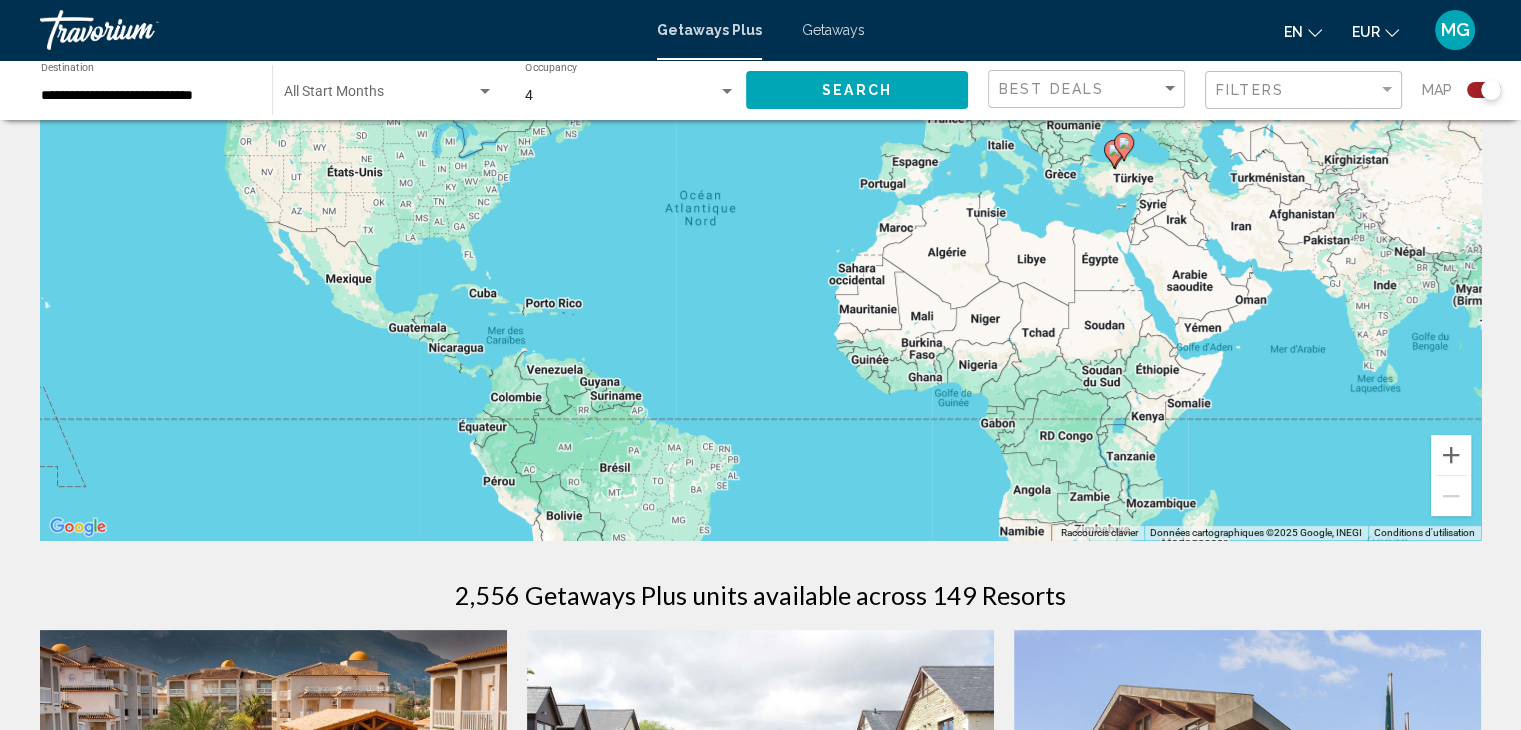 click on "**********" 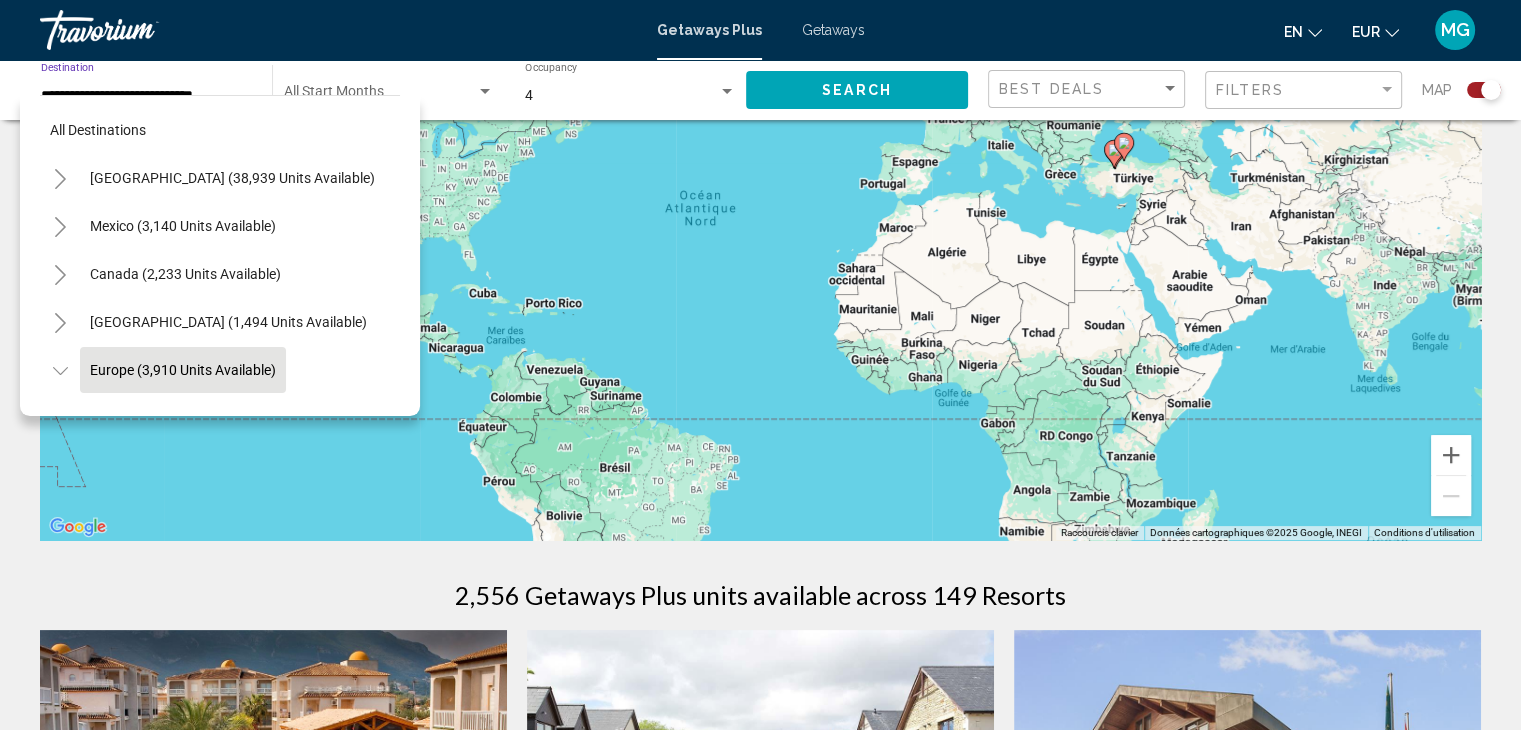 scroll, scrollTop: 126, scrollLeft: 0, axis: vertical 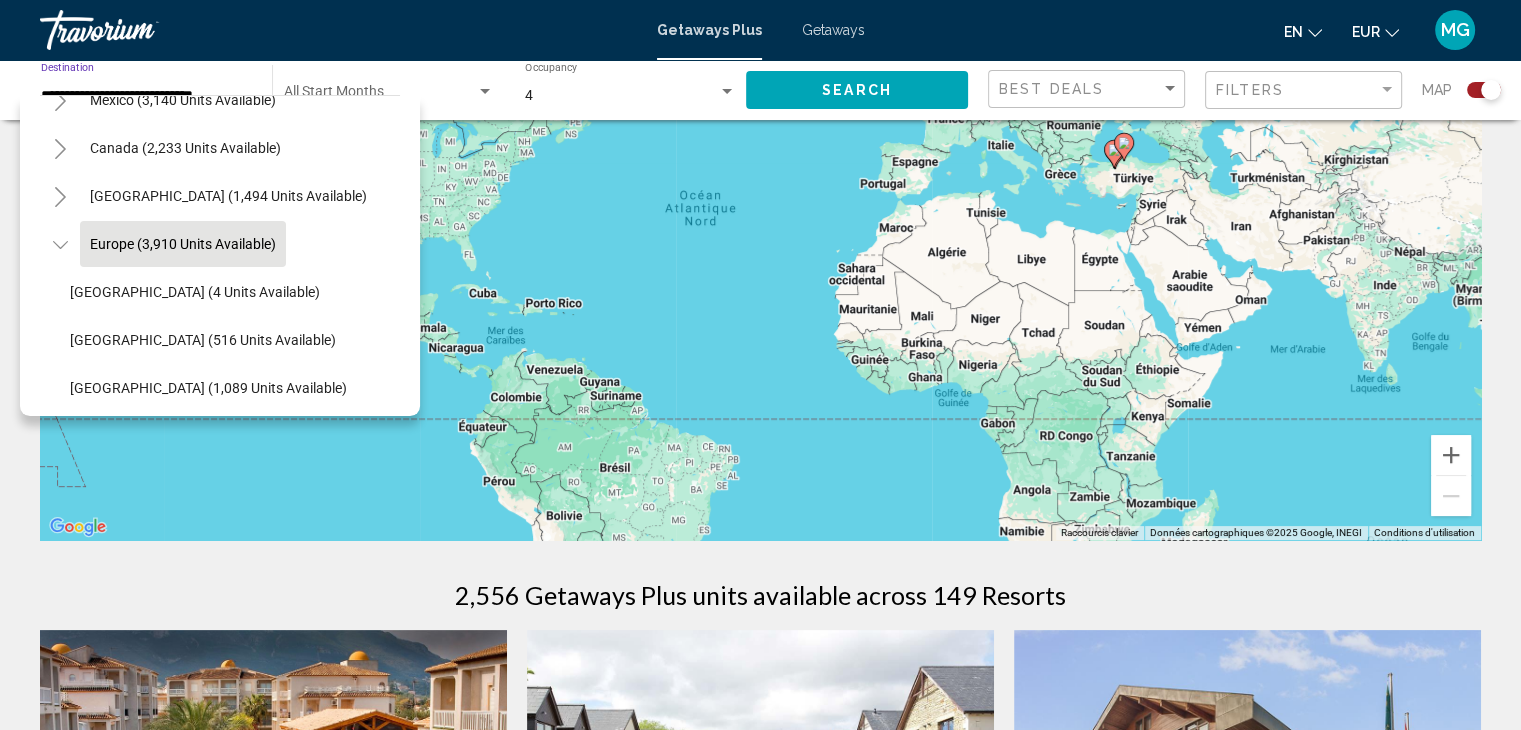 click on "Europe (3,910 units available)" 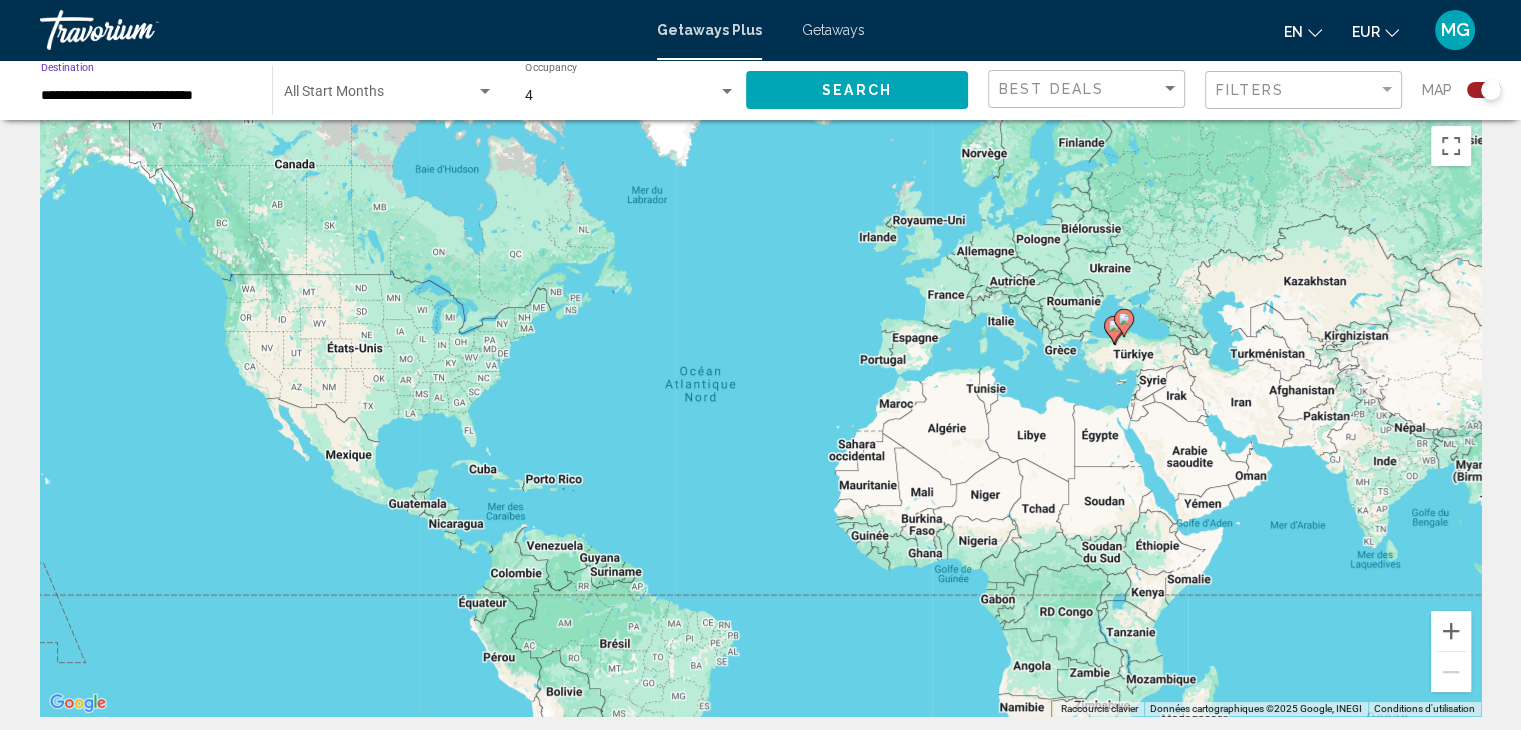 scroll, scrollTop: 0, scrollLeft: 0, axis: both 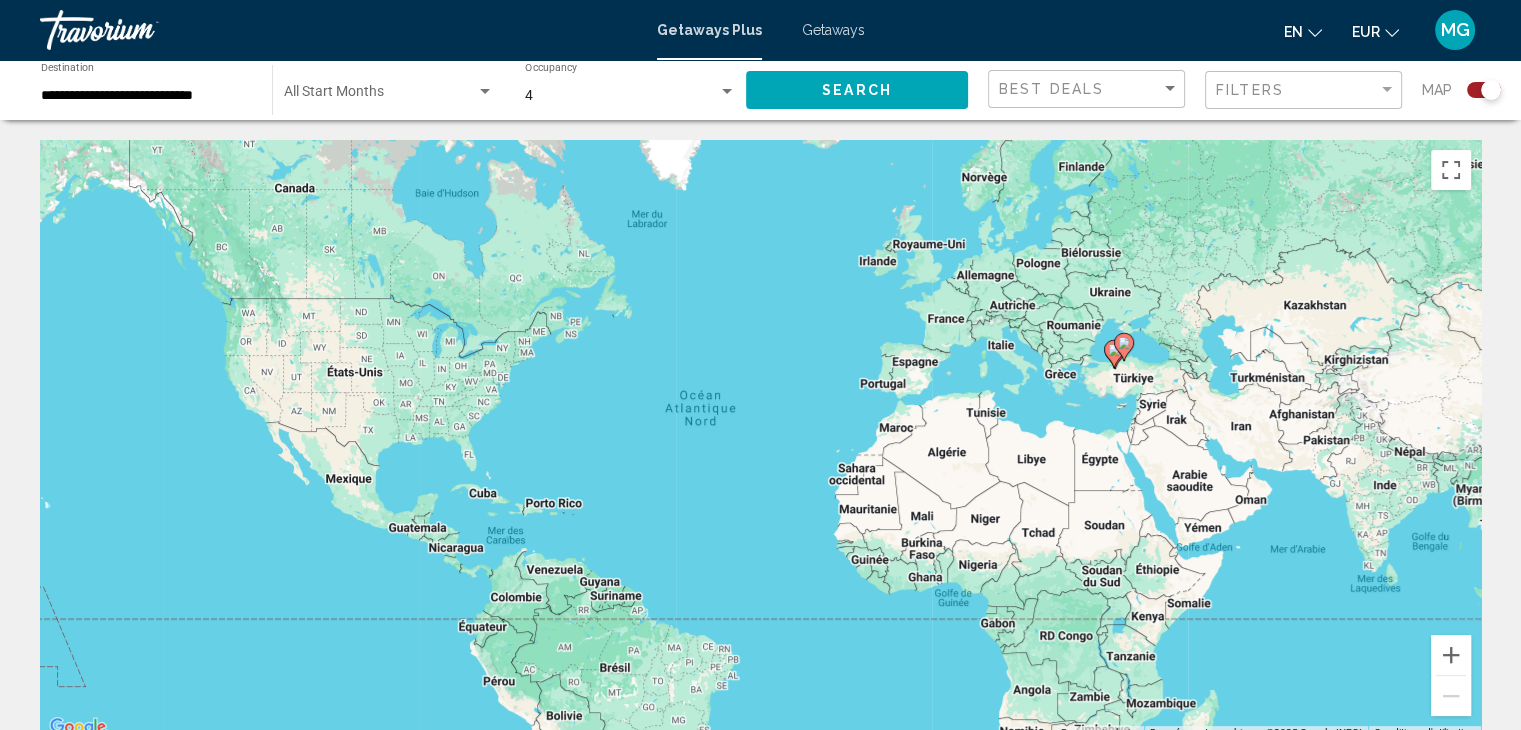 click on "Start Month All Start Months" 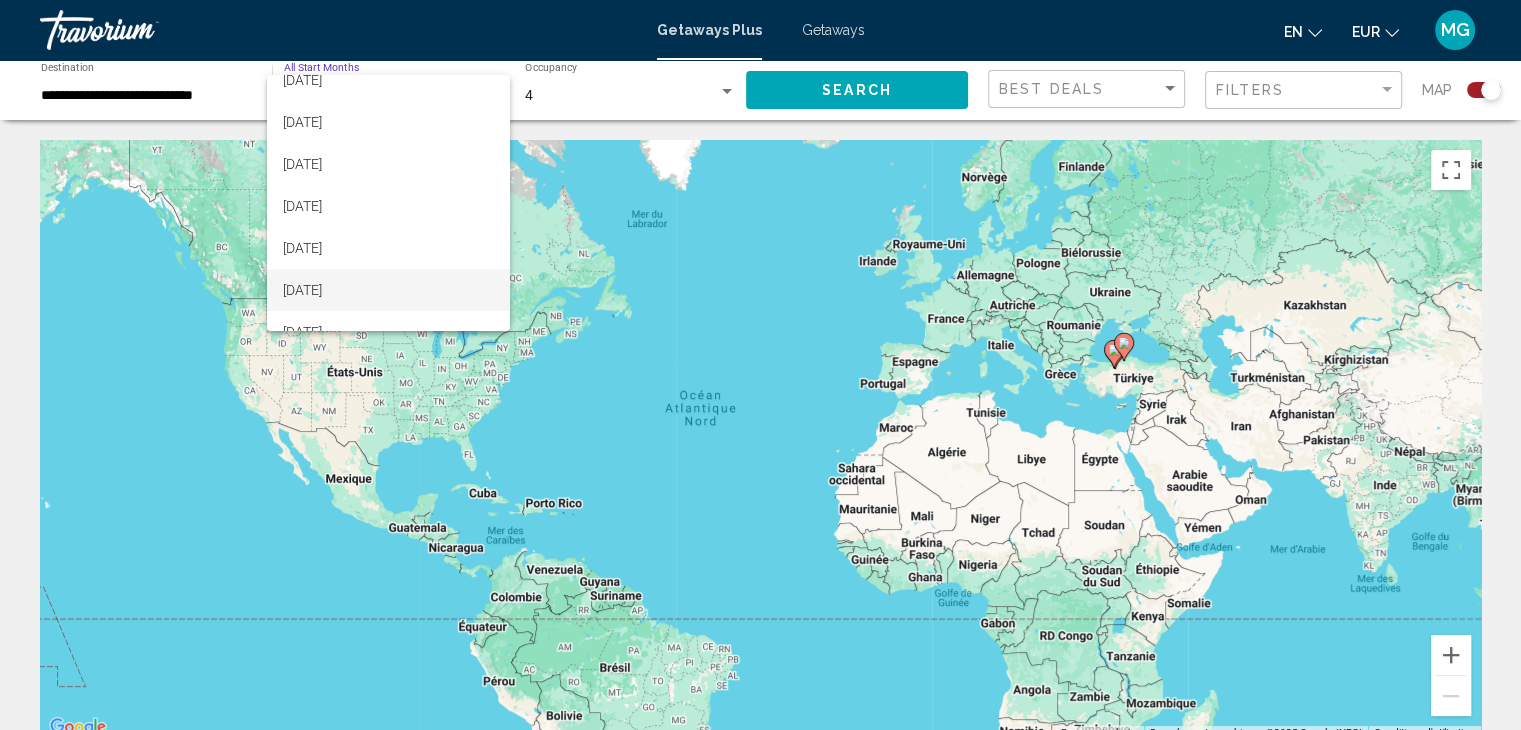 scroll, scrollTop: 200, scrollLeft: 0, axis: vertical 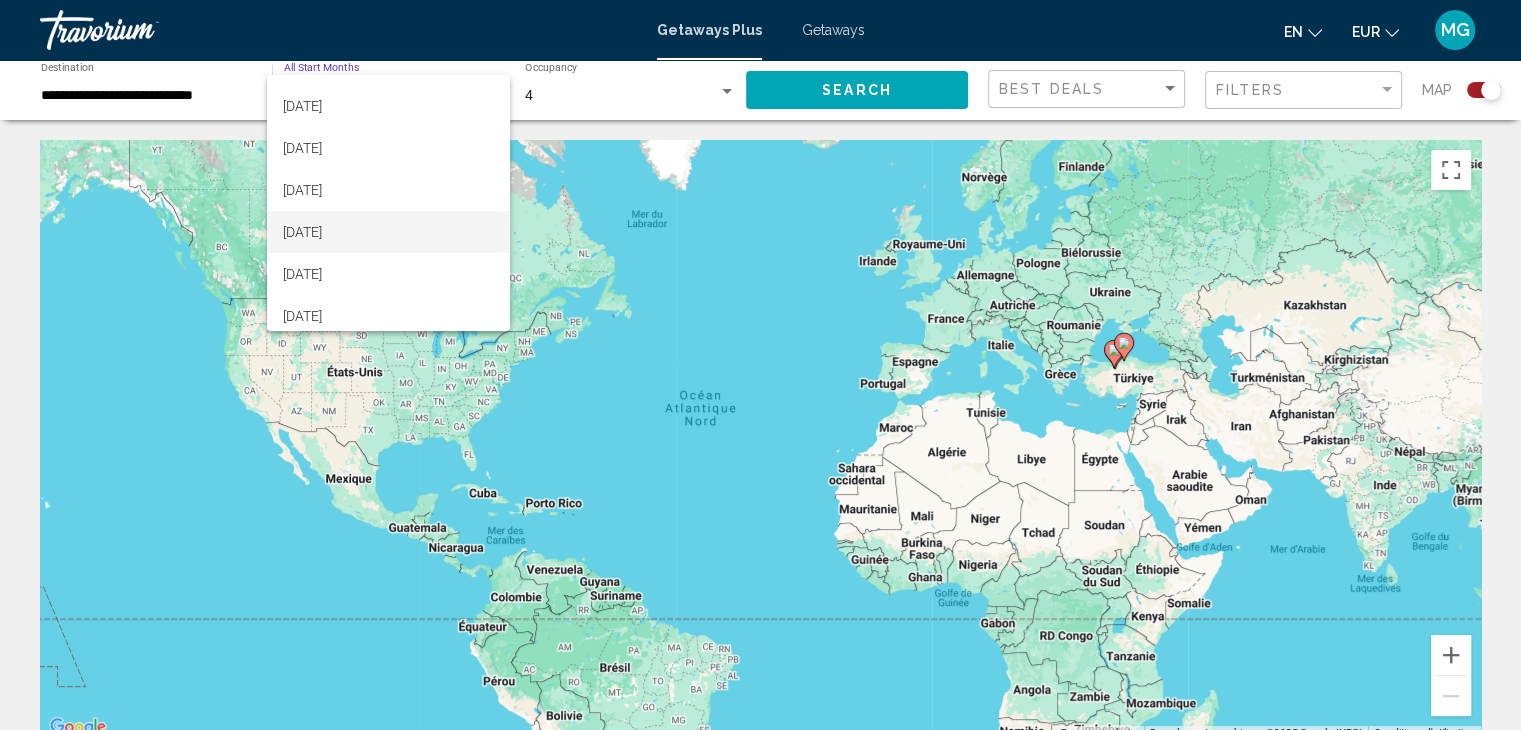 click on "February 2026" at bounding box center (388, 232) 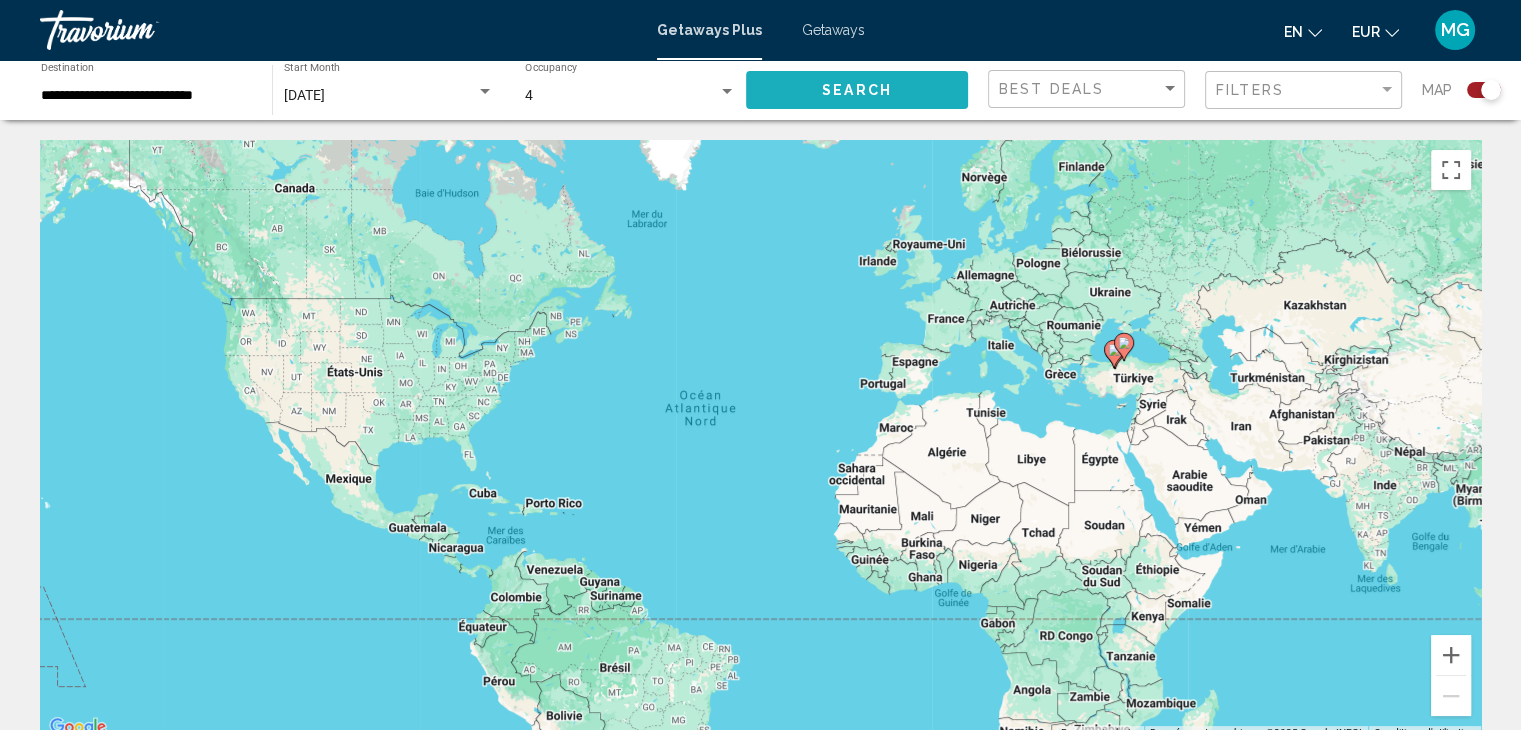 click on "Search" 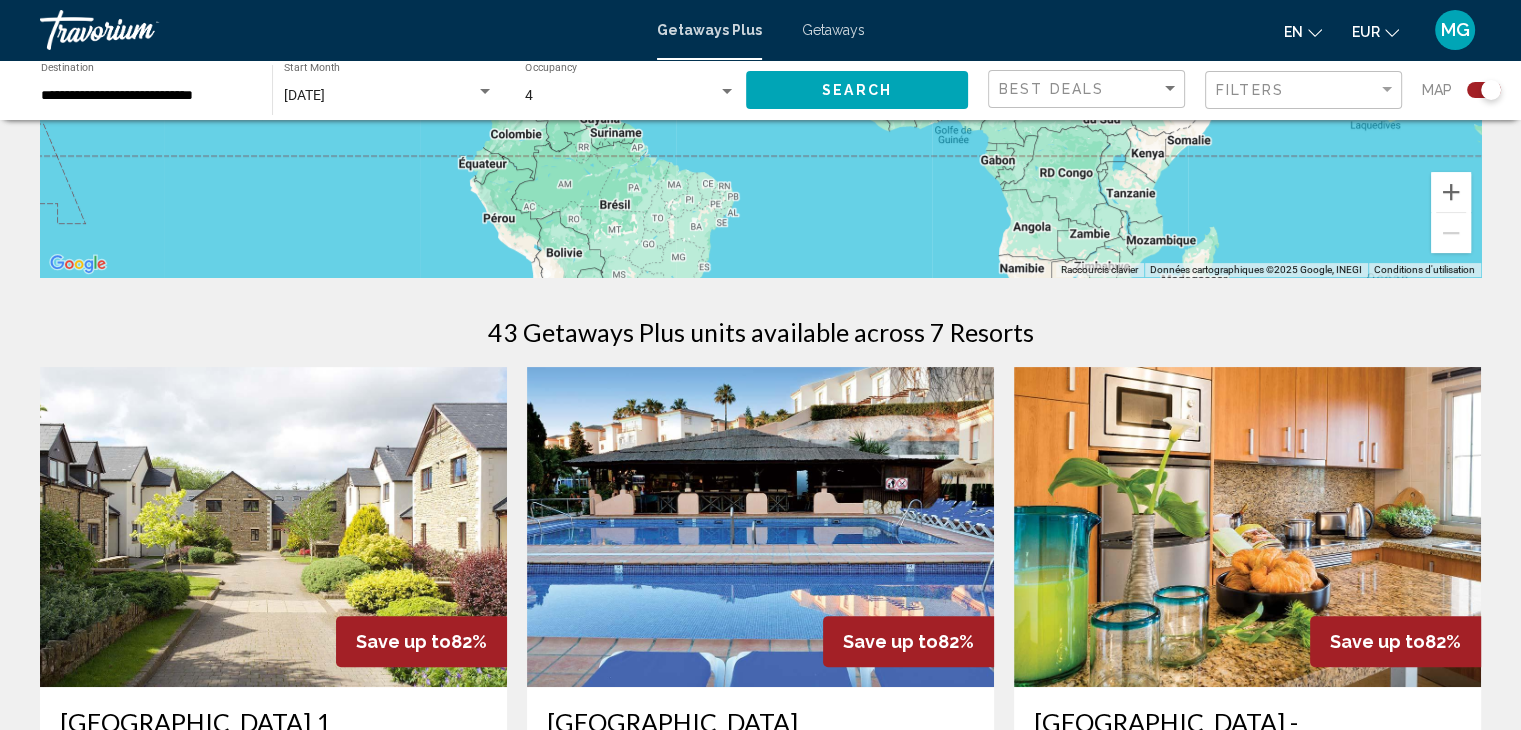scroll, scrollTop: 400, scrollLeft: 0, axis: vertical 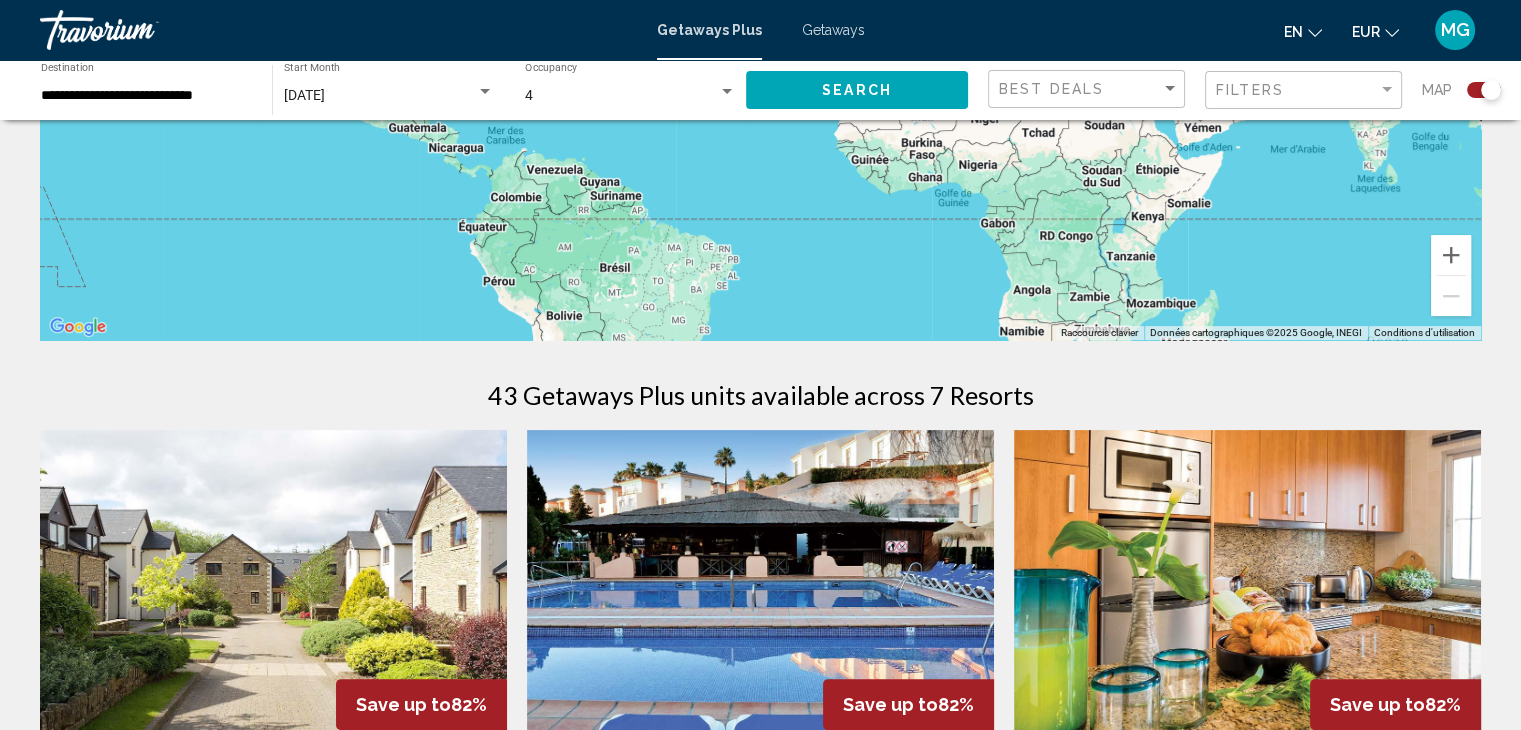 click 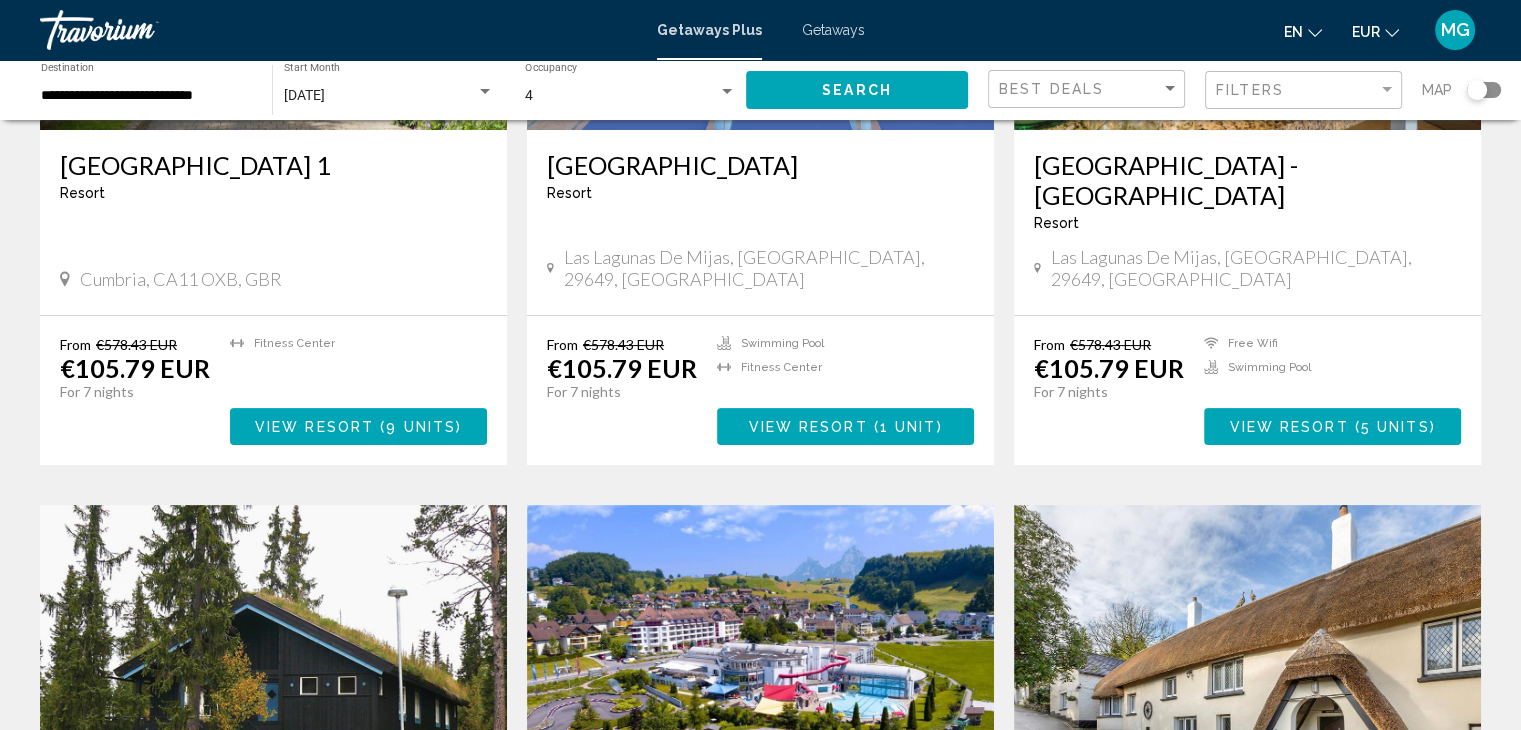 scroll, scrollTop: 0, scrollLeft: 0, axis: both 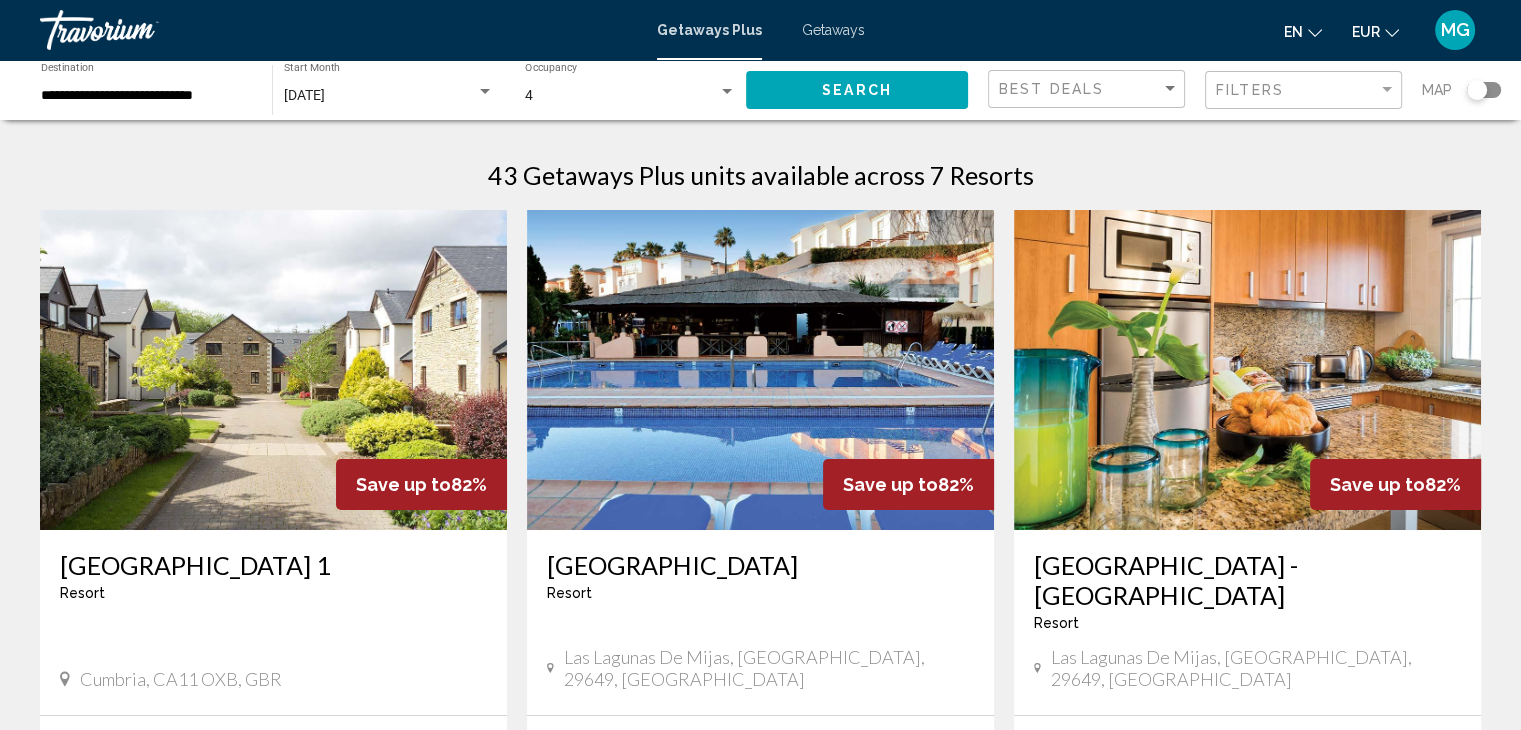 click 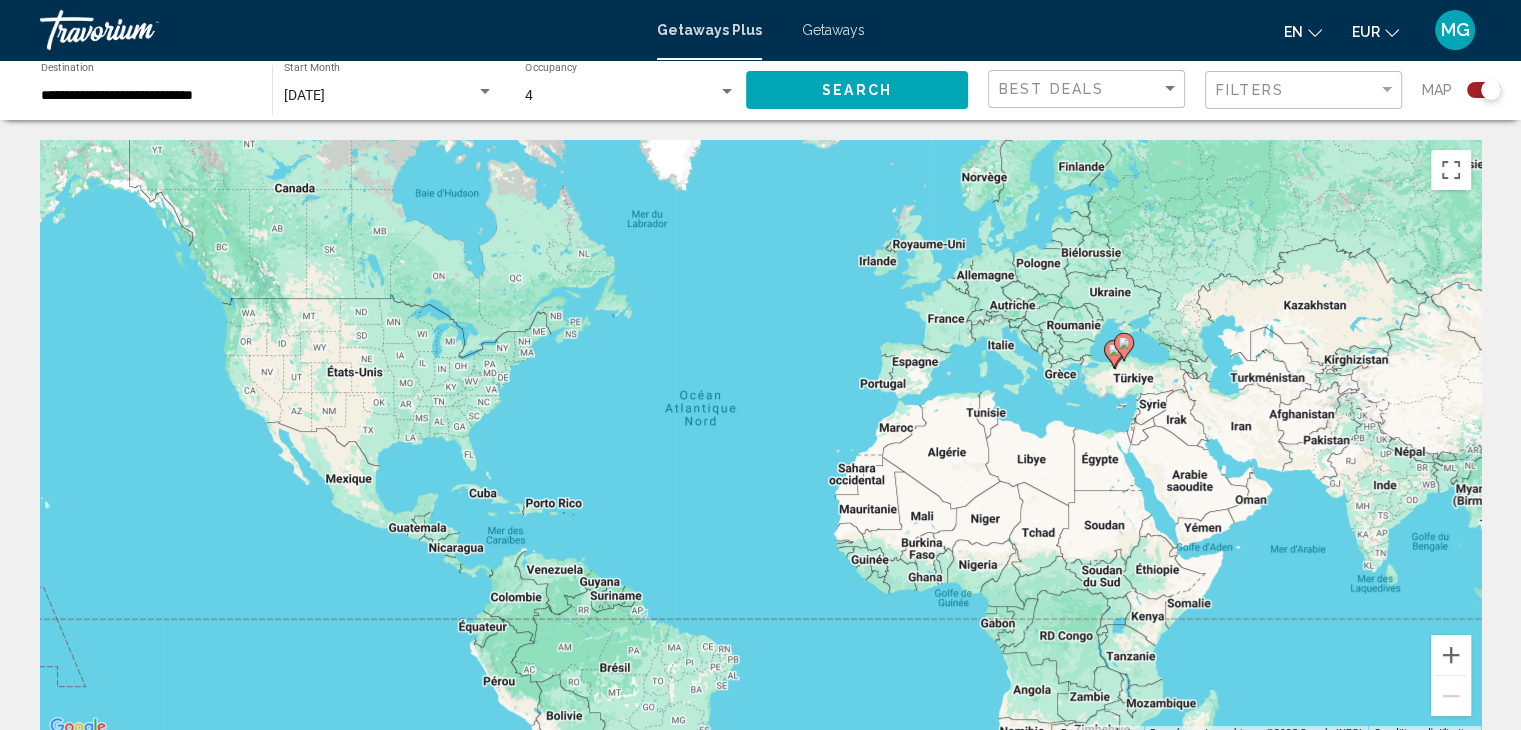 click on "Pour naviguer, appuyez sur les touches fléchées. Pour activer le glissement avec le clavier, appuyez sur Alt+Entrée. Une fois ce mode activé, utilisez les touches fléchées pour déplacer le repère. Pour valider le déplacement, appuyez sur Entrée. Pour annuler, appuyez sur Échap." at bounding box center (760, 440) 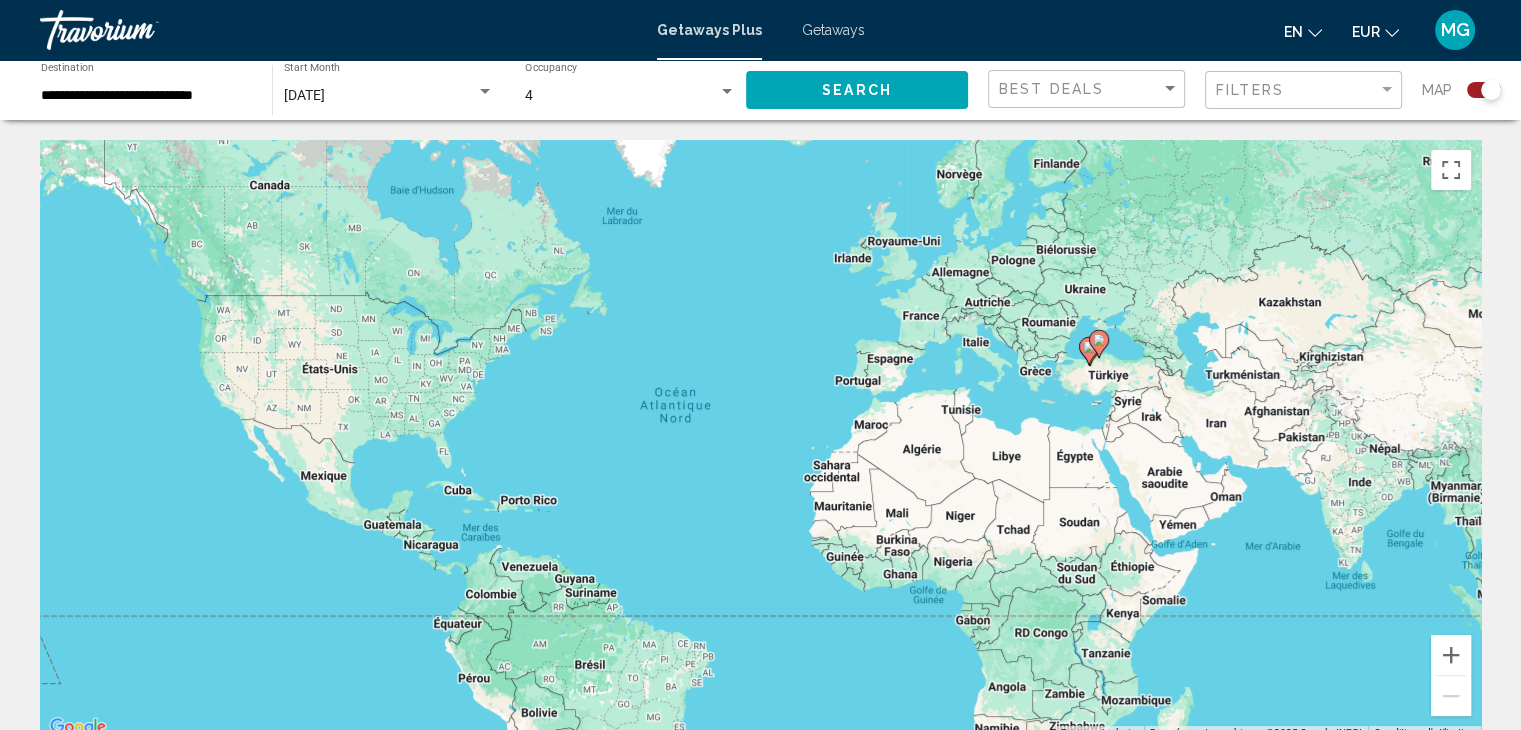 click on "Pour naviguer, appuyez sur les touches fléchées. Pour activer le glissement avec le clavier, appuyez sur Alt+Entrée. Une fois ce mode activé, utilisez les touches fléchées pour déplacer le repère. Pour valider le déplacement, appuyez sur Entrée. Pour annuler, appuyez sur Échap." at bounding box center (760, 440) 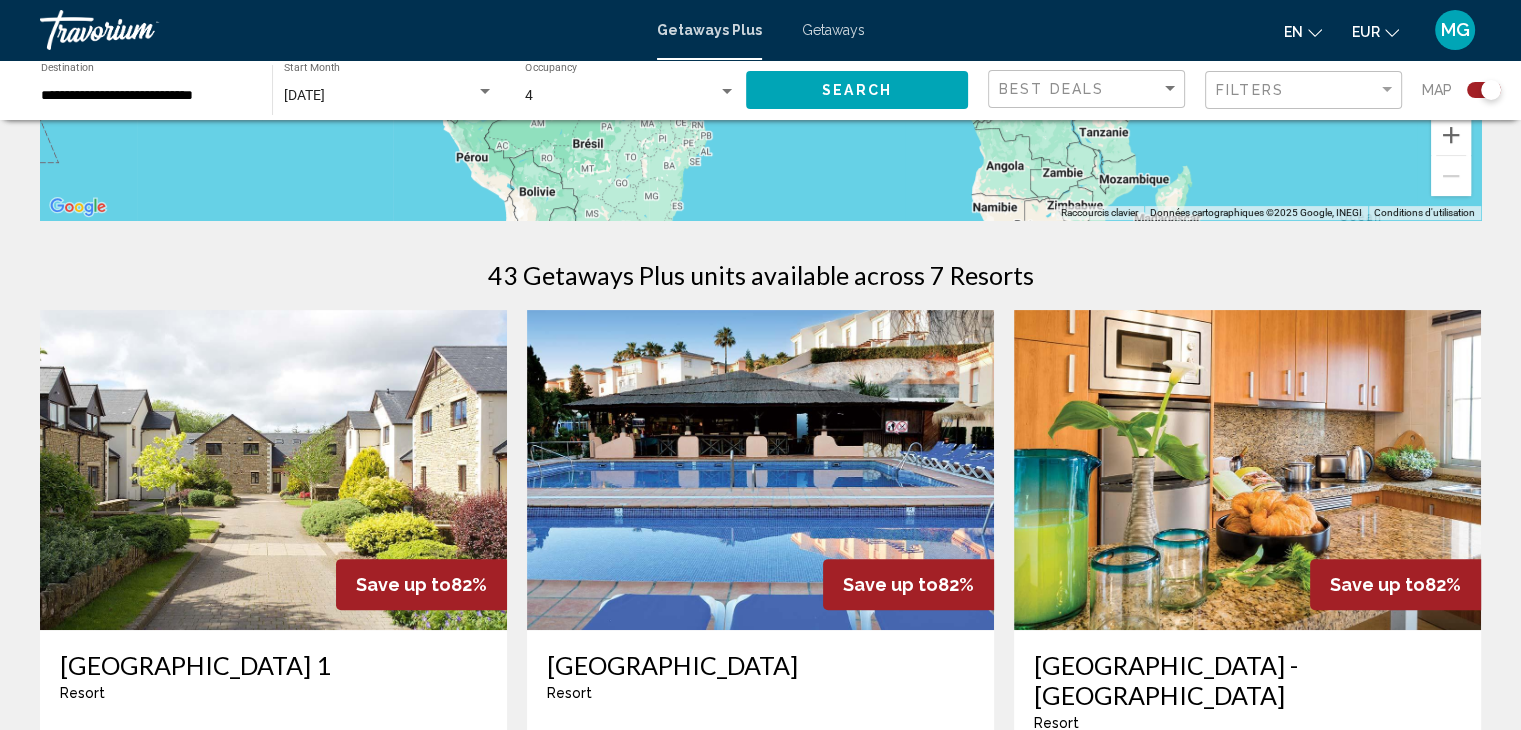scroll, scrollTop: 683, scrollLeft: 0, axis: vertical 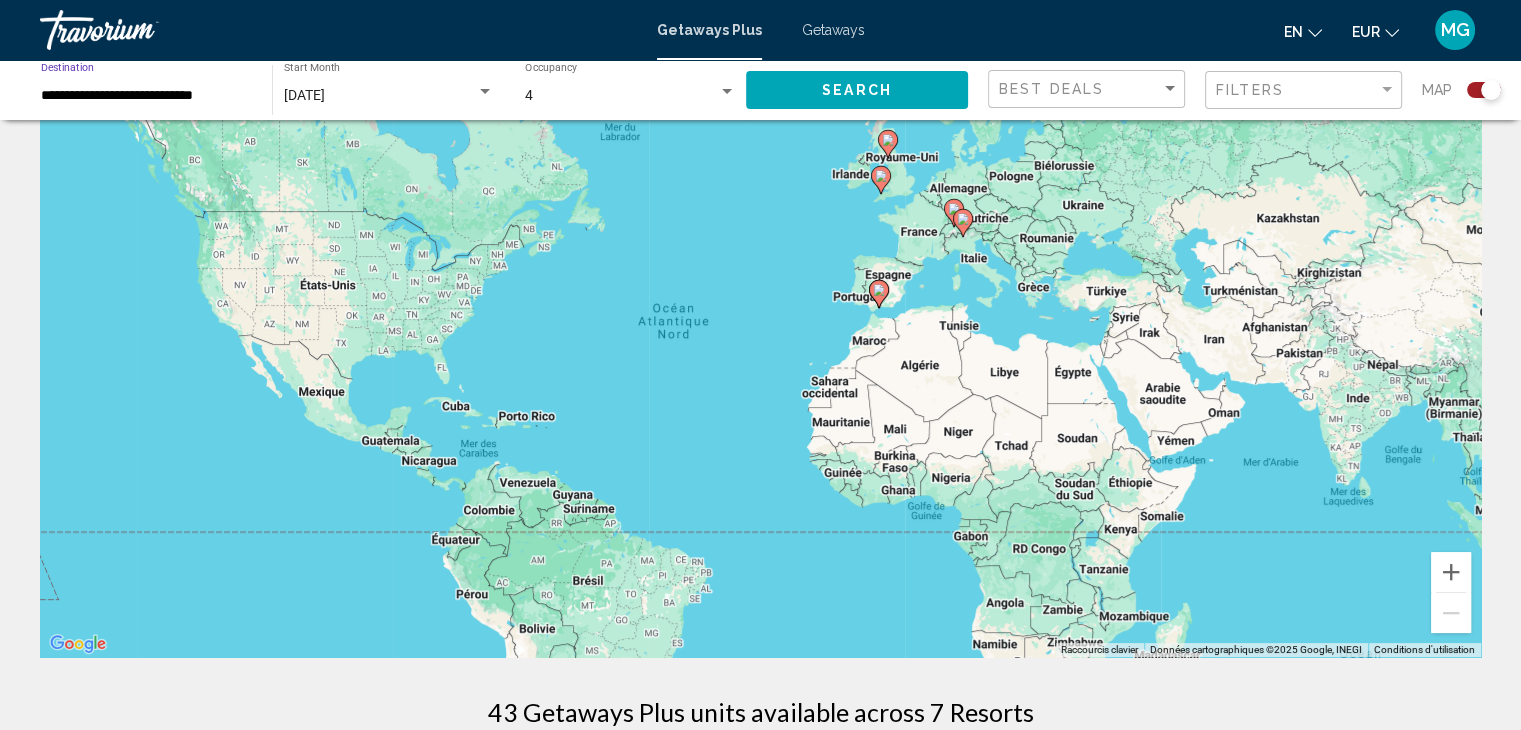 click on "**********" at bounding box center (146, 96) 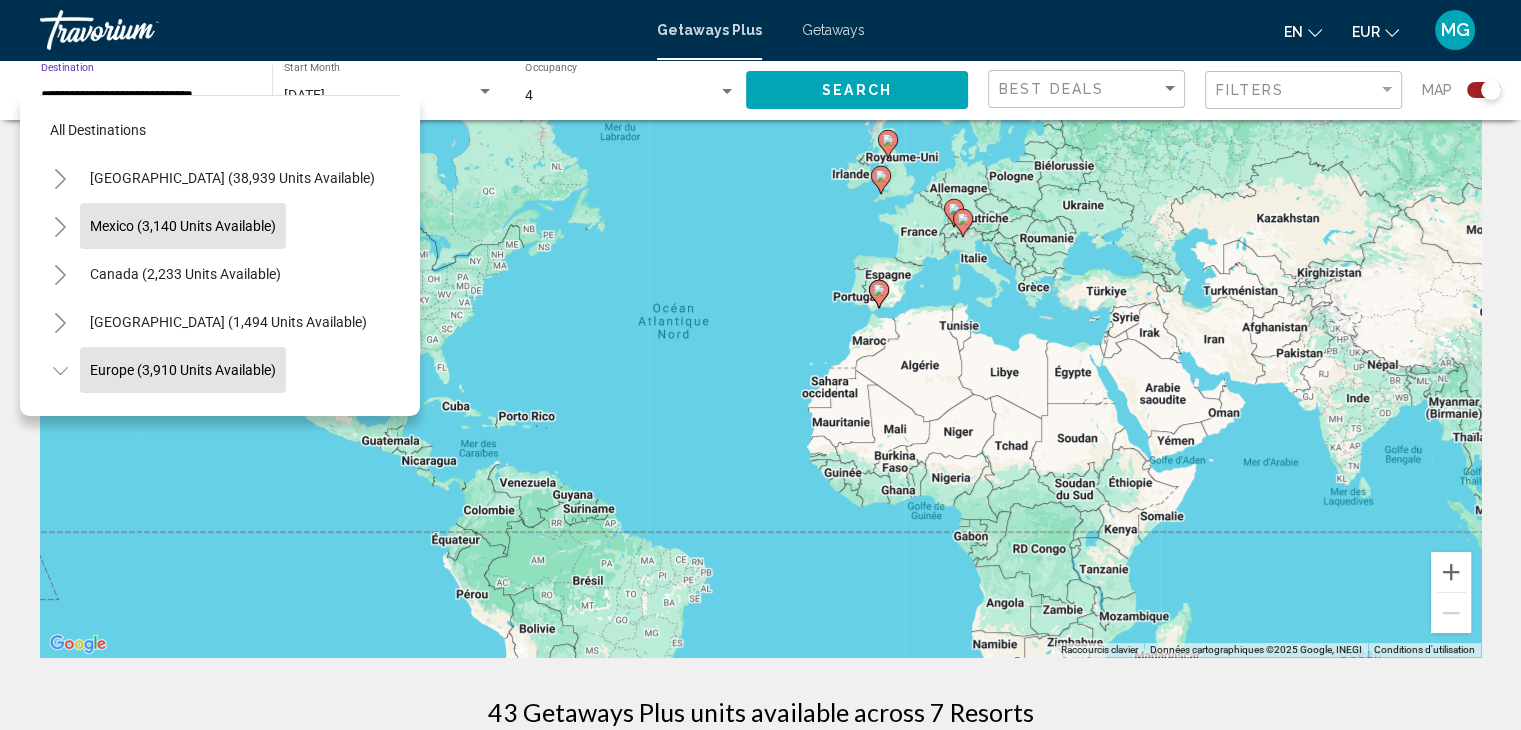scroll, scrollTop: 126, scrollLeft: 0, axis: vertical 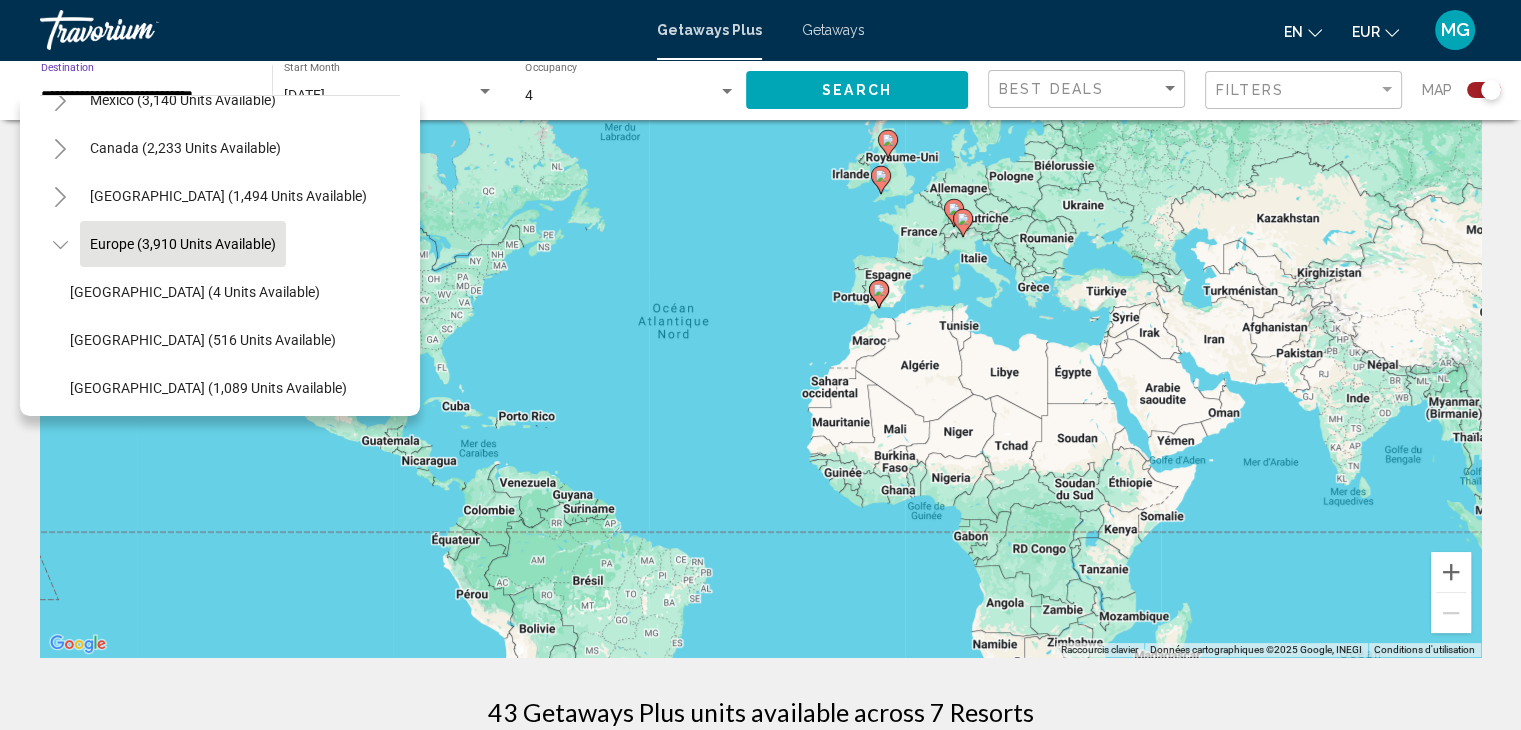 click on "Europe (3,910 units available)" 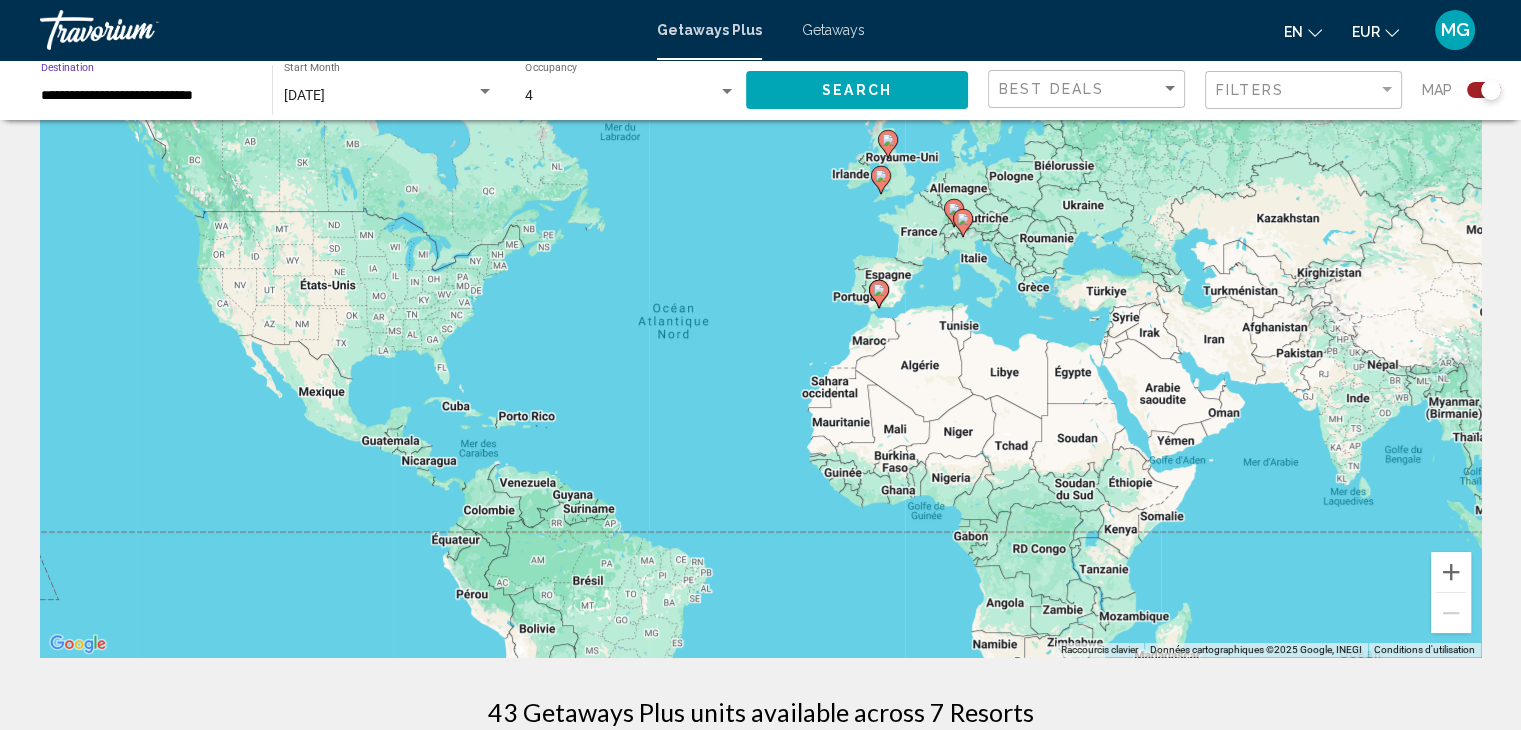 click on "February 2026 Start Month All Start Months" 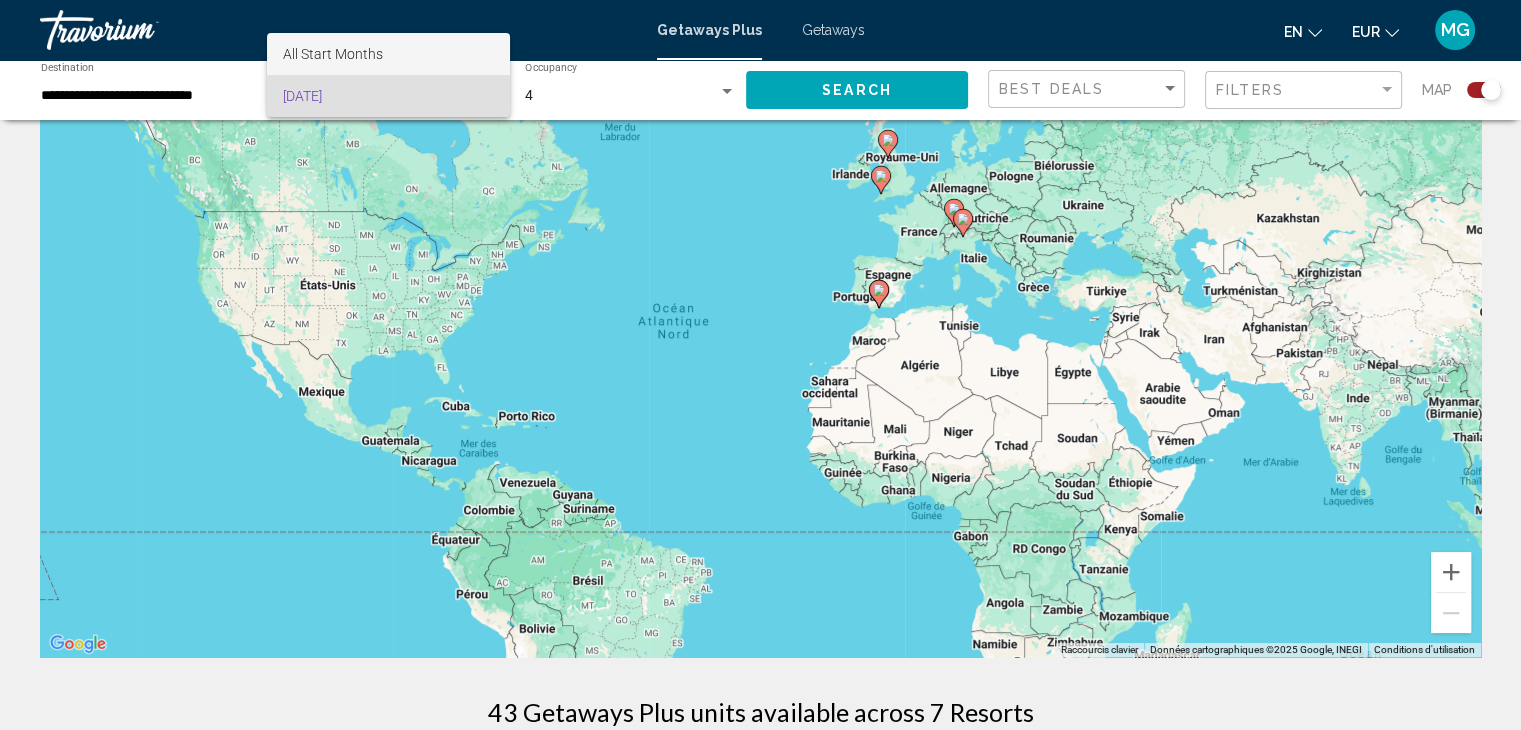 click on "All Start Months" at bounding box center (333, 54) 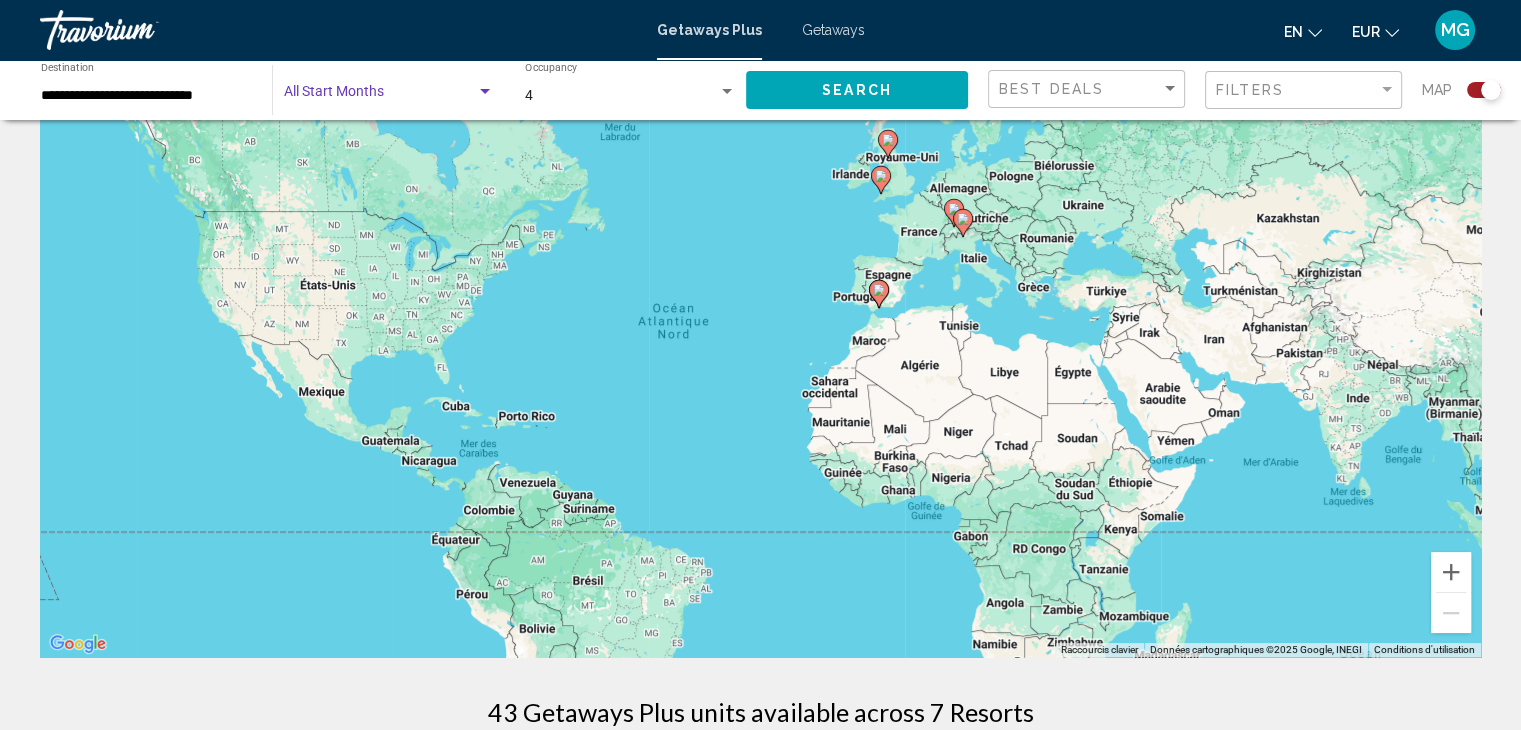click on "Search" 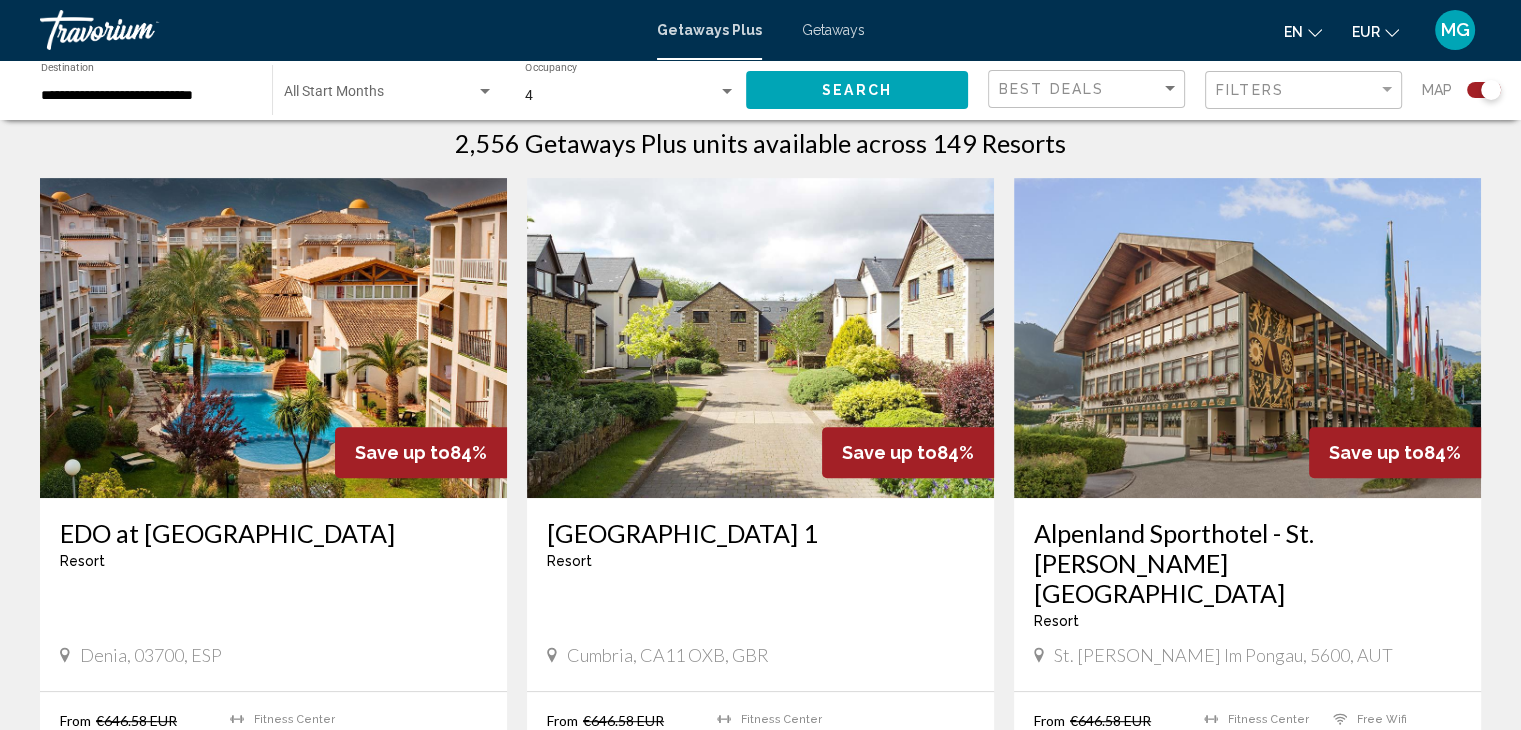 scroll, scrollTop: 700, scrollLeft: 0, axis: vertical 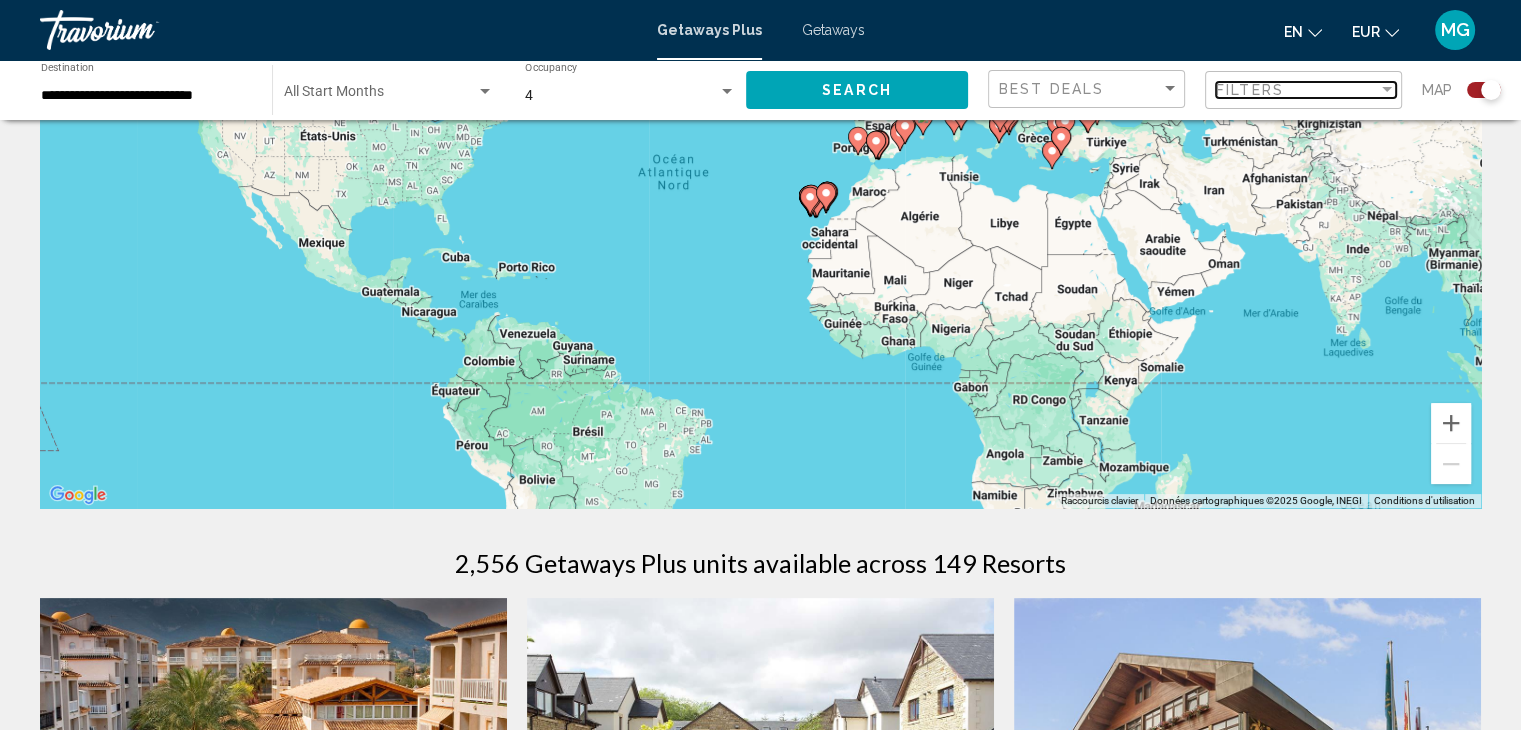 click on "Filters" at bounding box center (1297, 90) 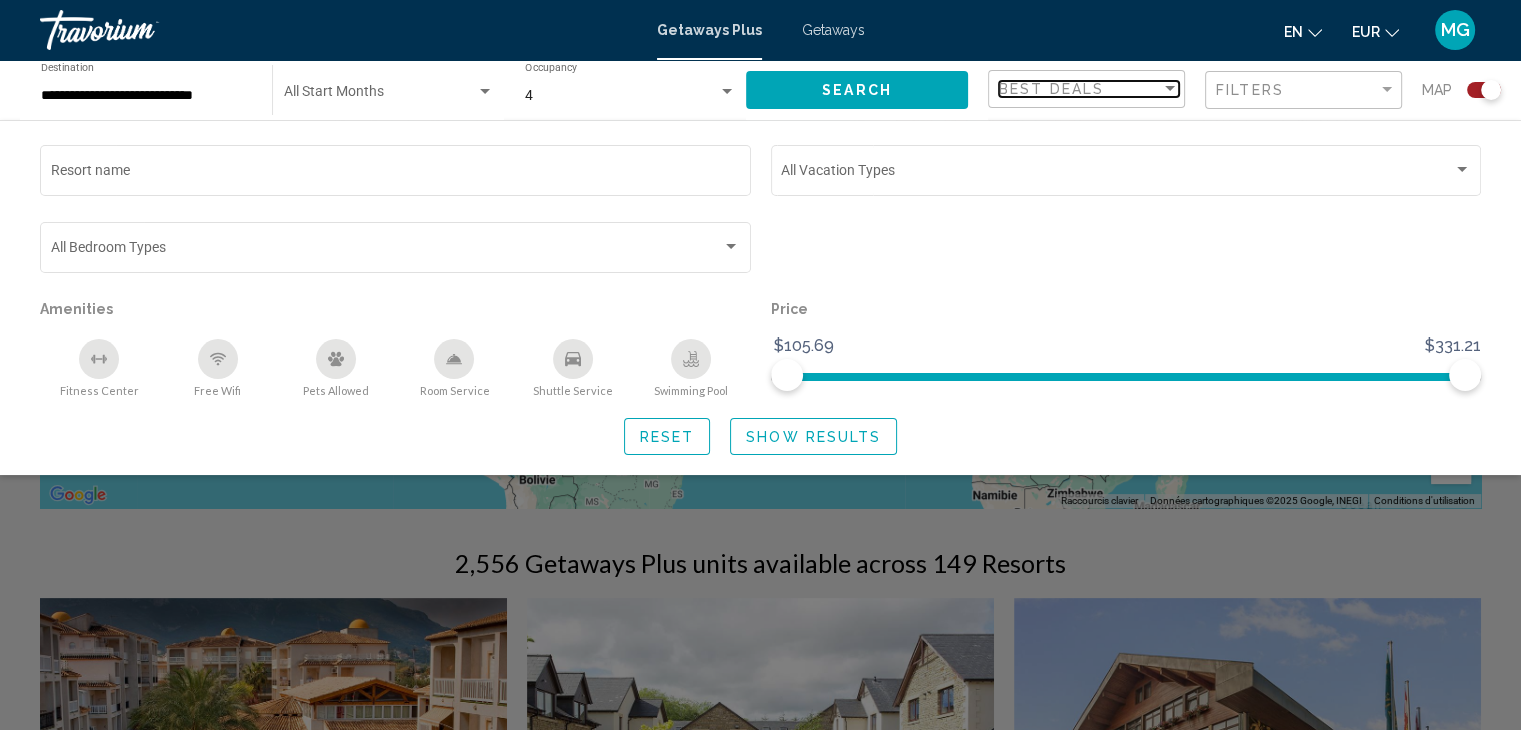 click on "Best Deals" at bounding box center [1051, 89] 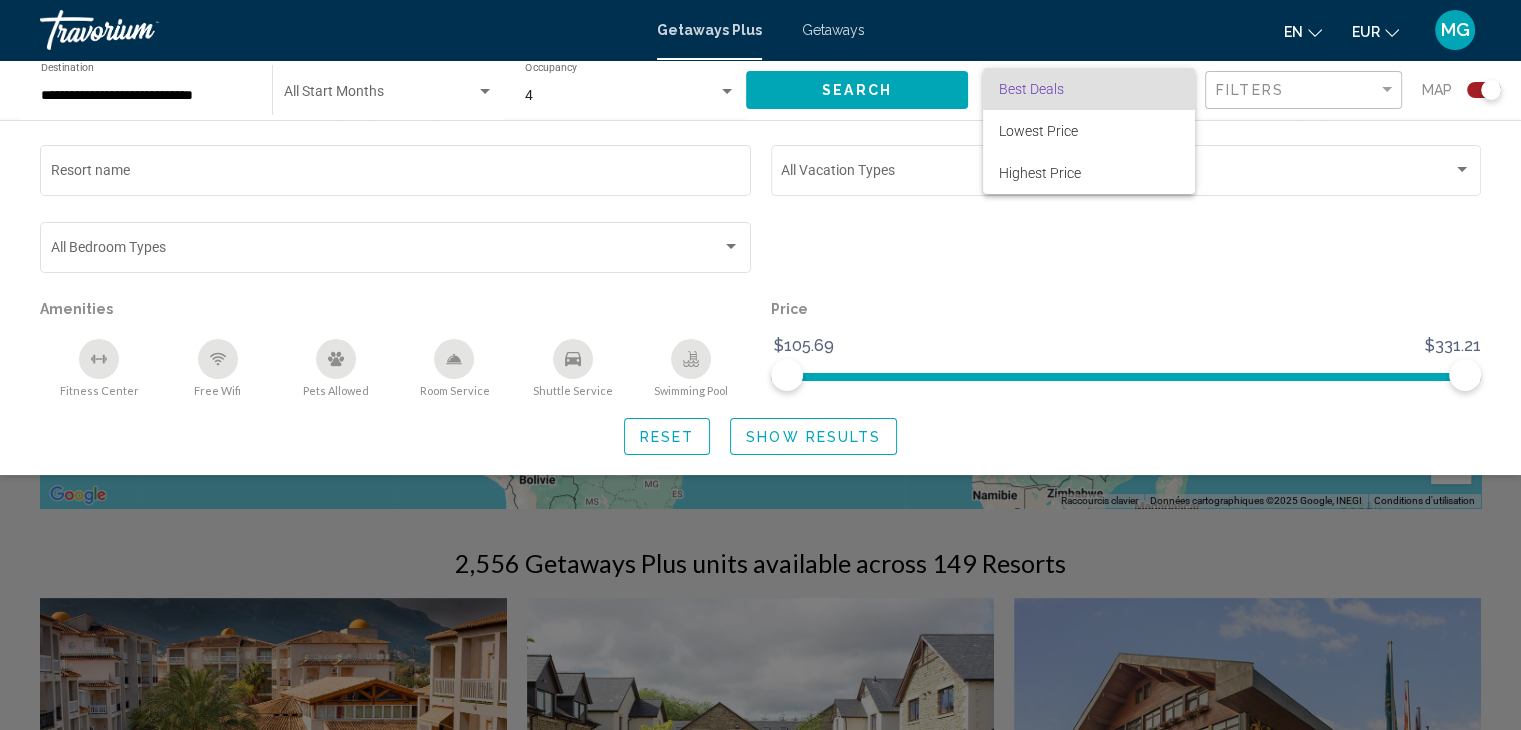 click at bounding box center (760, 365) 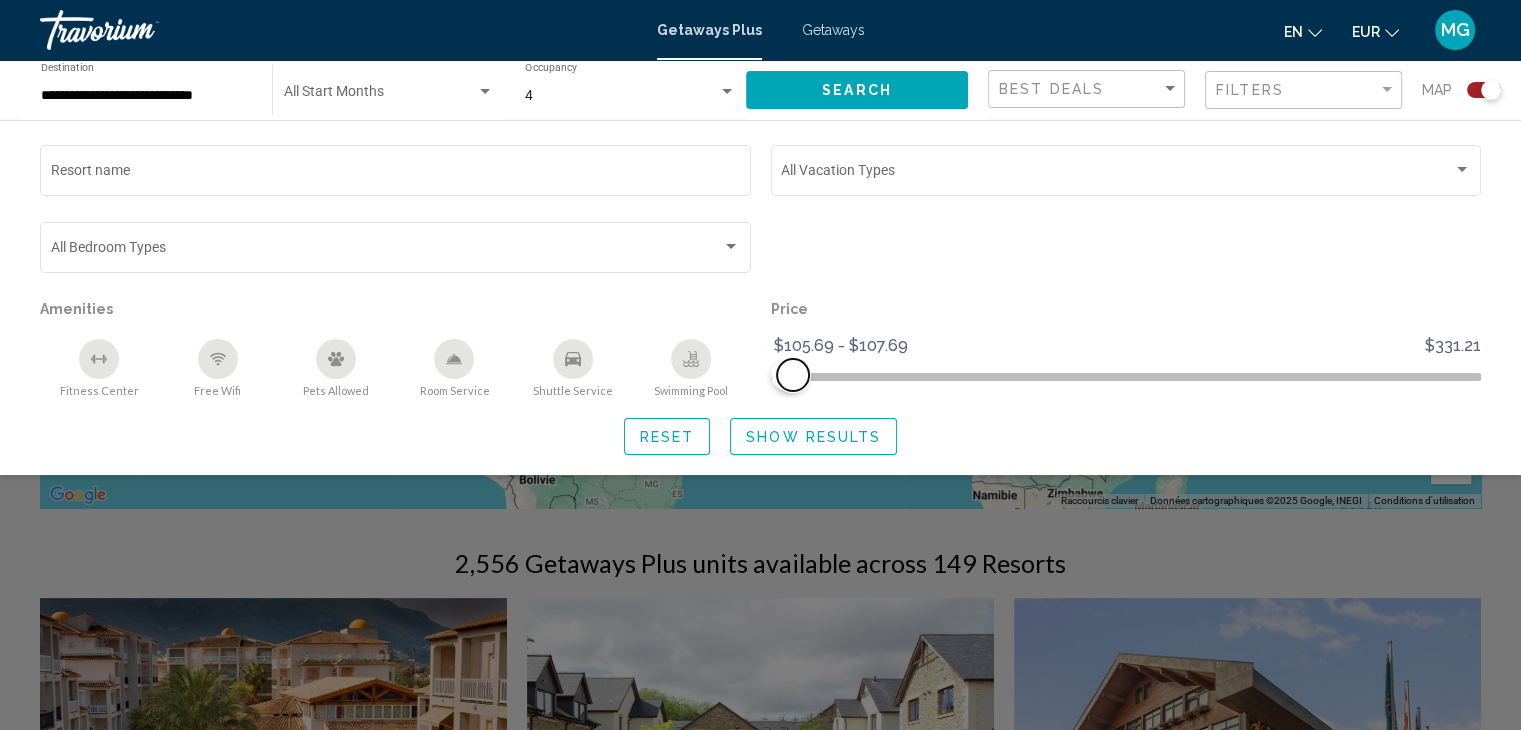 drag, startPoint x: 1322, startPoint y: 373, endPoint x: 791, endPoint y: 381, distance: 531.06024 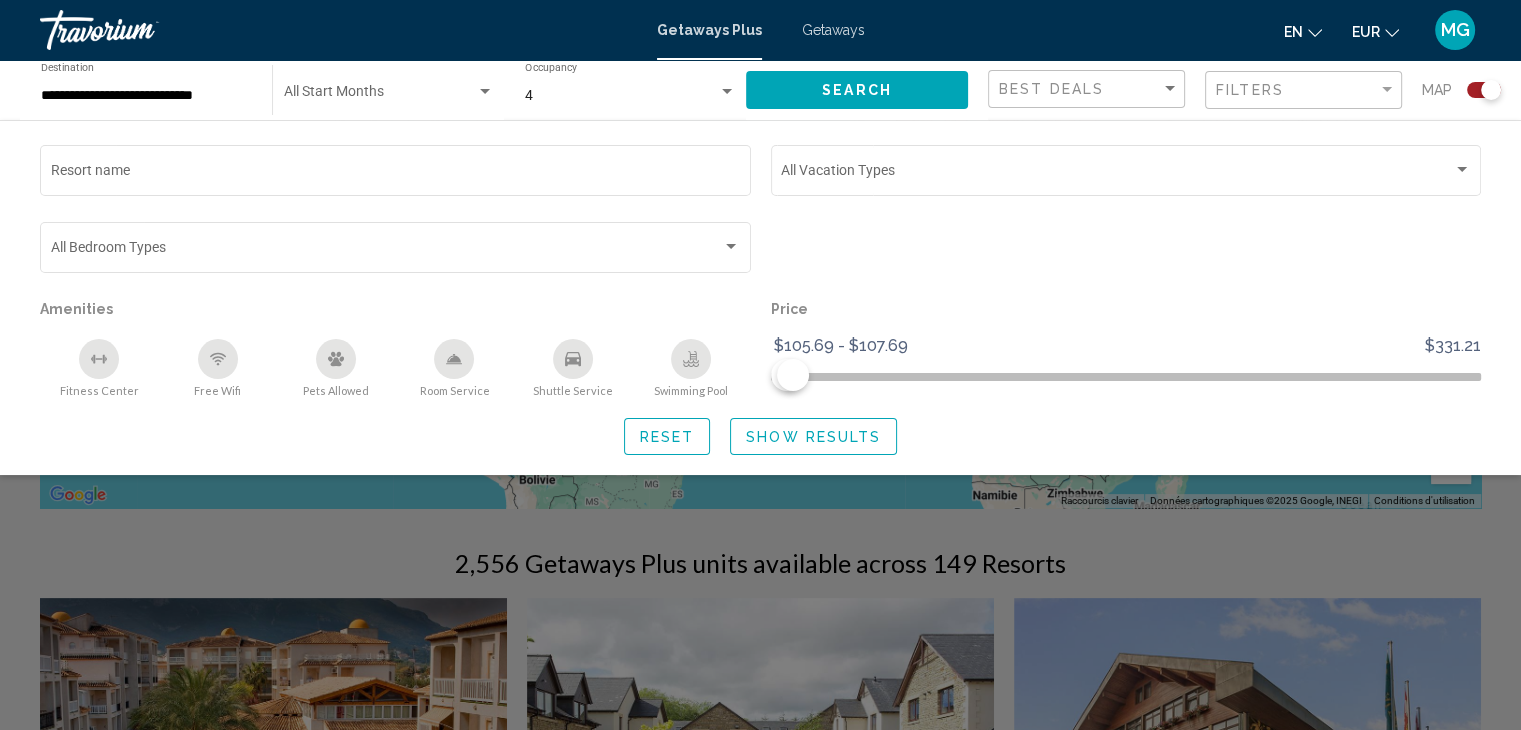 click on "Show Results" 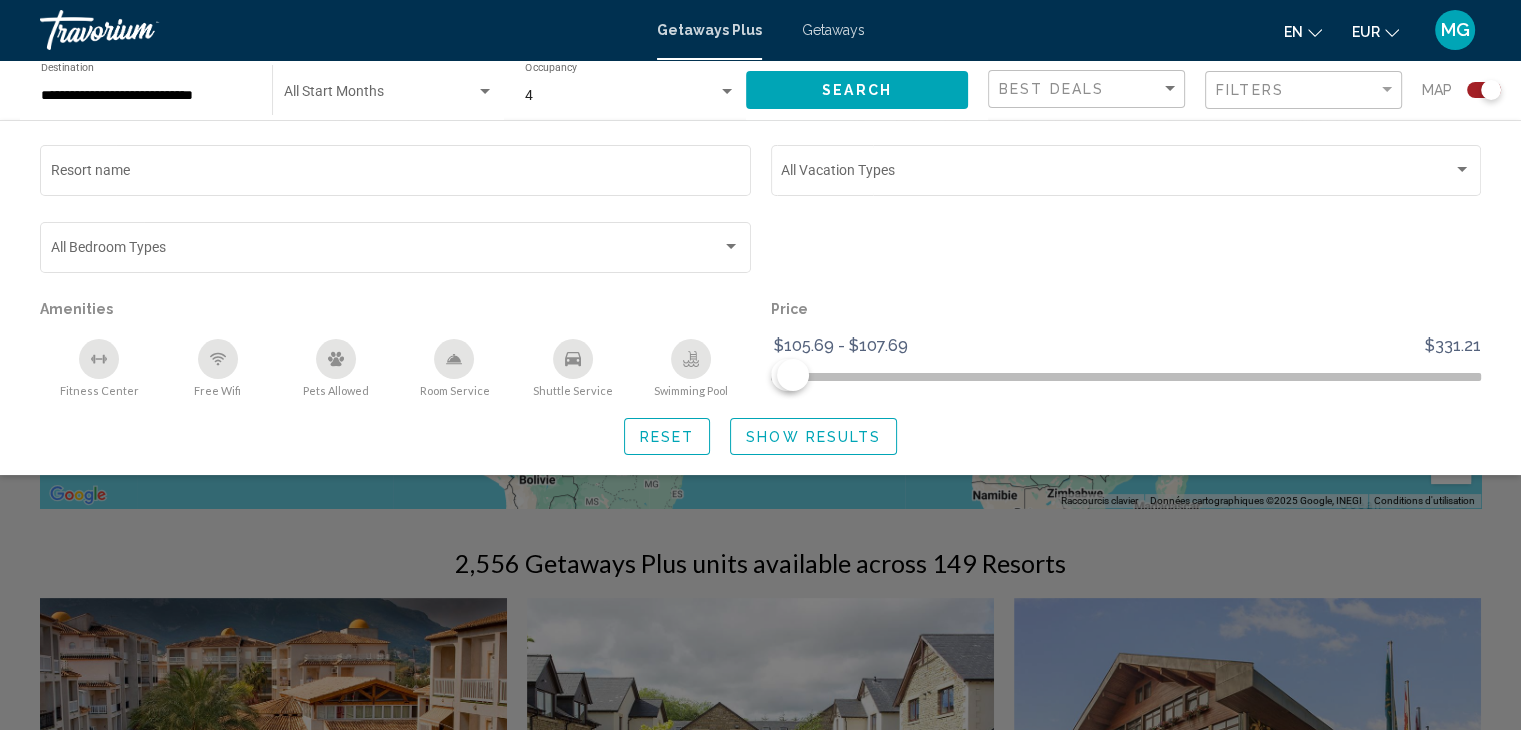 click on "Show Results" 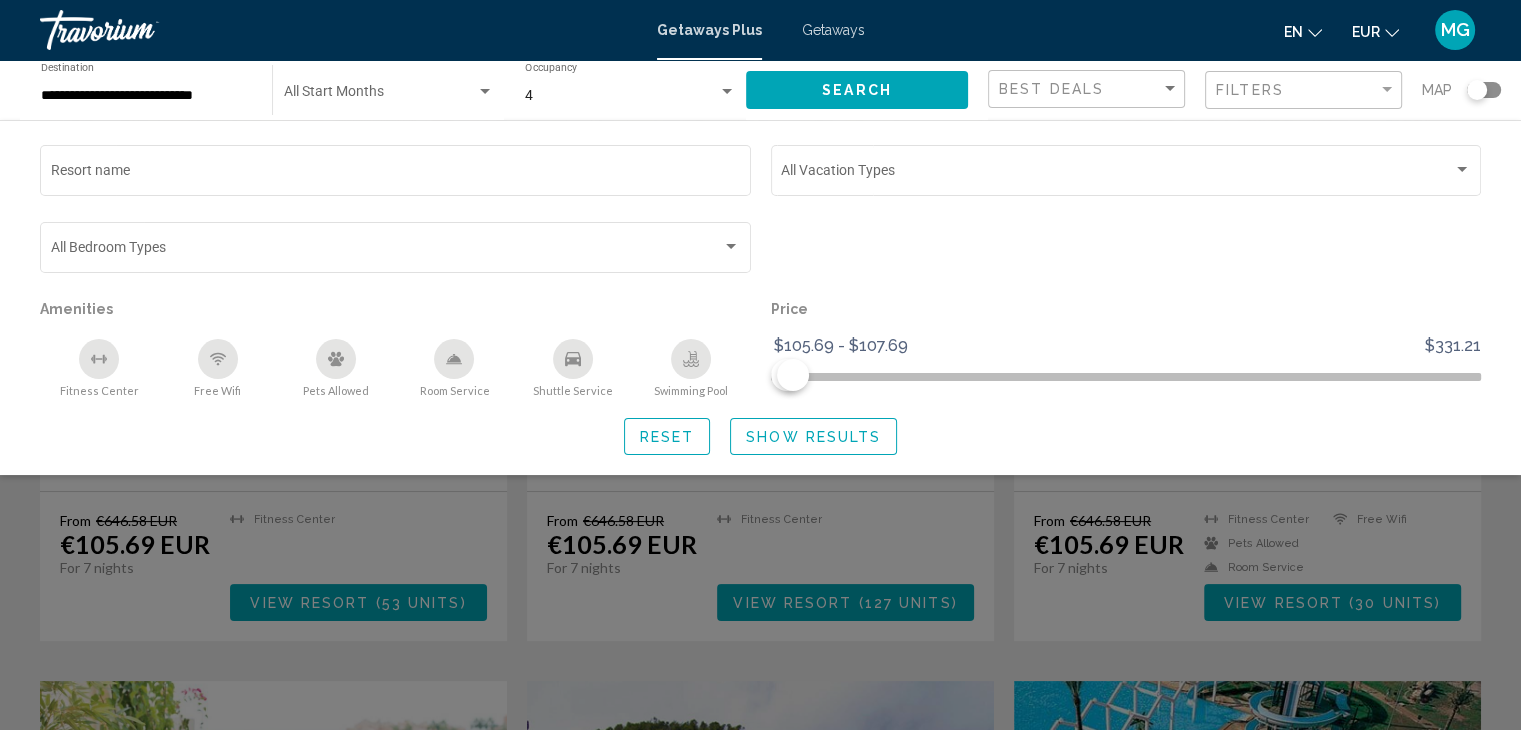 scroll, scrollTop: 0, scrollLeft: 0, axis: both 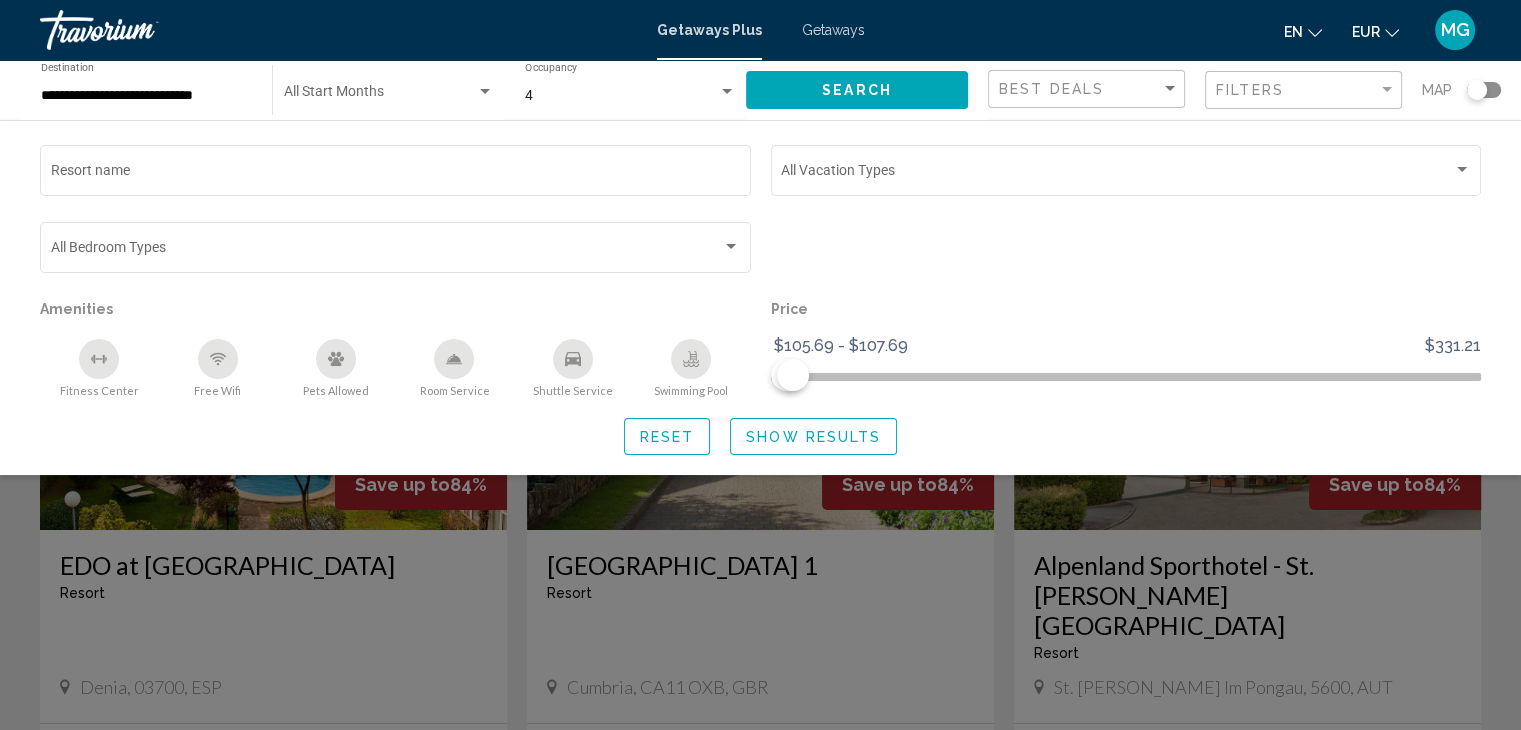click 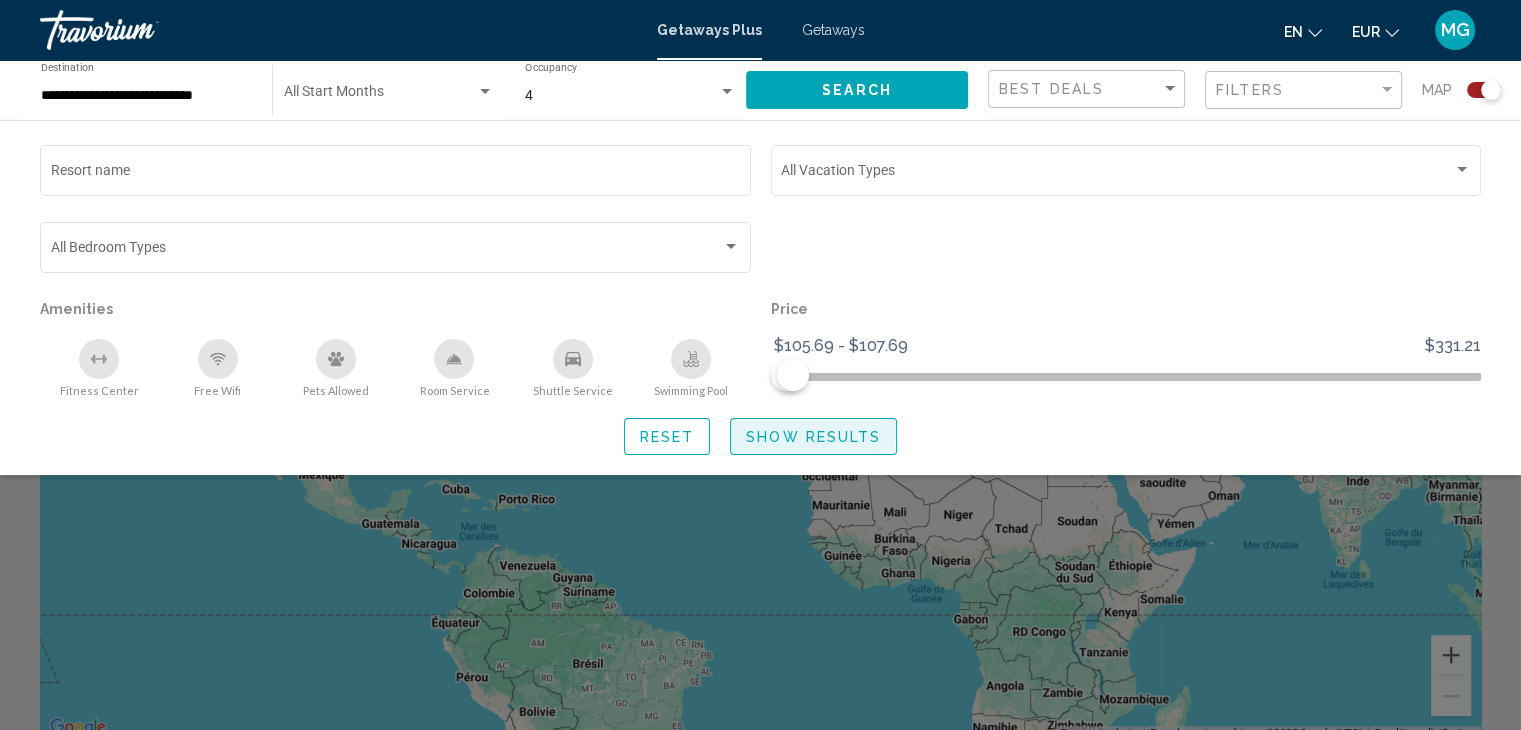 click on "Show Results" 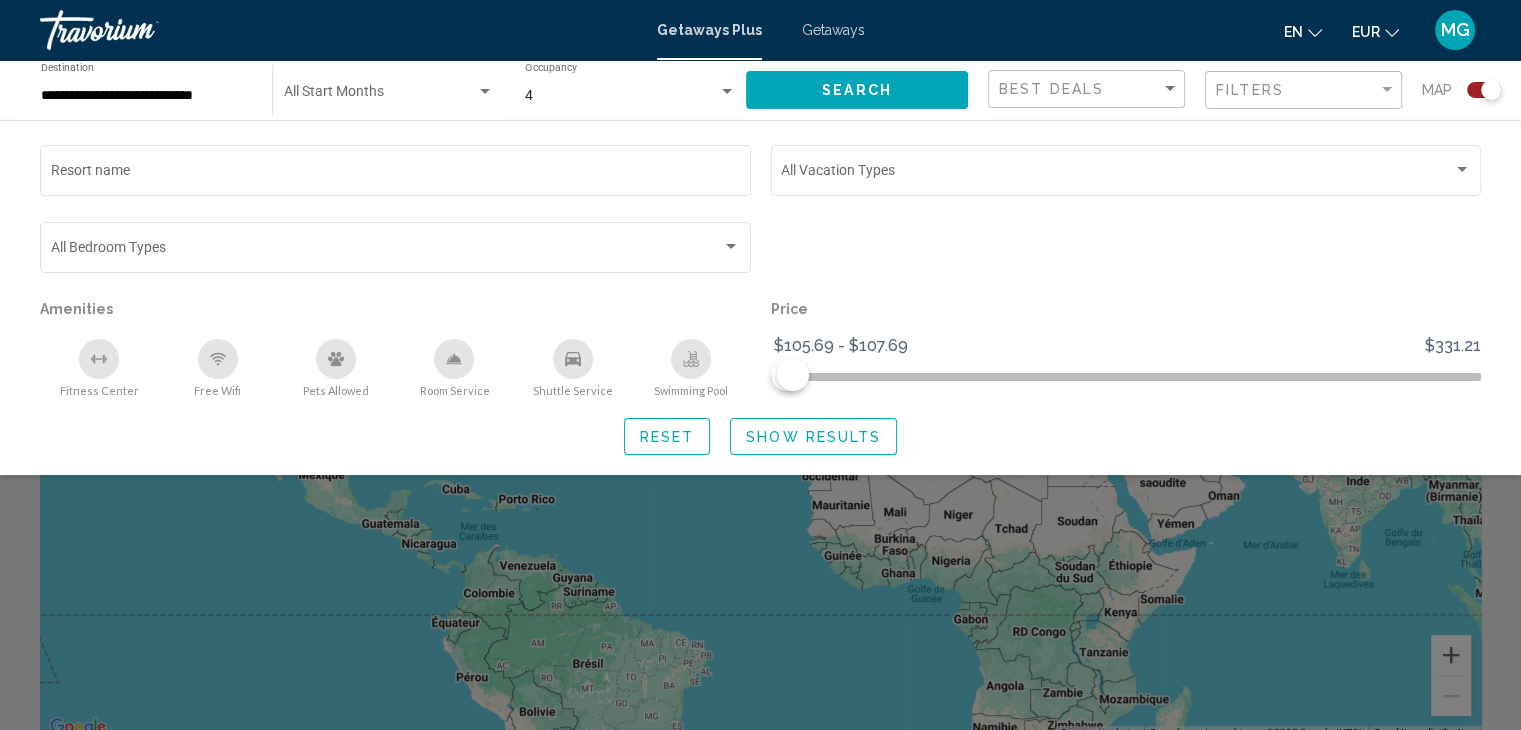 click 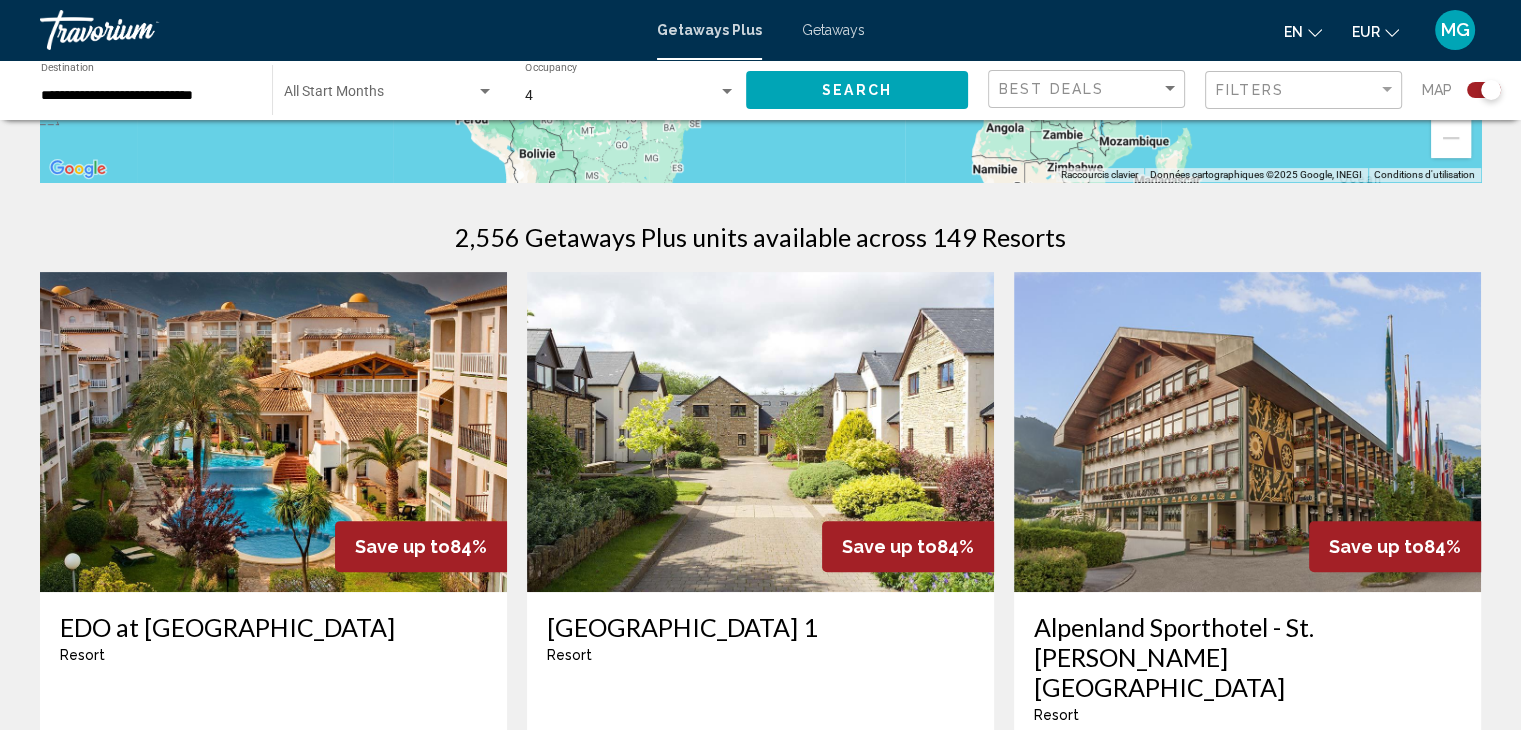 scroll, scrollTop: 430, scrollLeft: 0, axis: vertical 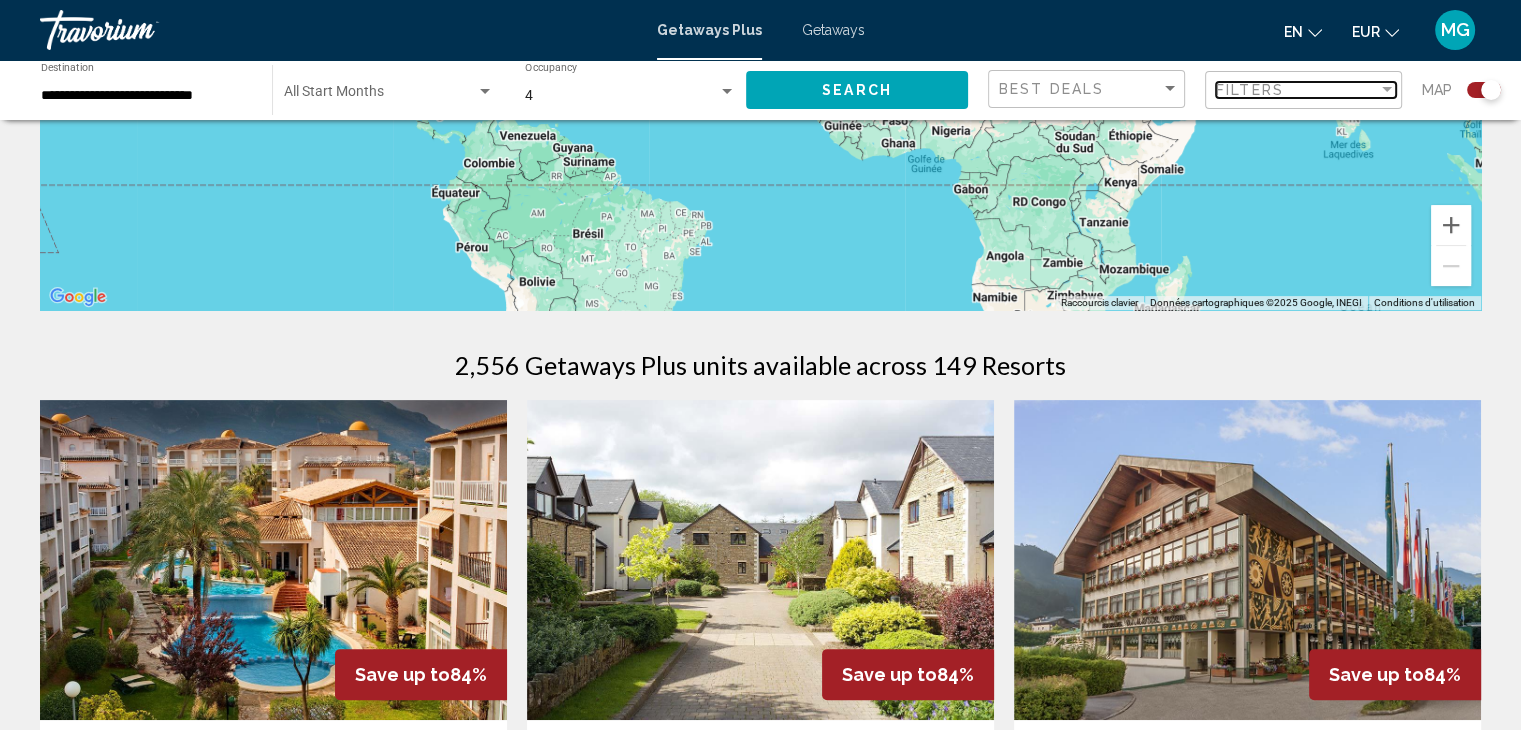 click on "Filters" at bounding box center (1297, 90) 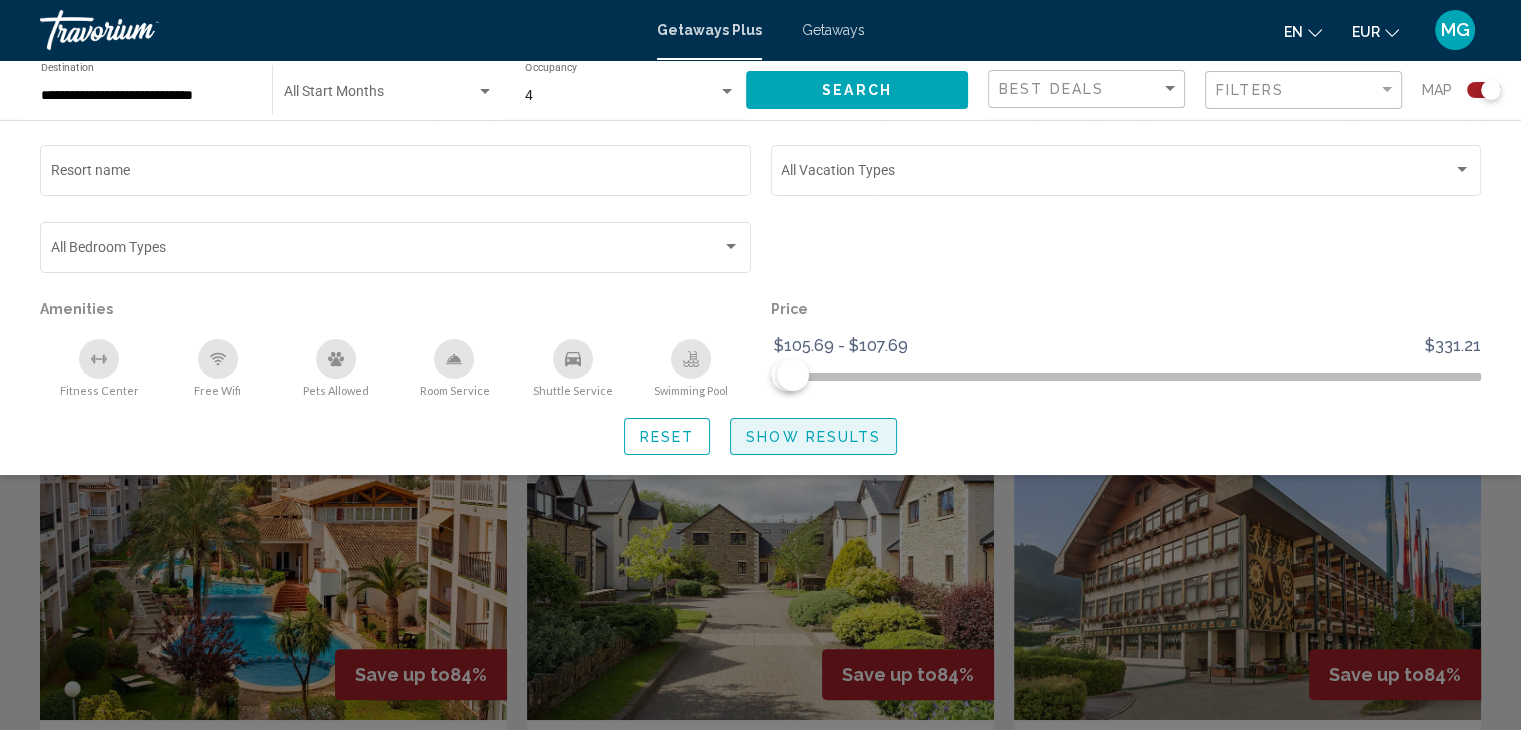 drag, startPoint x: 799, startPoint y: 438, endPoint x: 803, endPoint y: 407, distance: 31.257 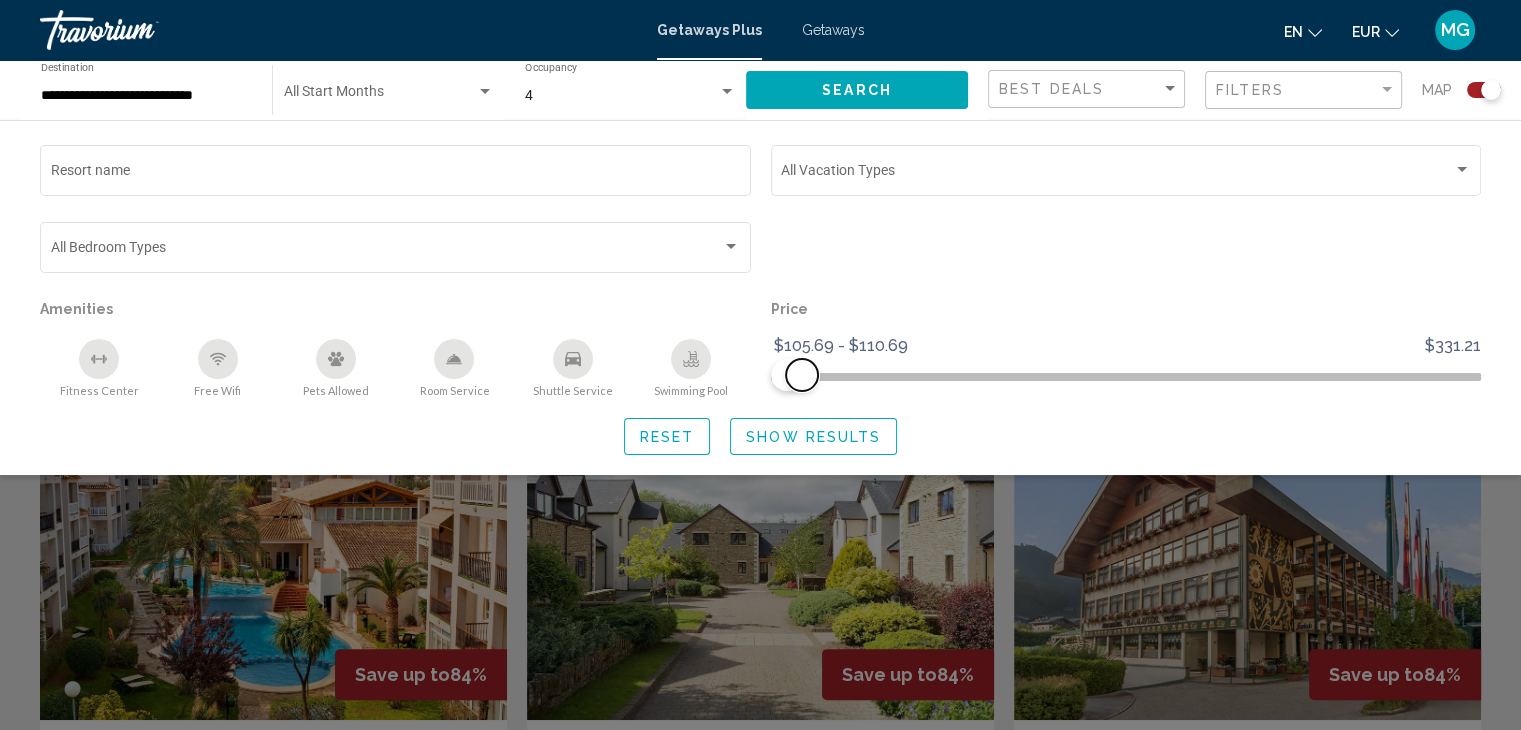 click 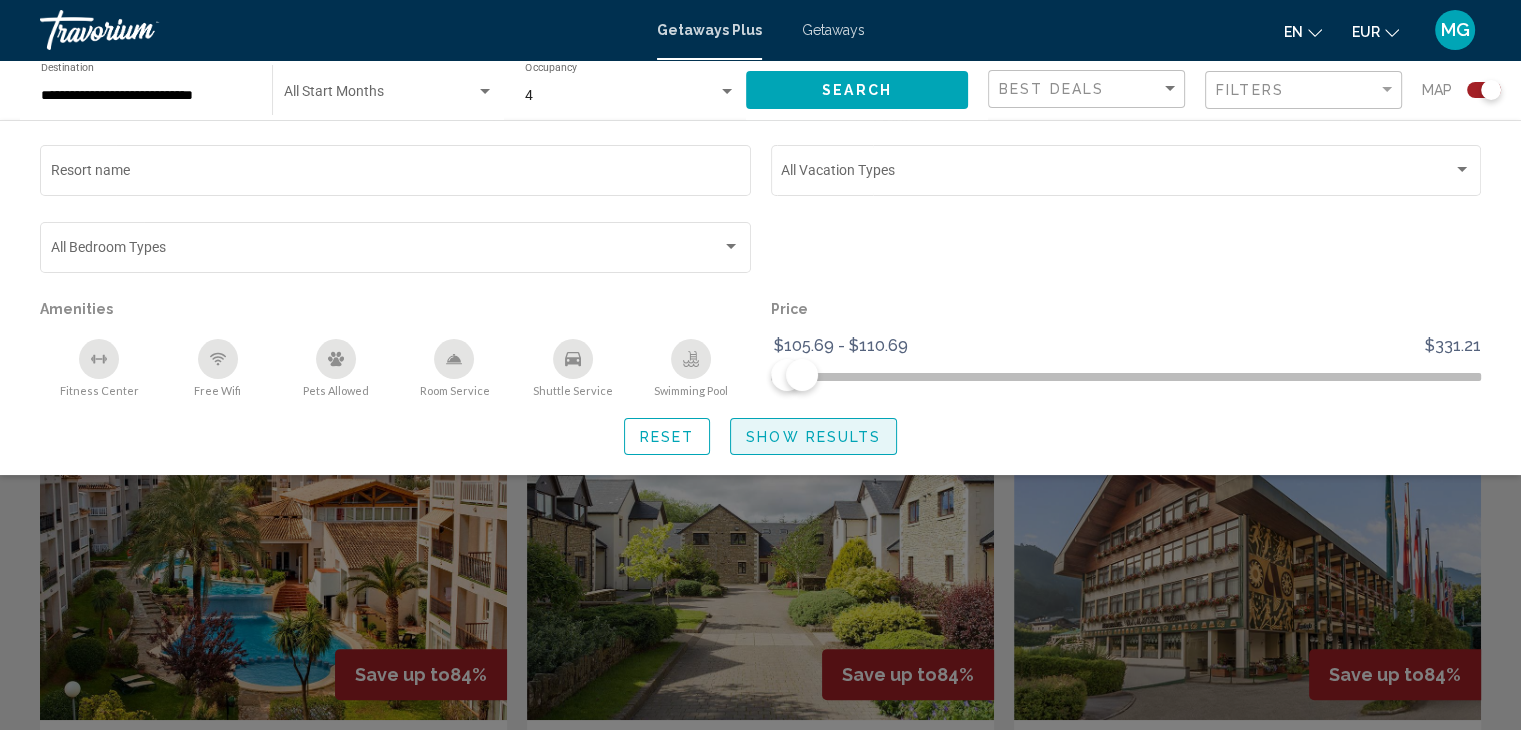 click on "Show Results" 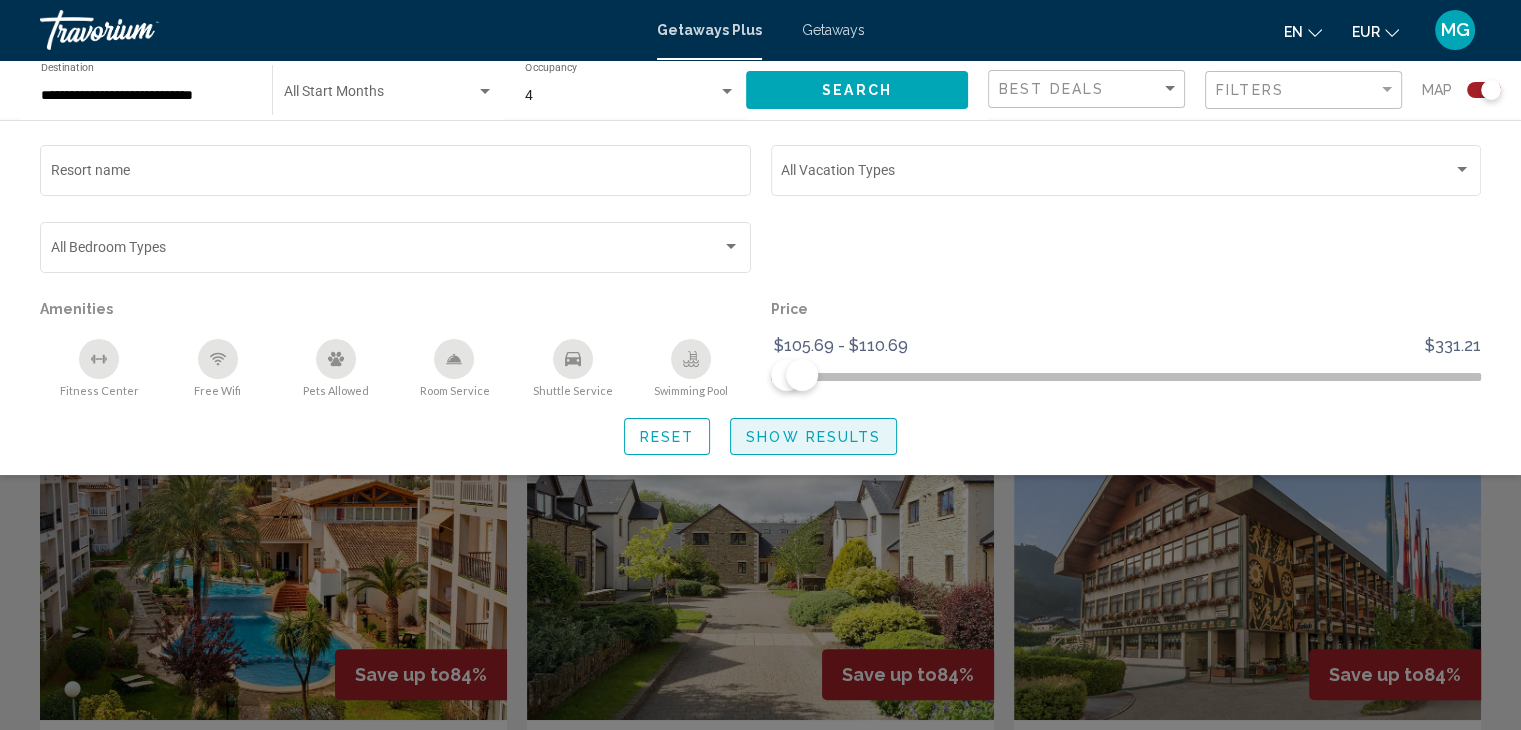 click on "Show Results" 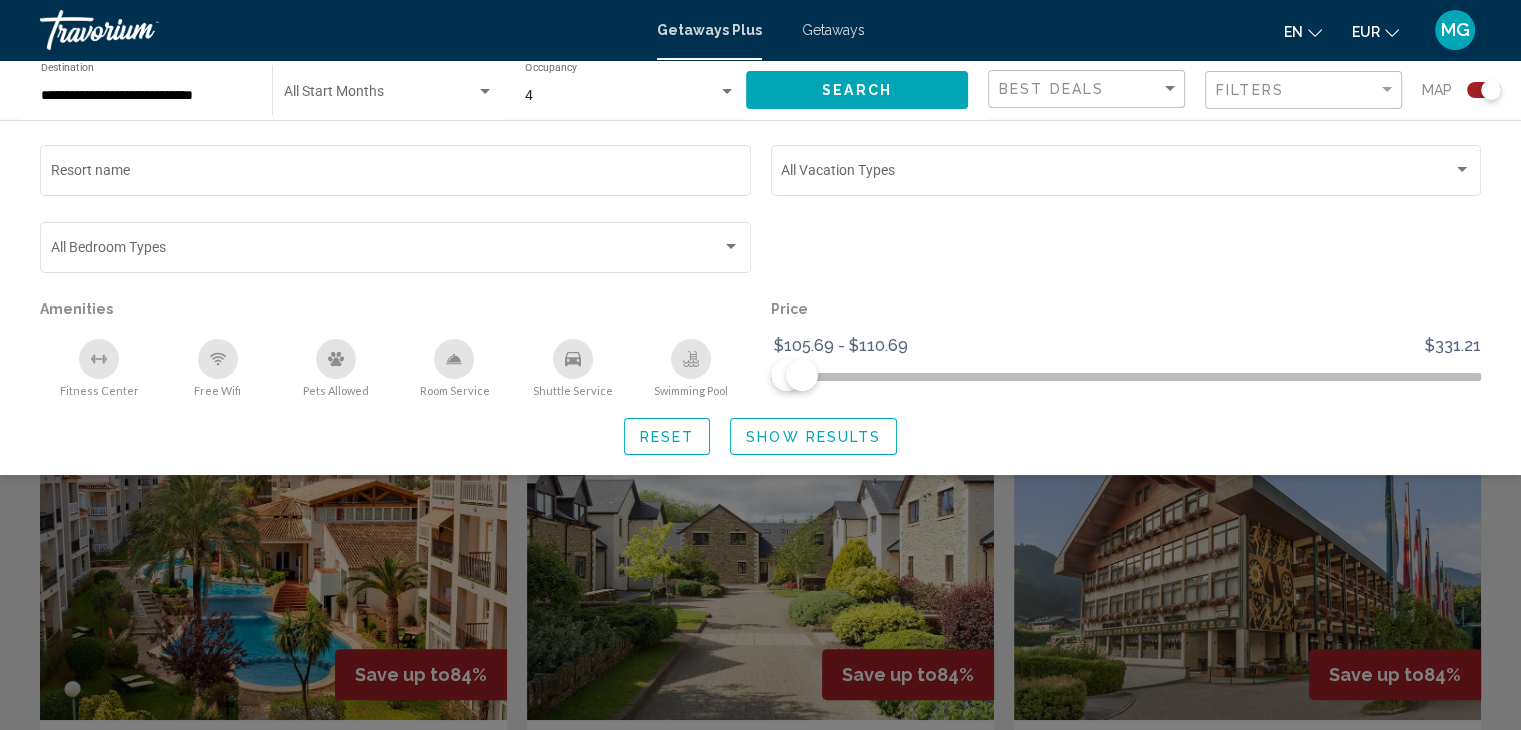 click 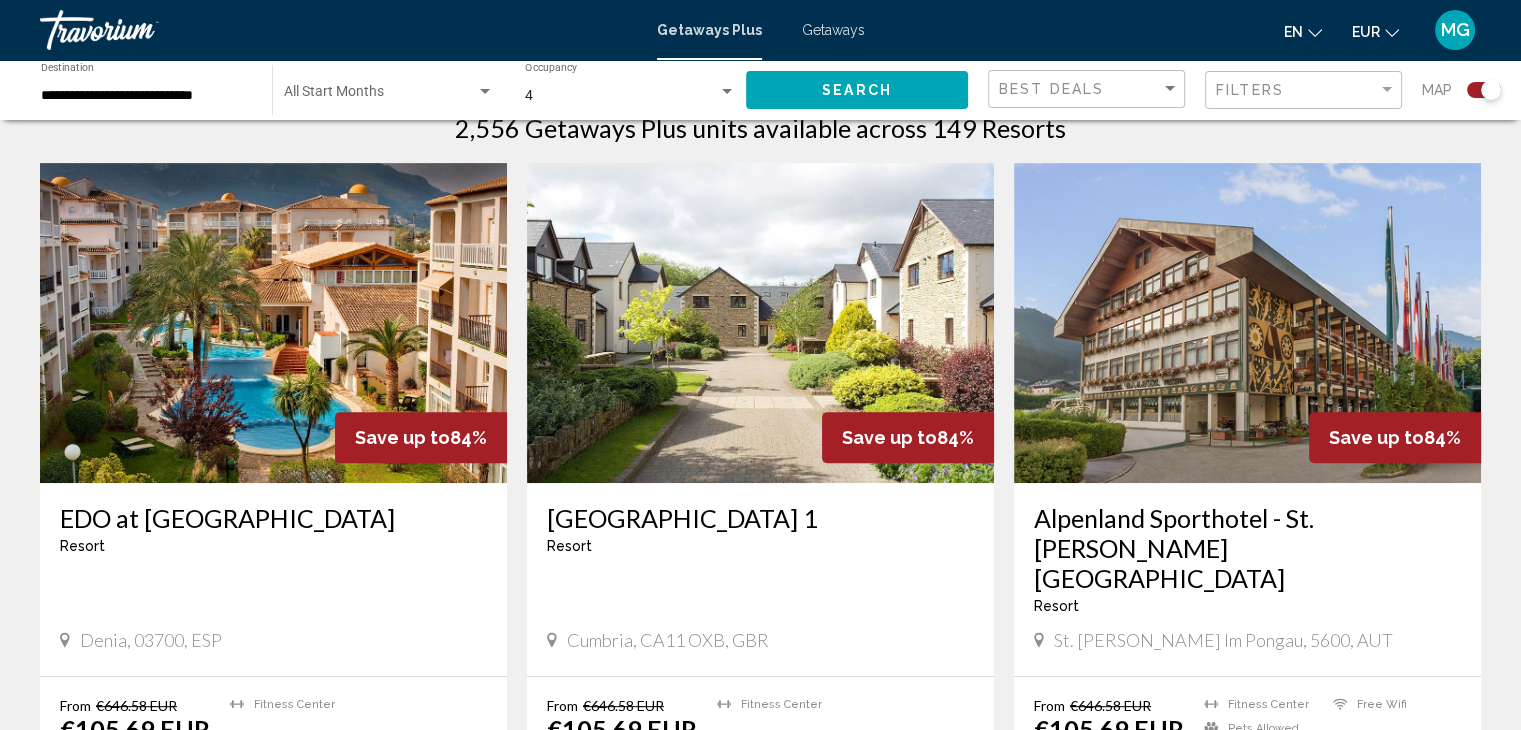 scroll, scrollTop: 730, scrollLeft: 0, axis: vertical 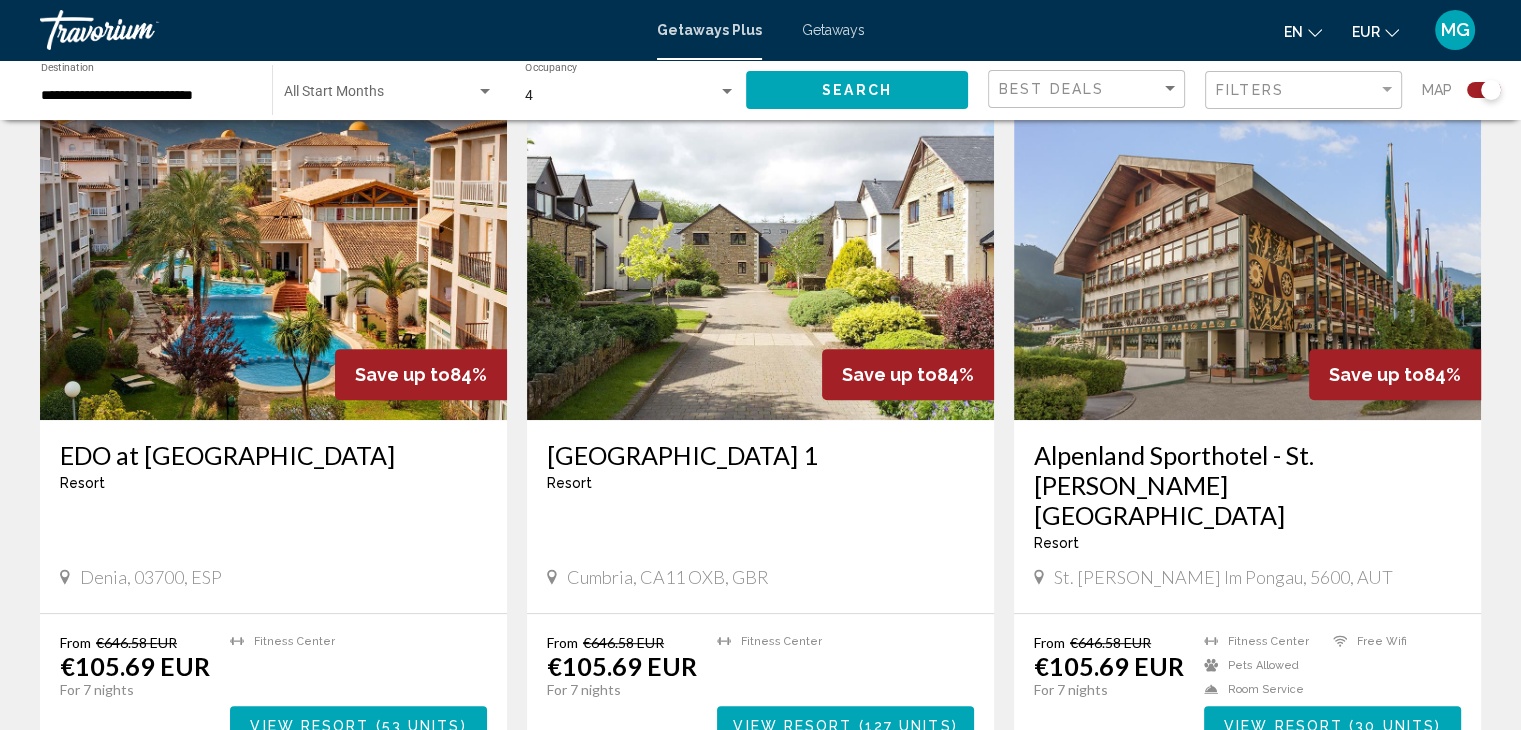 click at bounding box center [273, 260] 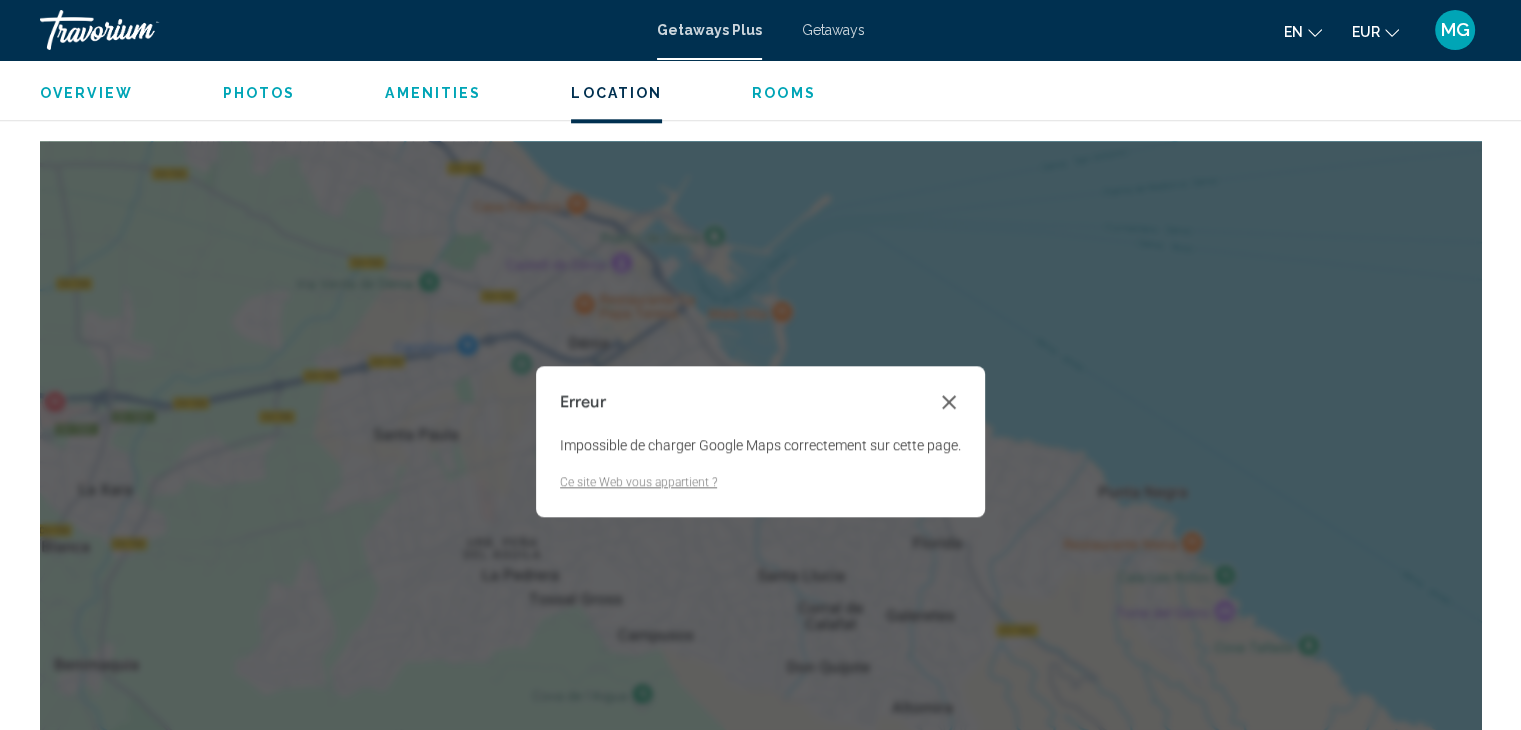 scroll, scrollTop: 2332, scrollLeft: 0, axis: vertical 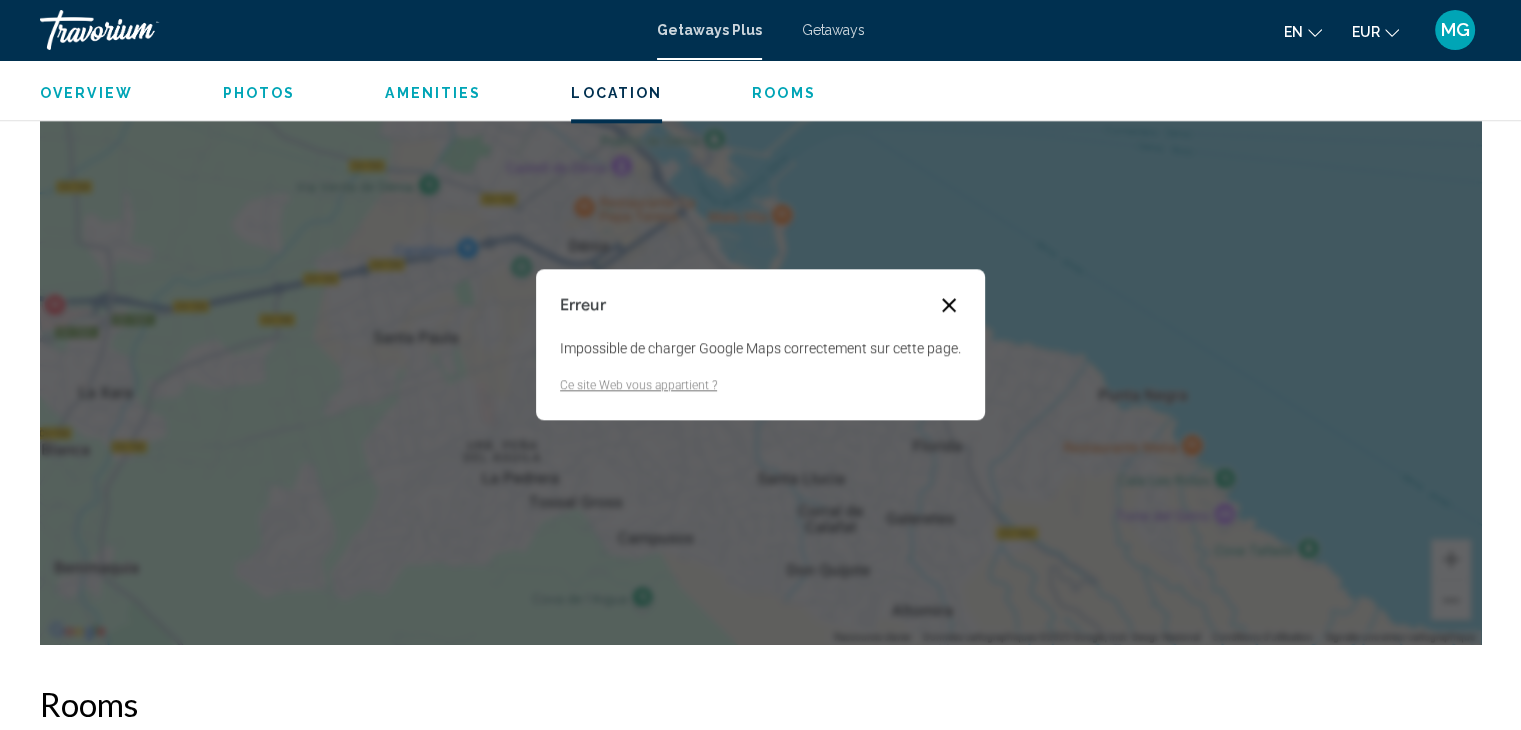 click at bounding box center [949, 305] 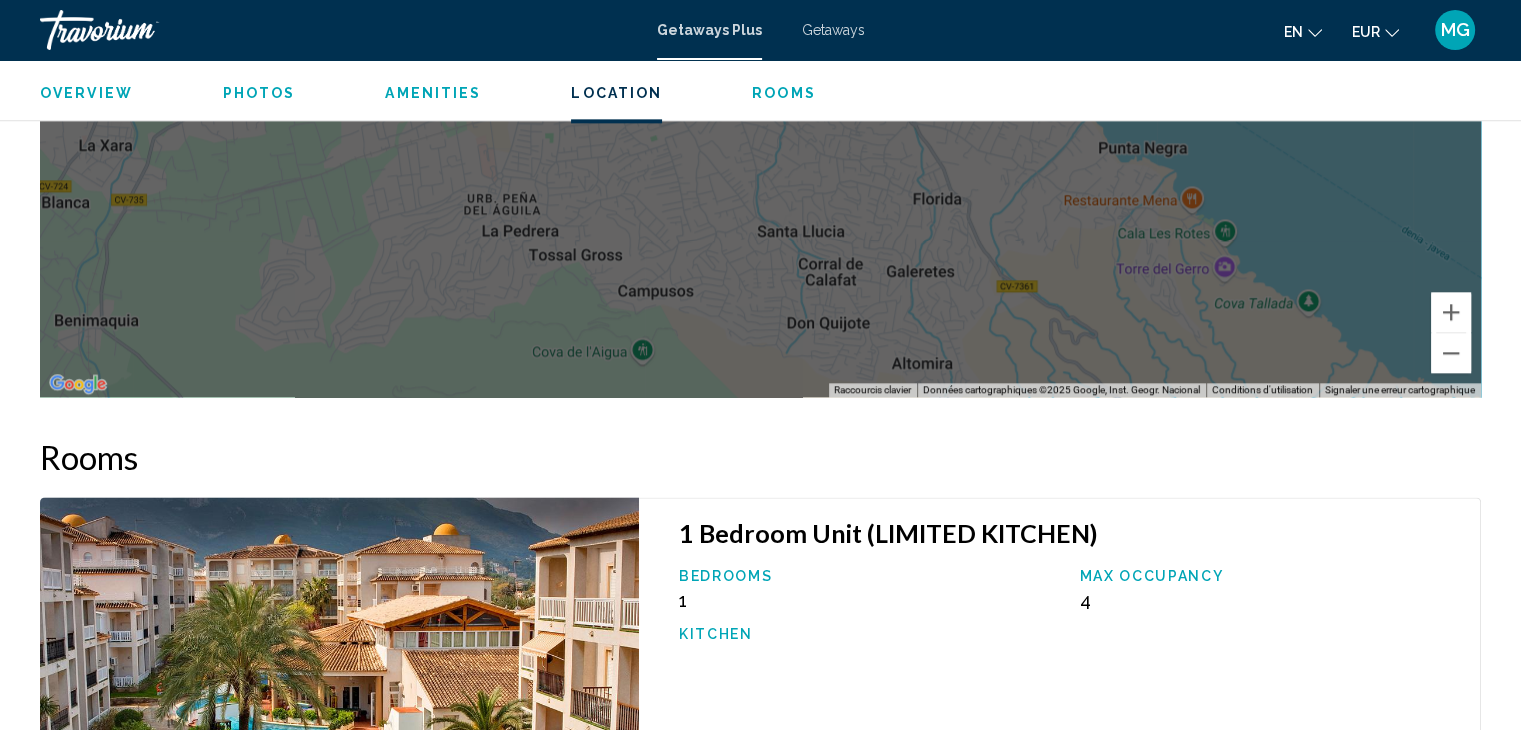 scroll, scrollTop: 2600, scrollLeft: 0, axis: vertical 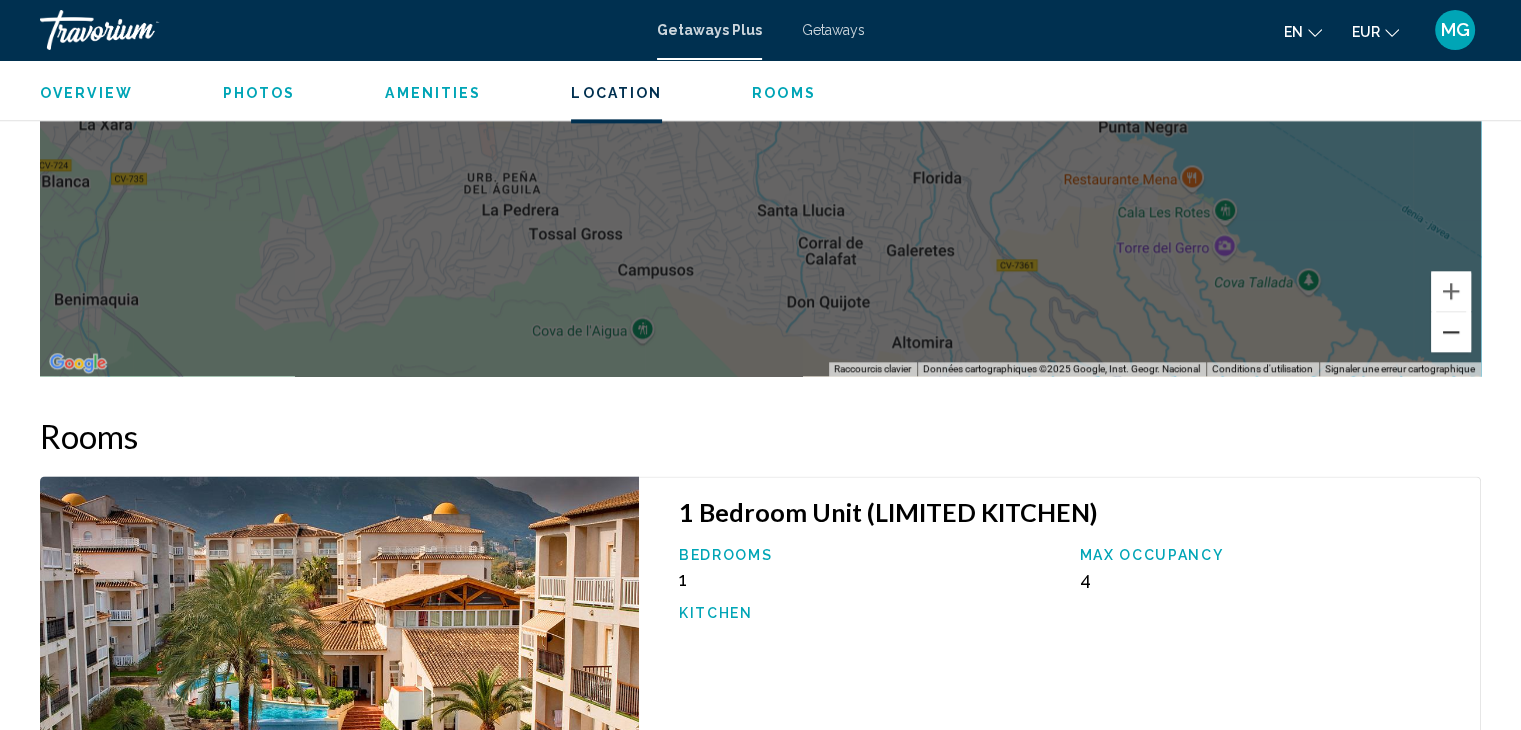 click at bounding box center [1451, 332] 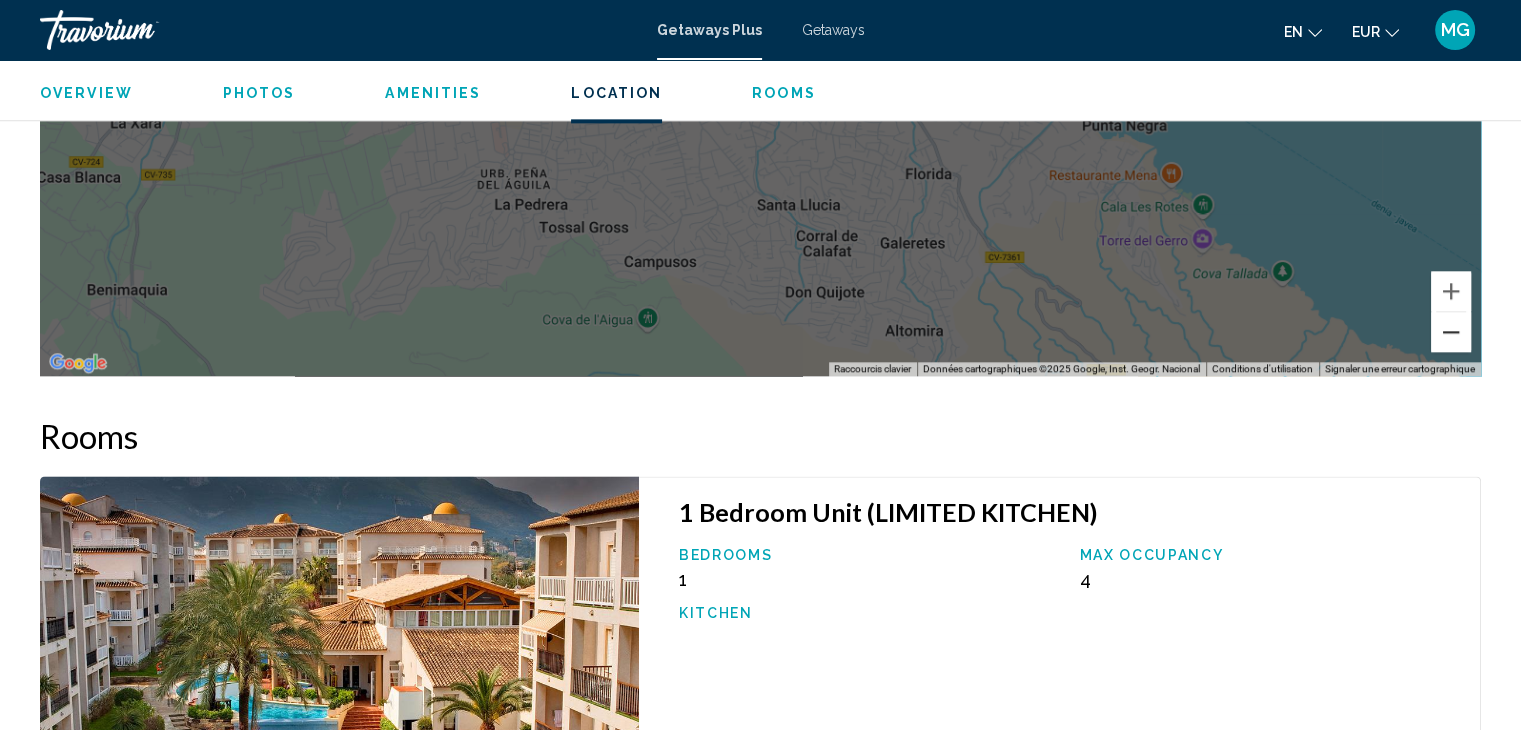 click at bounding box center [1451, 332] 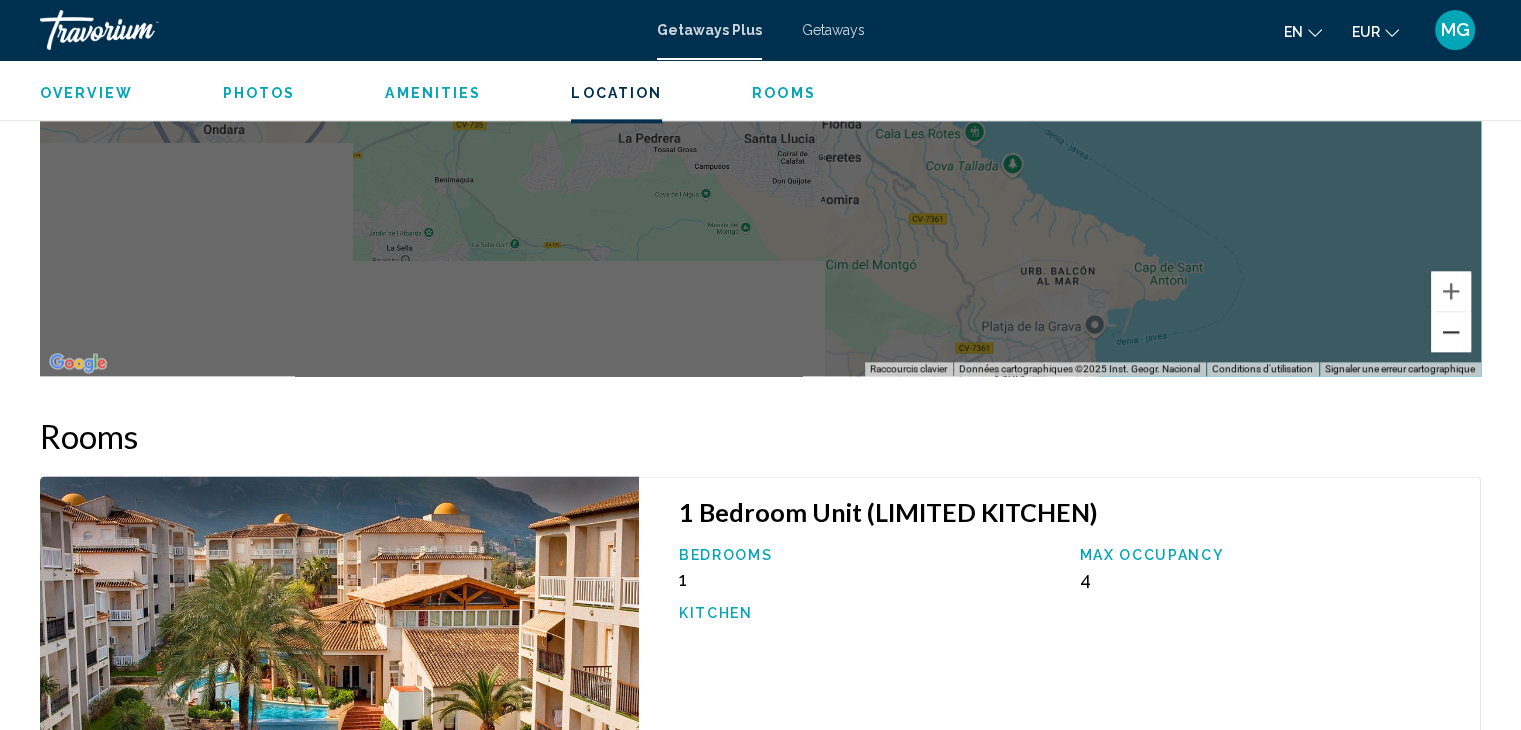 click at bounding box center (1451, 332) 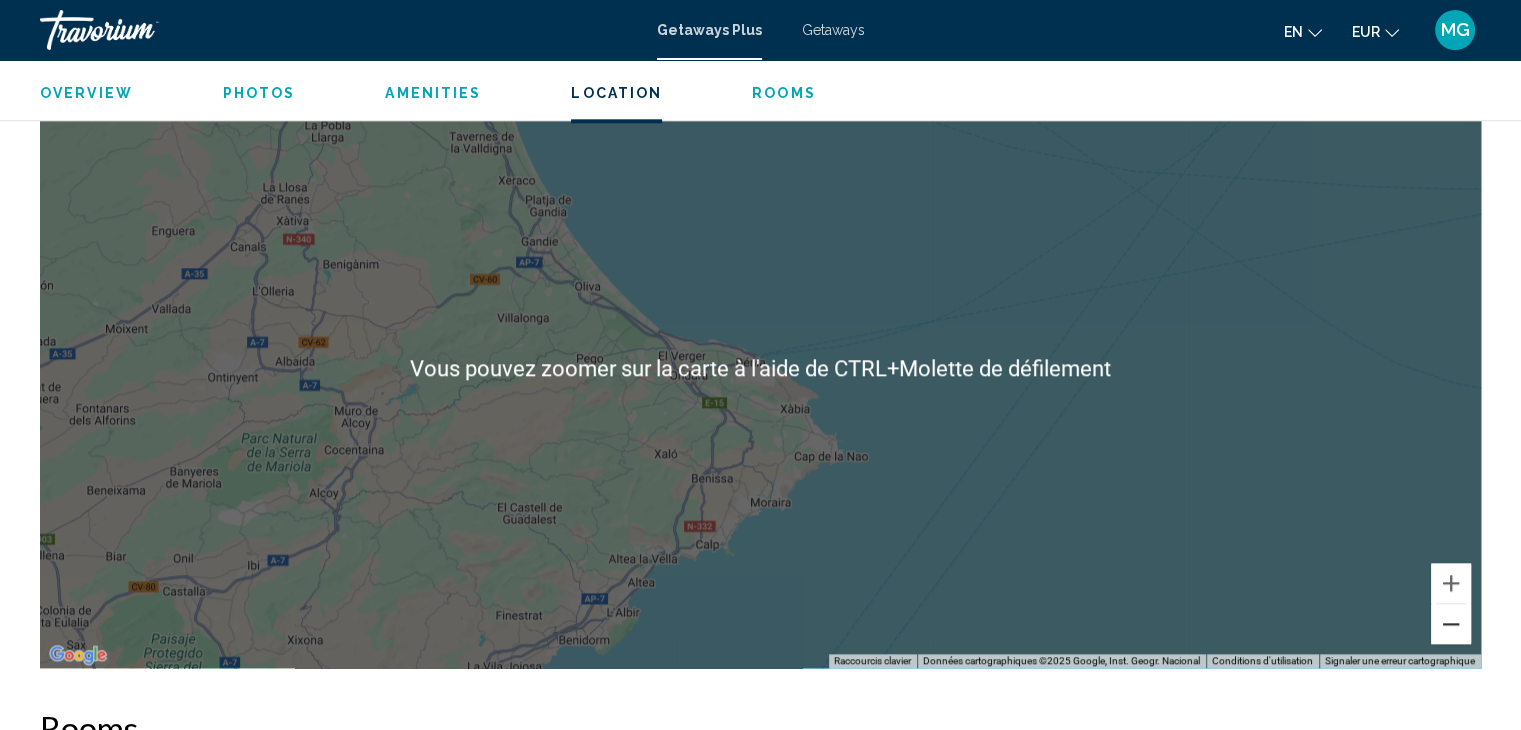 scroll, scrollTop: 2400, scrollLeft: 0, axis: vertical 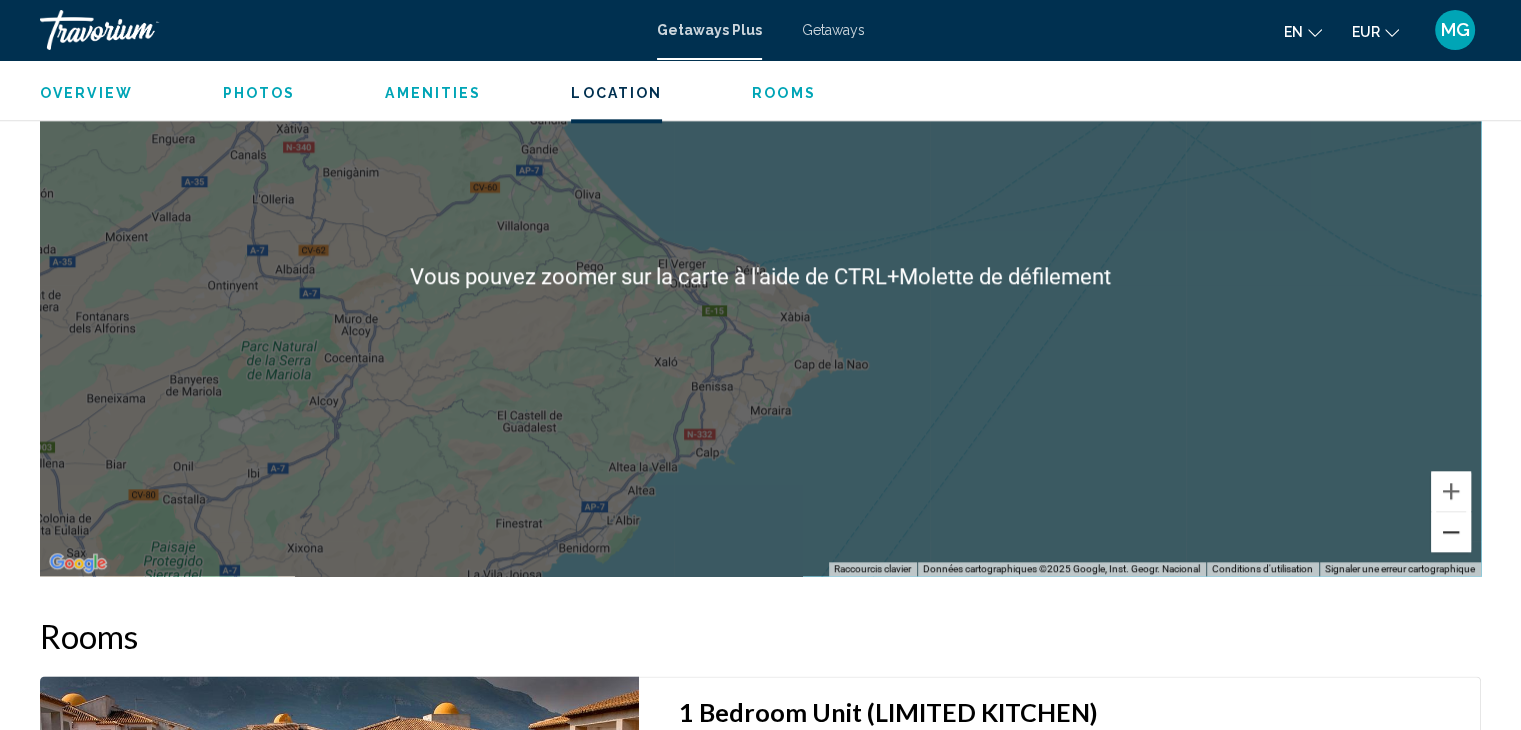 click at bounding box center (1451, 532) 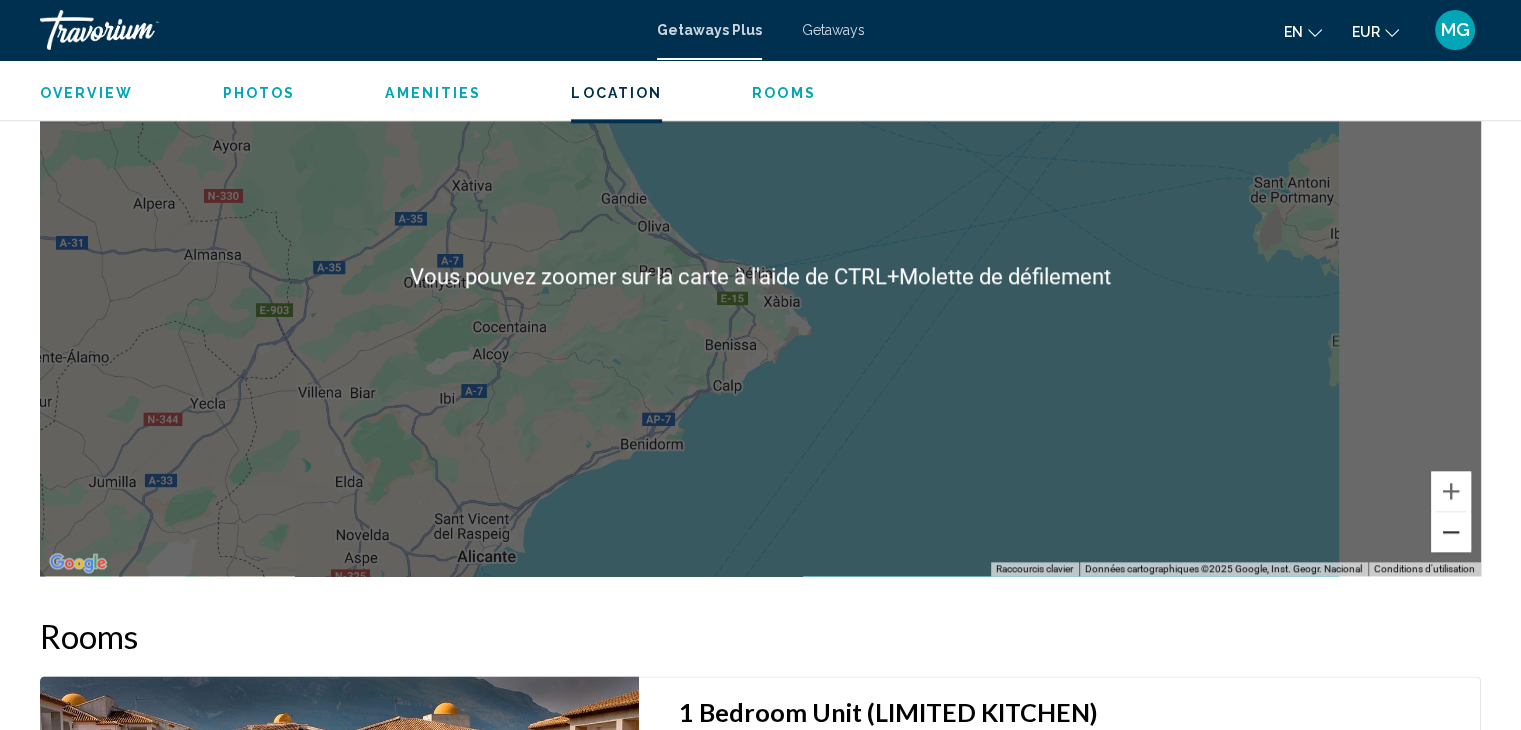 click at bounding box center [1451, 532] 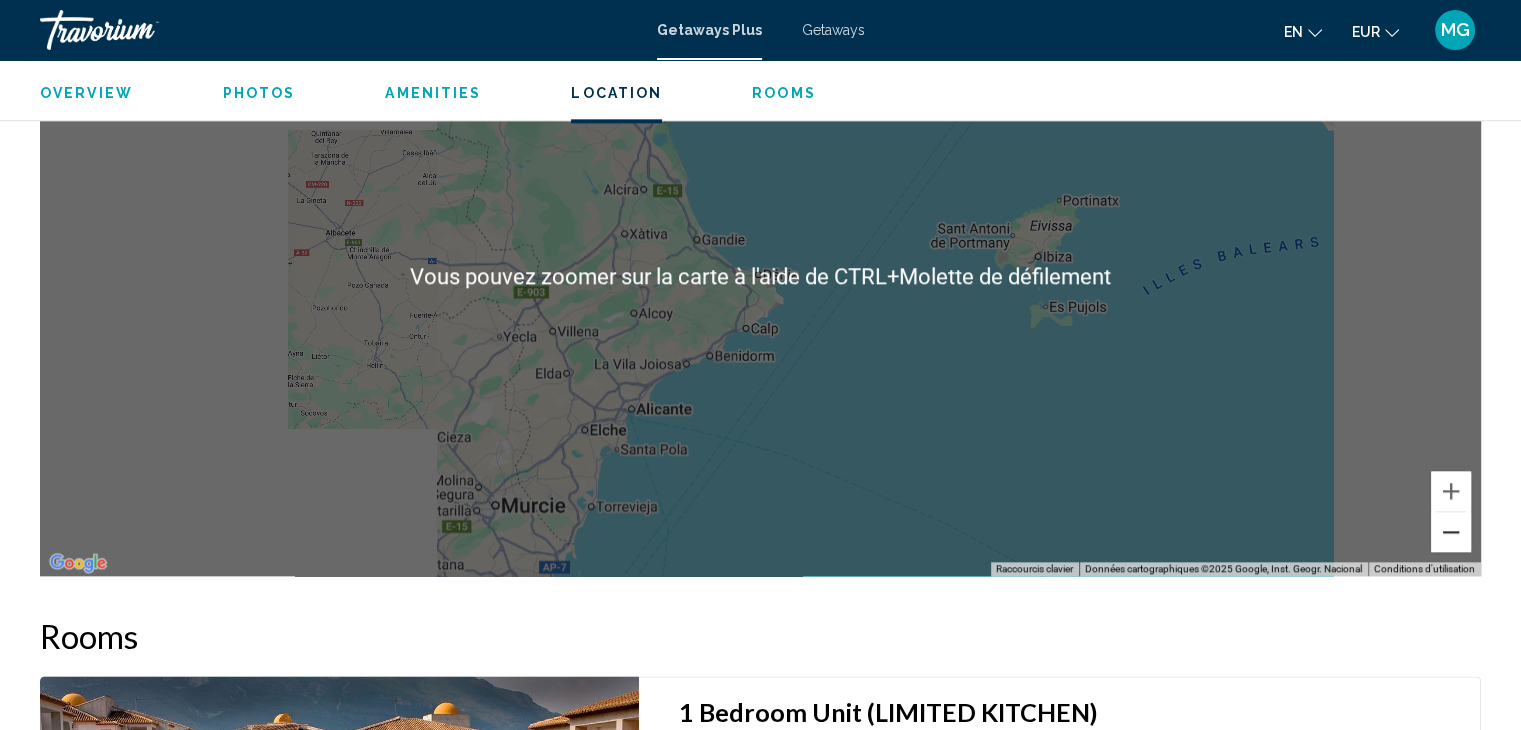 click at bounding box center [1451, 532] 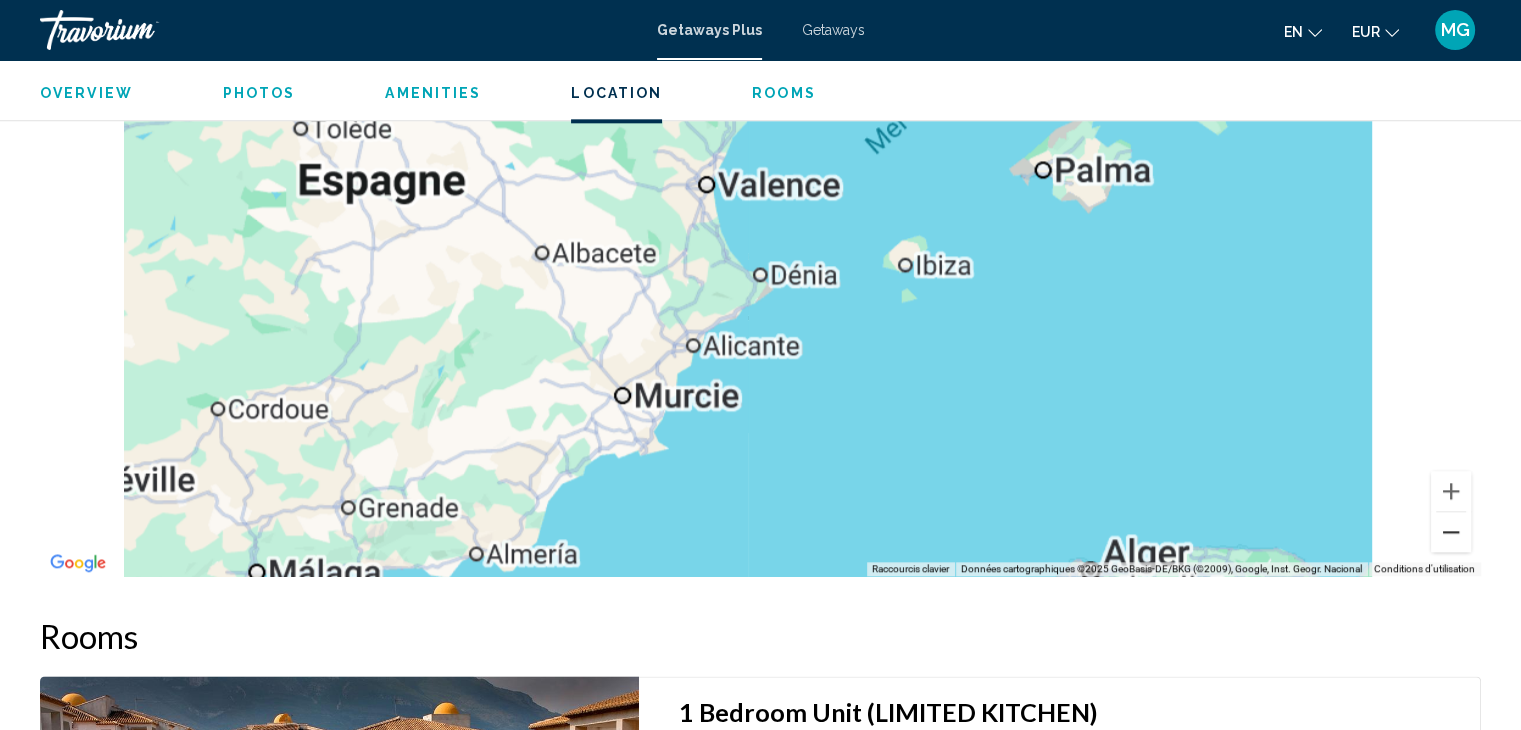 click at bounding box center (1451, 532) 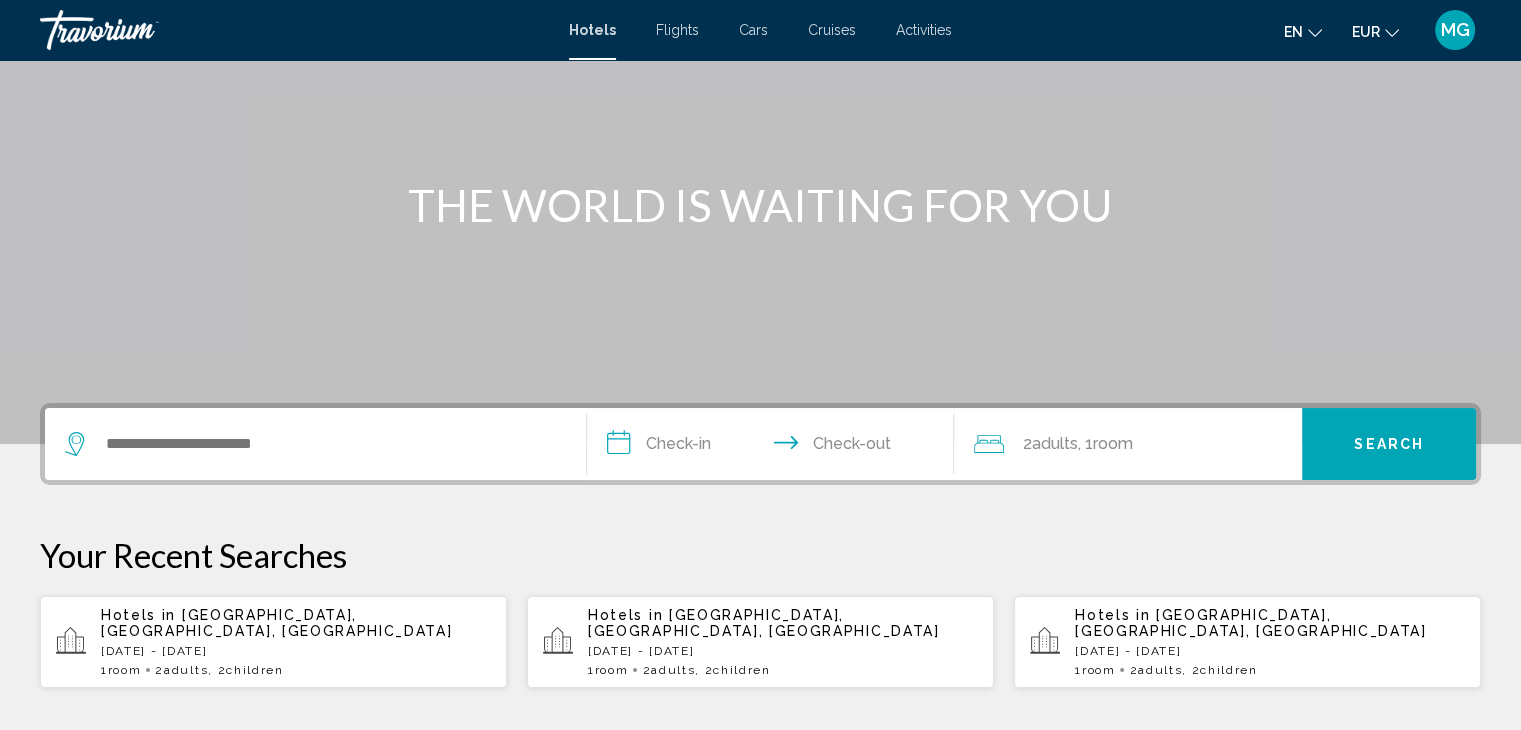 scroll, scrollTop: 400, scrollLeft: 0, axis: vertical 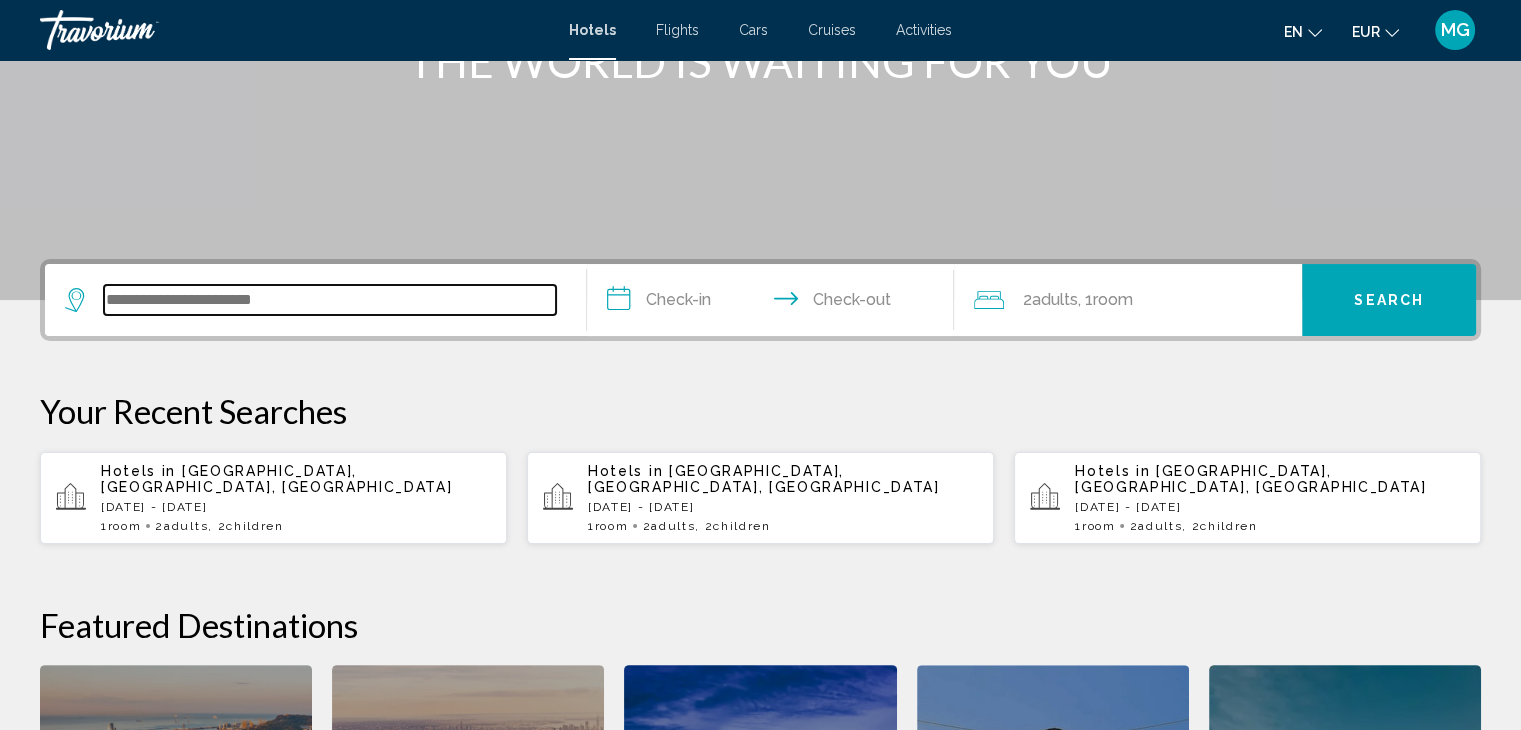 click at bounding box center [330, 300] 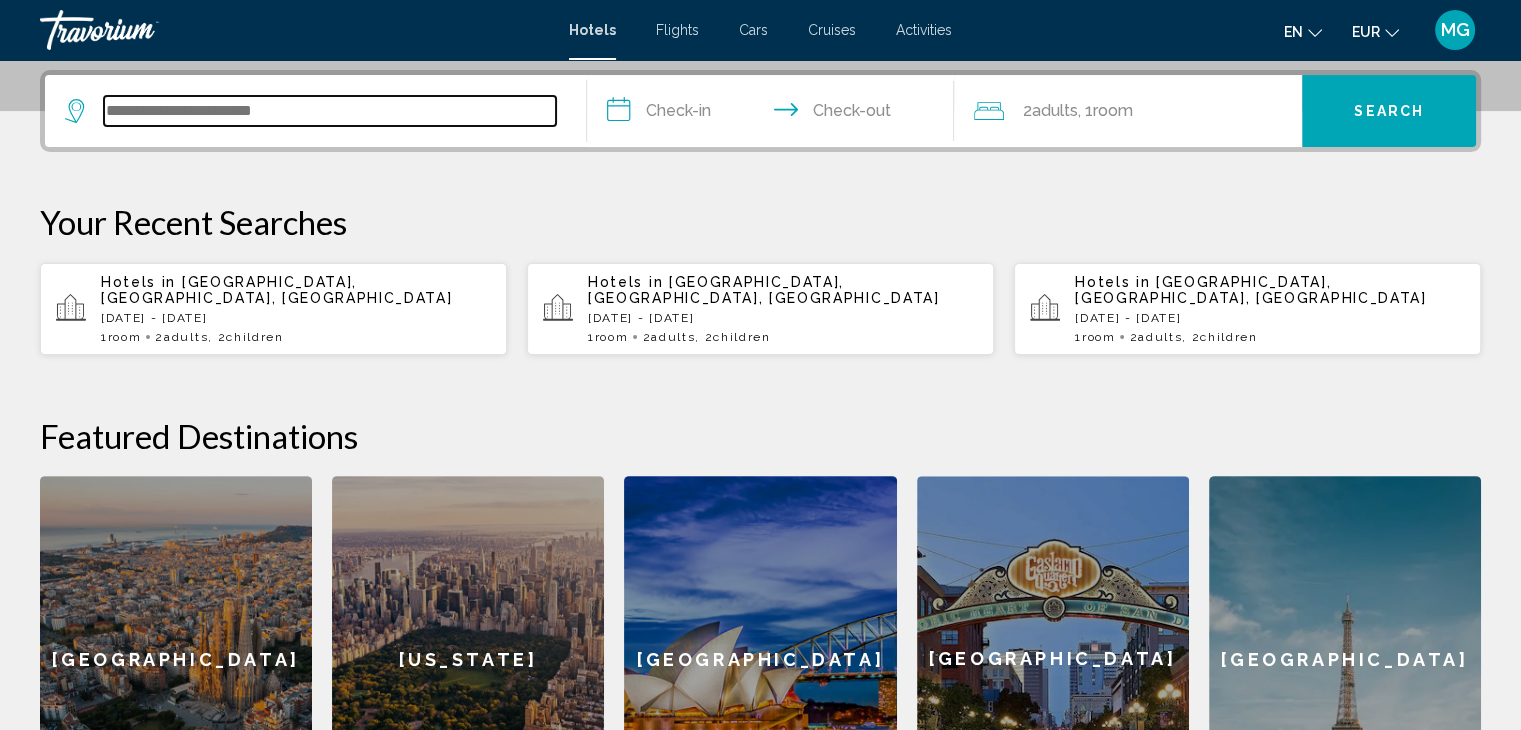 scroll, scrollTop: 493, scrollLeft: 0, axis: vertical 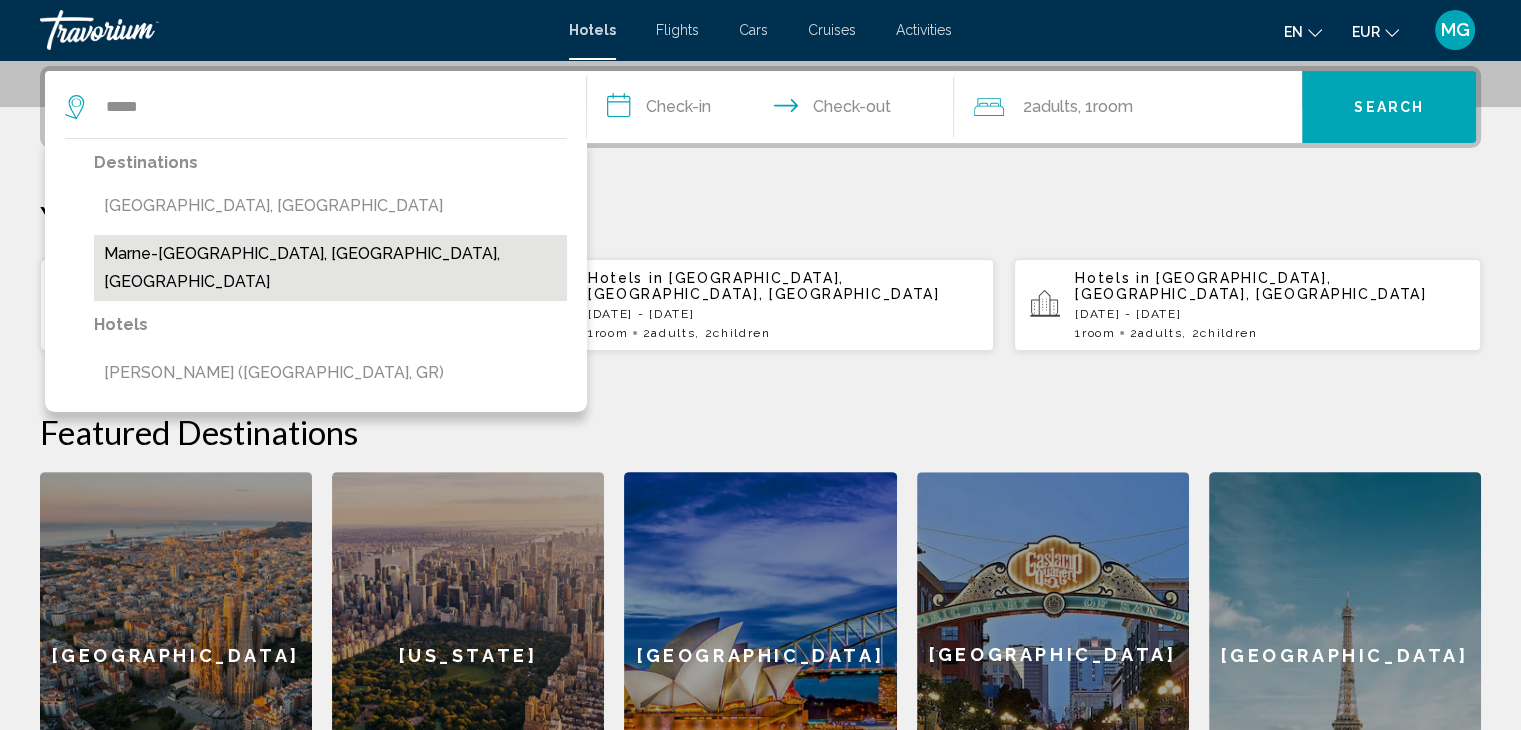 click on "Marne-La-Vallee, Seine-Et-Marne, France" at bounding box center [330, 268] 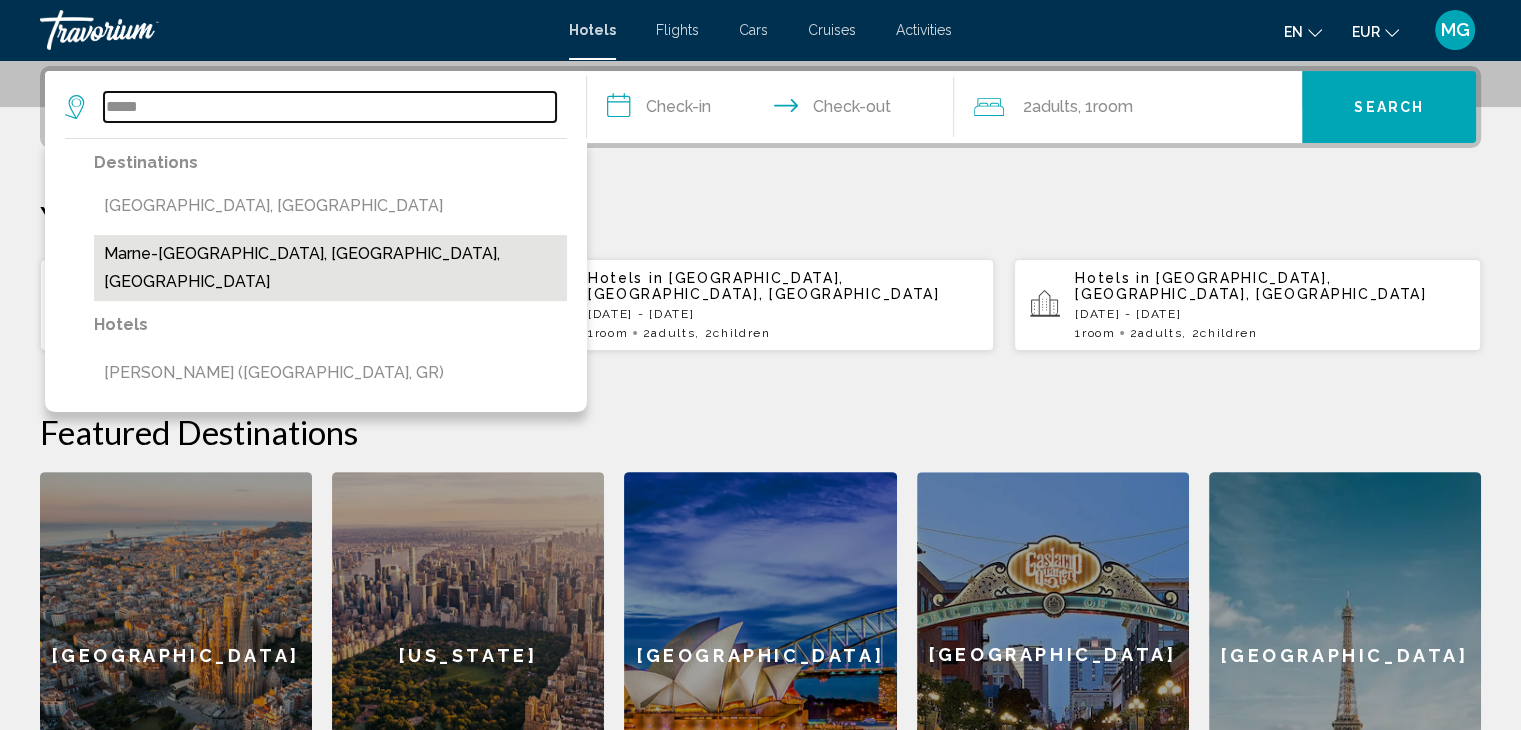 type on "**********" 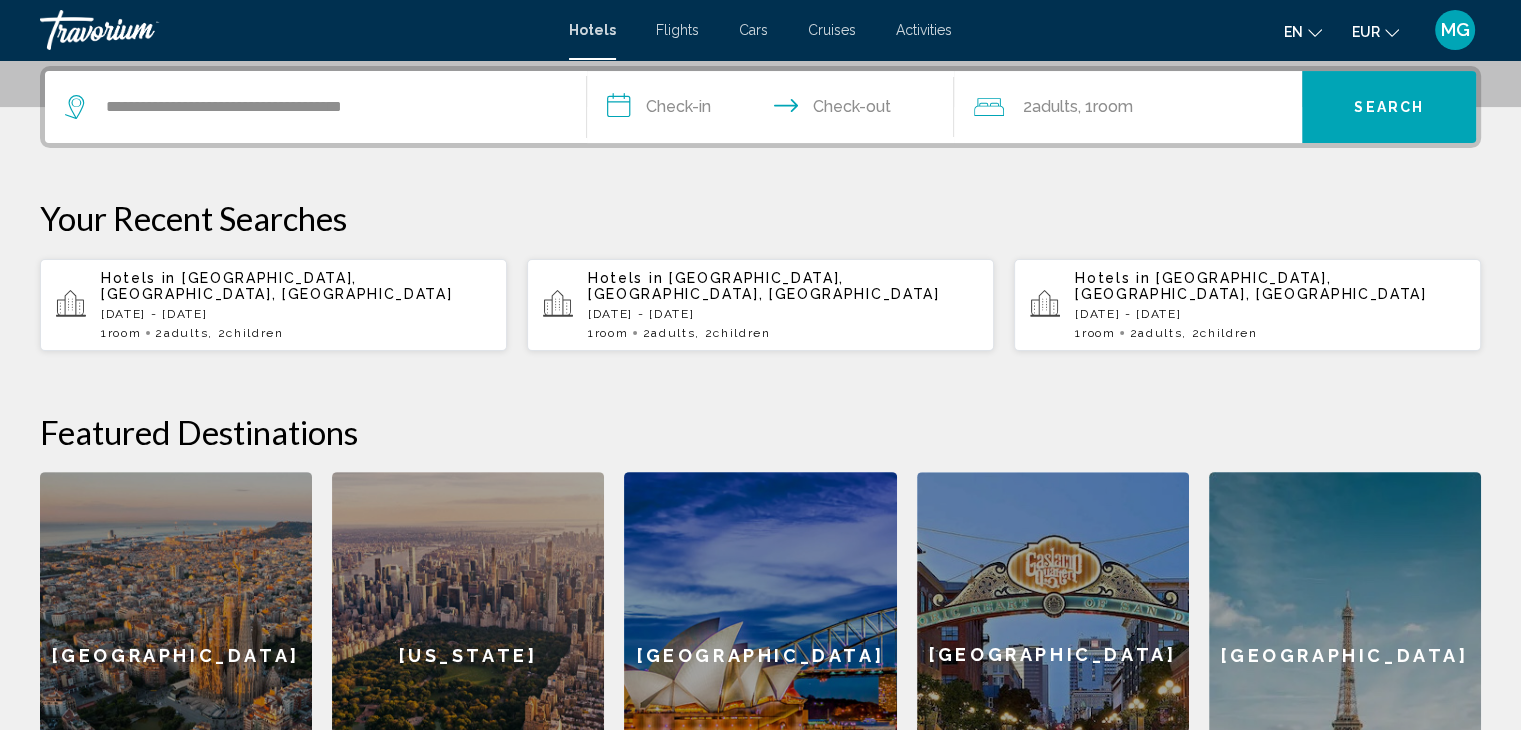 click on "**********" at bounding box center [775, 110] 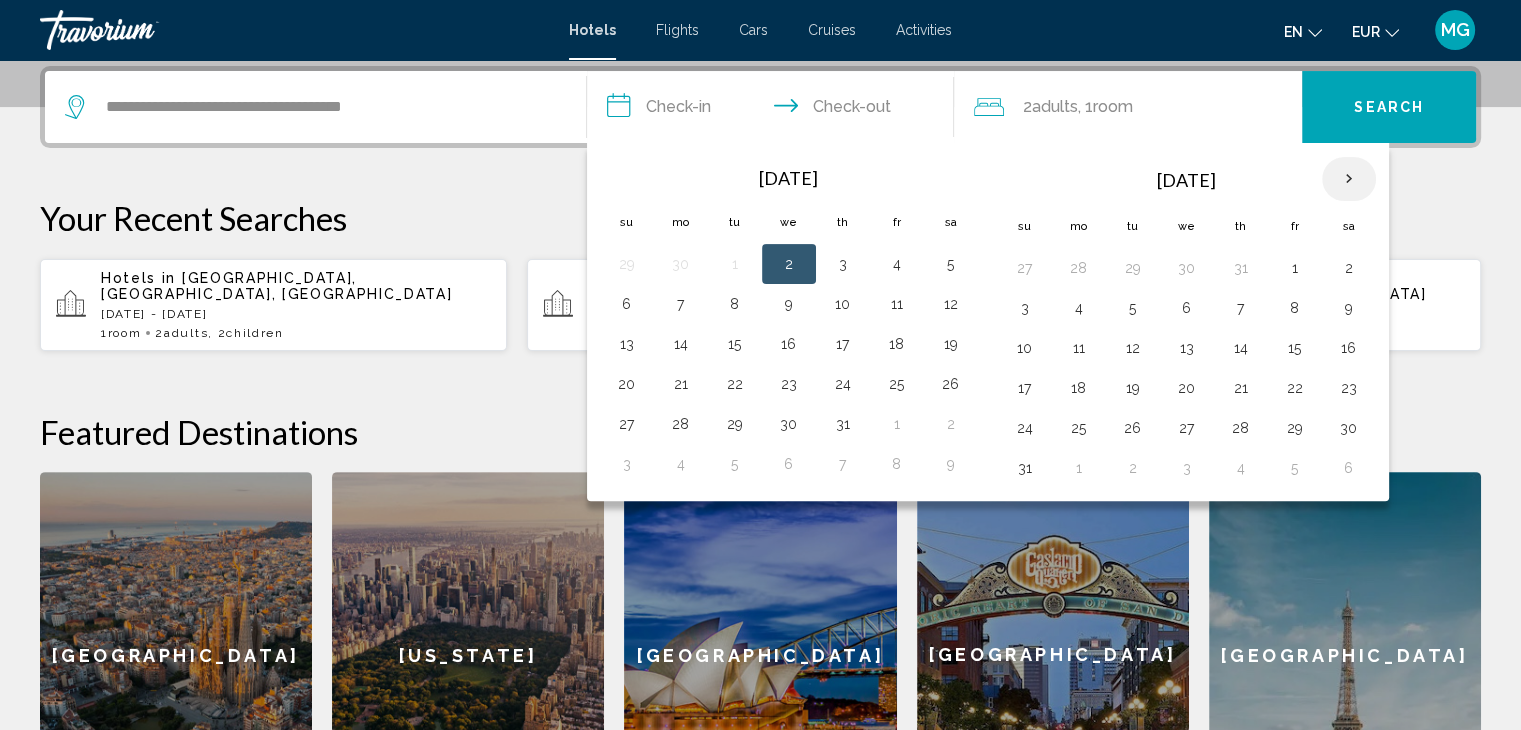 click at bounding box center [1349, 179] 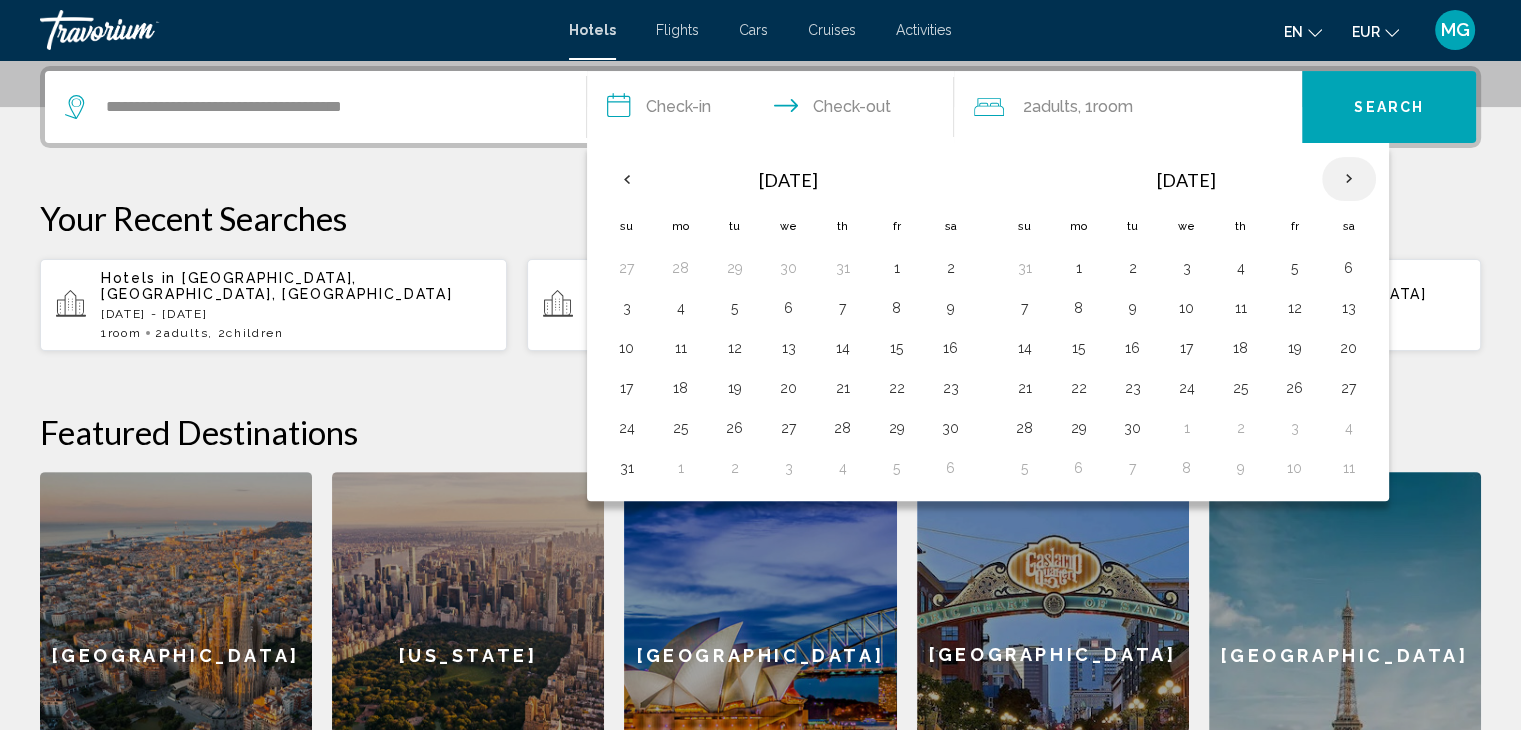 click at bounding box center (1349, 179) 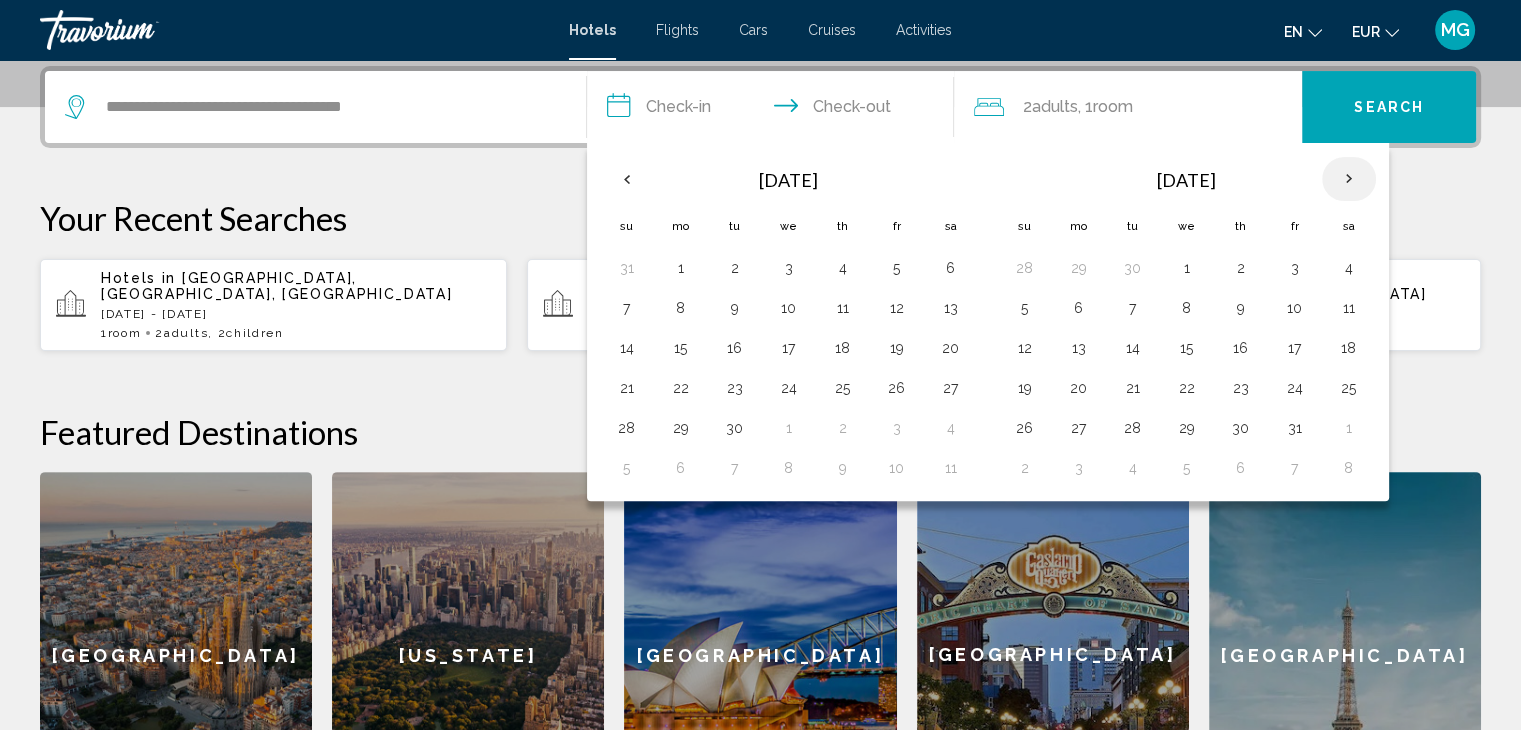click at bounding box center (1349, 179) 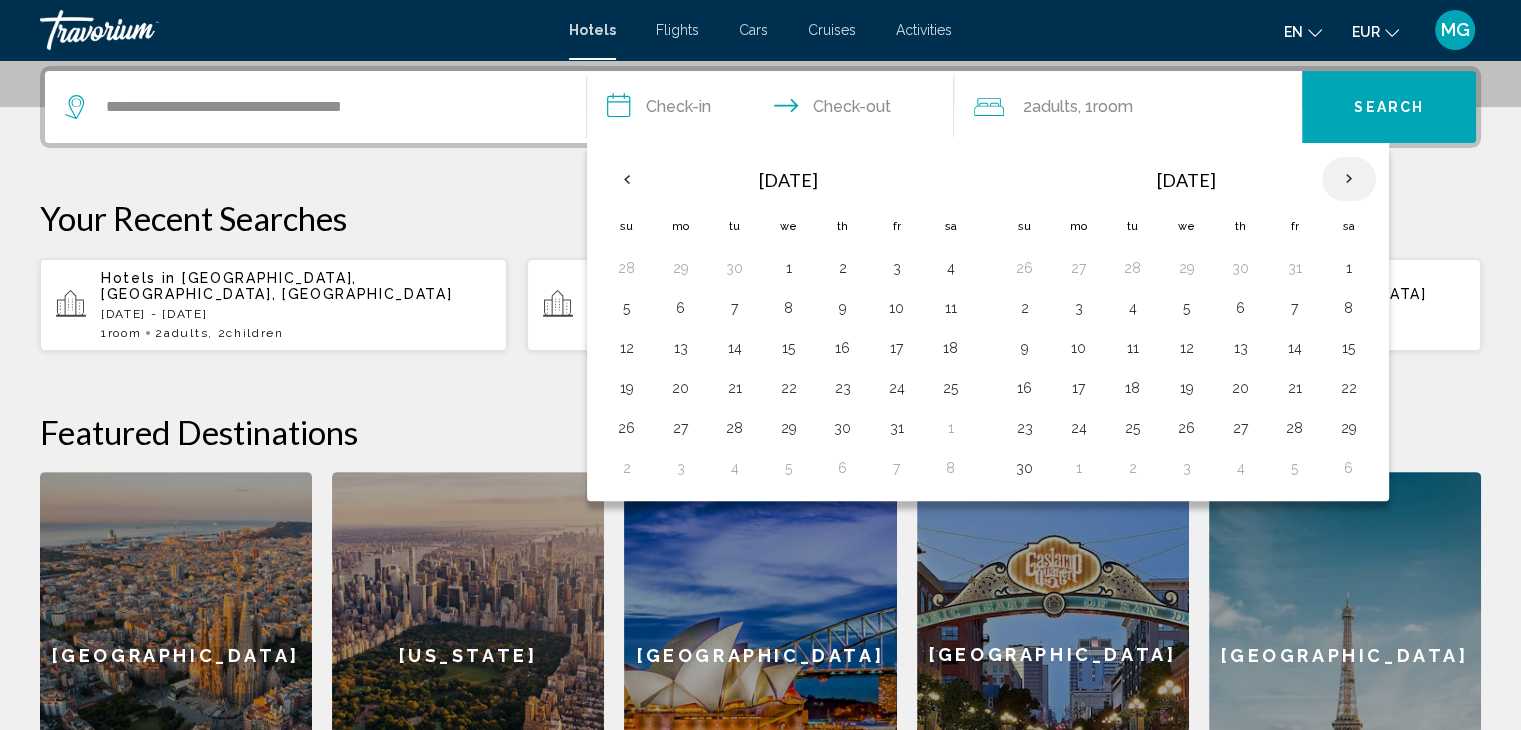 click at bounding box center (1349, 179) 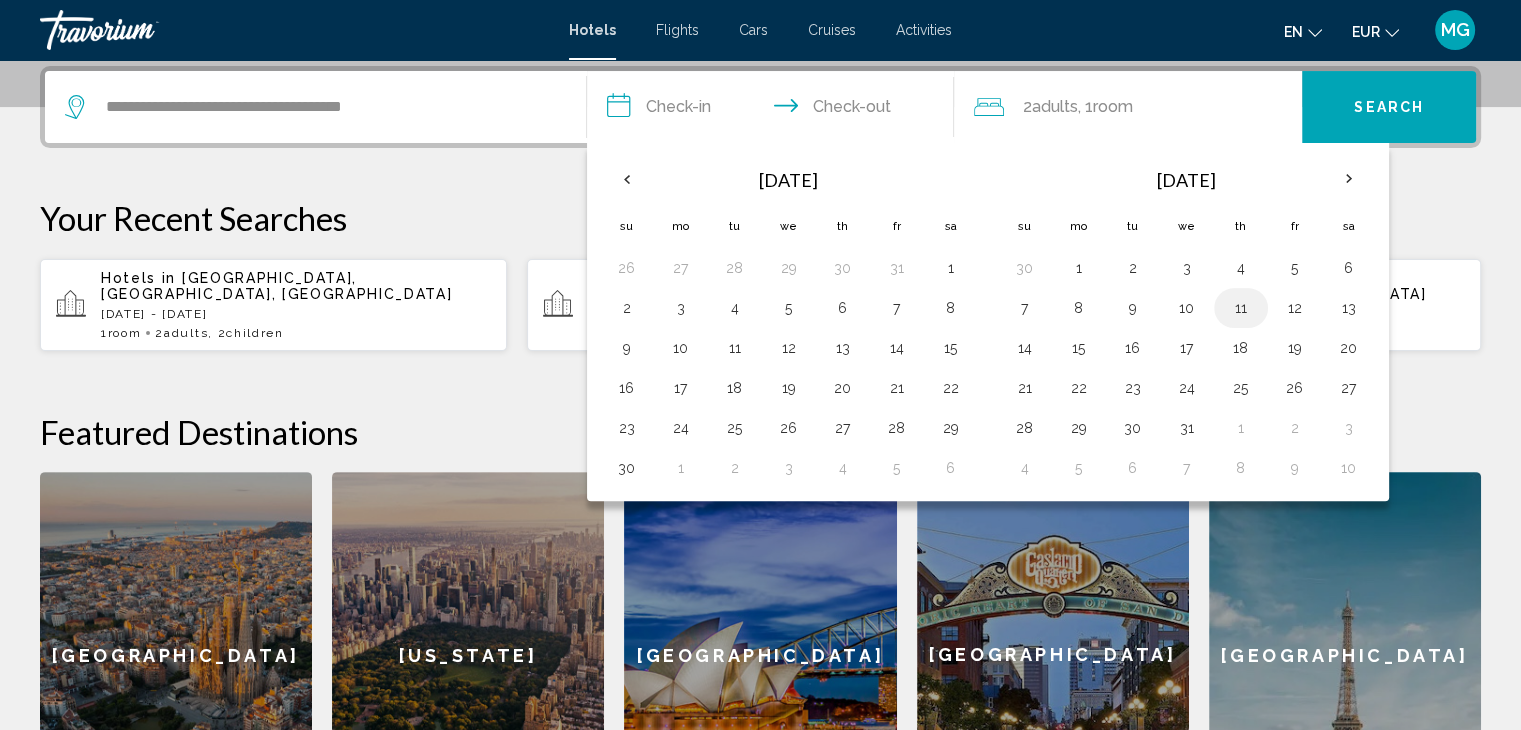 click on "11" at bounding box center [1241, 308] 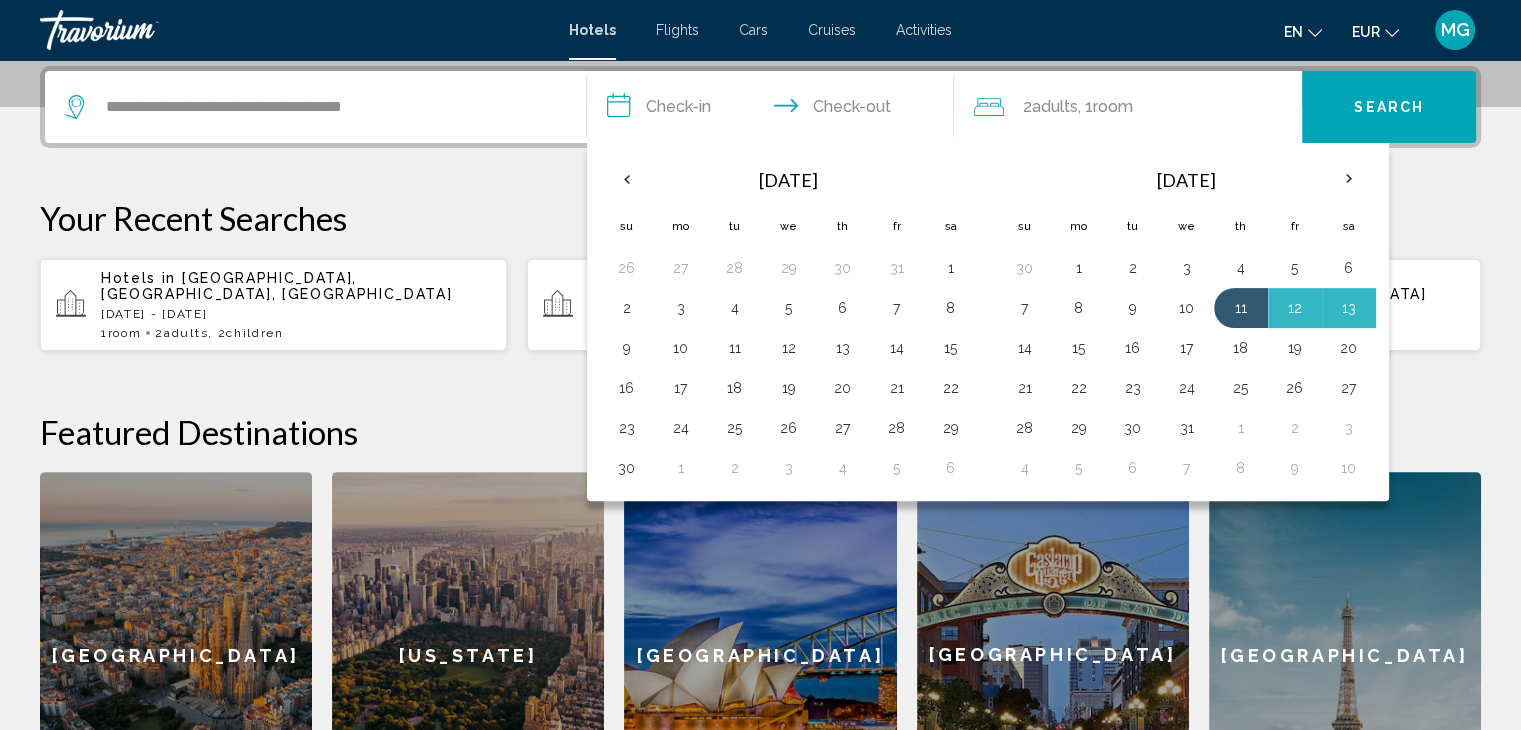 click on "14" at bounding box center (1025, 348) 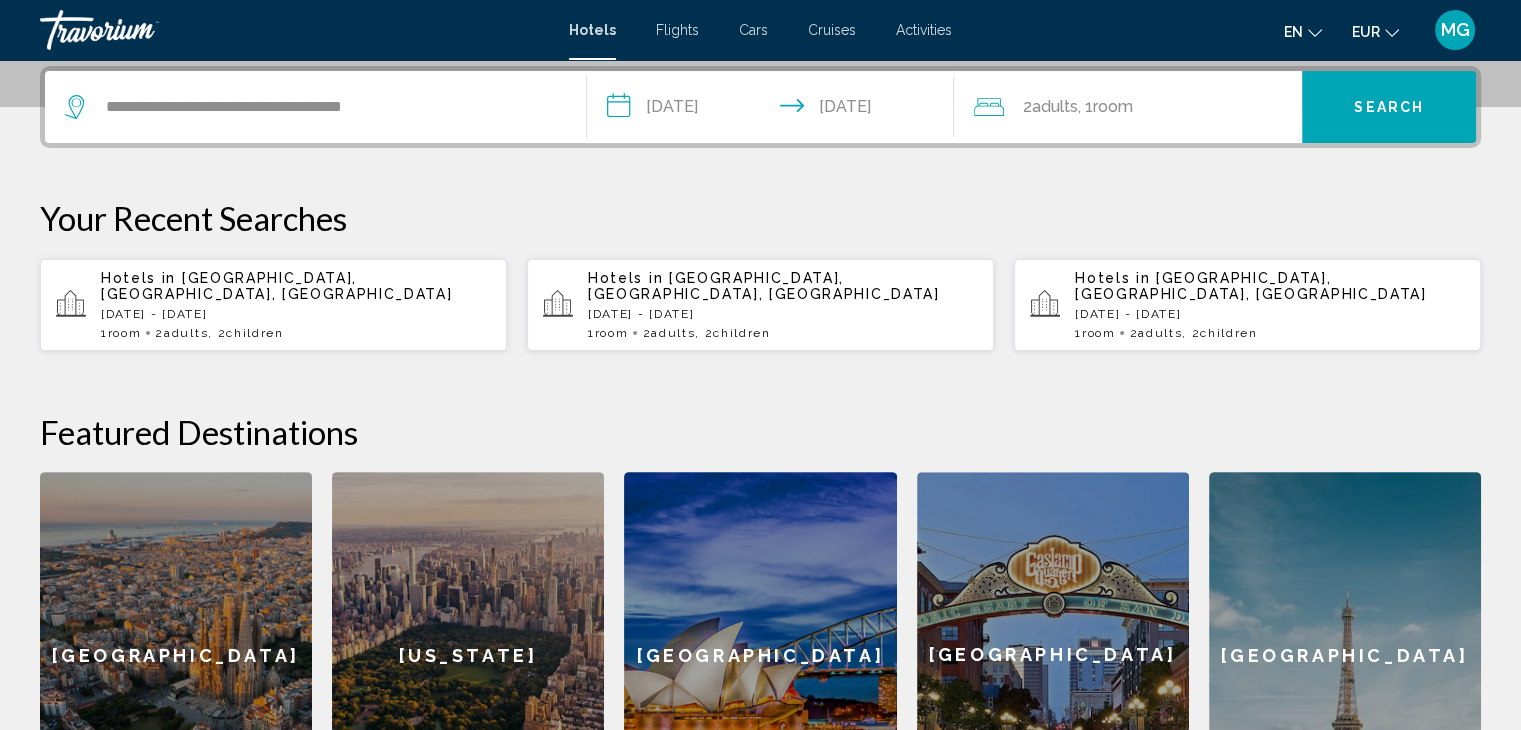 click on "2  Adult Adults , 1  Room rooms" 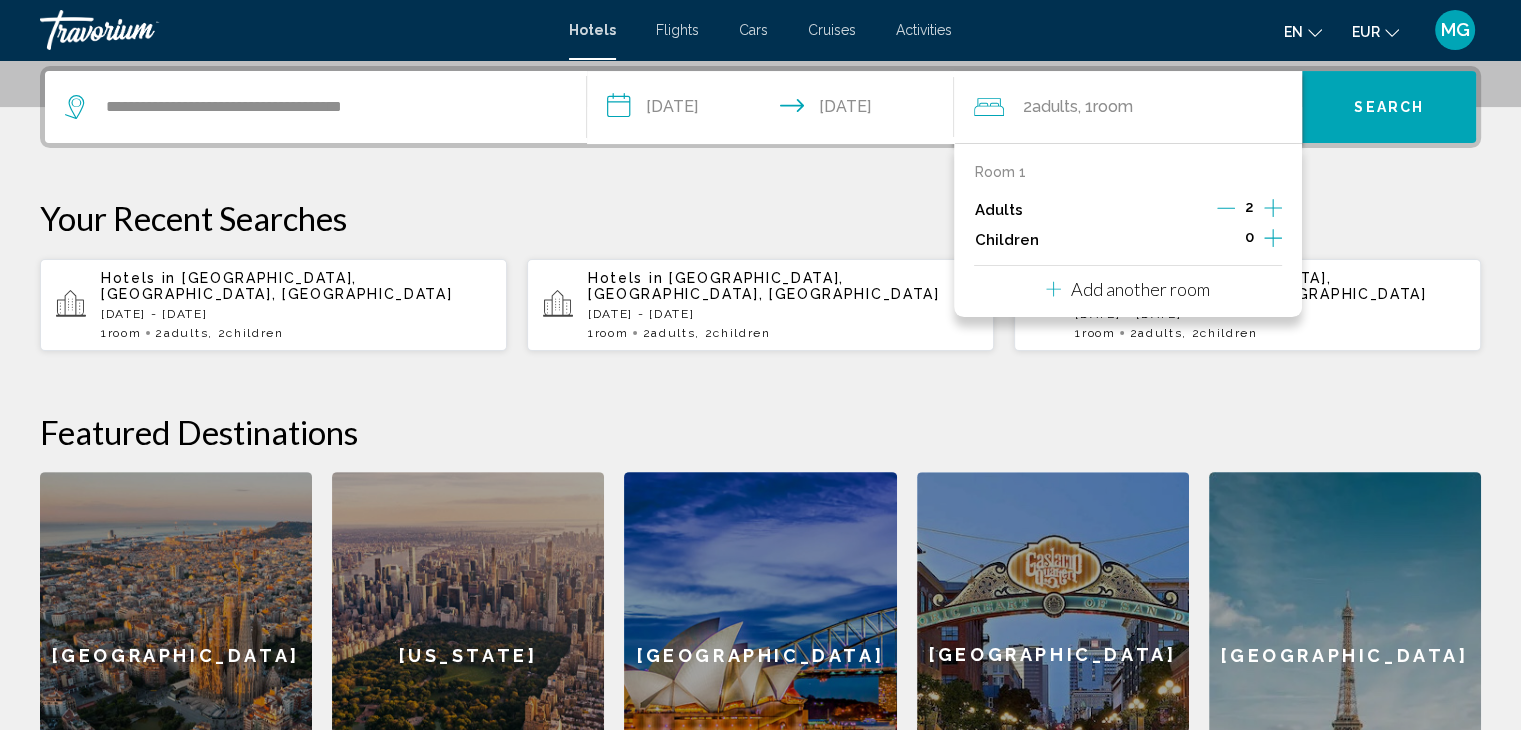 click 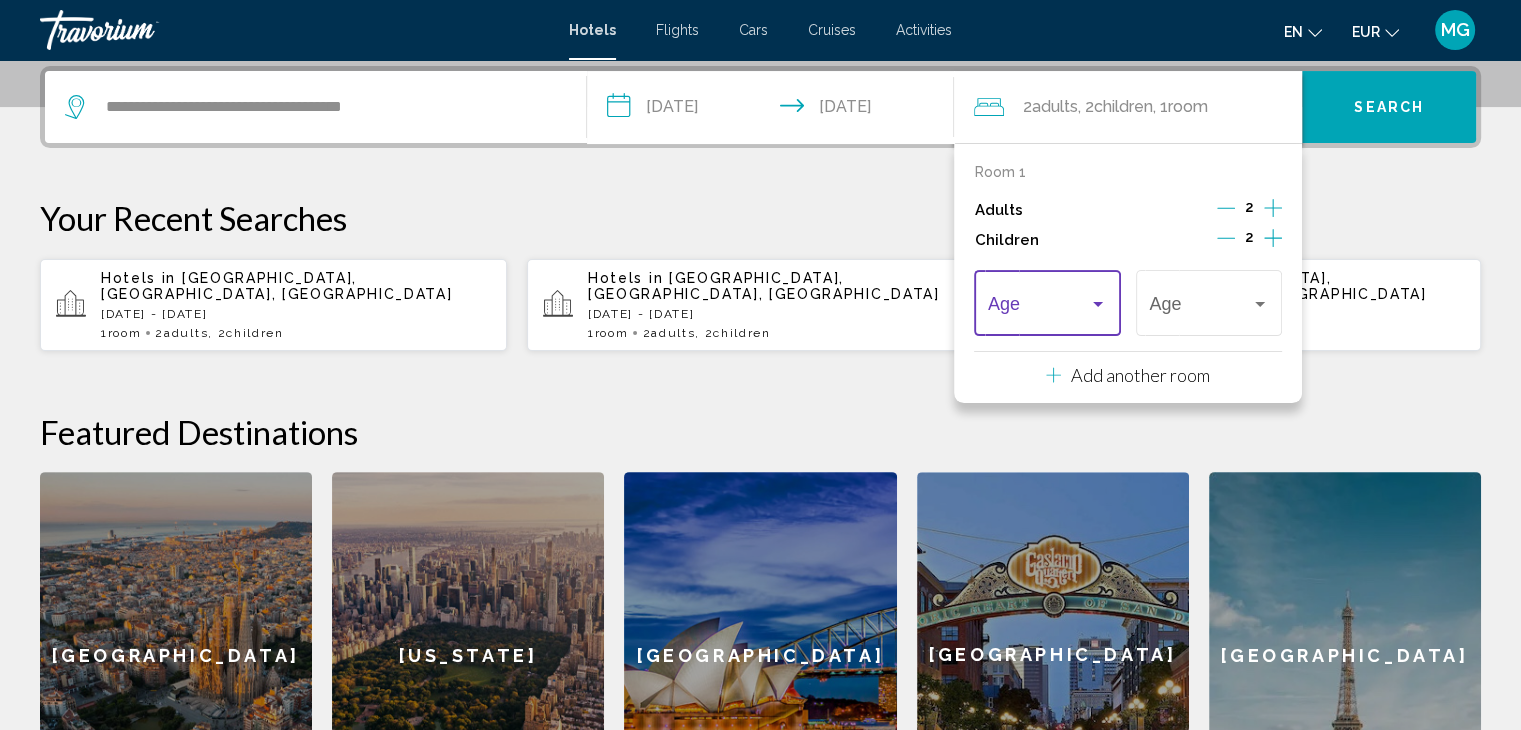 click at bounding box center (1098, 304) 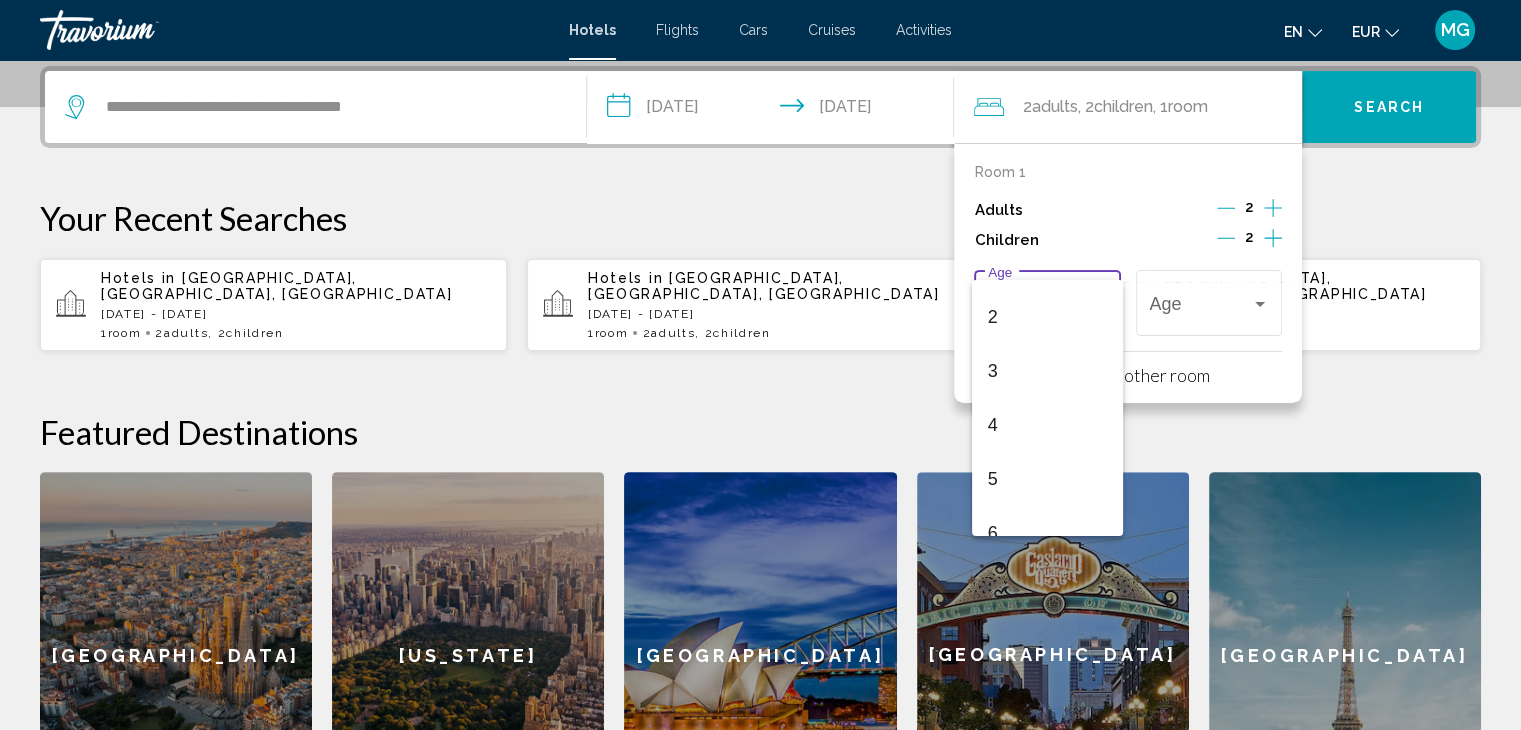 scroll, scrollTop: 200, scrollLeft: 0, axis: vertical 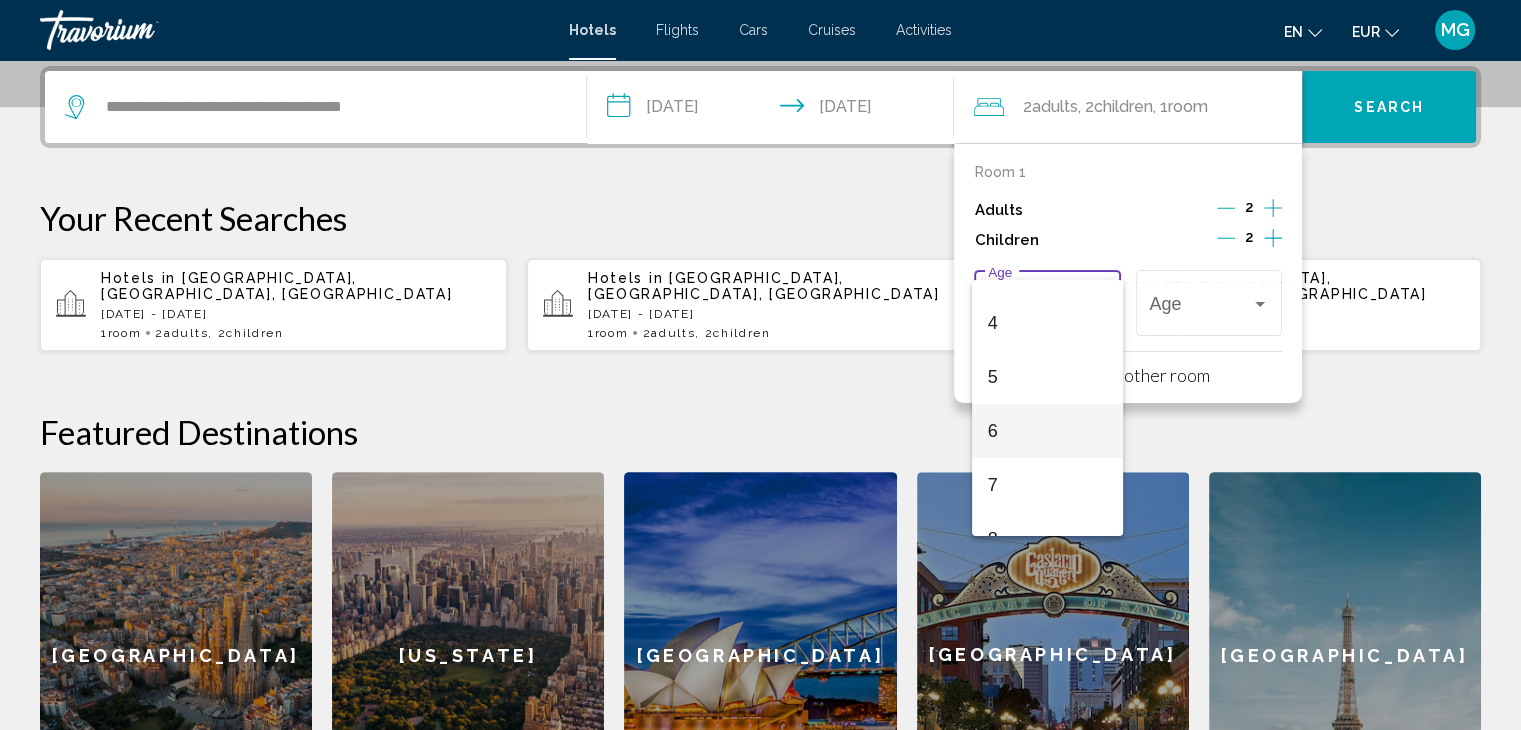 click on "6" at bounding box center (1047, 431) 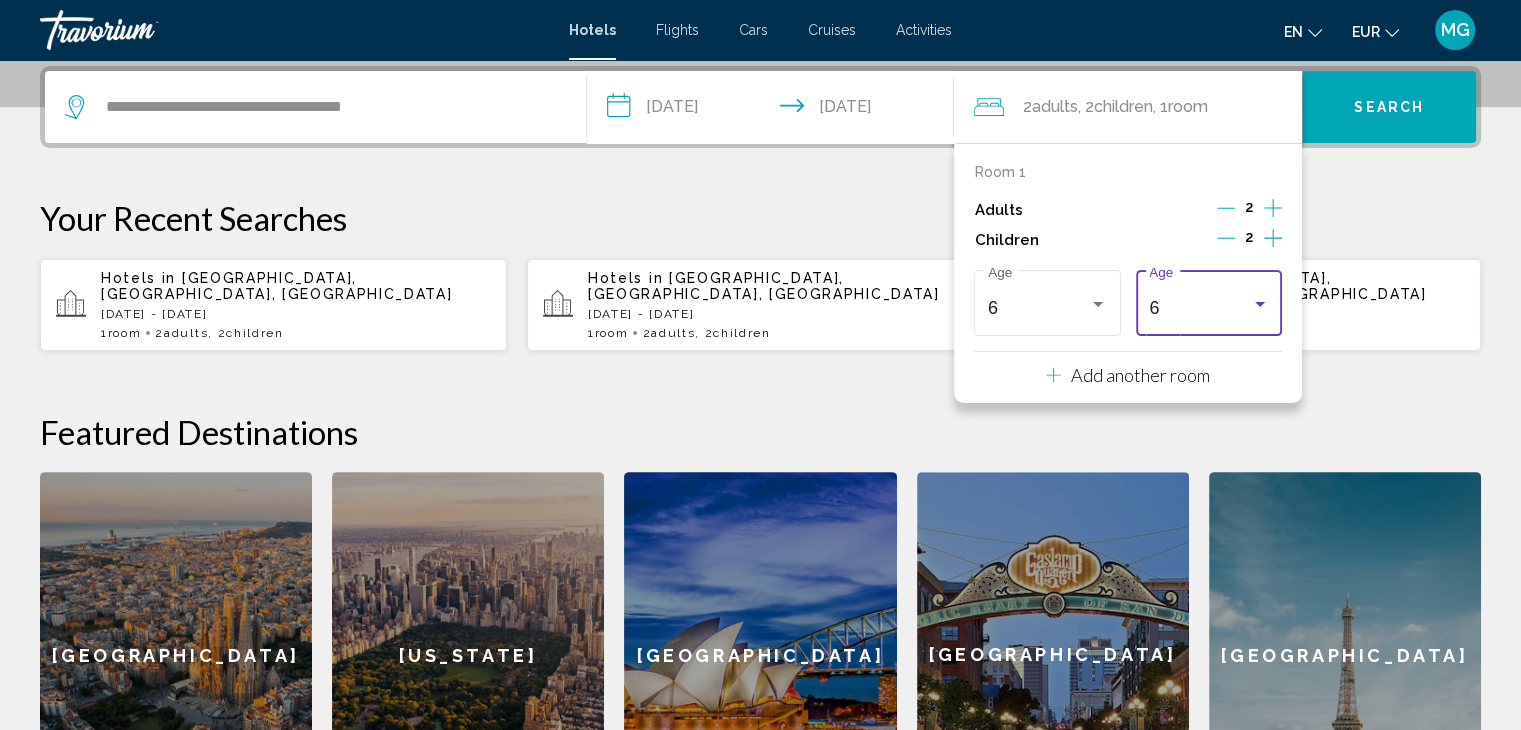 click on "6" at bounding box center [1154, 308] 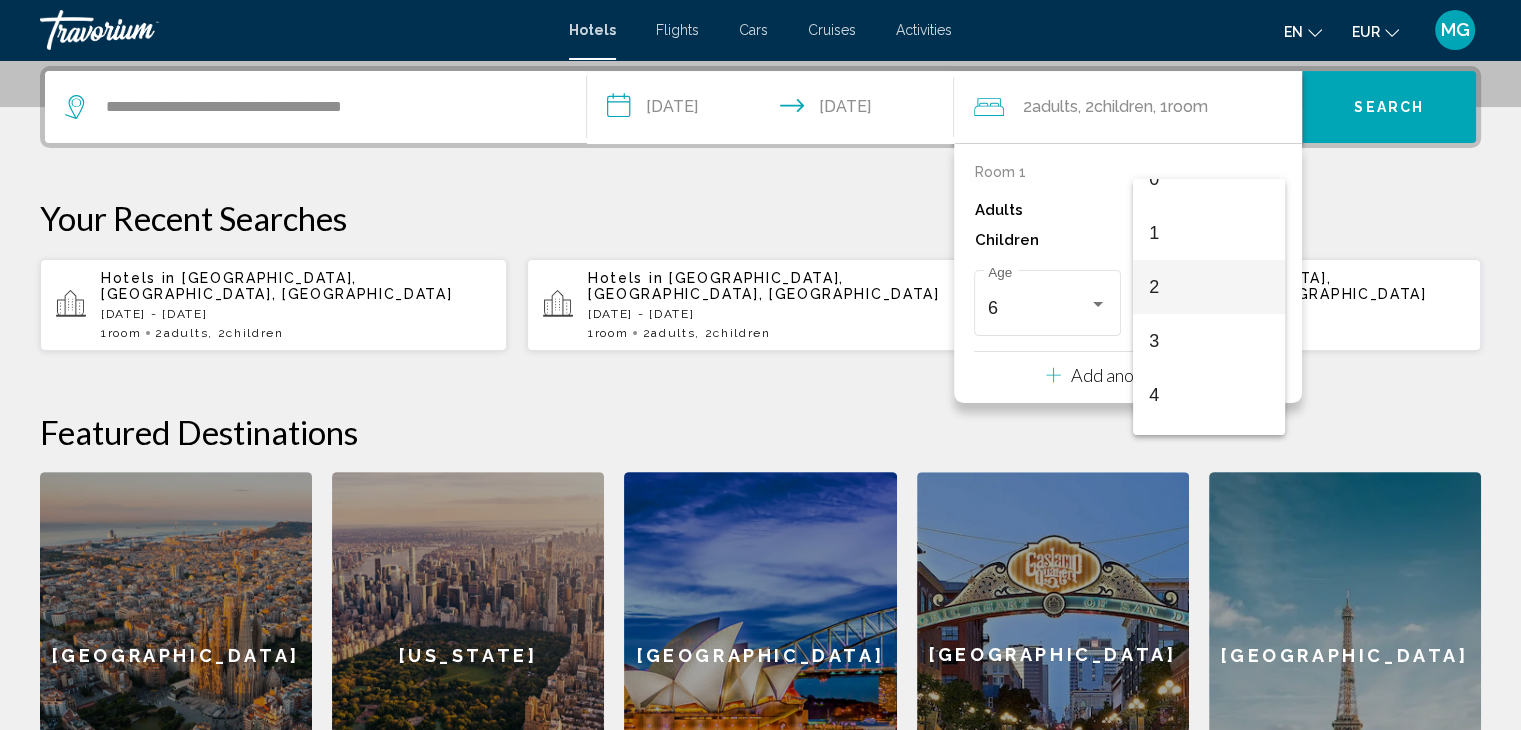scroll, scrollTop: 23, scrollLeft: 0, axis: vertical 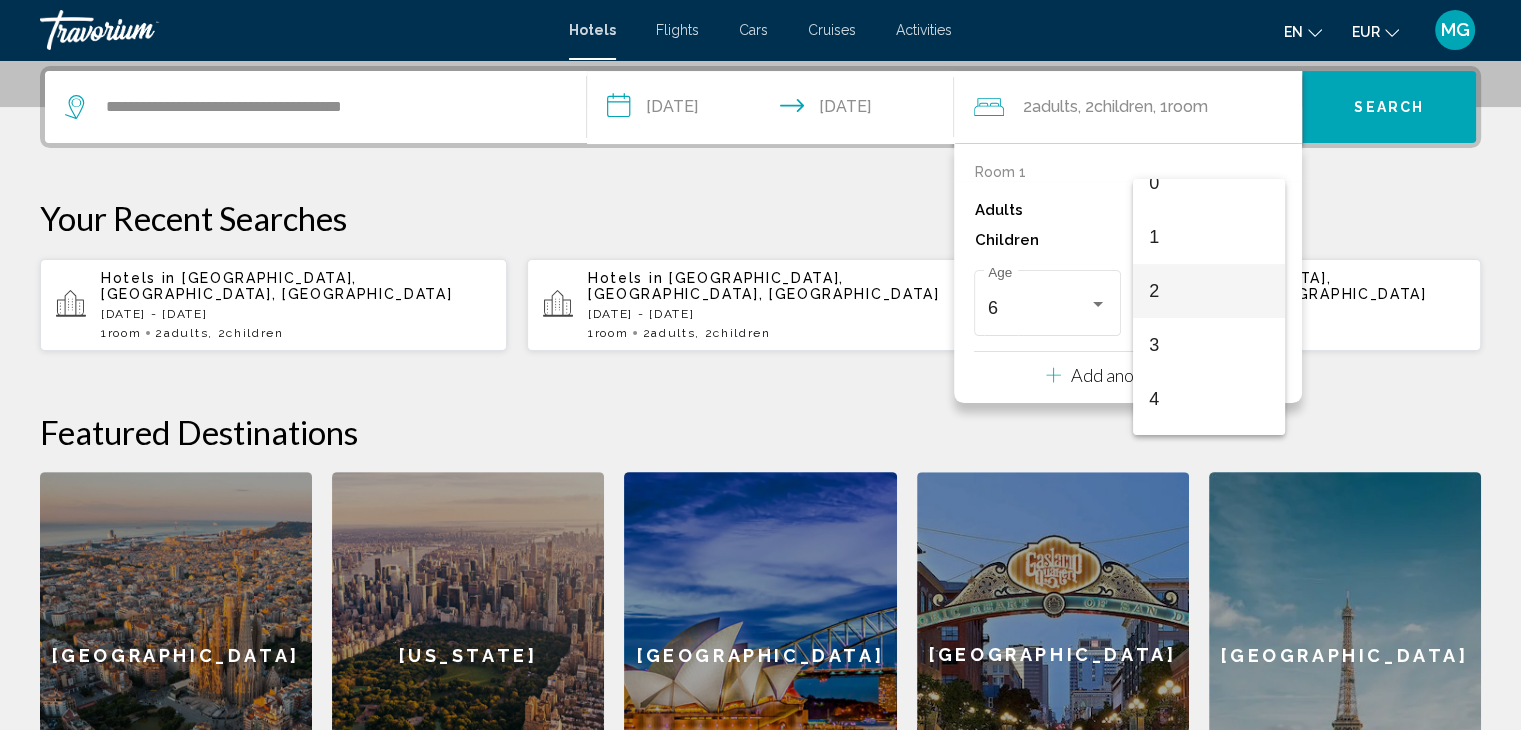 click on "2" at bounding box center (1208, 291) 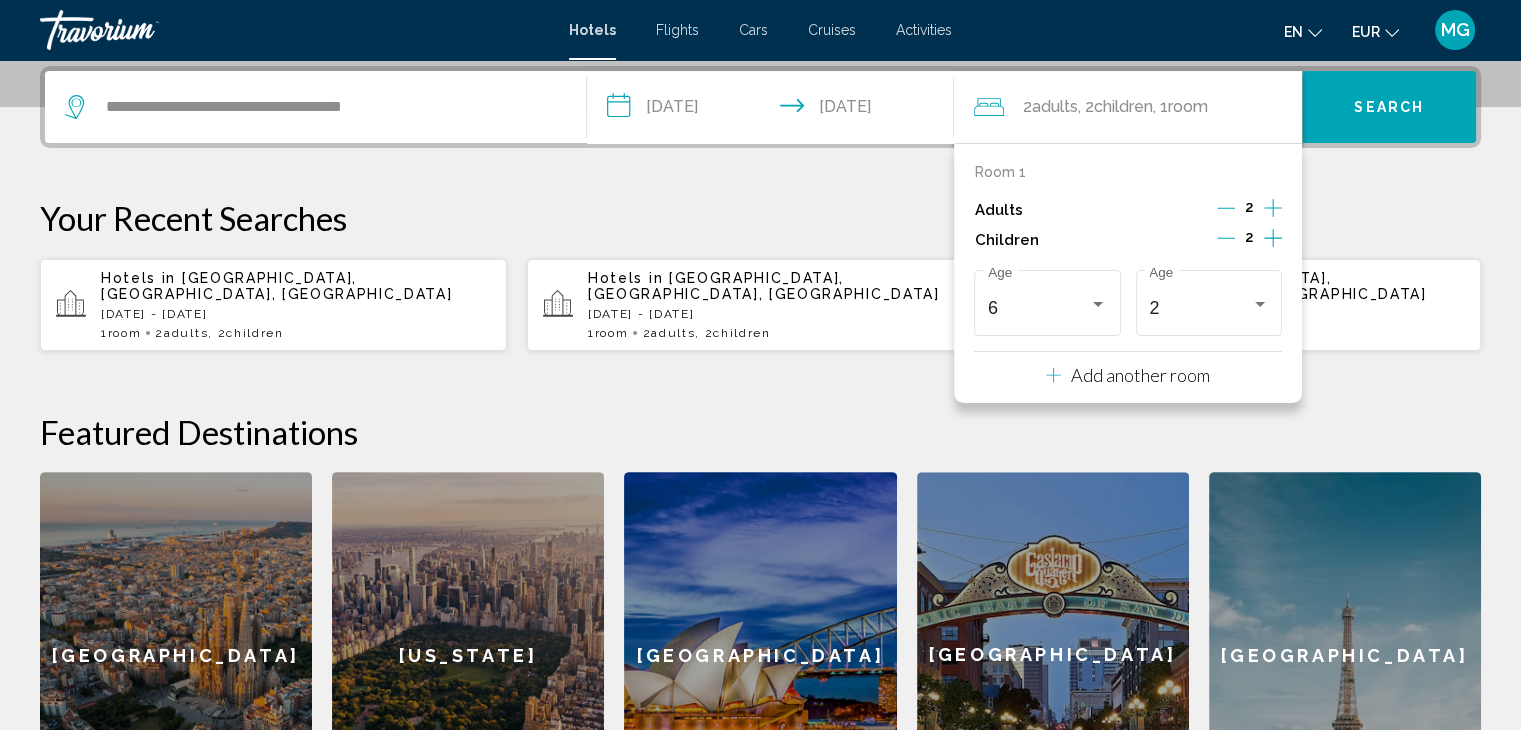 click on "Search" at bounding box center [1389, 108] 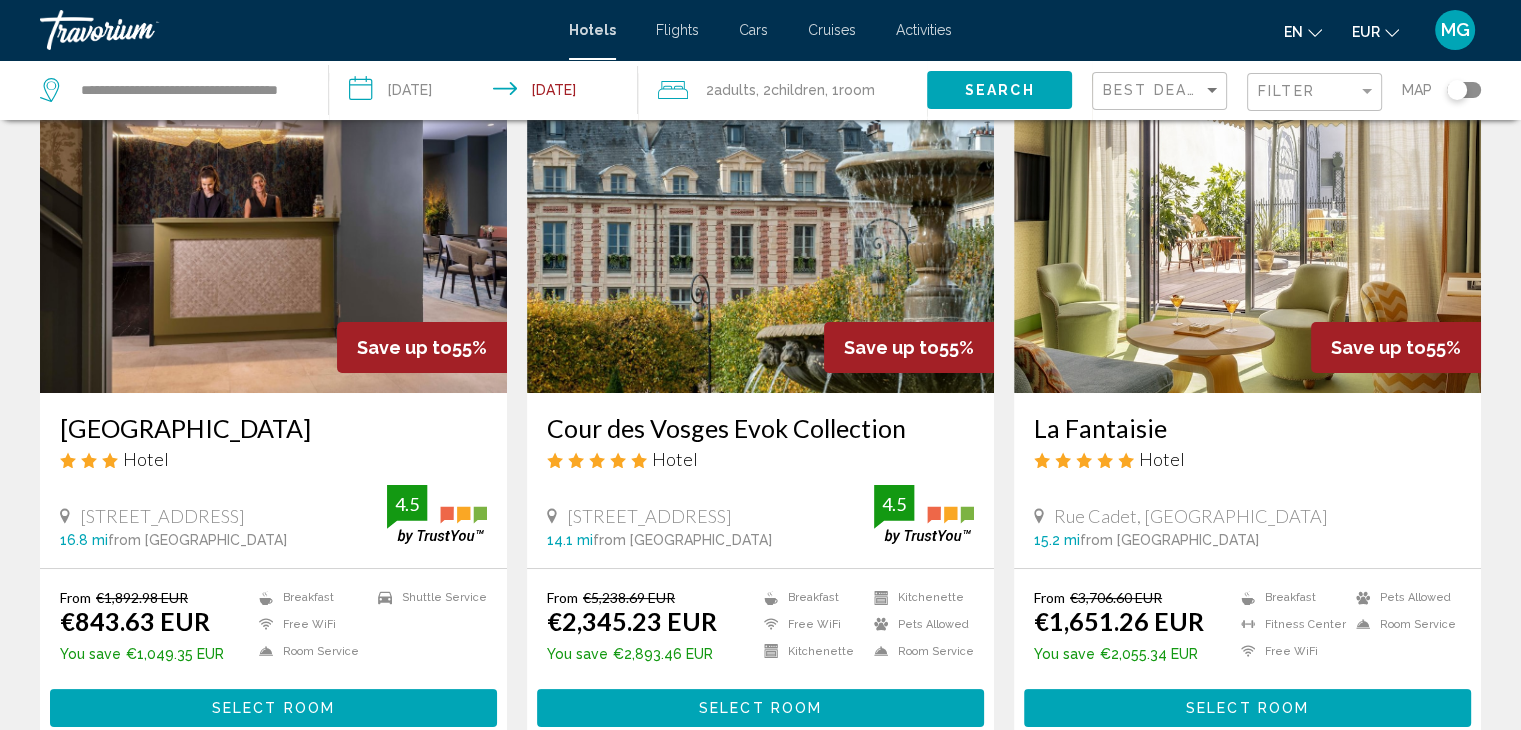 scroll, scrollTop: 0, scrollLeft: 0, axis: both 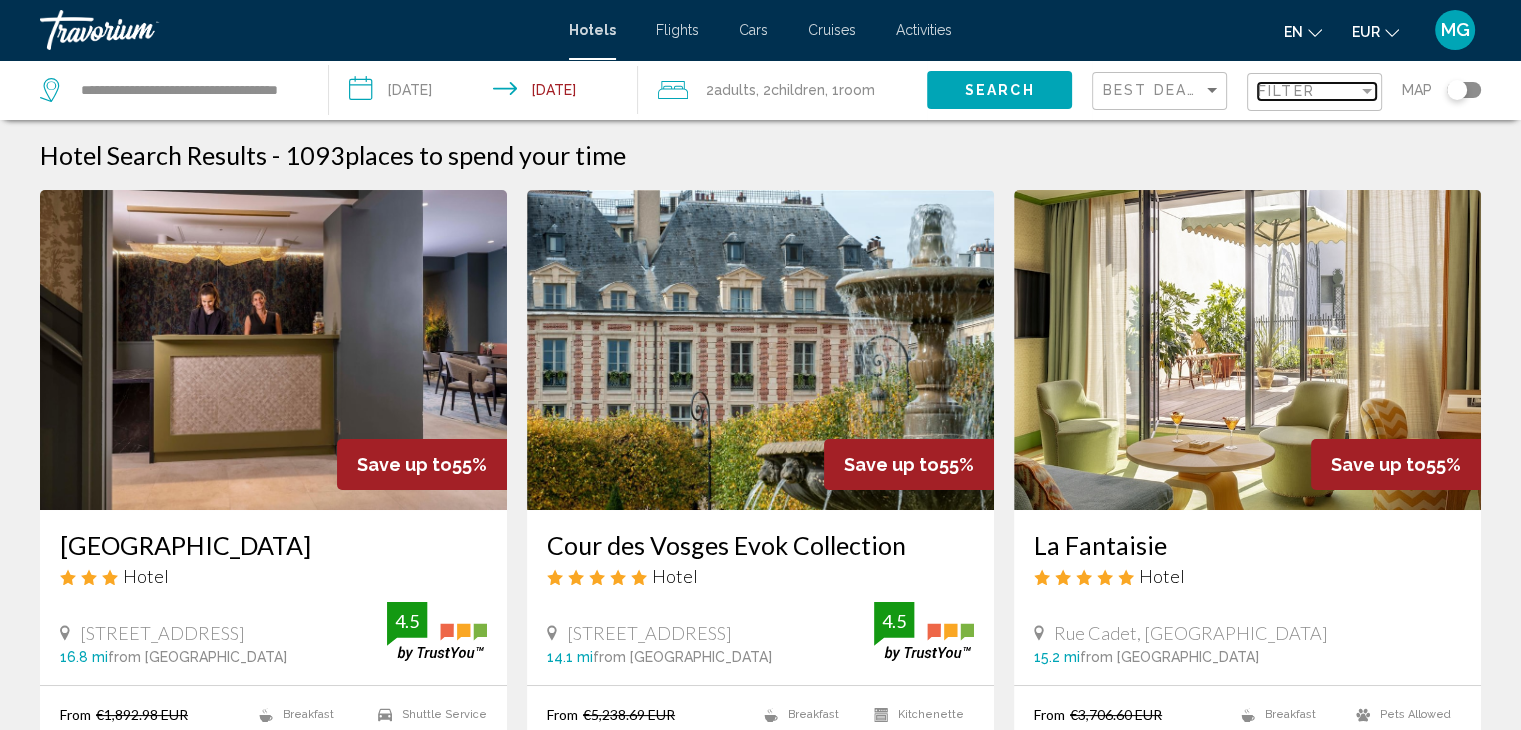 click on "Filter" at bounding box center (1286, 91) 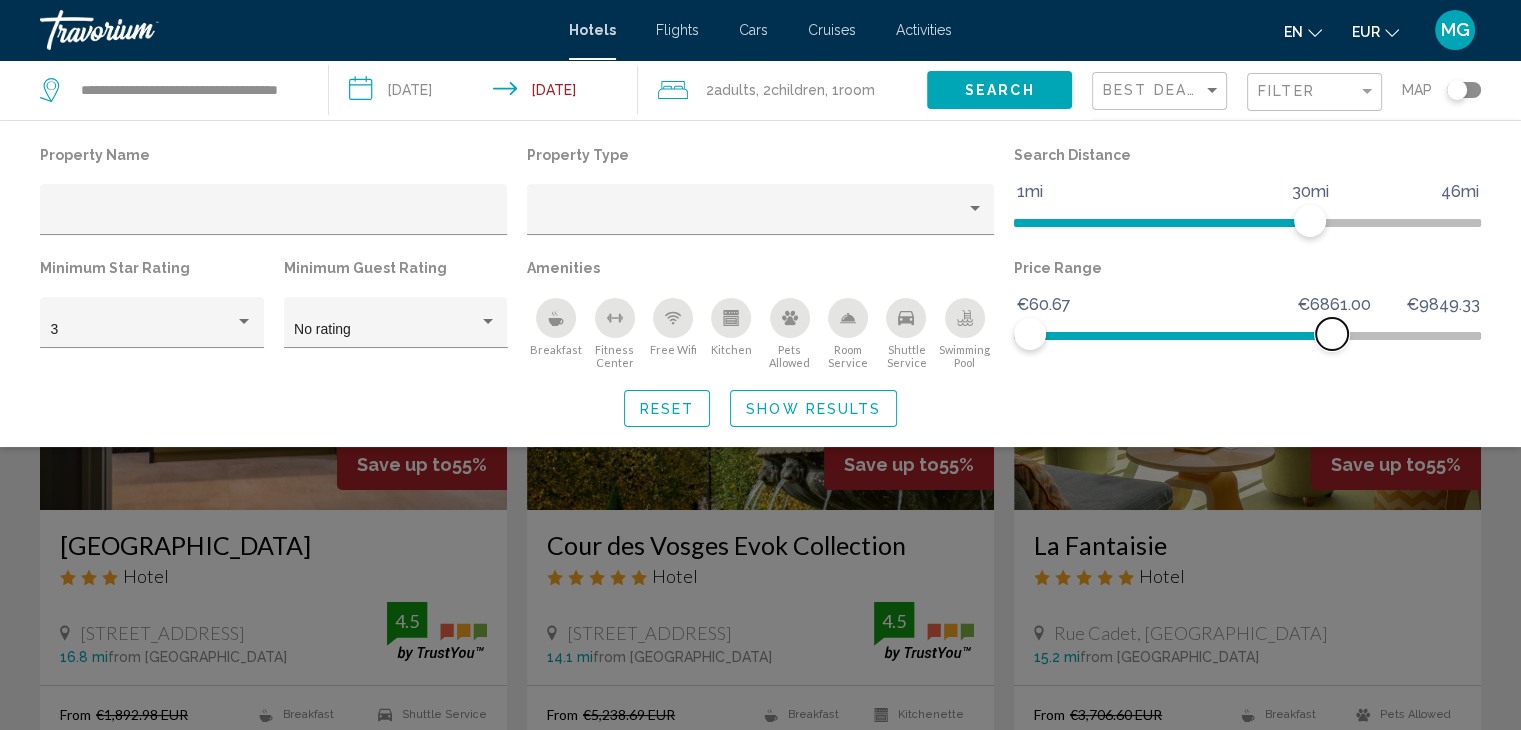drag, startPoint x: 1460, startPoint y: 324, endPoint x: 1532, endPoint y: 191, distance: 151.23822 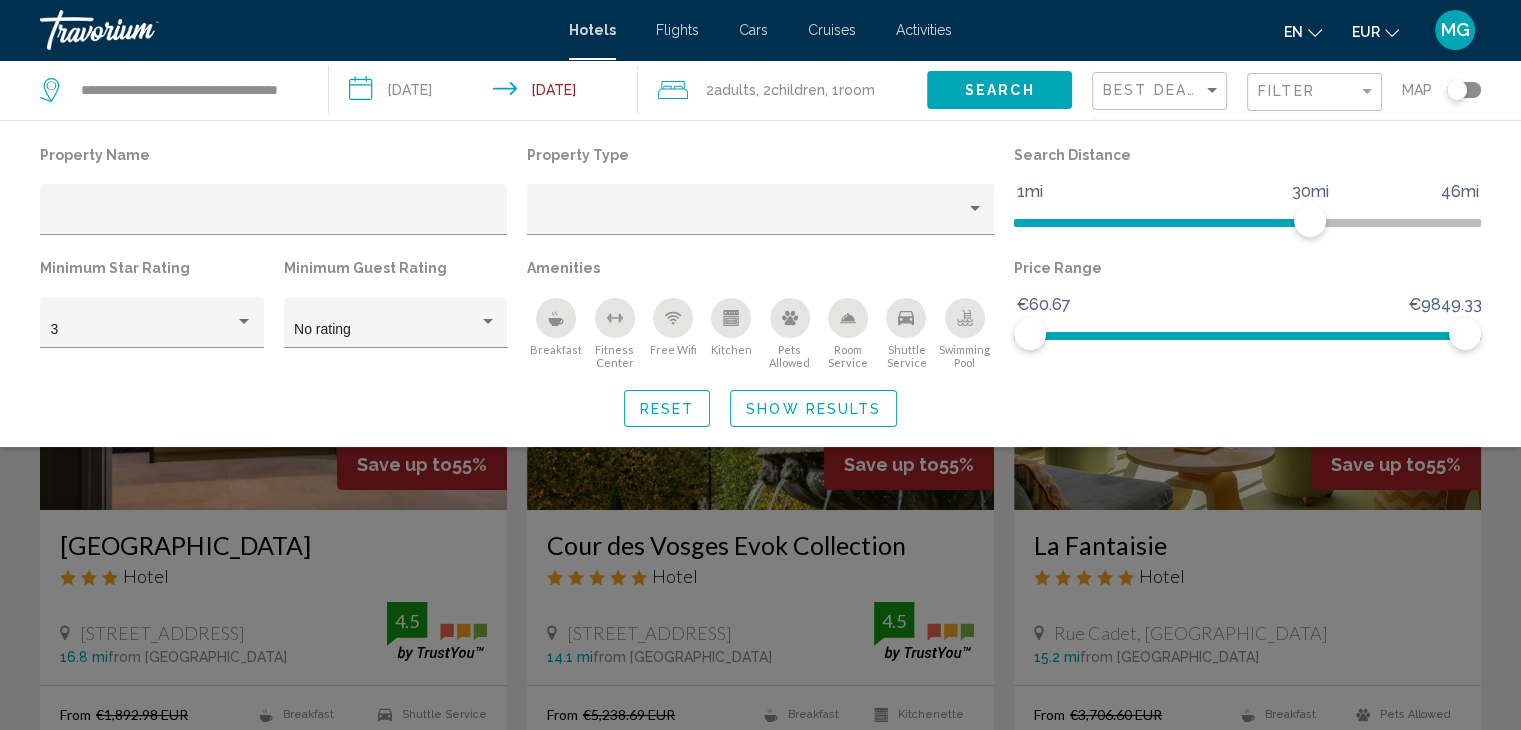 click on "Filter" 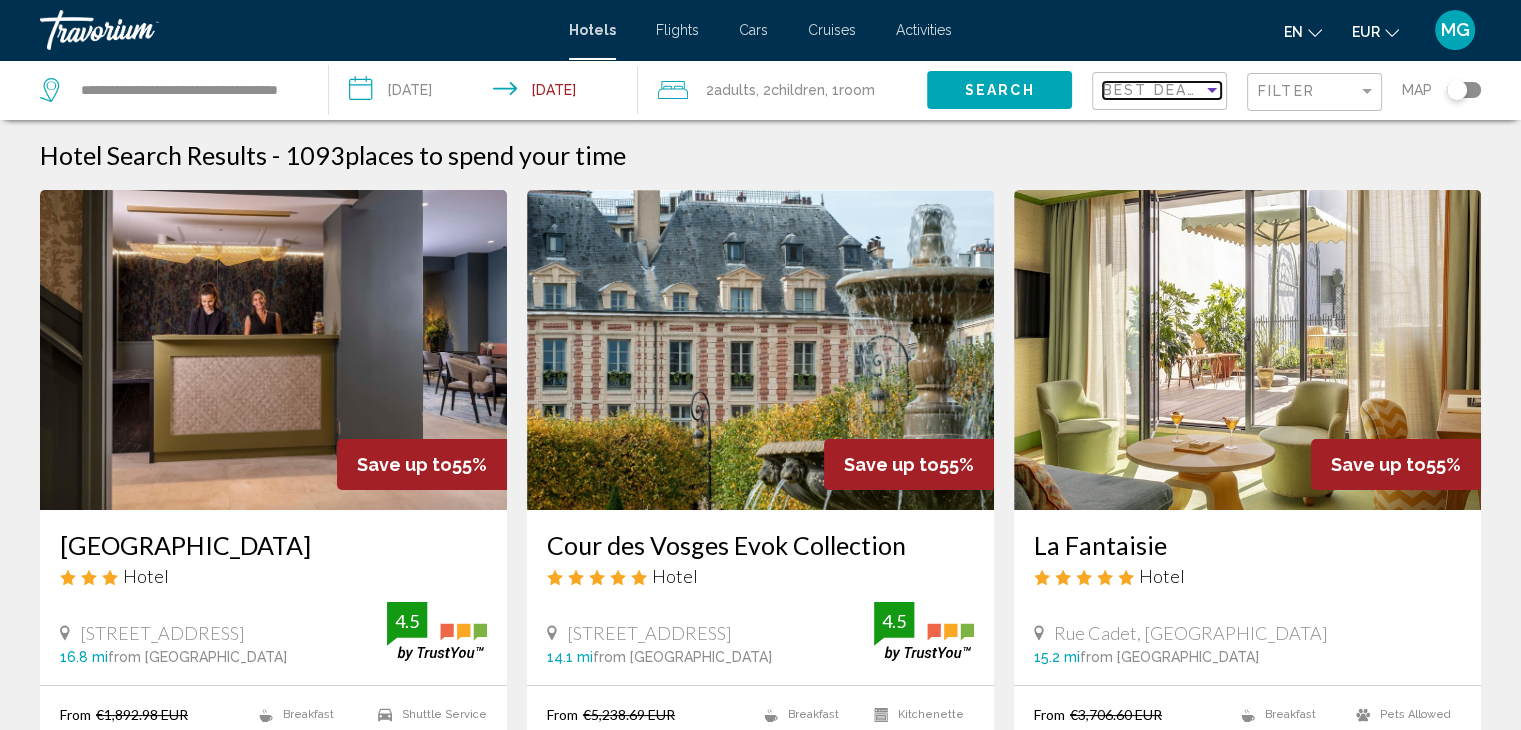 click on "Best Deals" at bounding box center (1155, 90) 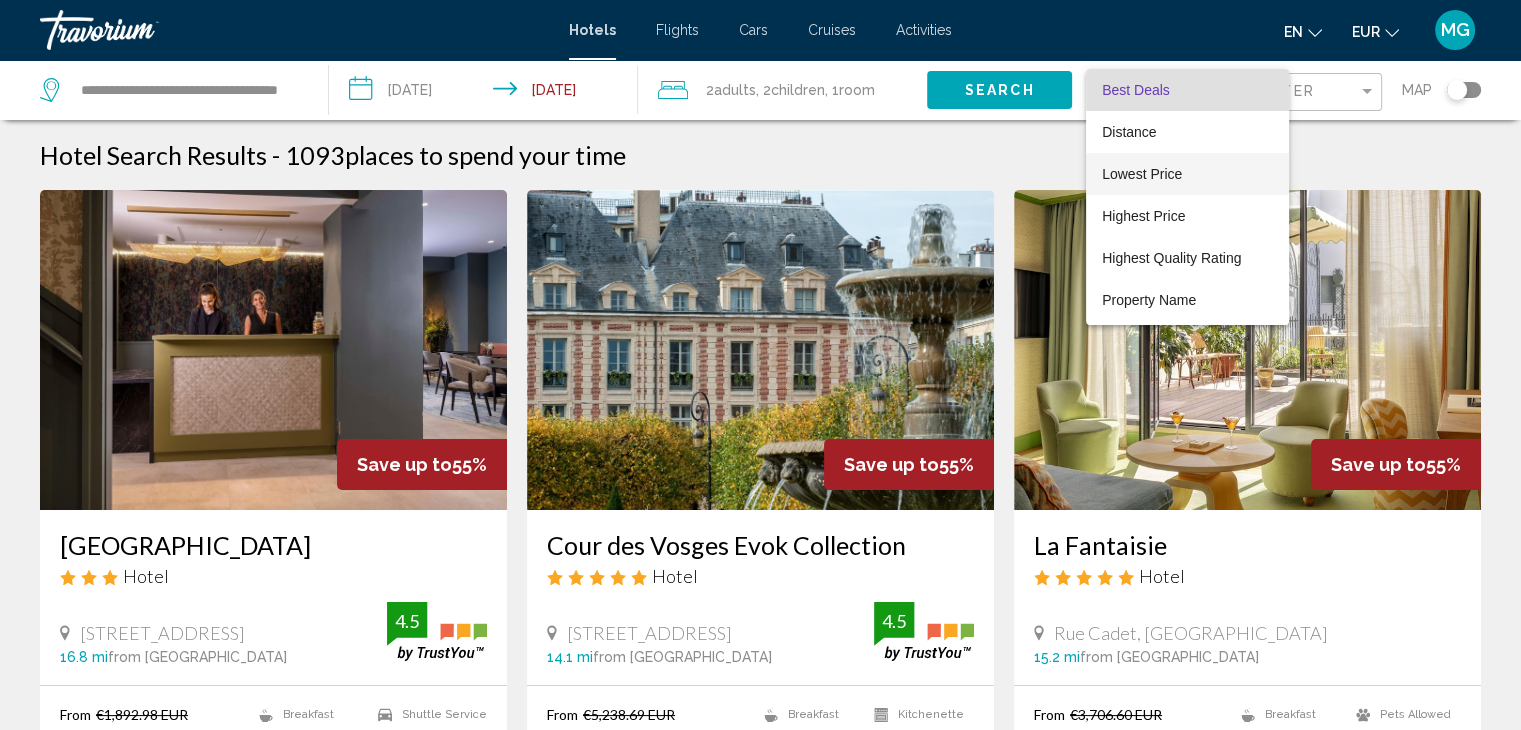 click on "Lowest Price" at bounding box center (1142, 174) 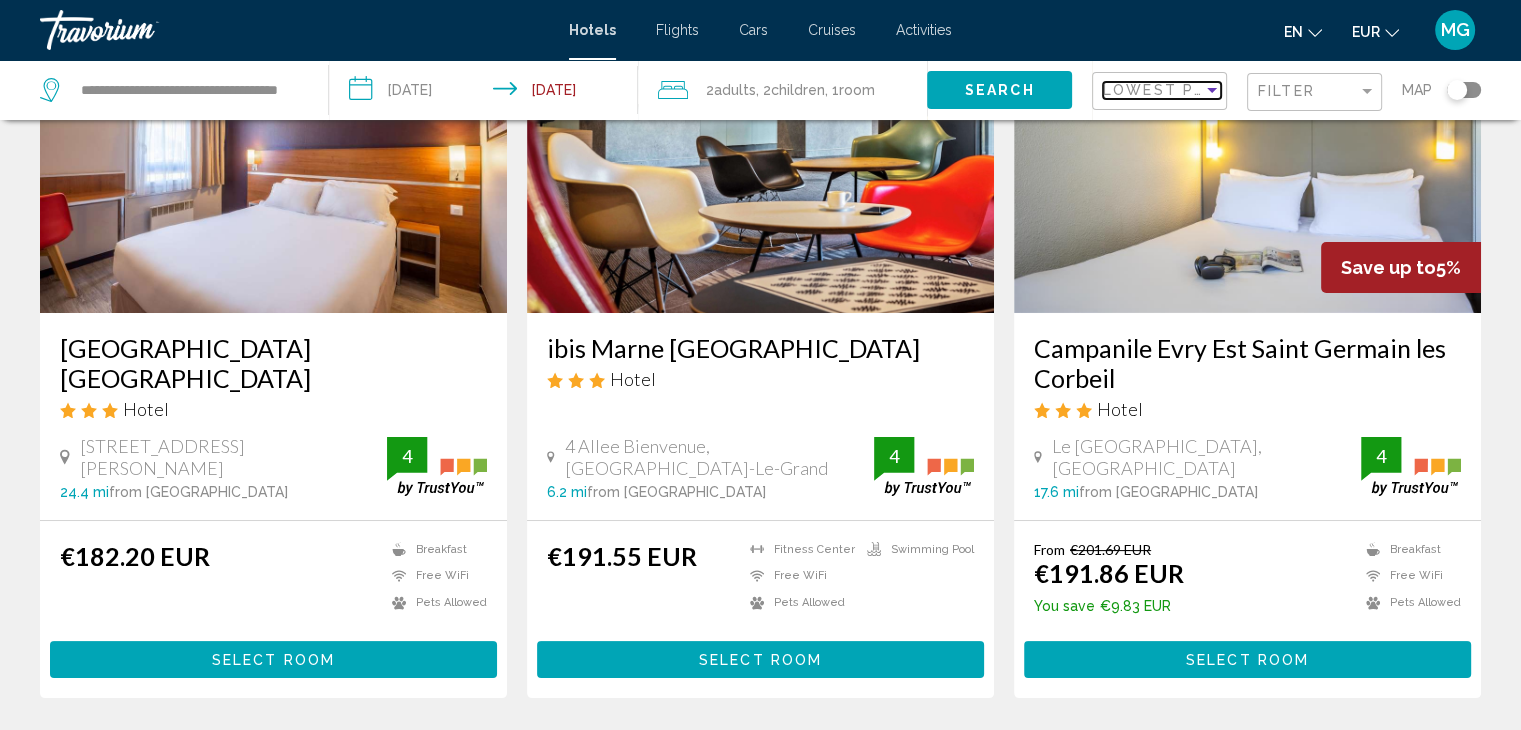 scroll, scrollTop: 200, scrollLeft: 0, axis: vertical 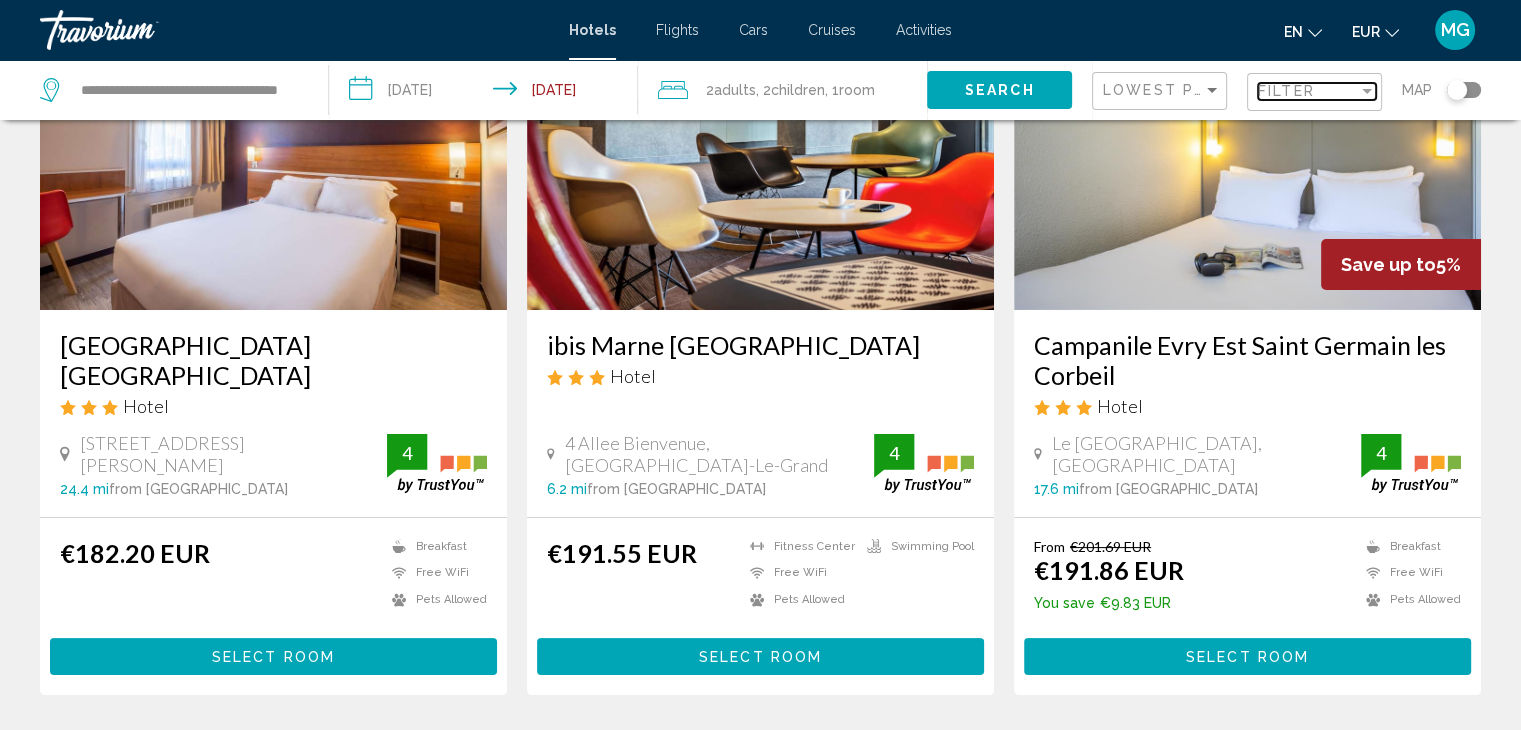 click on "Filter" at bounding box center [1286, 91] 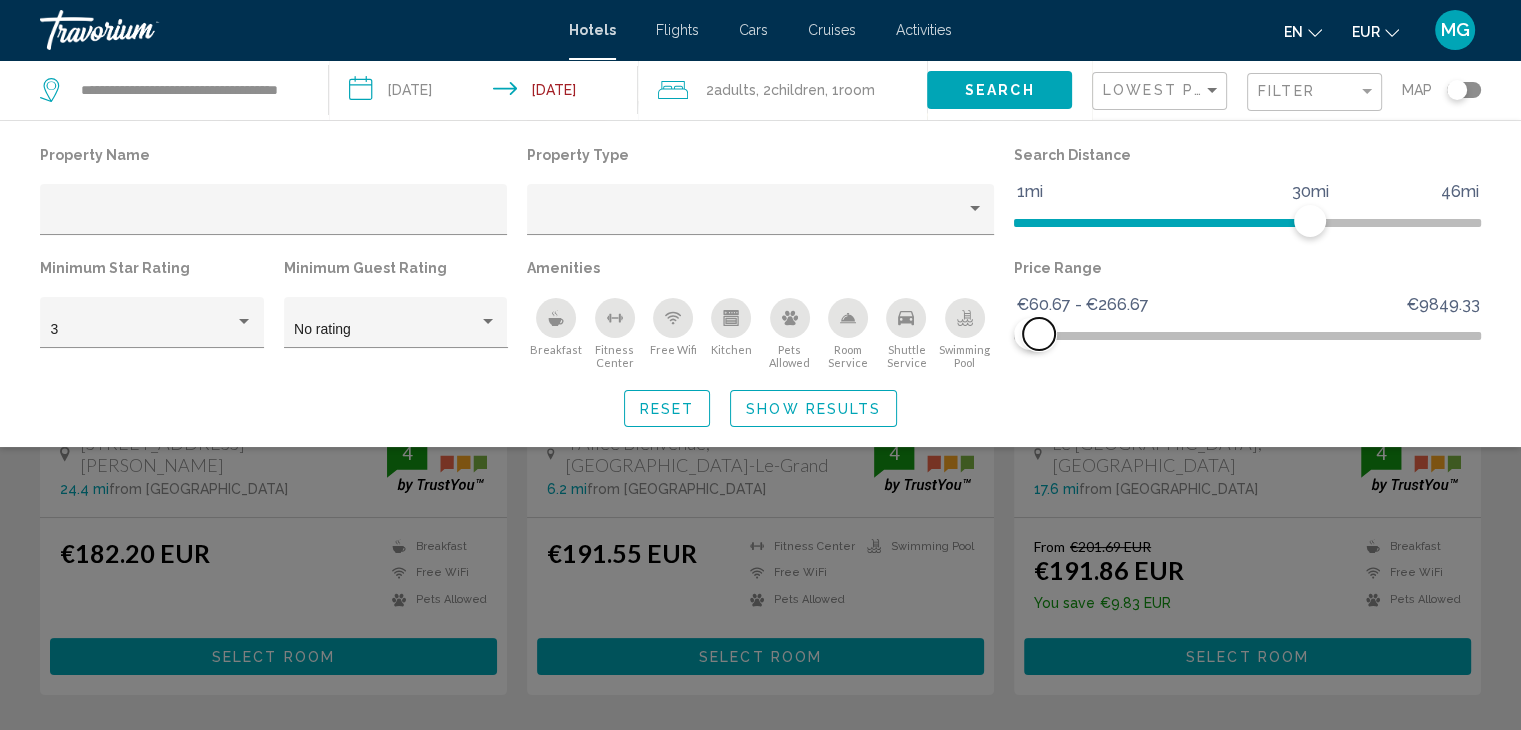 drag, startPoint x: 1469, startPoint y: 334, endPoint x: 1039, endPoint y: 334, distance: 430 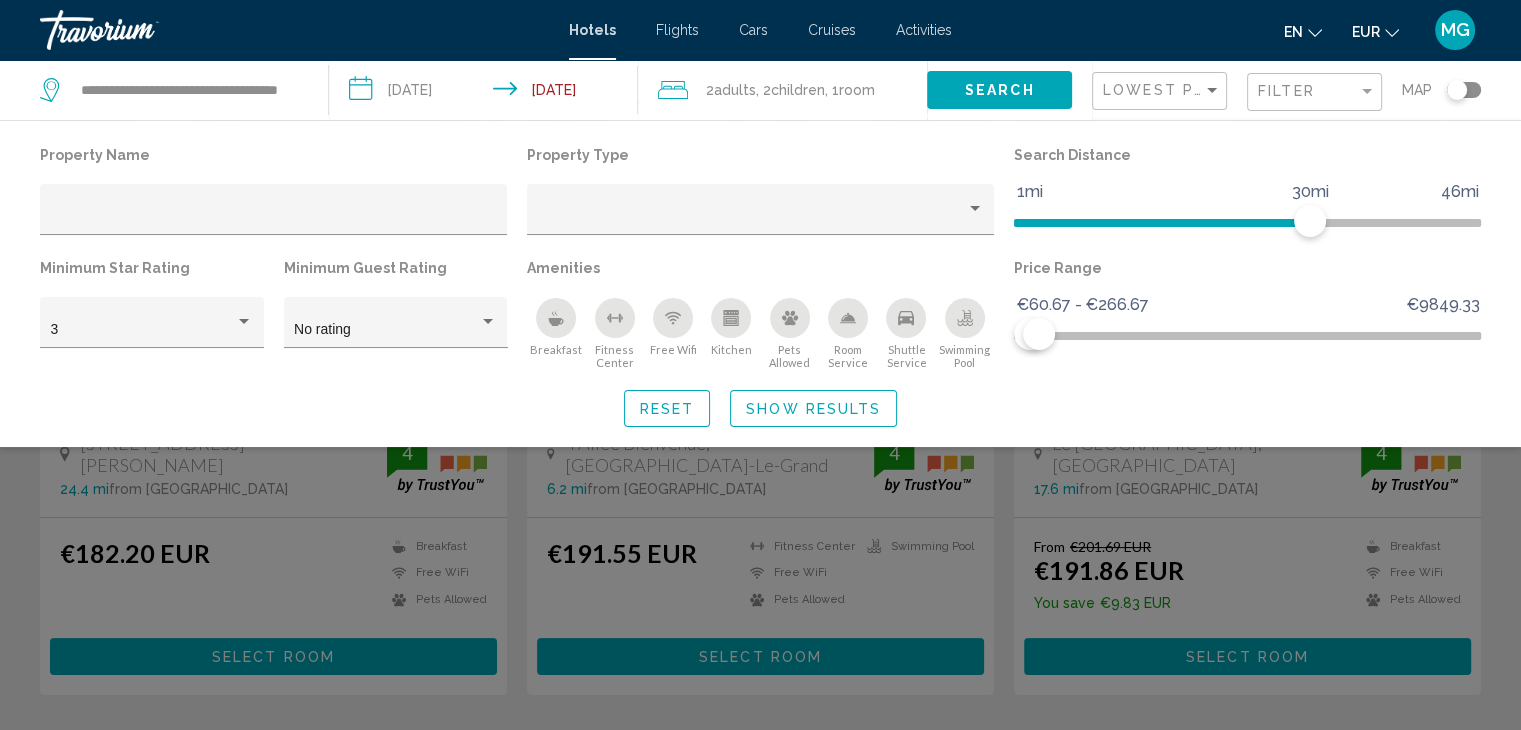 click on "Show Results" 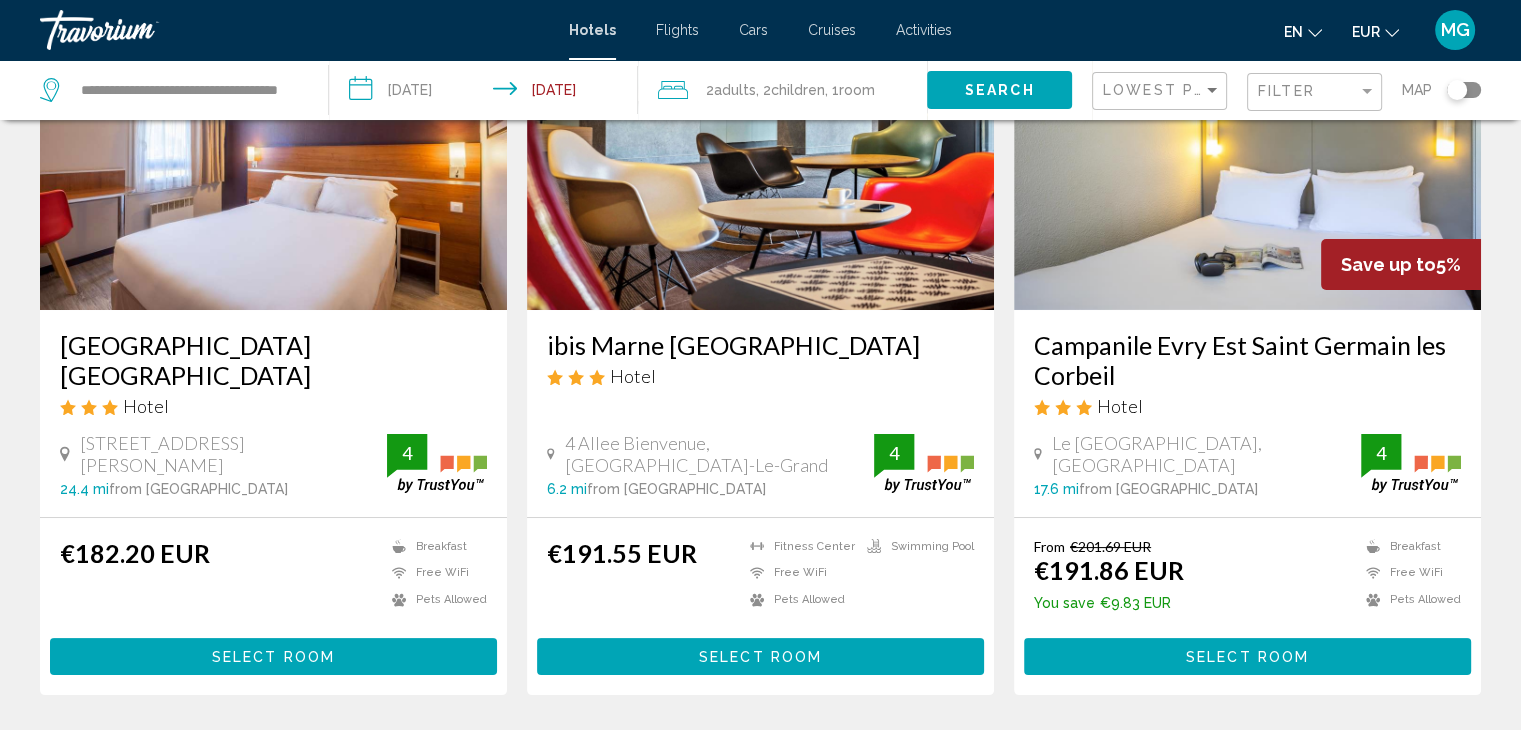 click 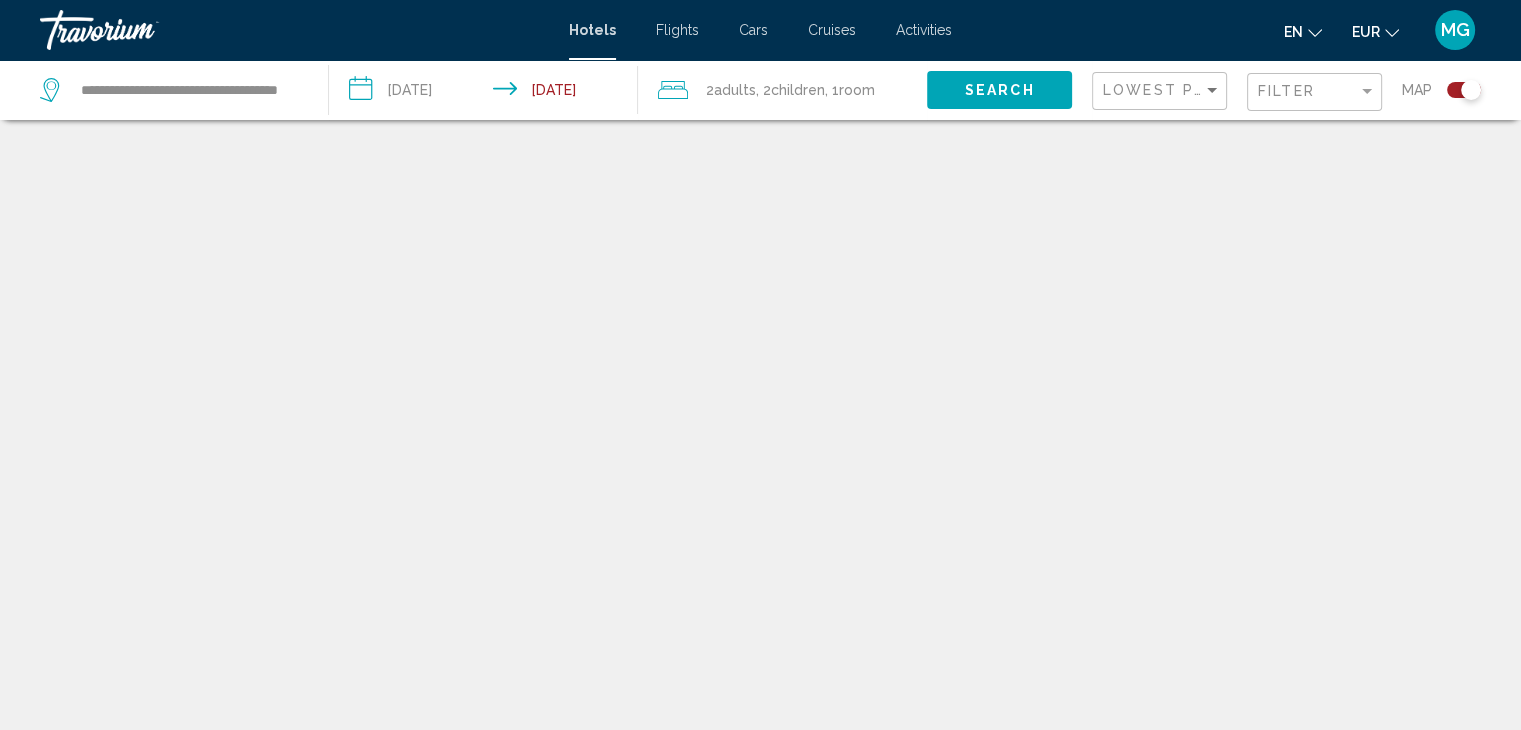 scroll, scrollTop: 120, scrollLeft: 0, axis: vertical 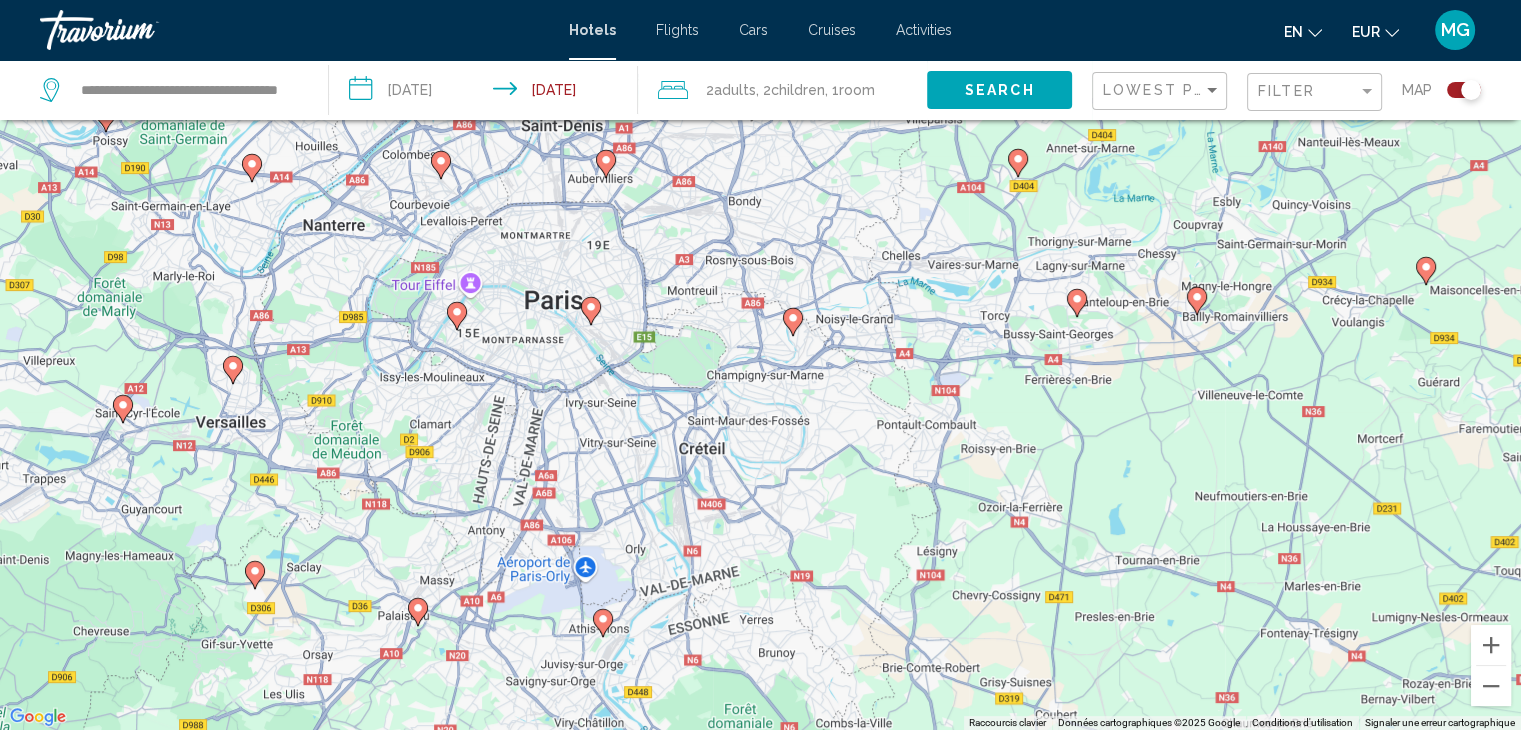 drag, startPoint x: 784, startPoint y: 319, endPoint x: 809, endPoint y: 369, distance: 55.9017 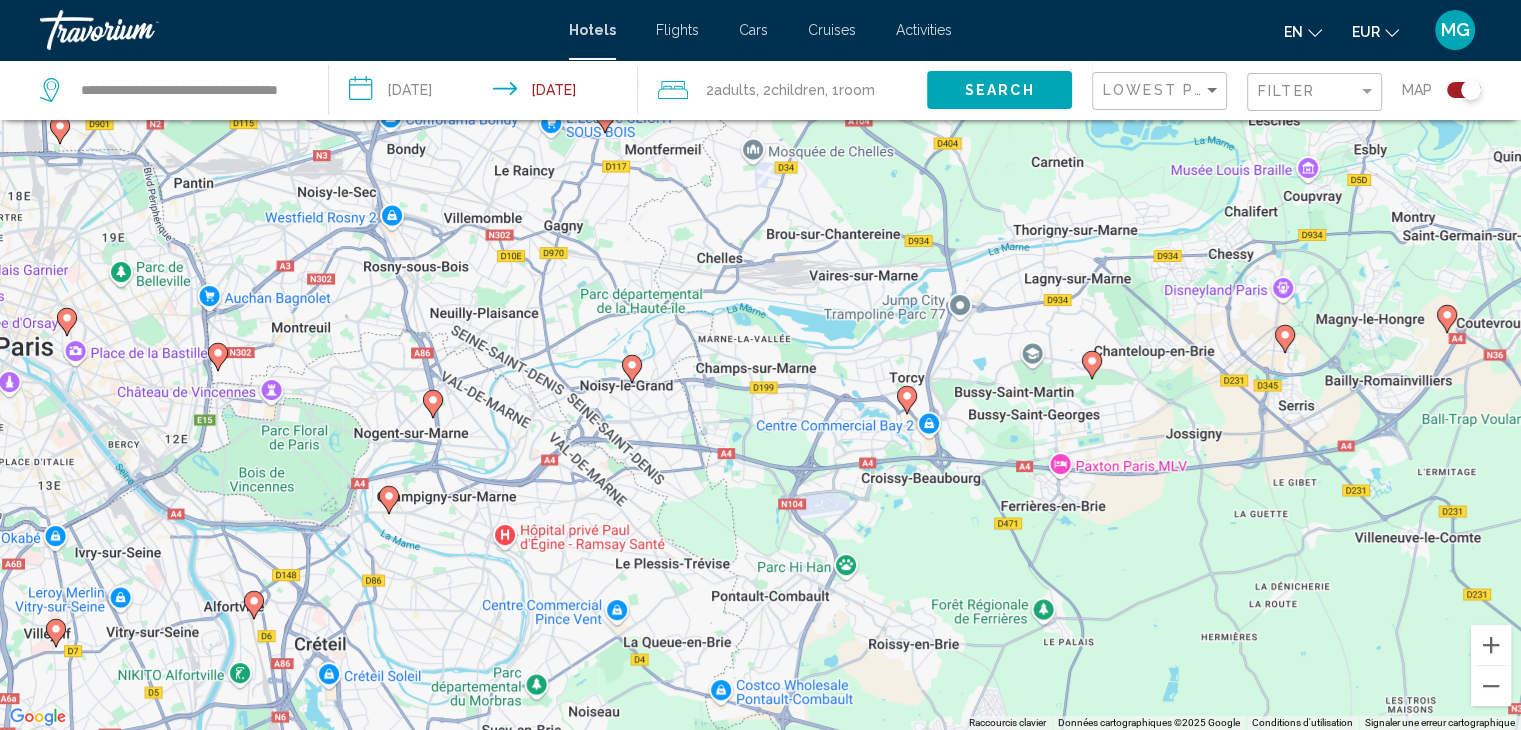 drag, startPoint x: 1044, startPoint y: 448, endPoint x: 803, endPoint y: 545, distance: 259.78836 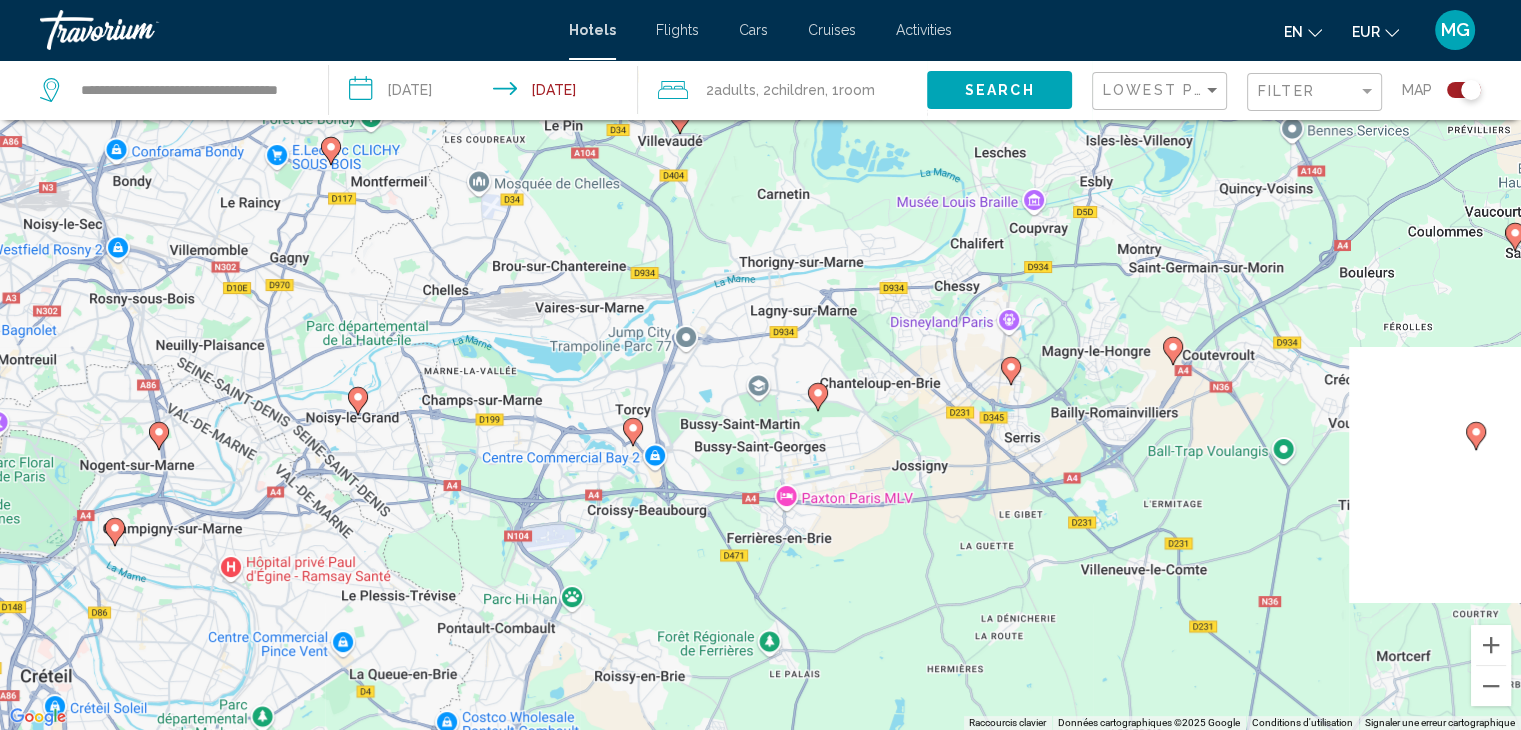 drag, startPoint x: 1314, startPoint y: 451, endPoint x: 996, endPoint y: 483, distance: 319.60602 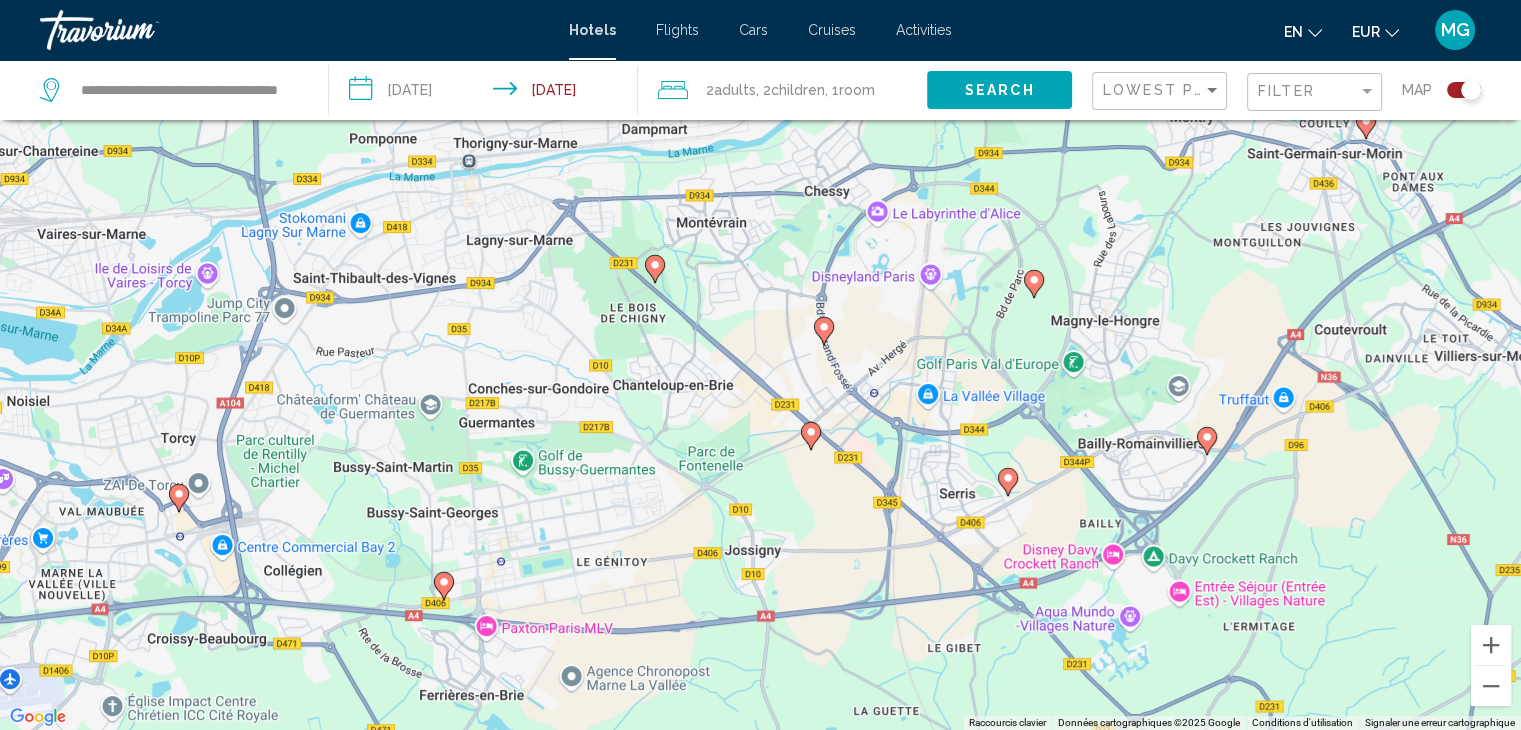 click 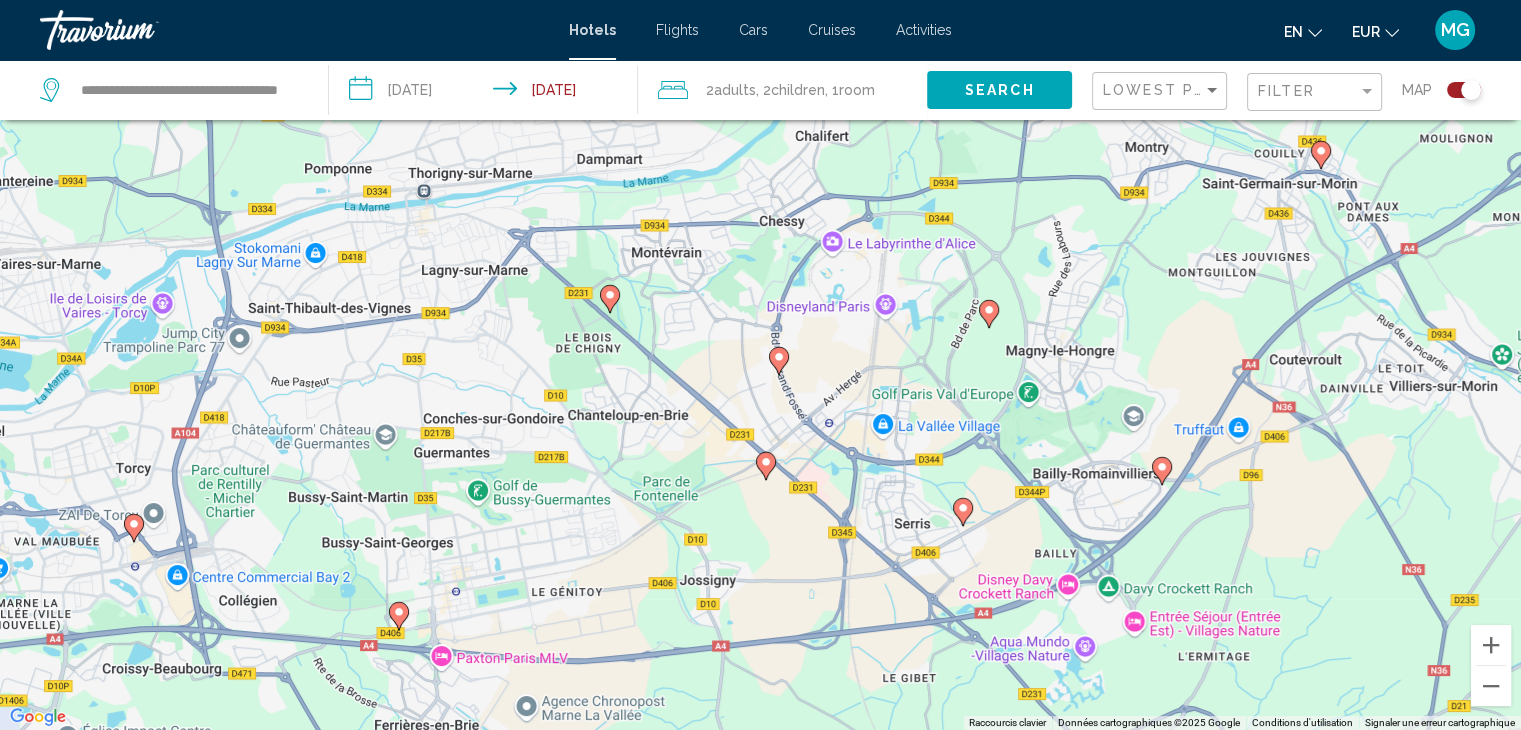 drag, startPoint x: 997, startPoint y: 389, endPoint x: 971, endPoint y: 398, distance: 27.513634 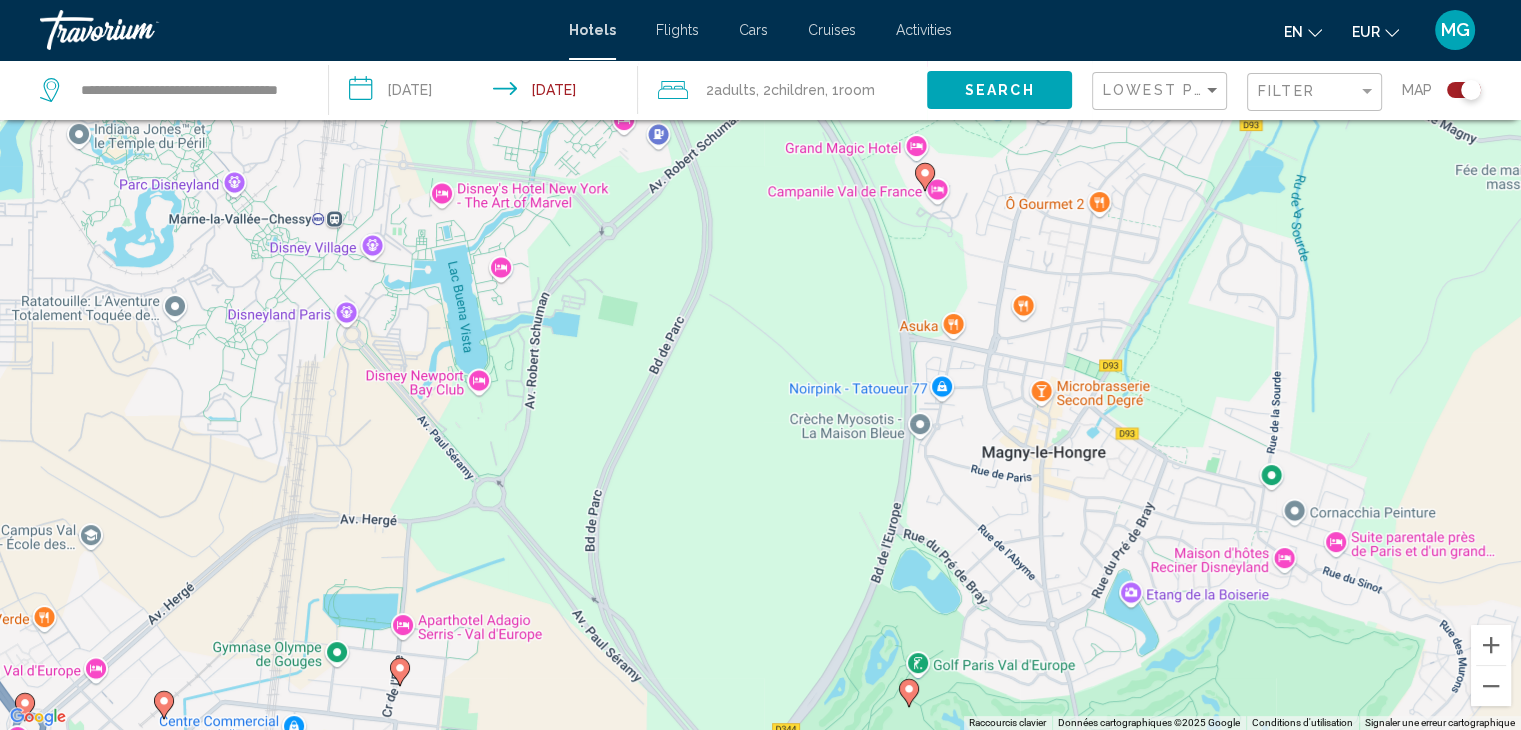 click at bounding box center (925, 177) 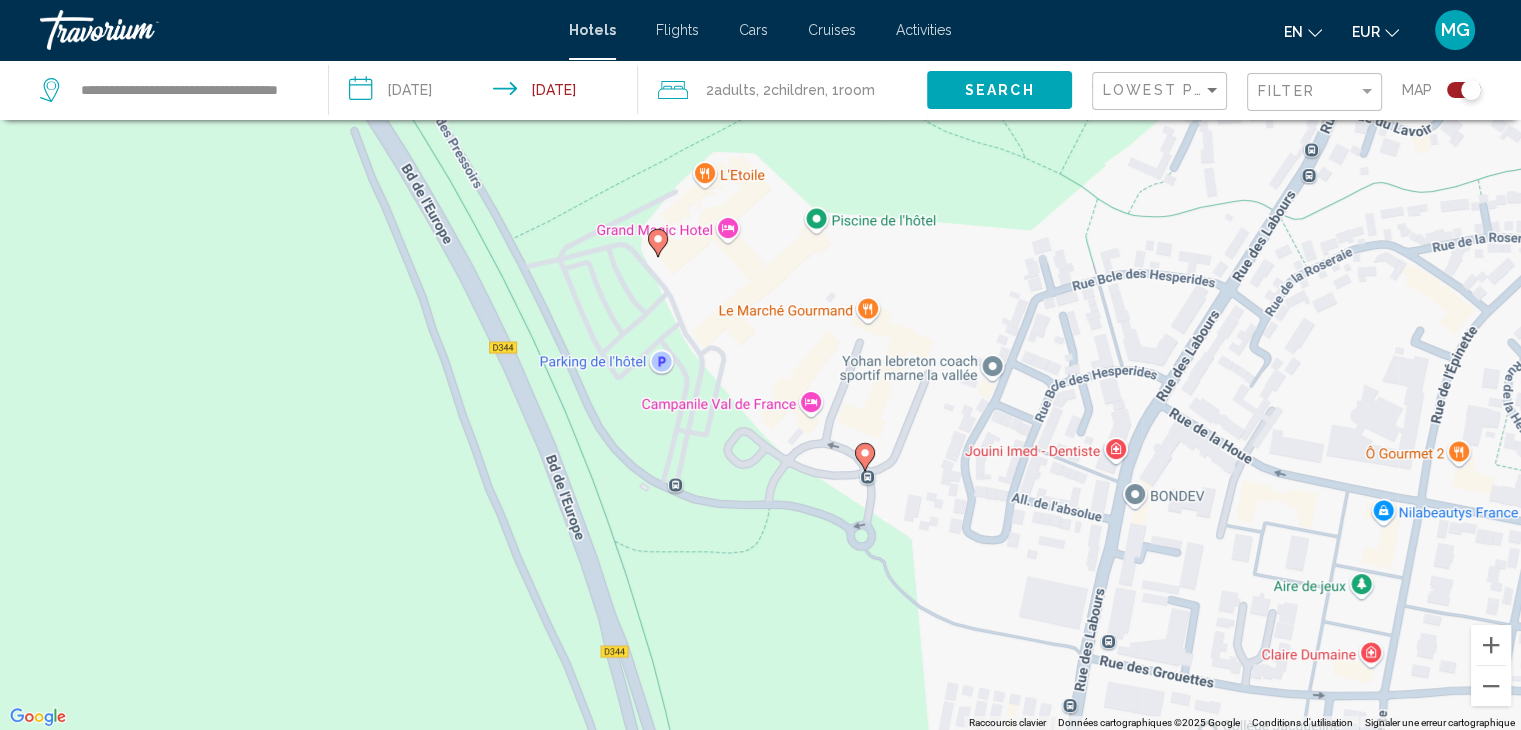 click 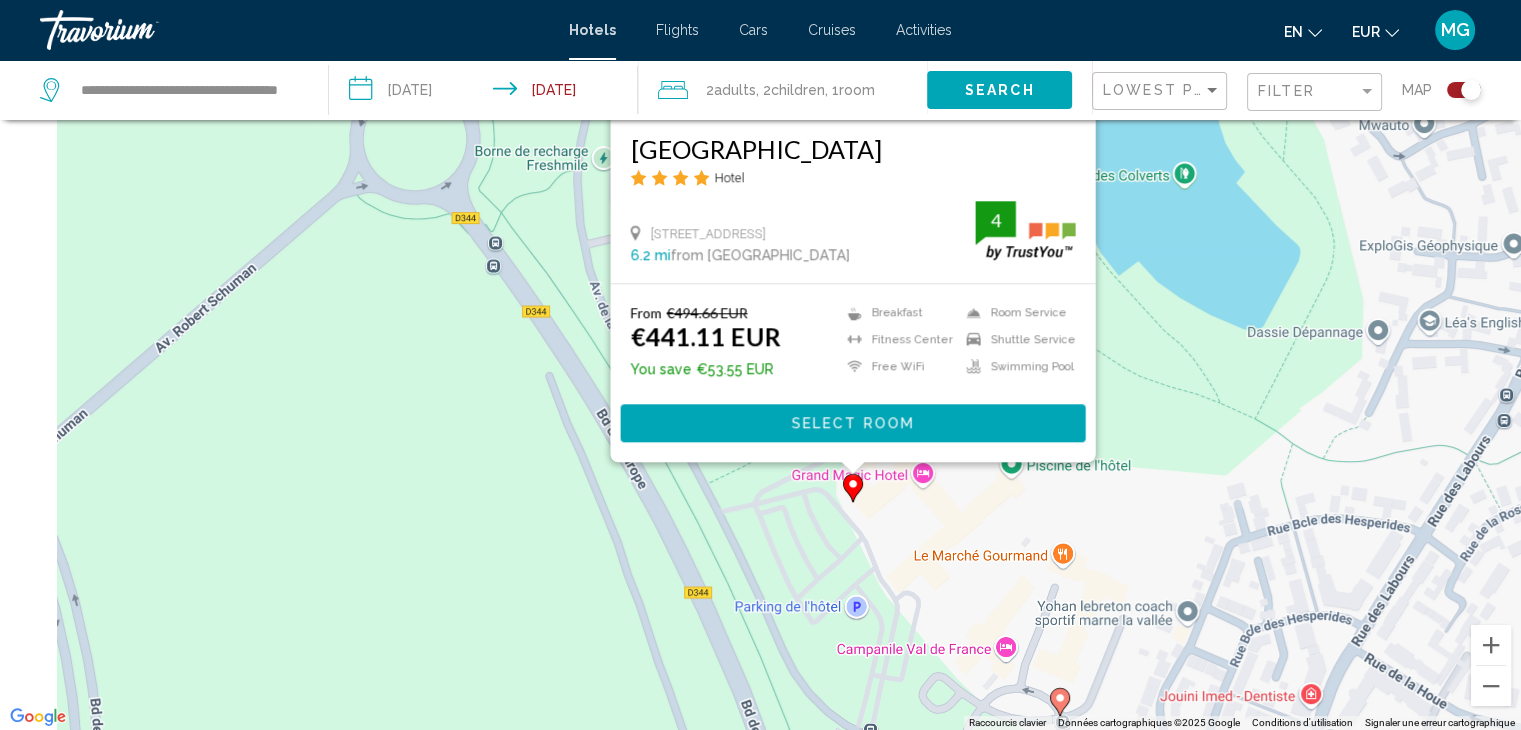 drag, startPoint x: 1008, startPoint y: 497, endPoint x: 1208, endPoint y: 274, distance: 299.548 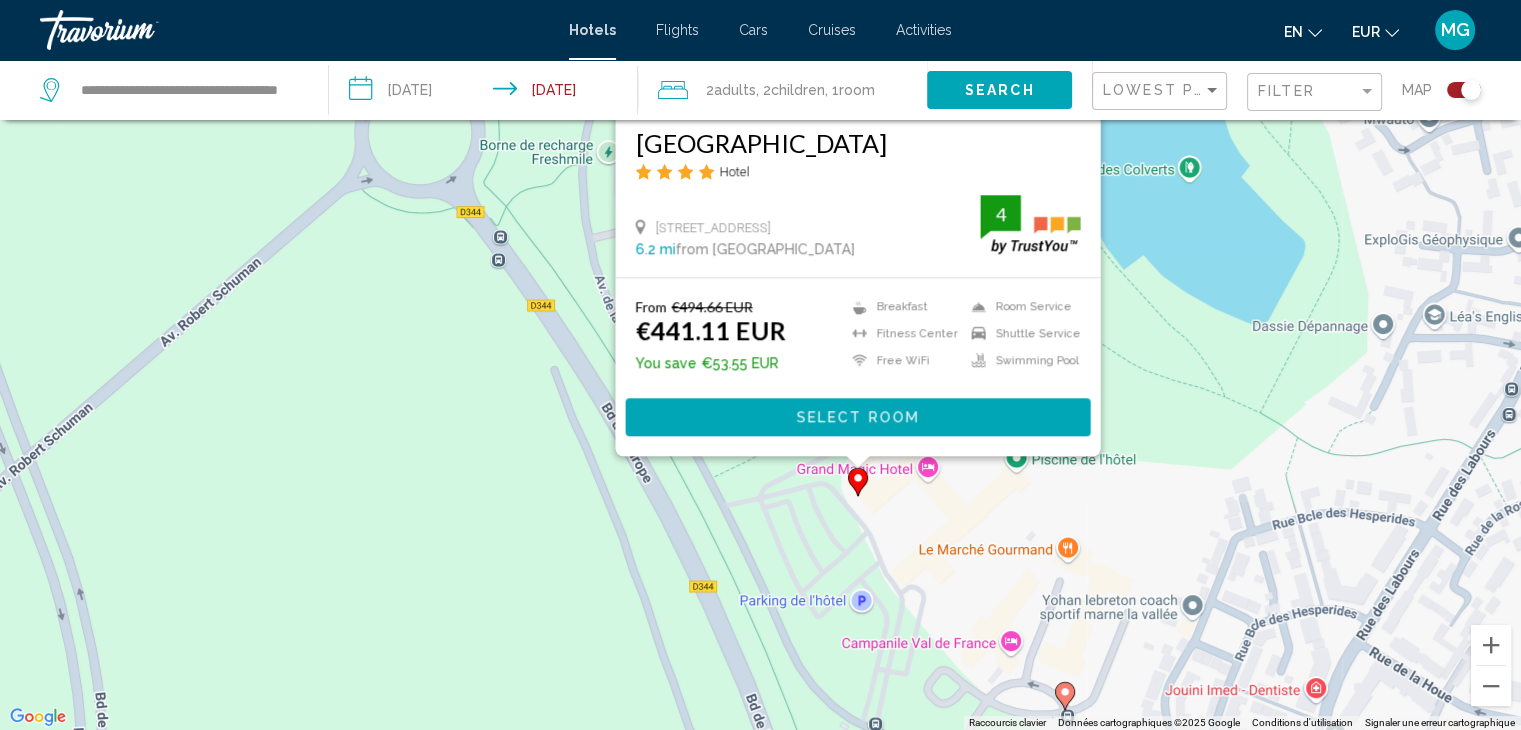 click on "Filter" 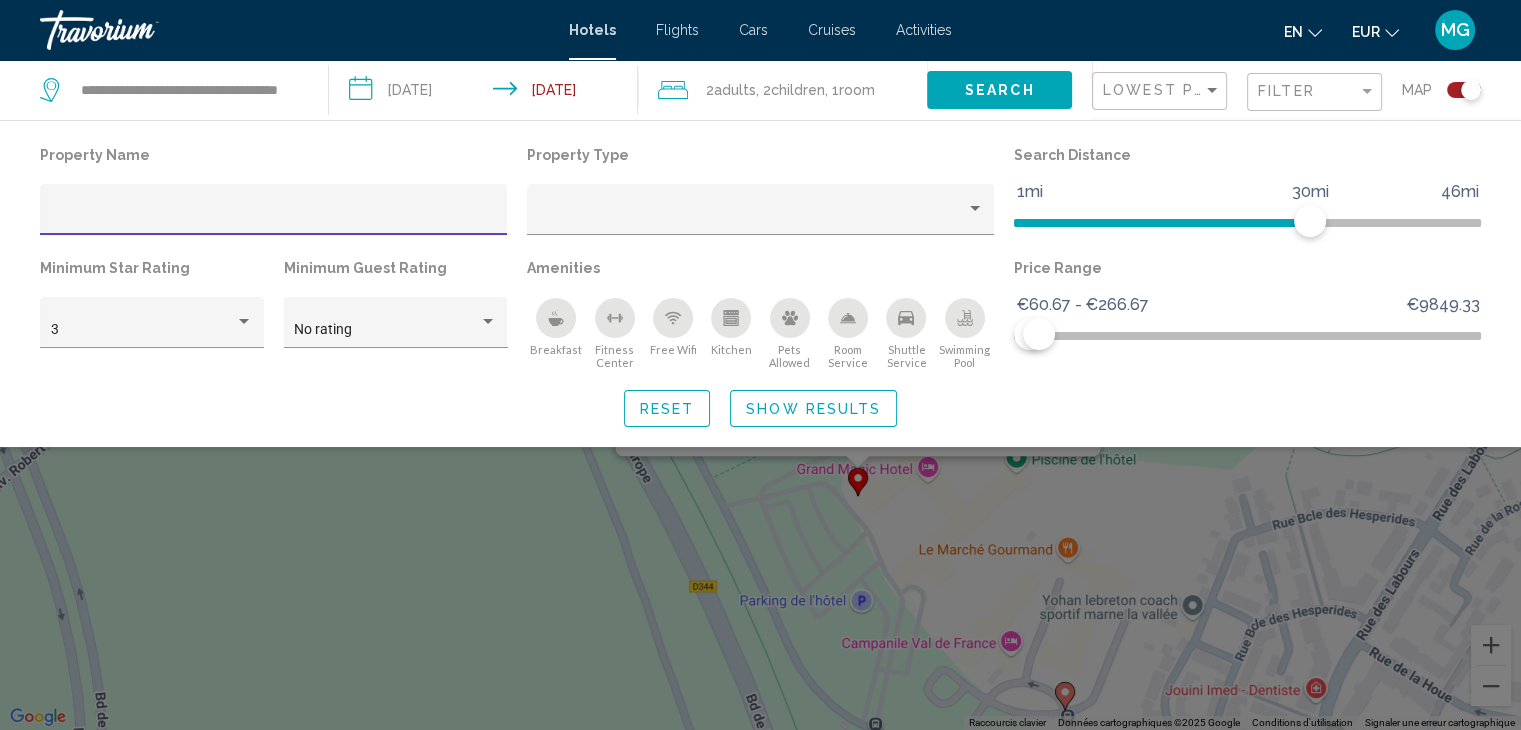 click on "Show Results" 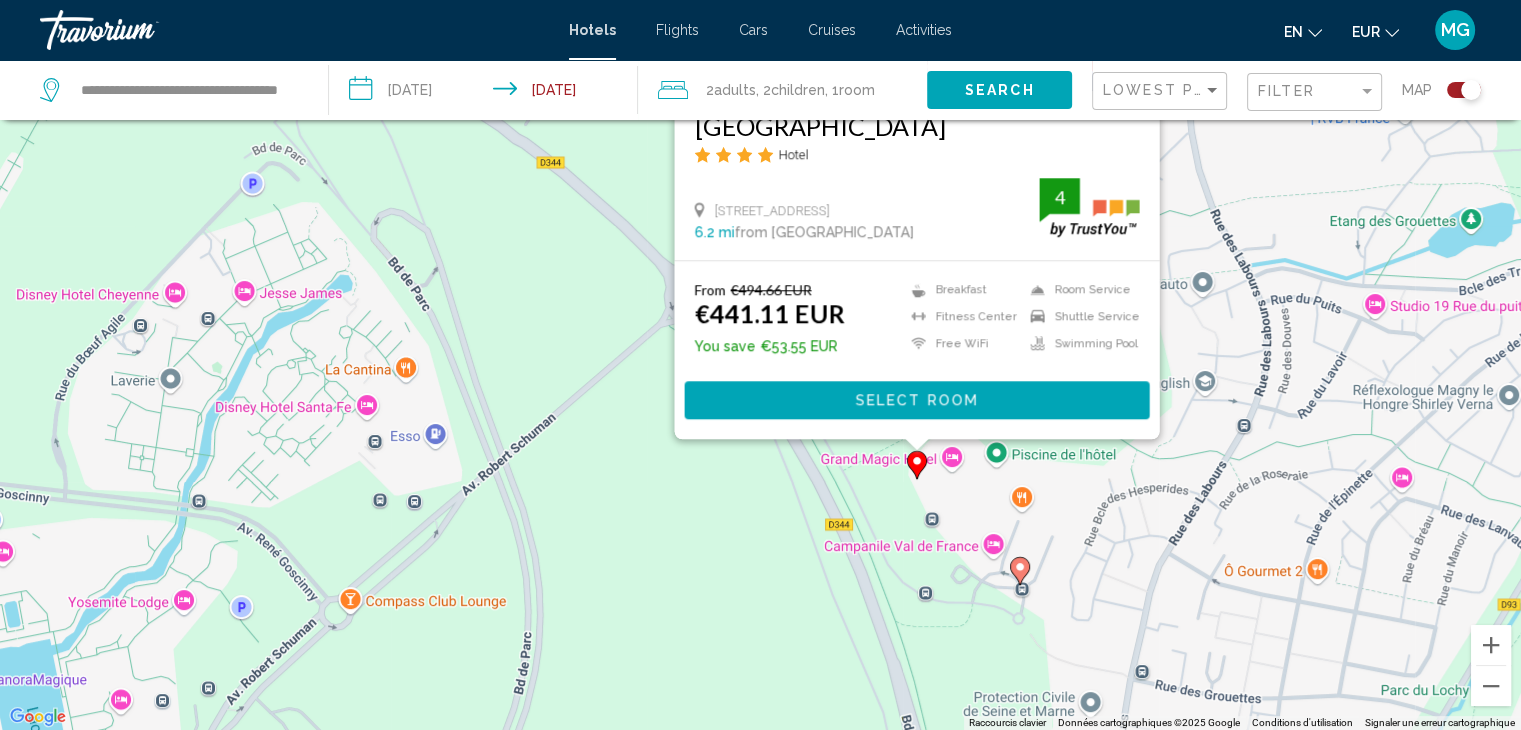 click 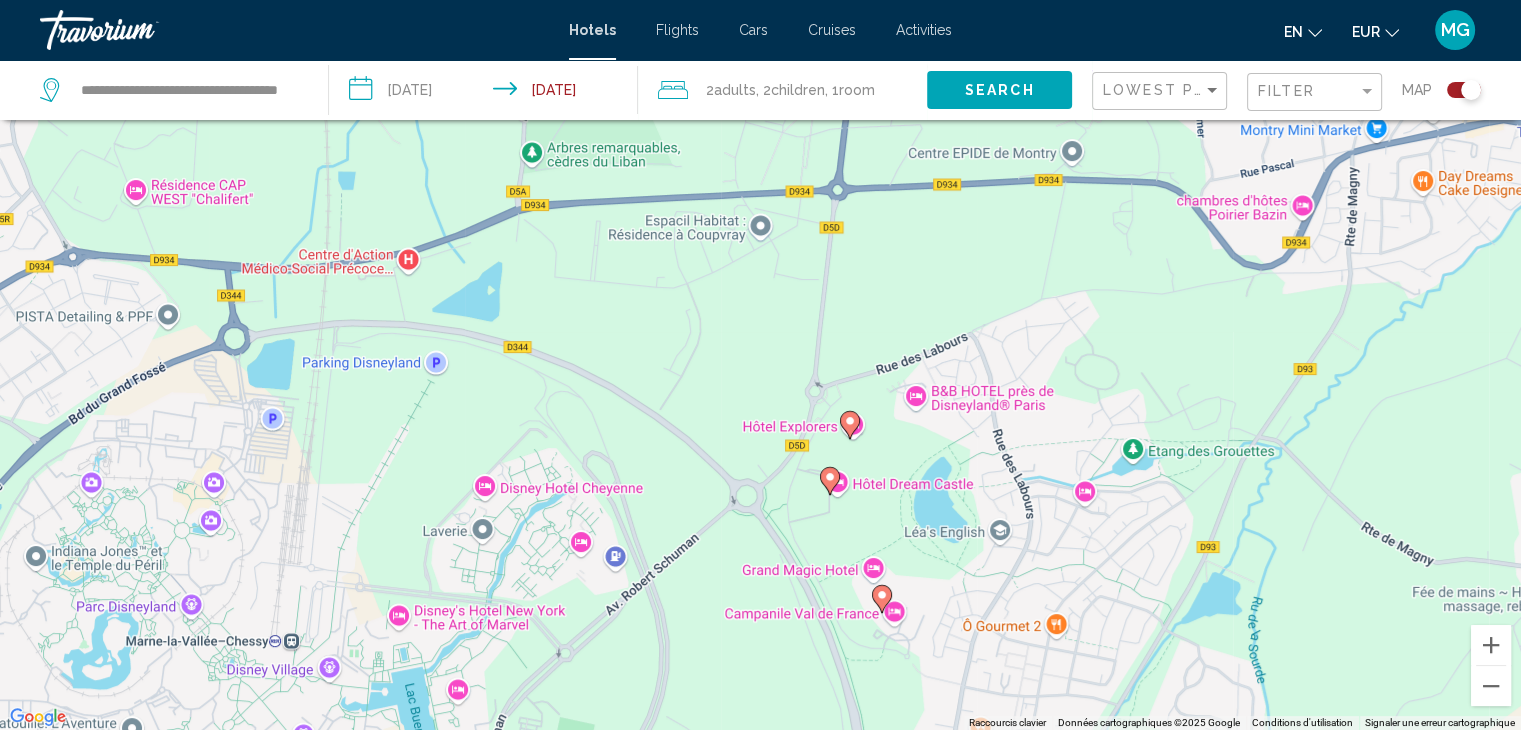 click 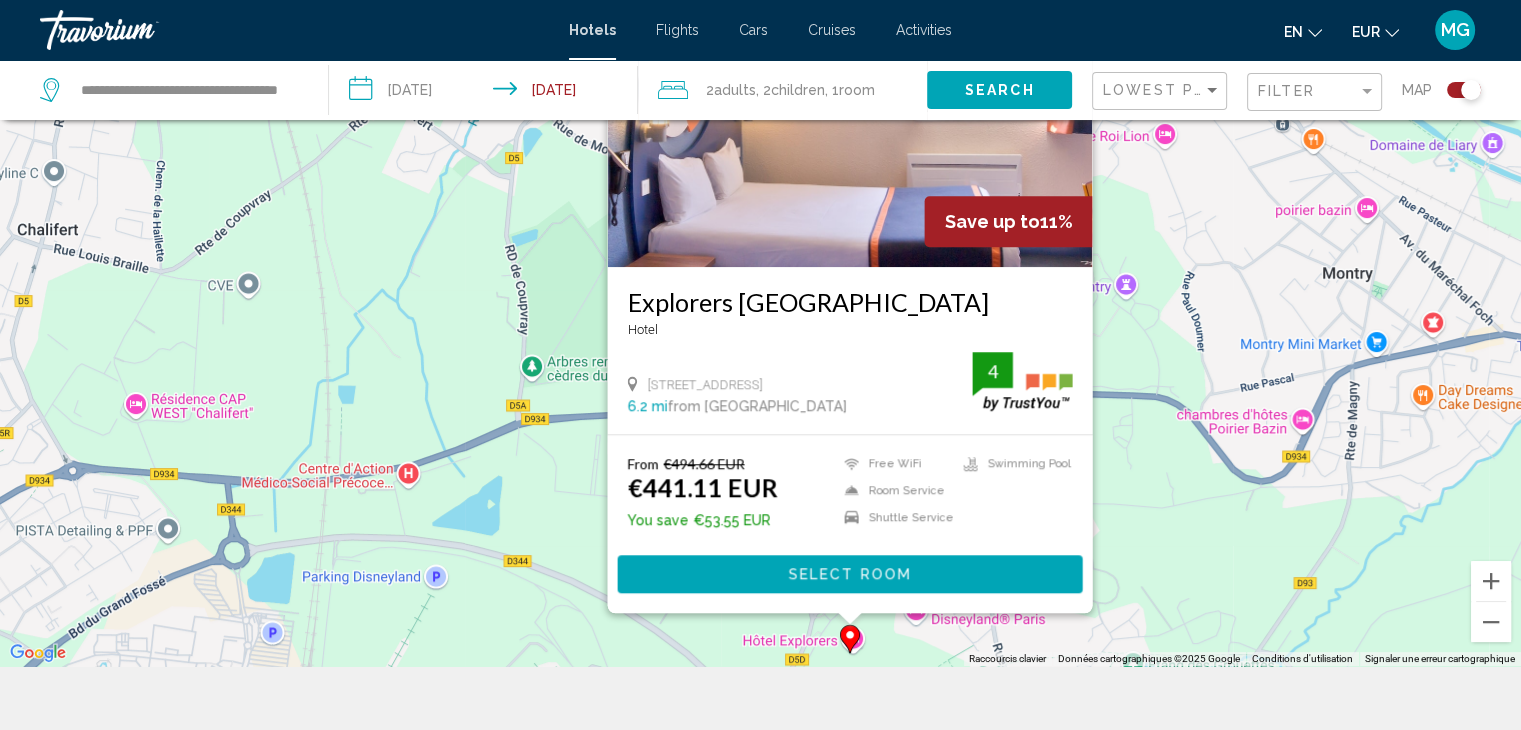 scroll, scrollTop: 240, scrollLeft: 0, axis: vertical 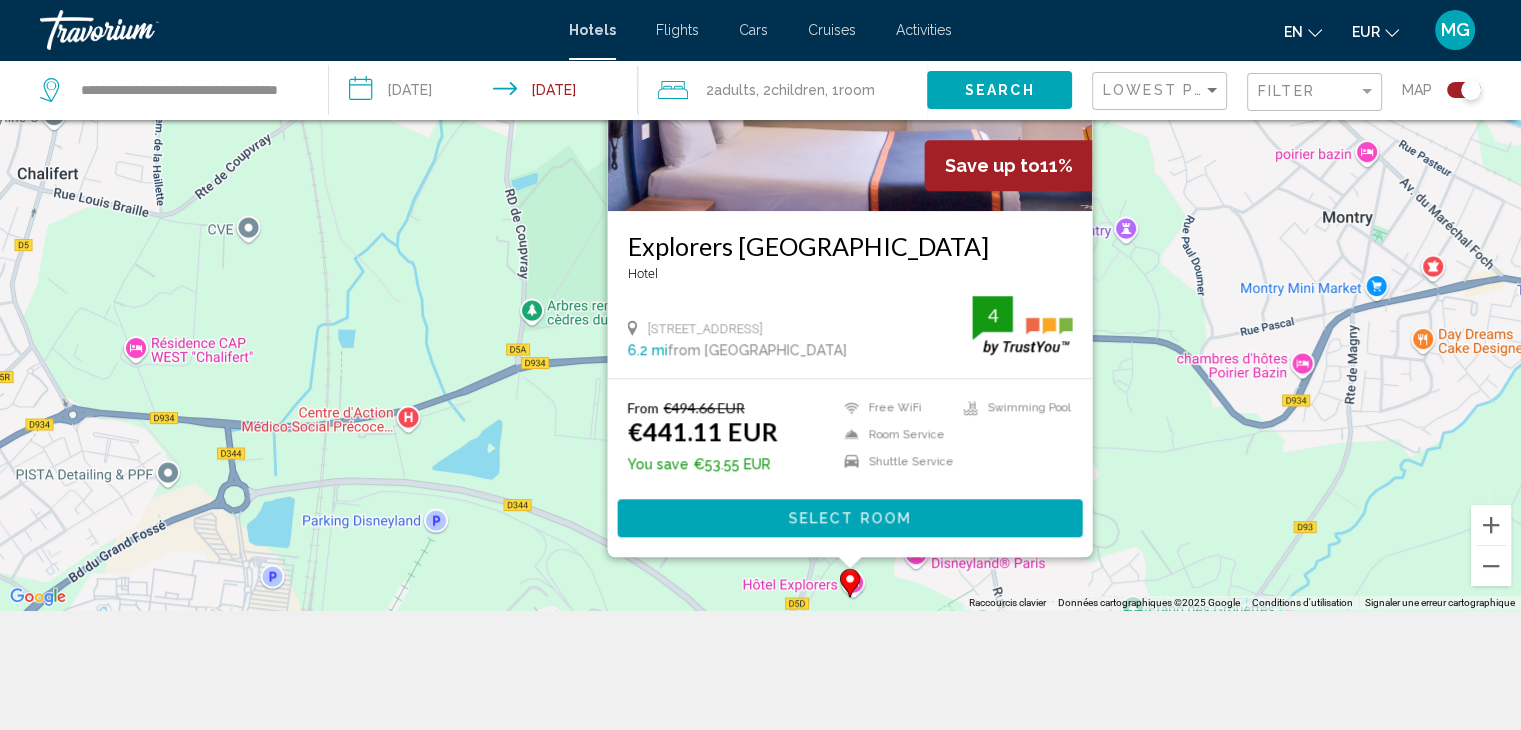 drag, startPoint x: 1203, startPoint y: 550, endPoint x: 1168, endPoint y: 546, distance: 35.22783 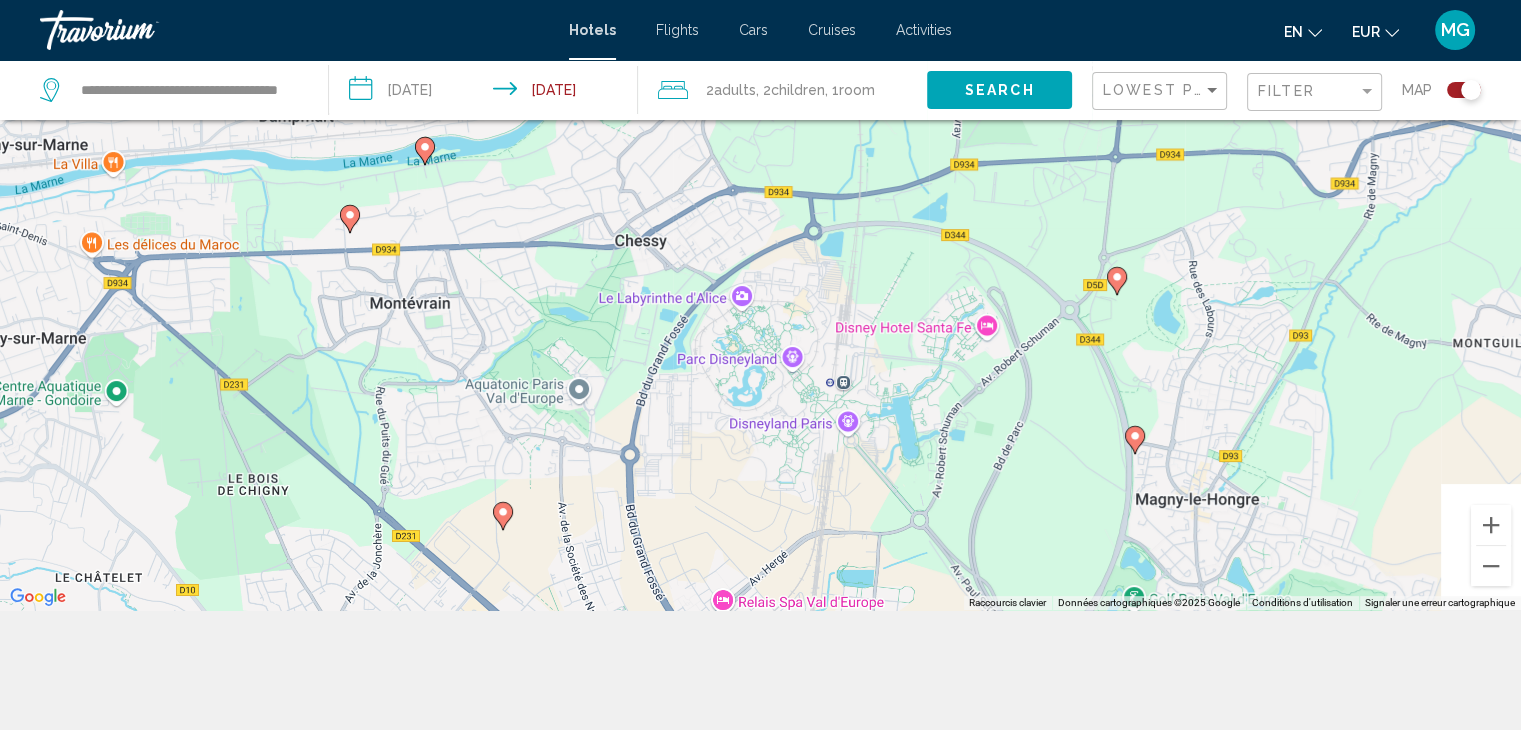 drag, startPoint x: 792, startPoint y: 505, endPoint x: 928, endPoint y: 206, distance: 328.47678 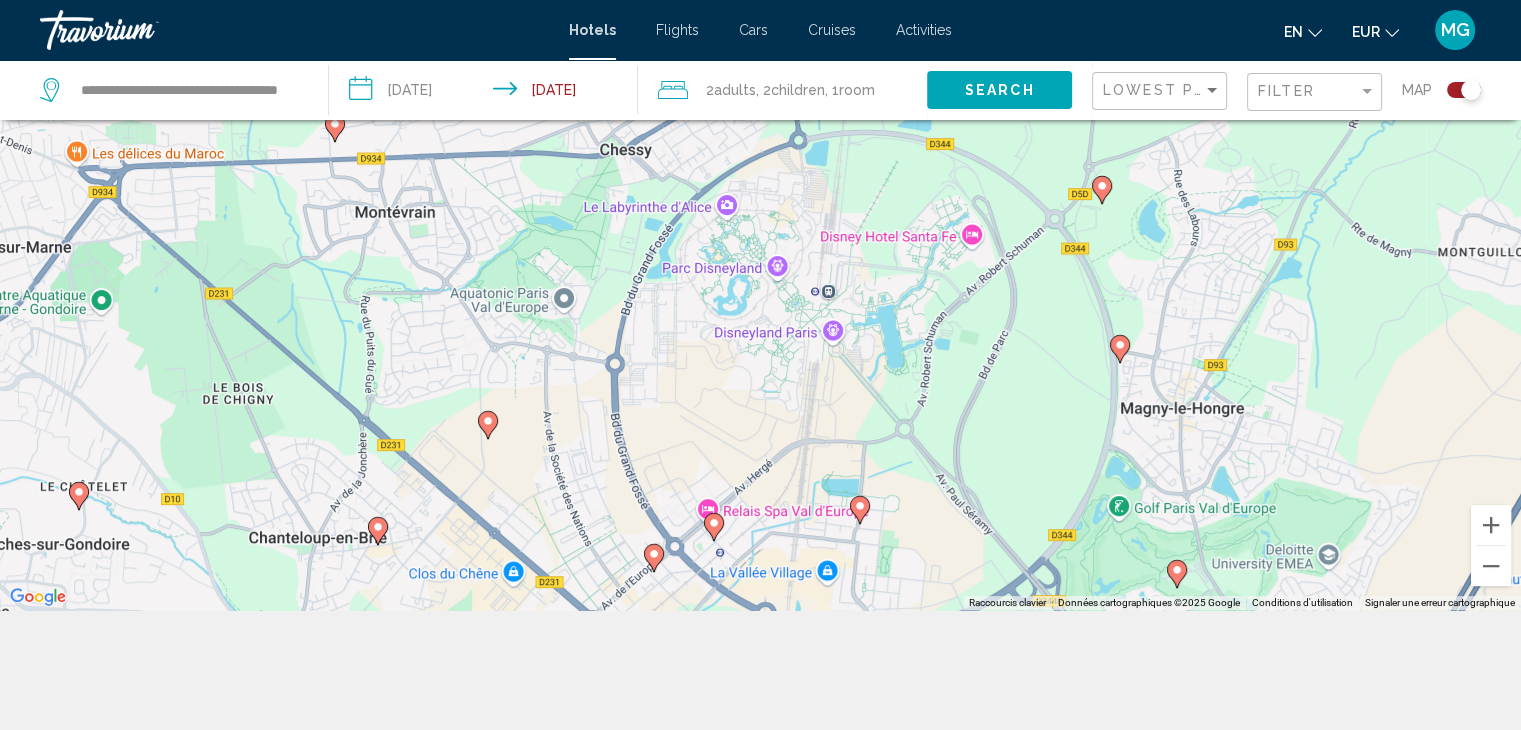 drag, startPoint x: 910, startPoint y: 369, endPoint x: 1010, endPoint y: 283, distance: 131.89389 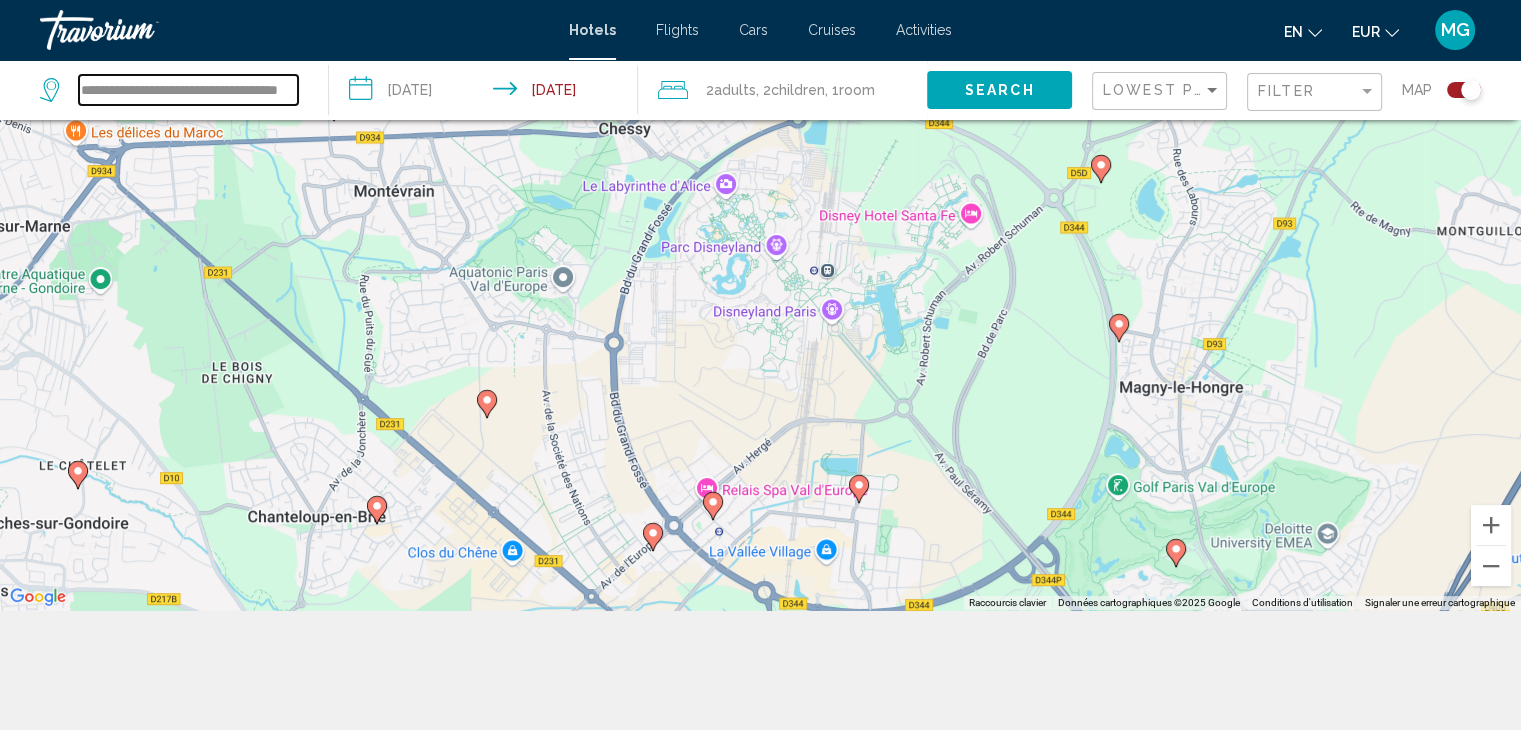 click on "**********" at bounding box center [188, 90] 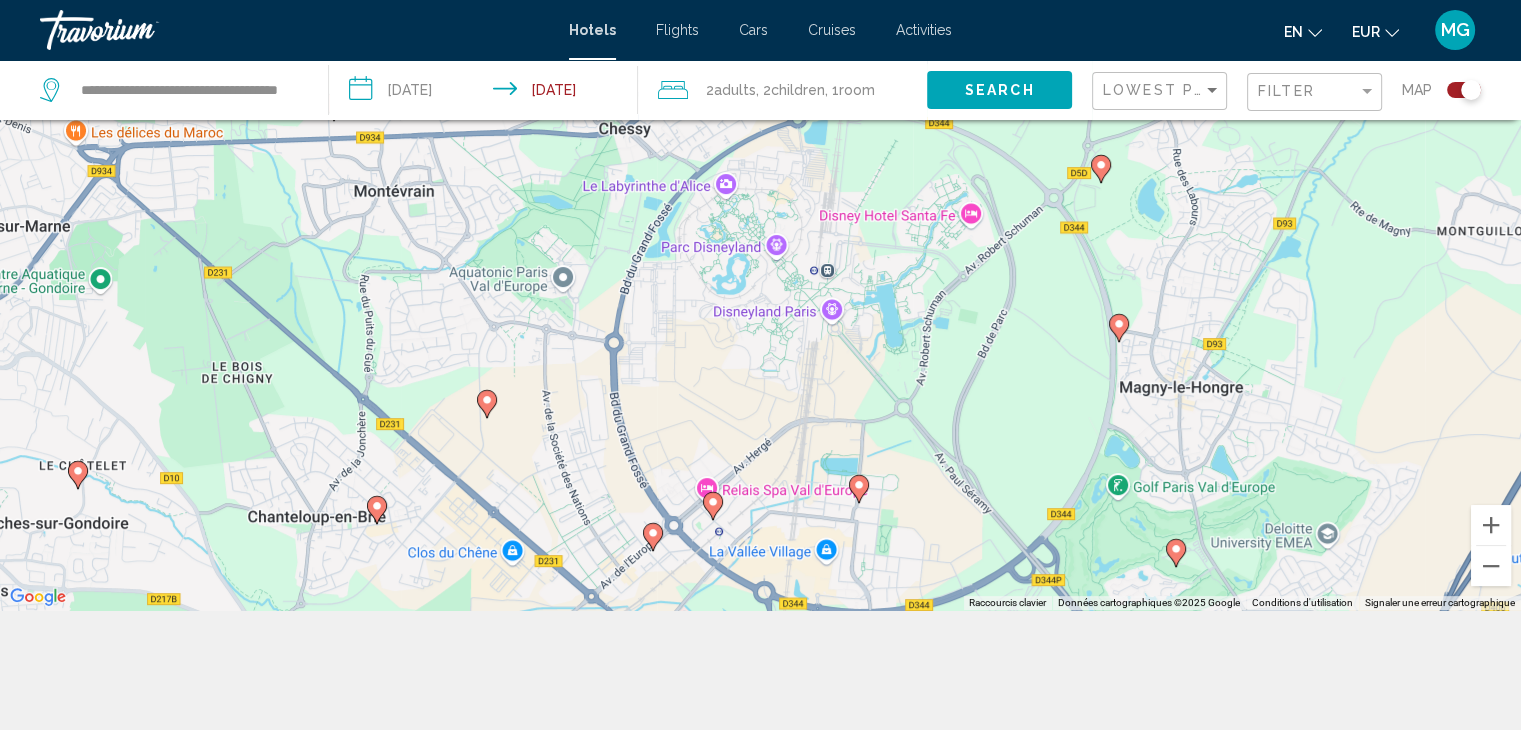 click 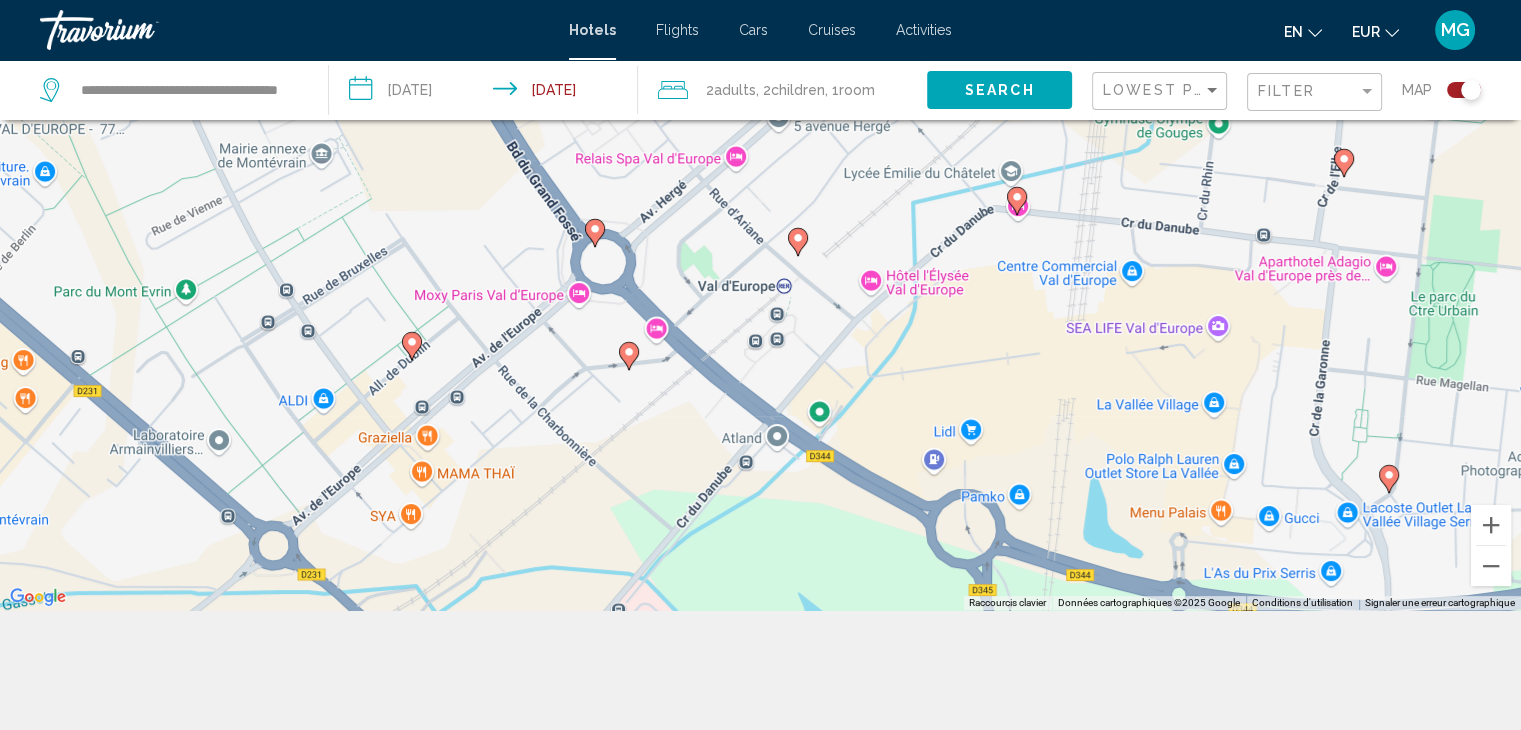 click 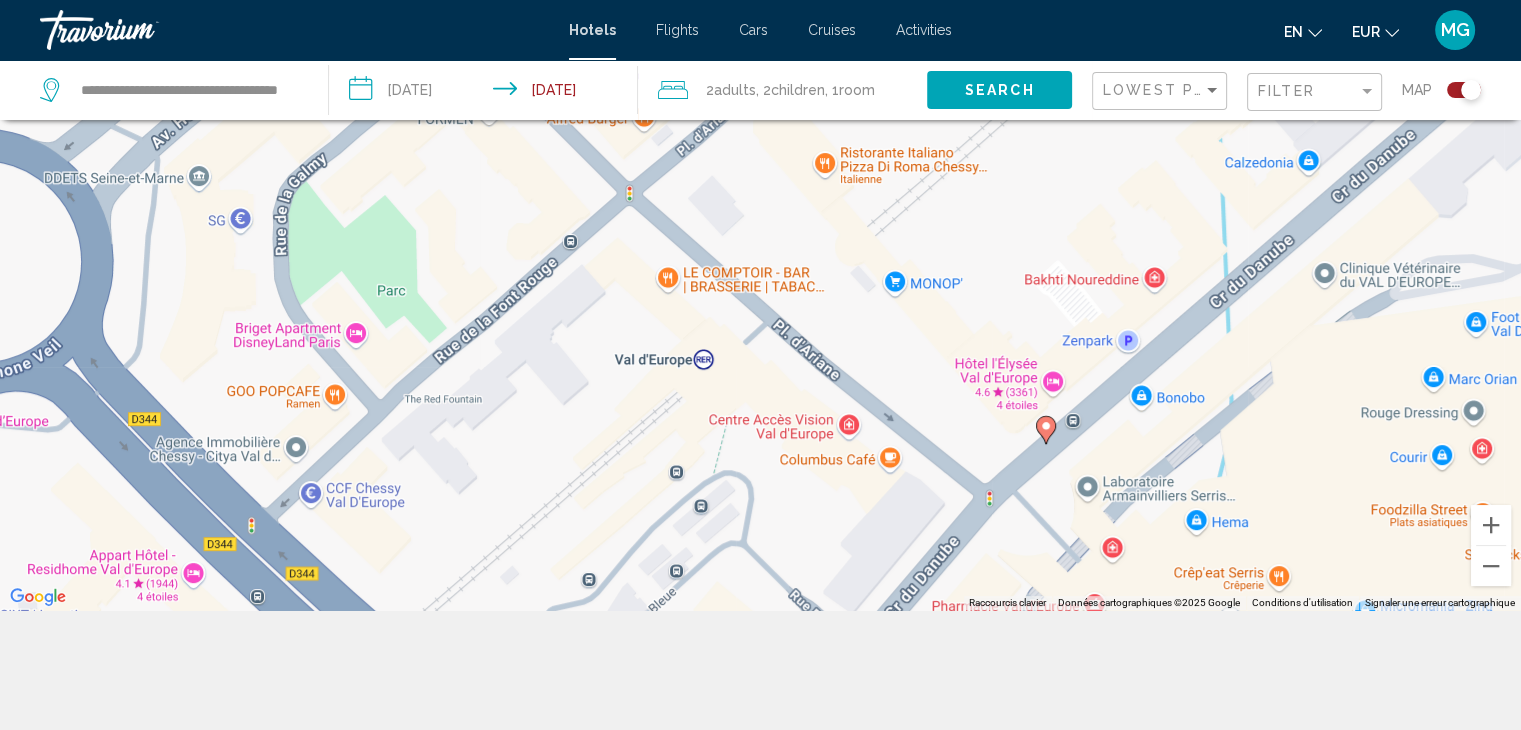click on "Pour naviguer, appuyez sur les touches fléchées. Pour activer le glissement avec le clavier, appuyez sur Alt+Entrée. Une fois ce mode activé, utilisez les touches fléchées pour déplacer le repère. Pour valider le déplacement, appuyez sur Entrée. Pour annuler, appuyez sur Échap." at bounding box center (760, 245) 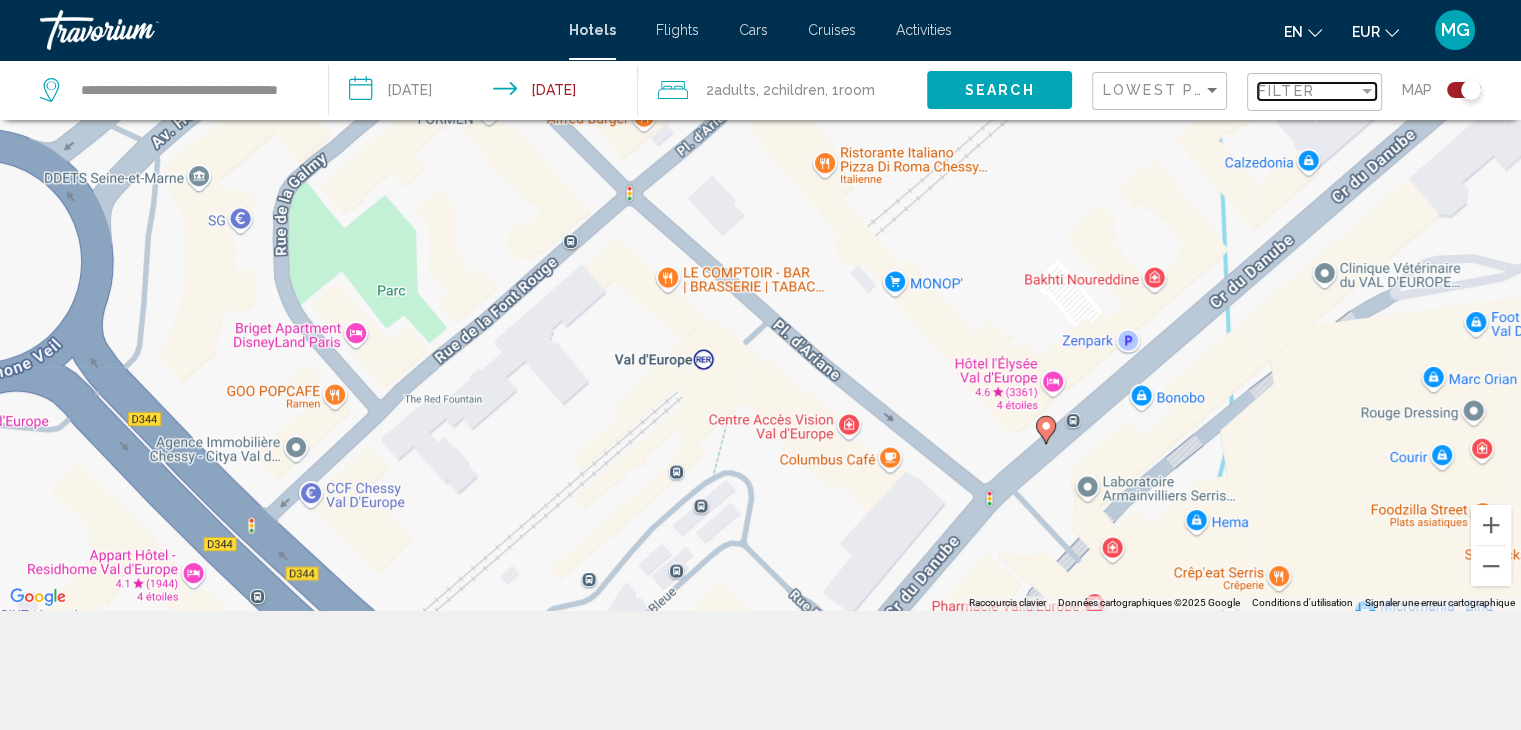 click at bounding box center [1367, 91] 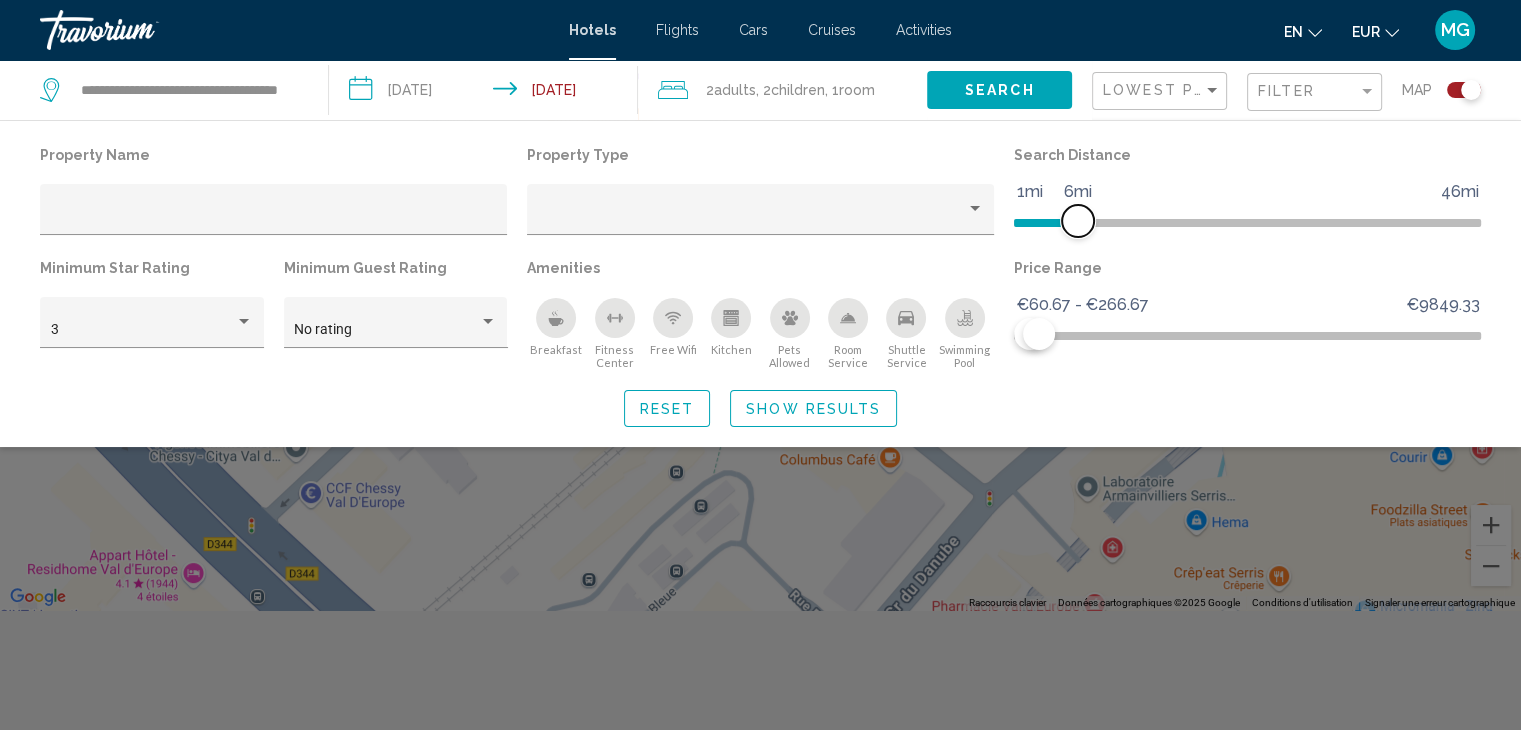 drag, startPoint x: 1296, startPoint y: 224, endPoint x: 1074, endPoint y: 218, distance: 222.08107 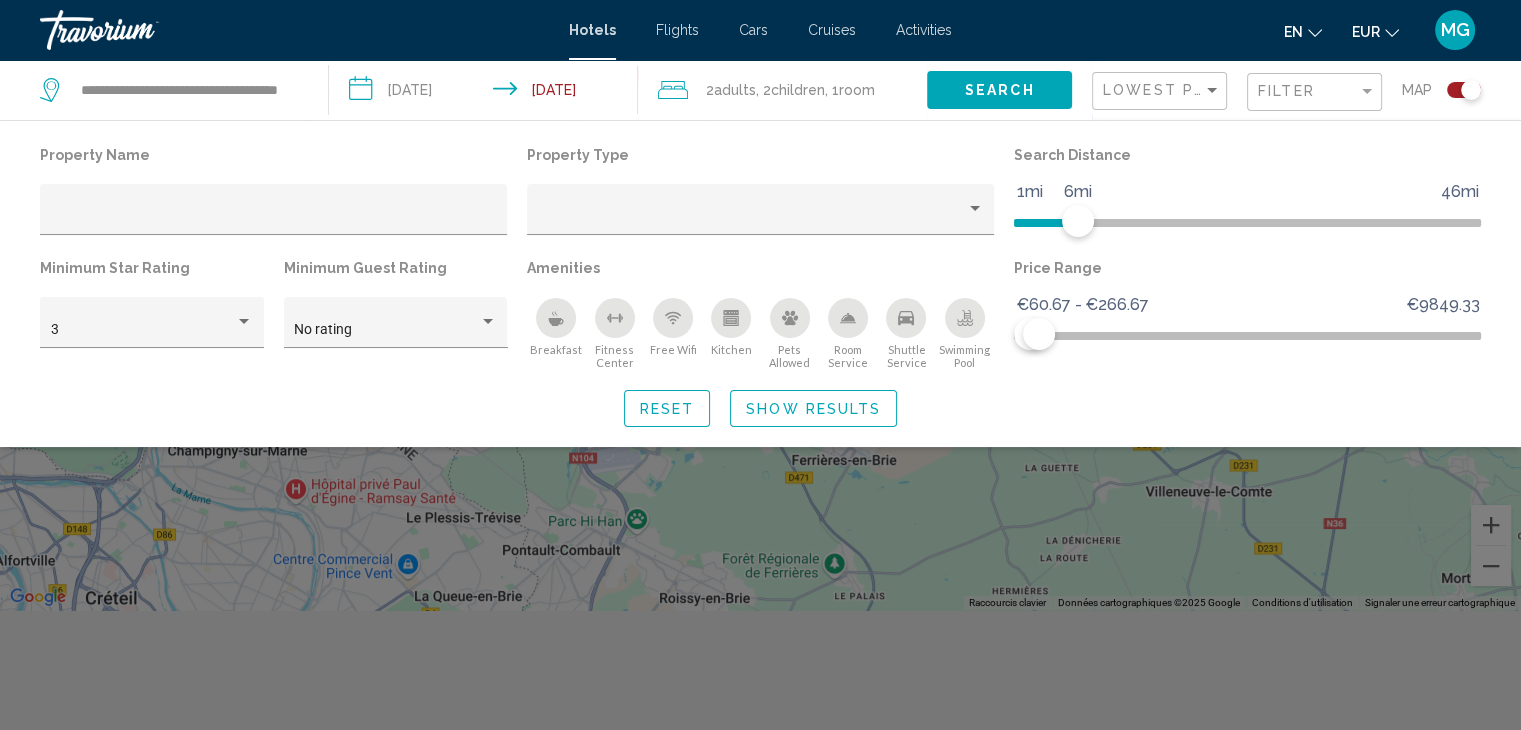 click on "Show Results" 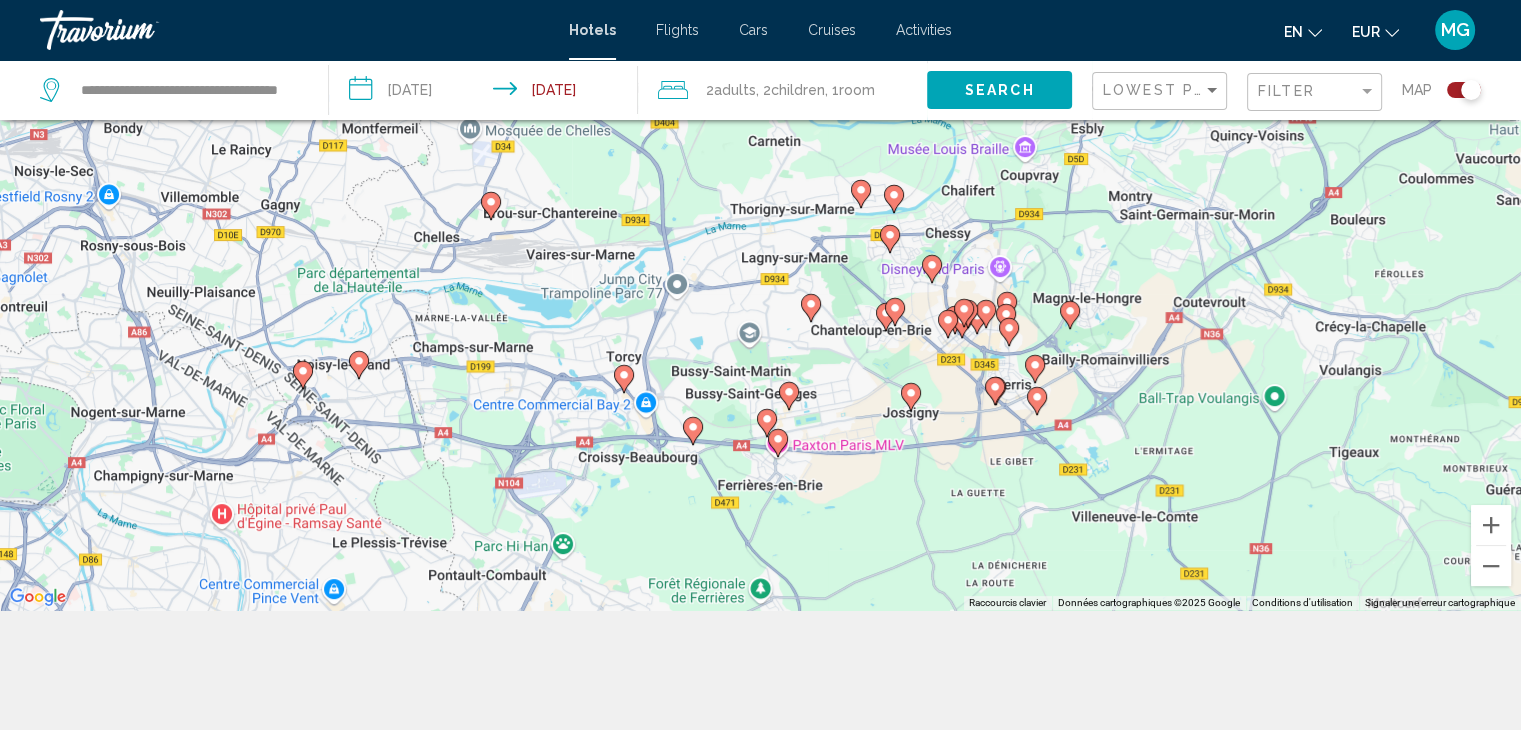 drag, startPoint x: 1051, startPoint y: 356, endPoint x: 831, endPoint y: 411, distance: 226.77081 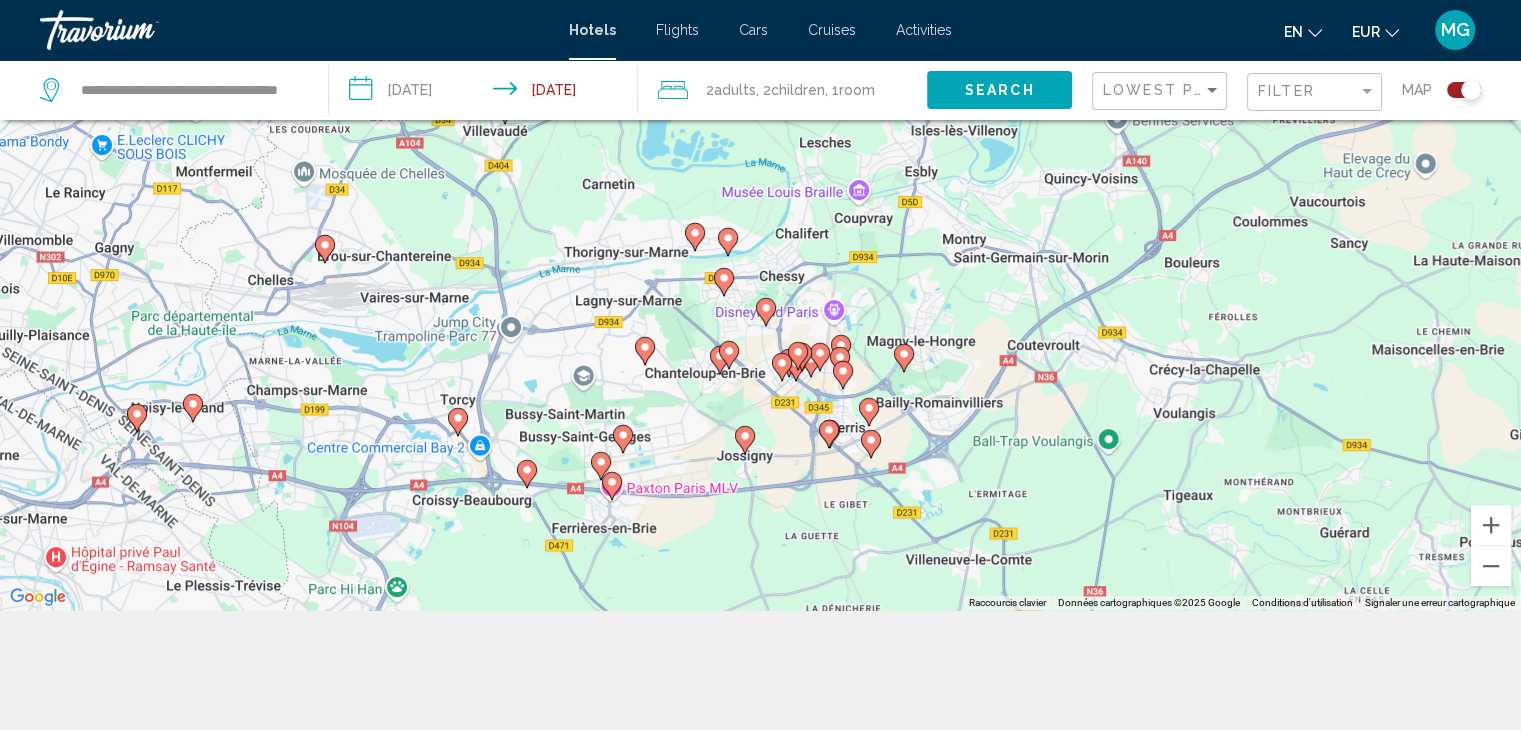 click 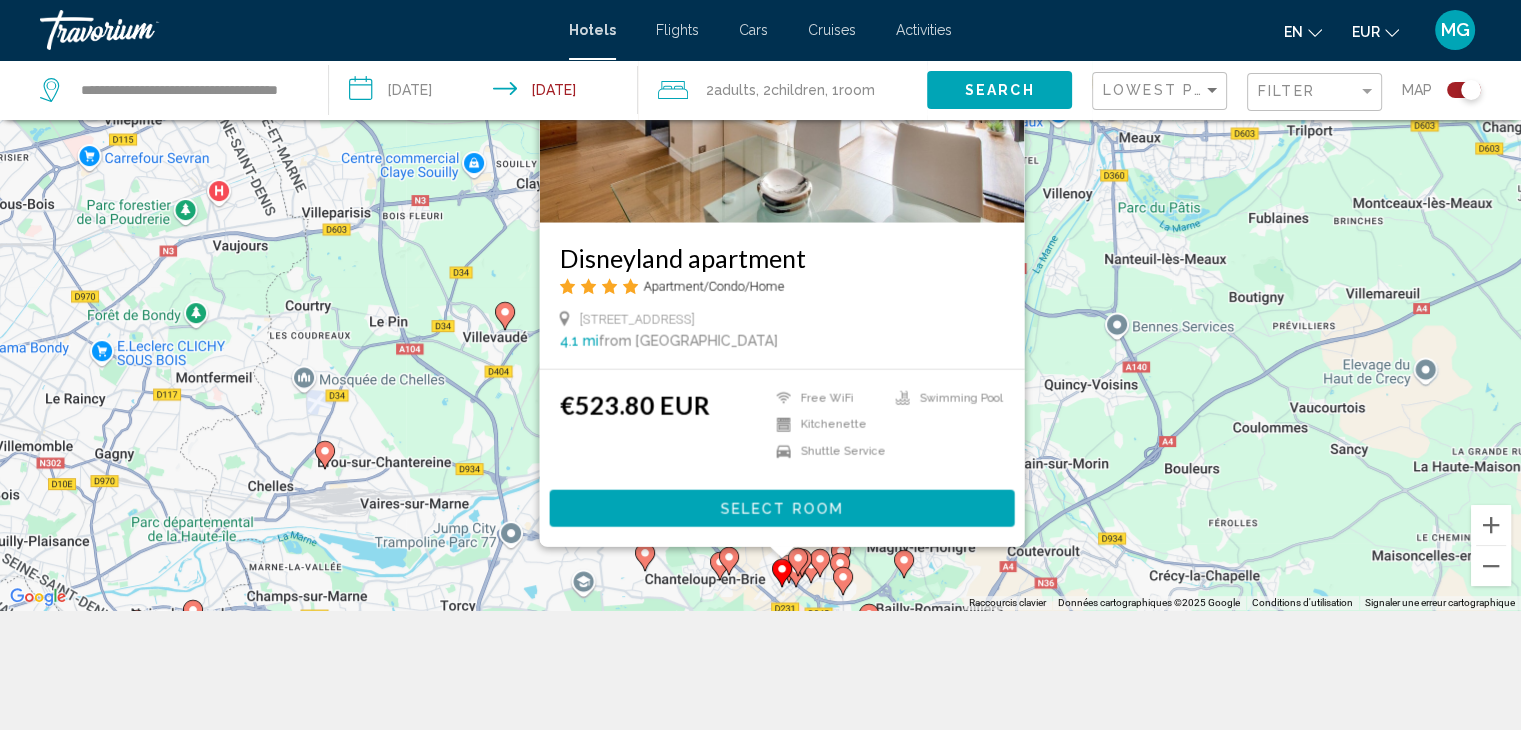 click on "Filter" 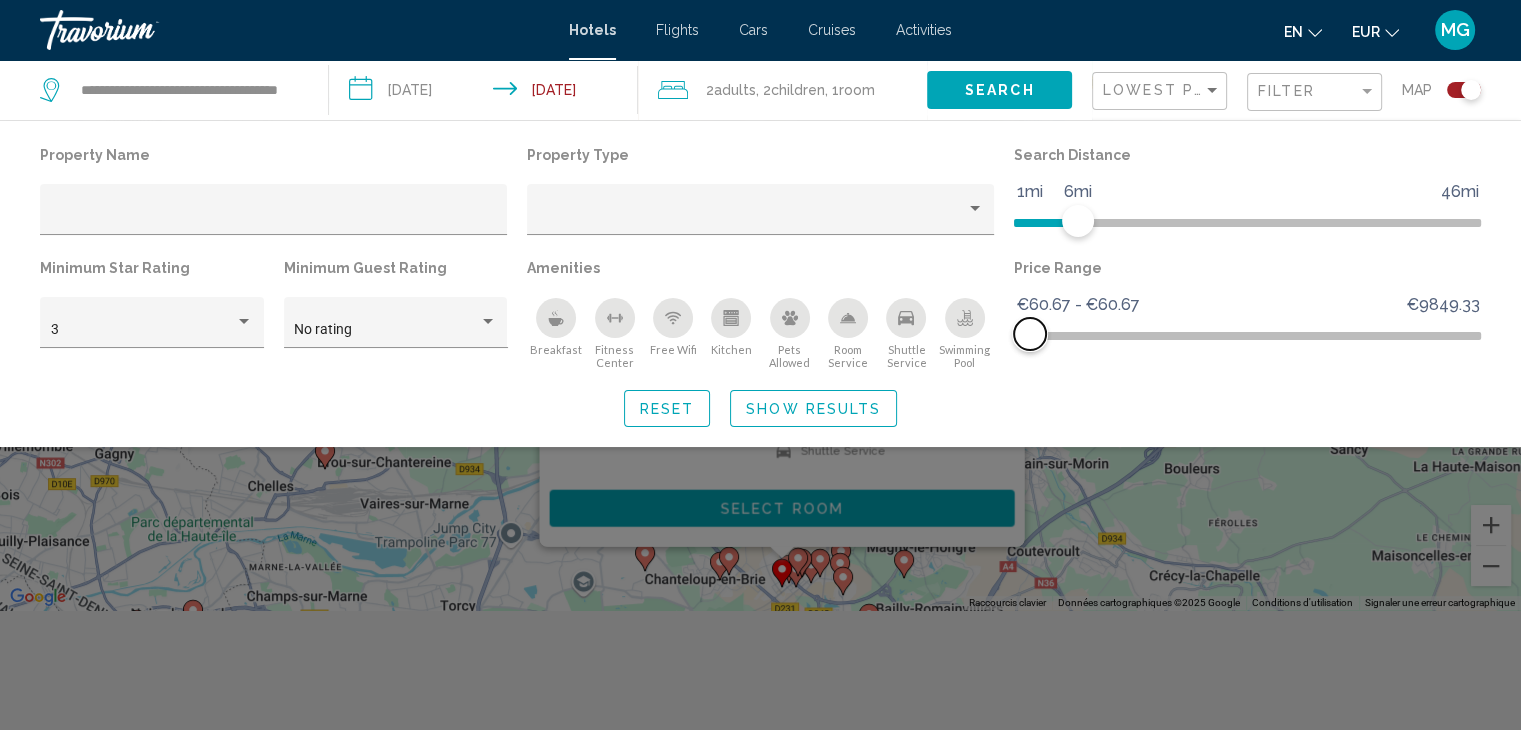 click 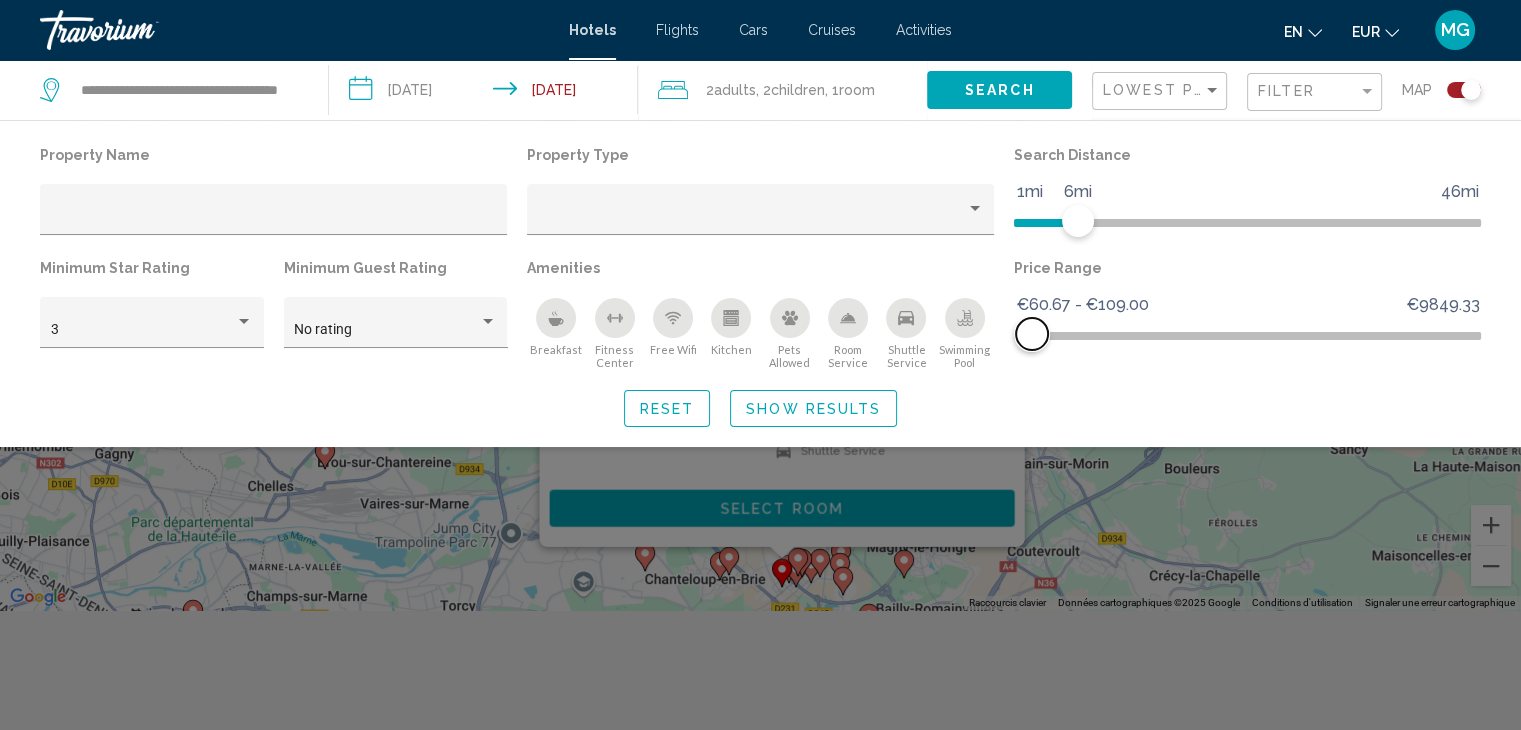 click 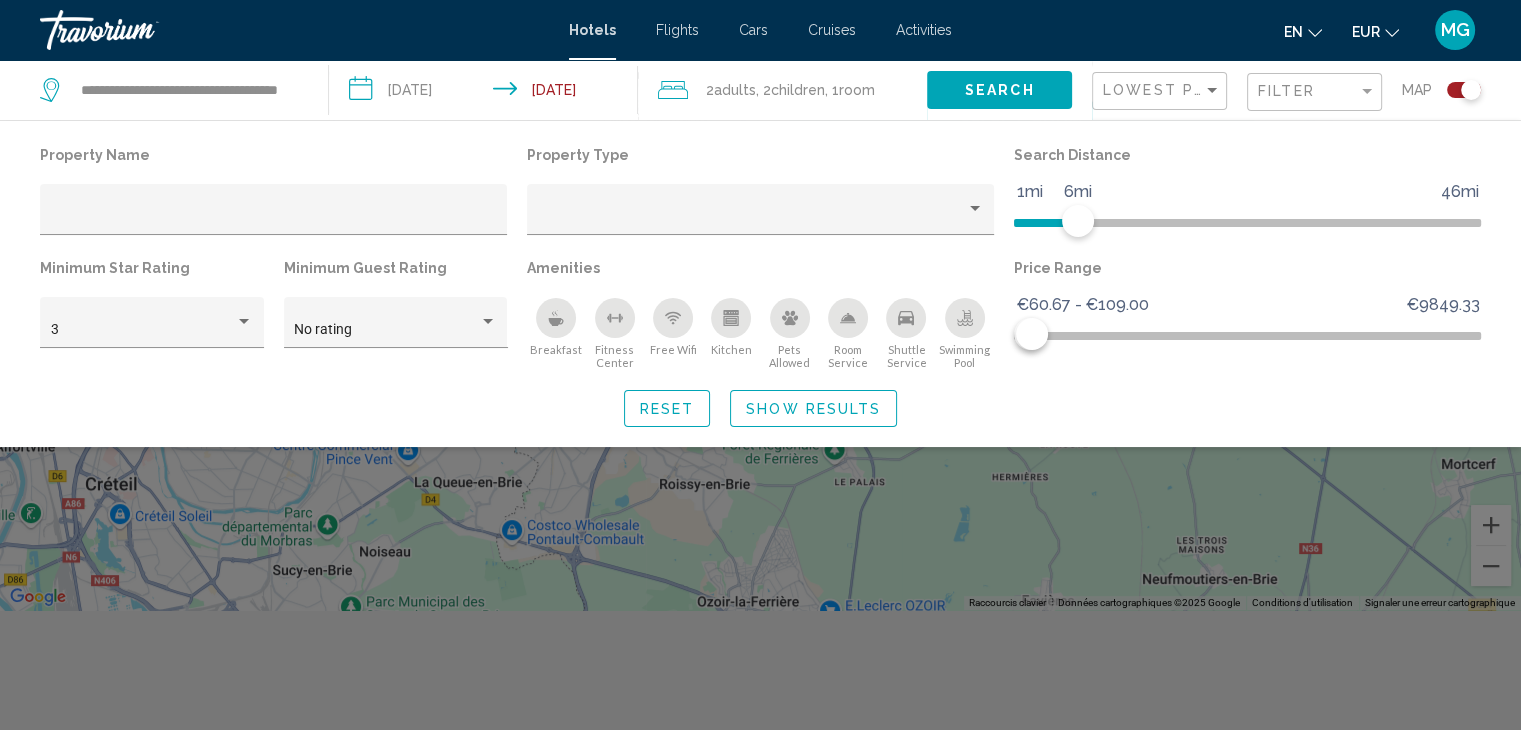 click on "Show Results" 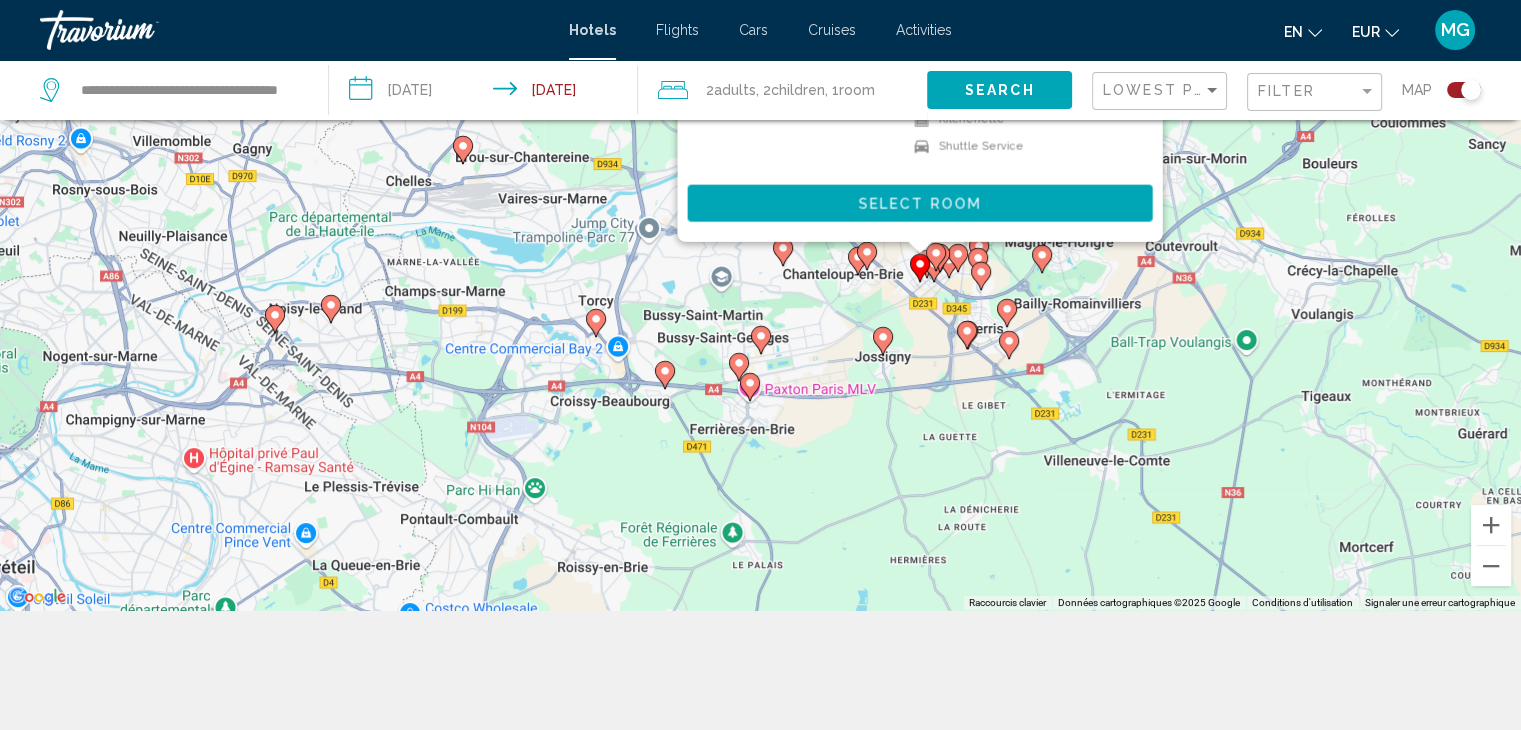 drag, startPoint x: 1013, startPoint y: 343, endPoint x: 898, endPoint y: 446, distance: 154.38264 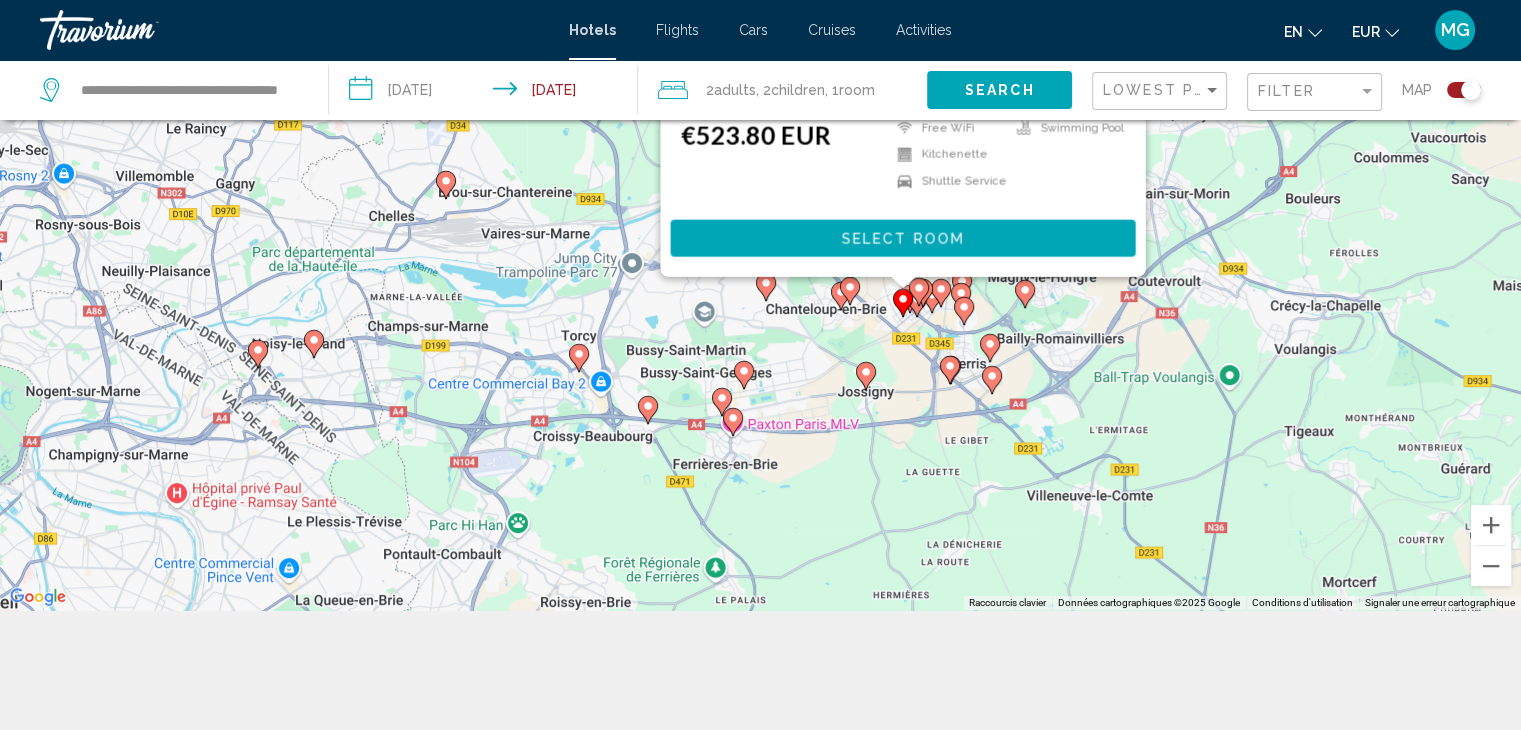 click at bounding box center (850, 291) 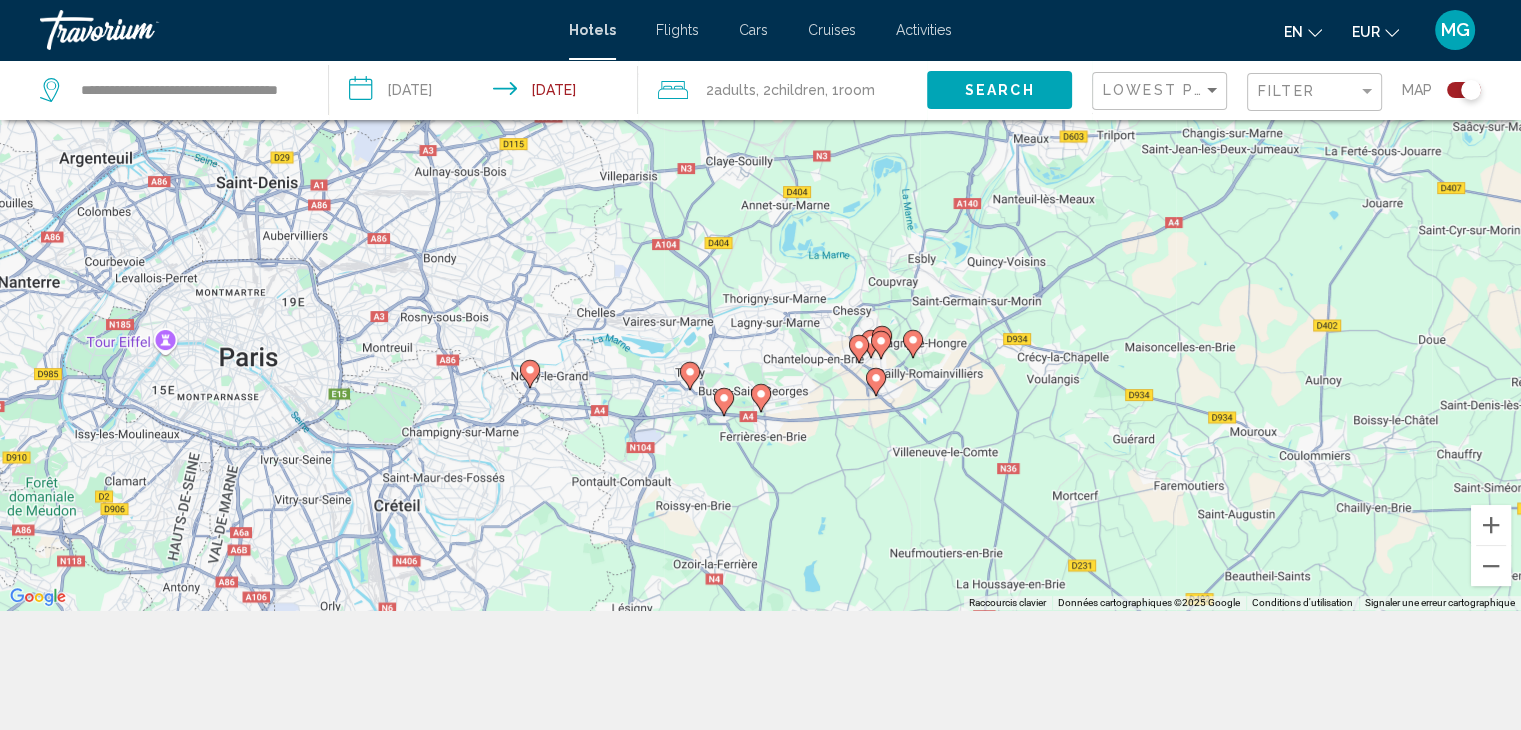 drag, startPoint x: 1007, startPoint y: 503, endPoint x: 917, endPoint y: 305, distance: 217.49483 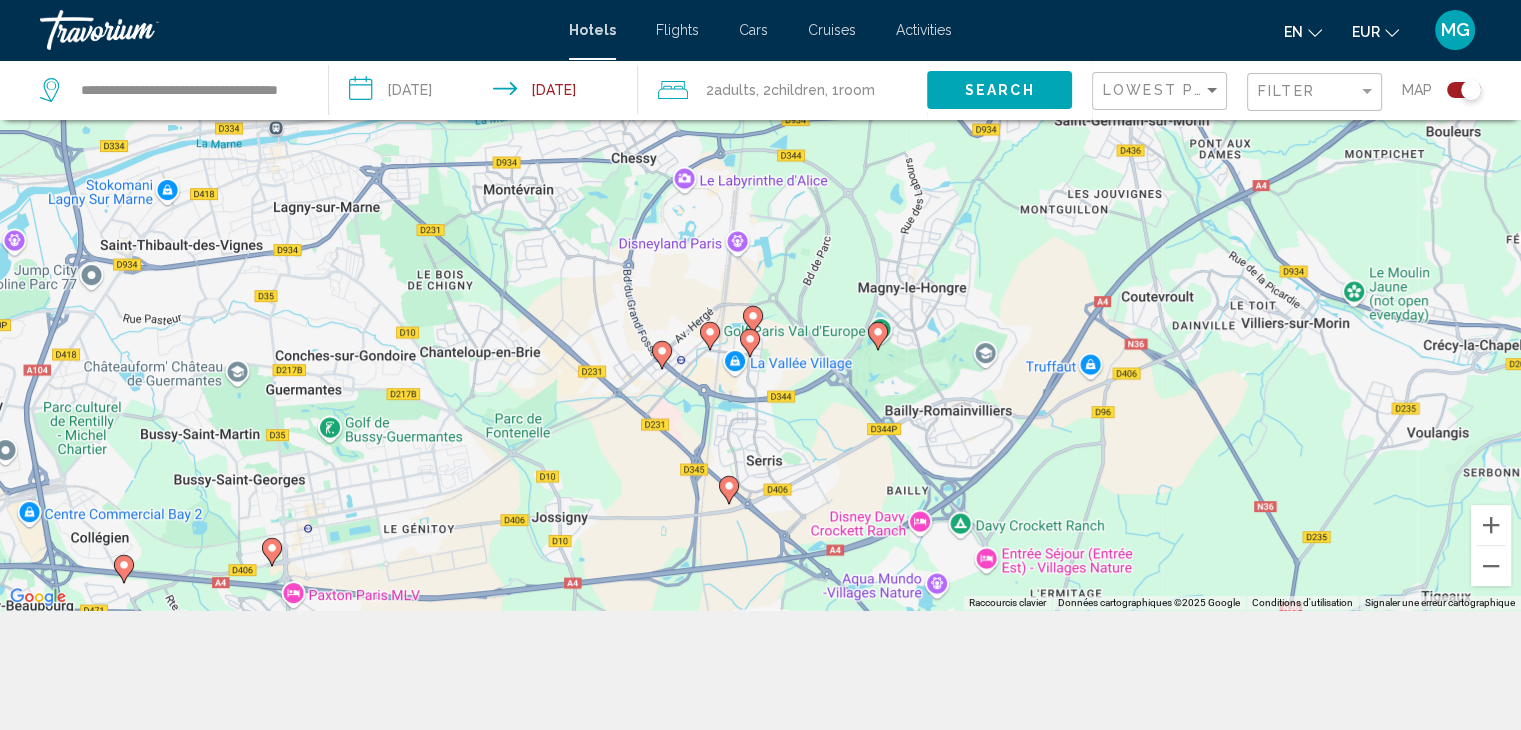 click 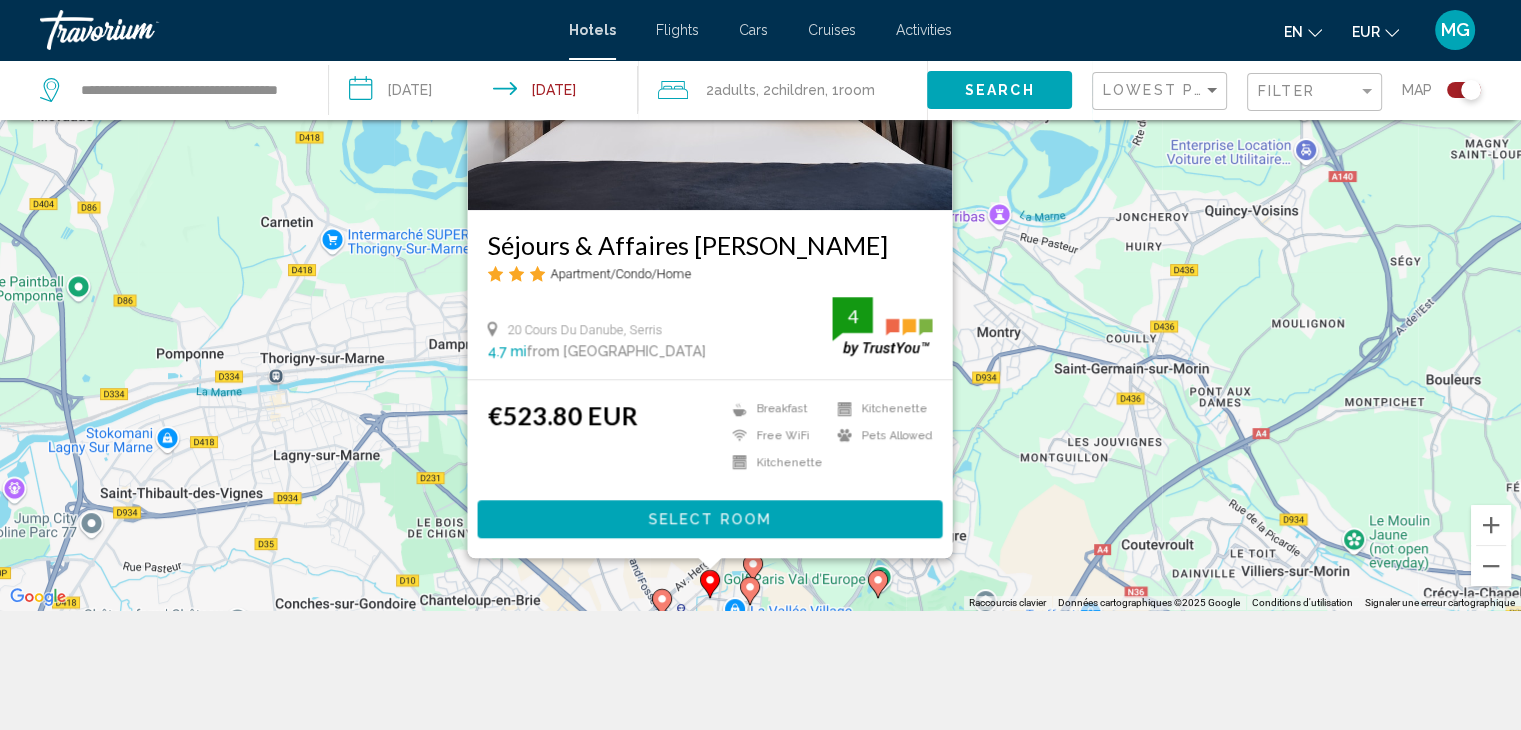 drag, startPoint x: 1128, startPoint y: 473, endPoint x: 1054, endPoint y: 474, distance: 74.00676 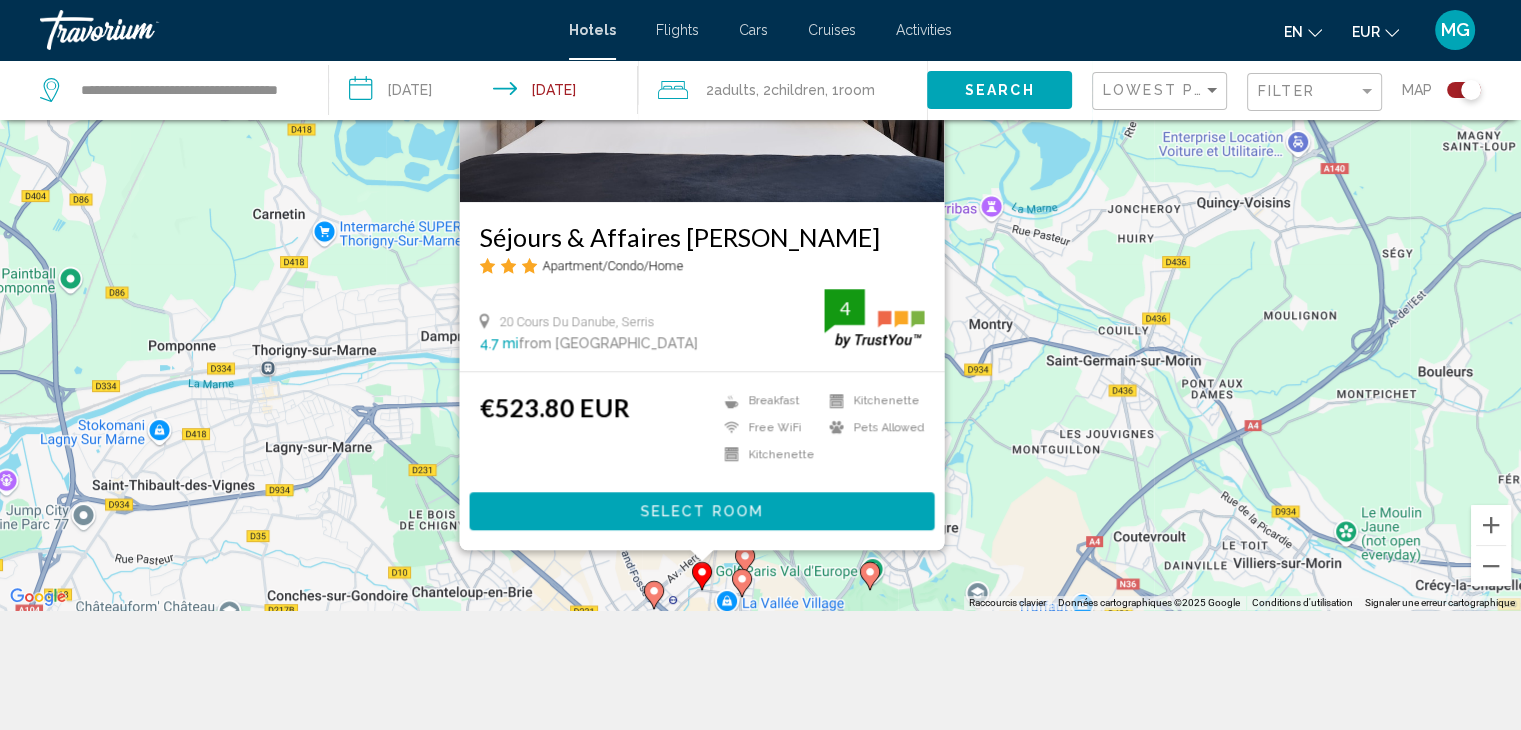 click 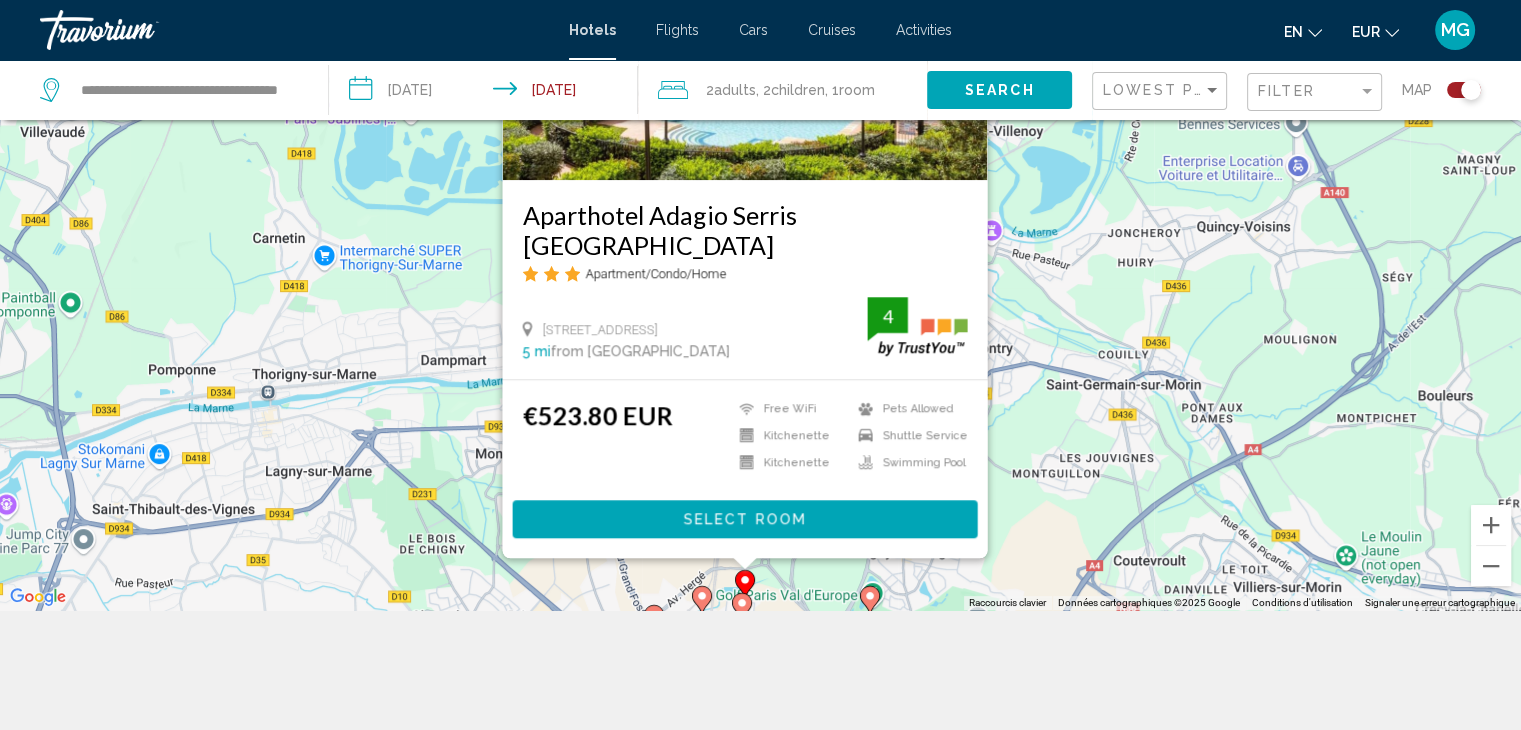 click 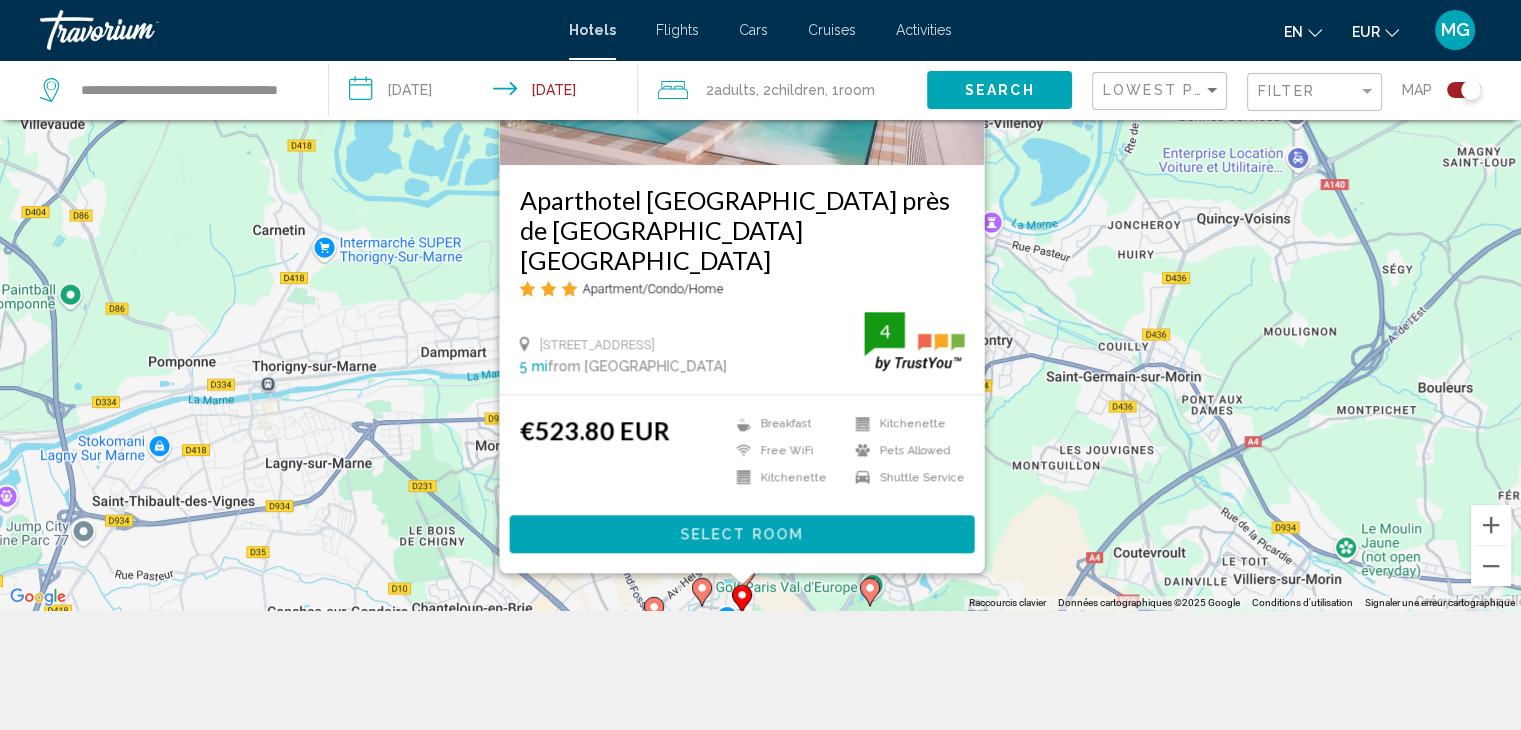 click at bounding box center [742, 599] 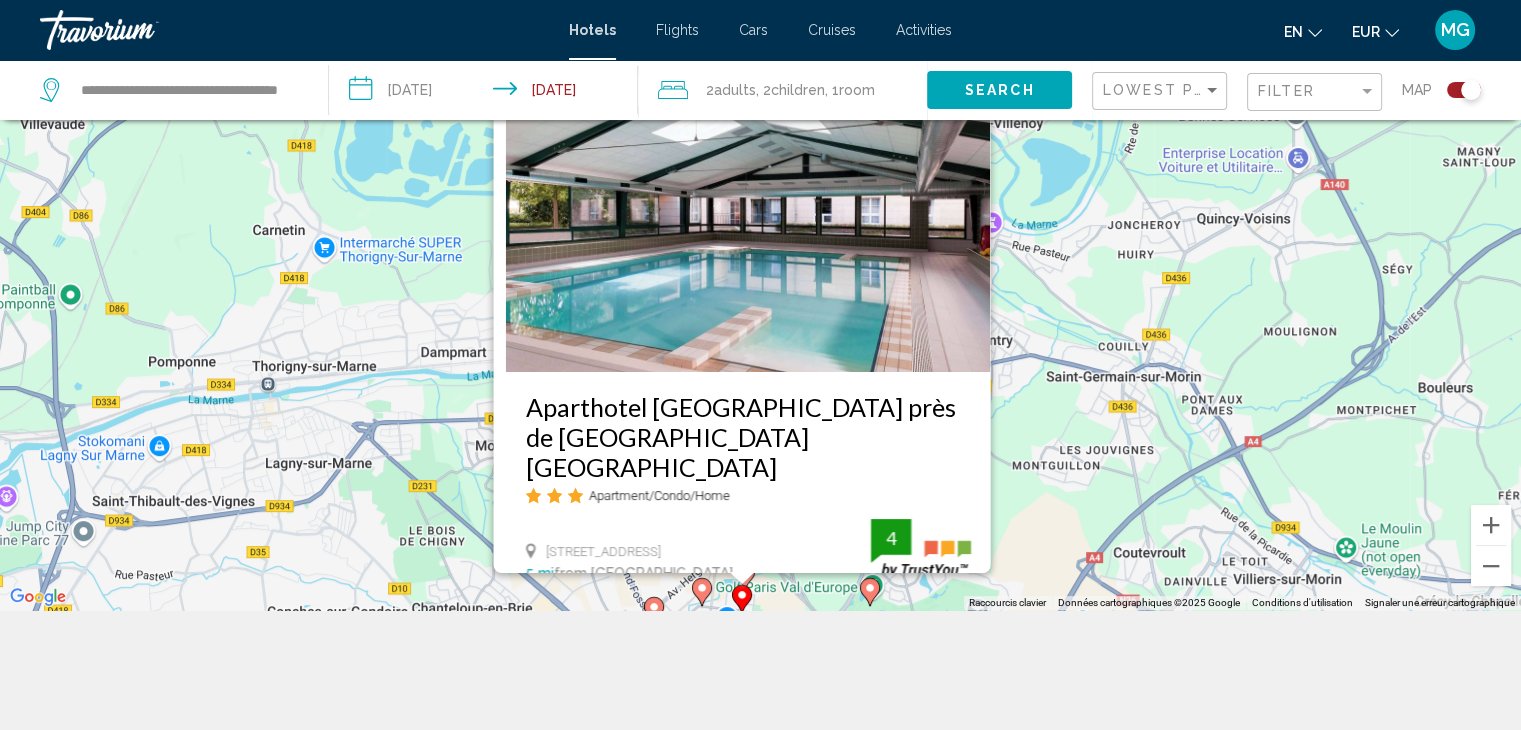 scroll, scrollTop: 0, scrollLeft: 0, axis: both 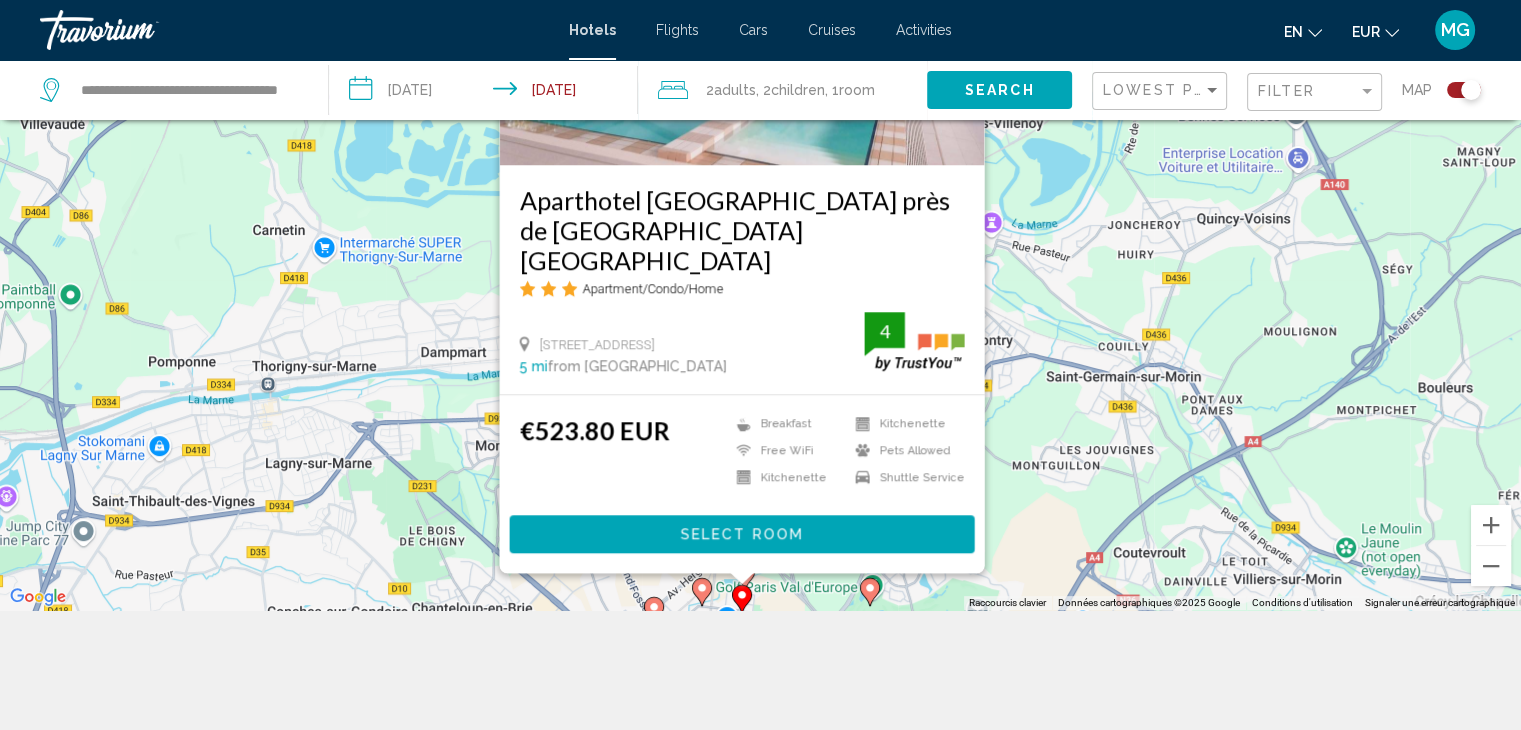 click on "**********" 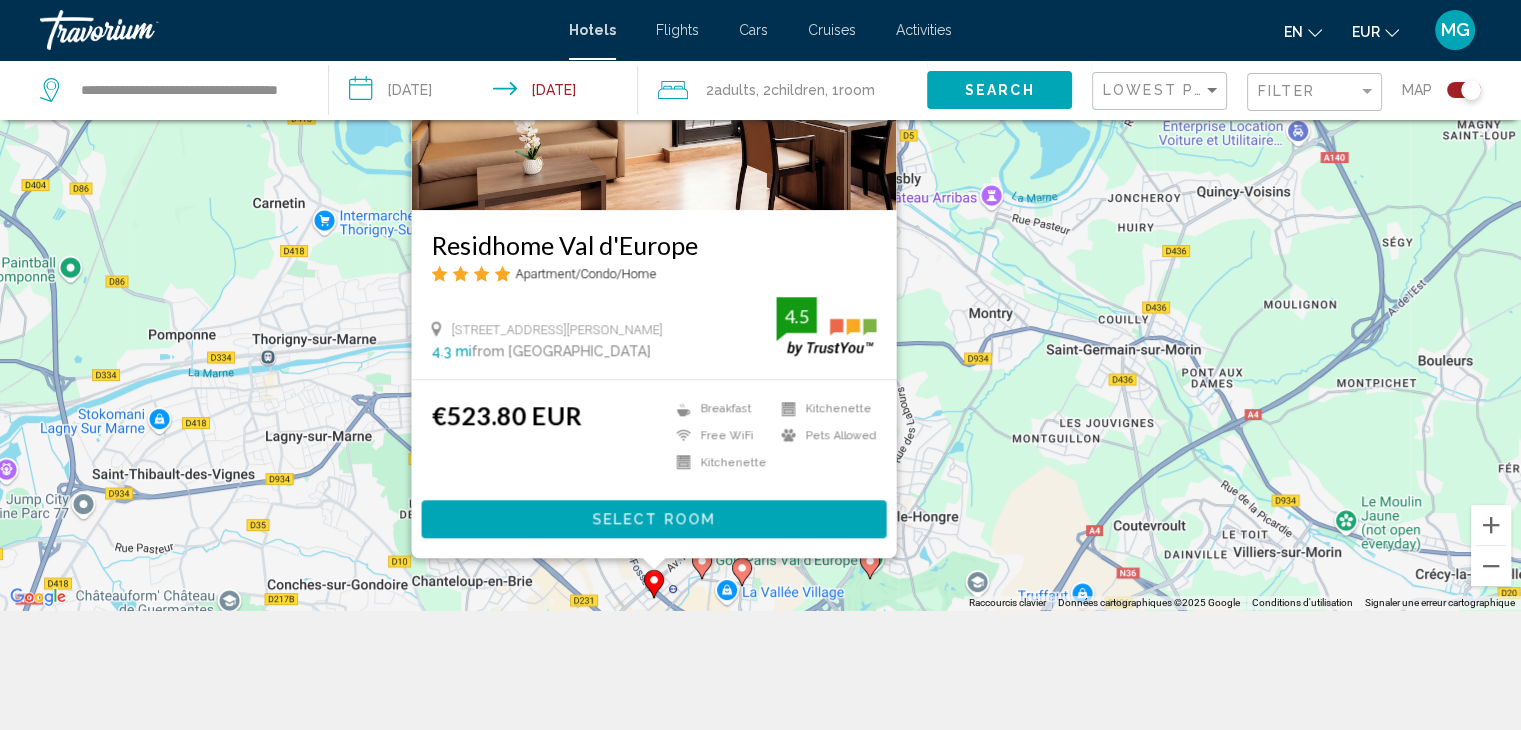 click 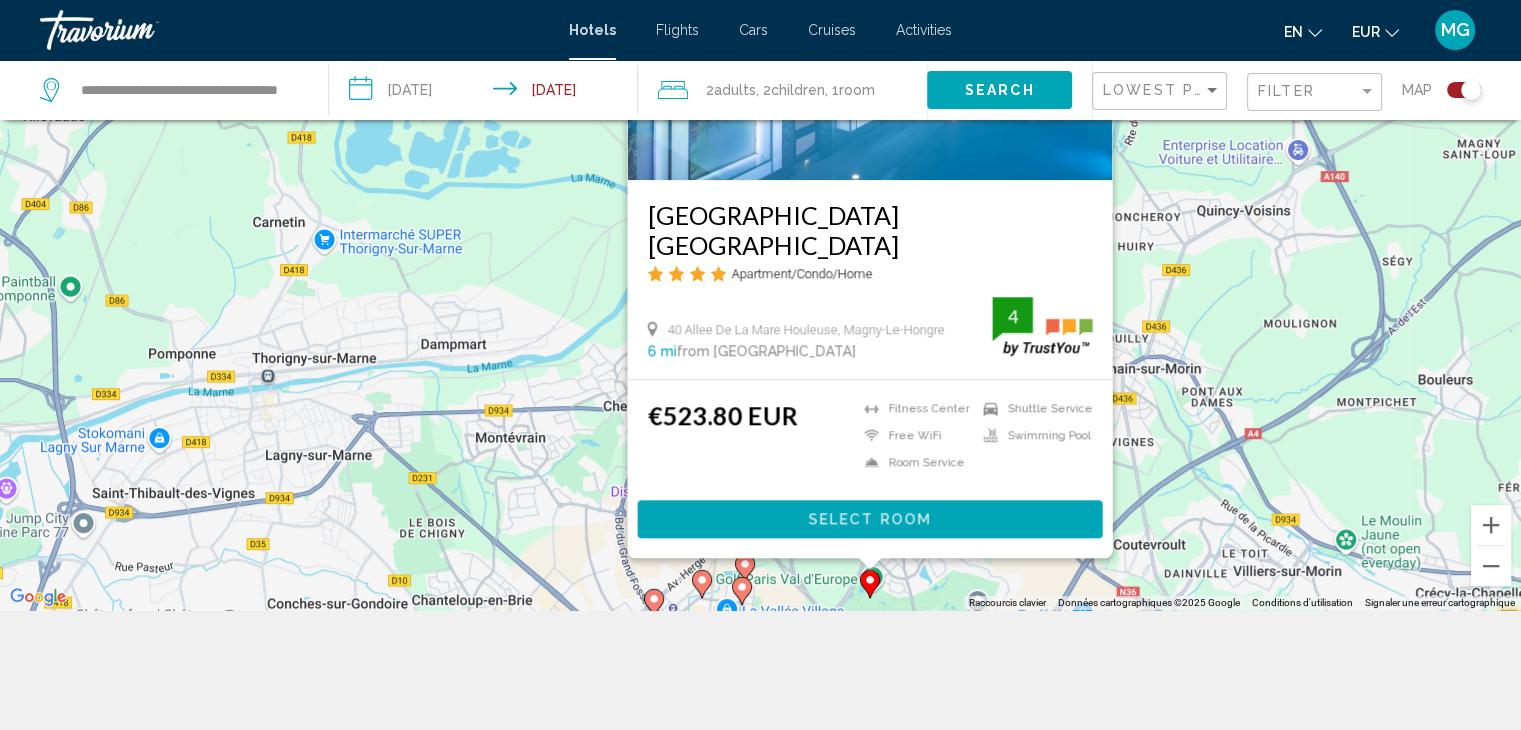 click 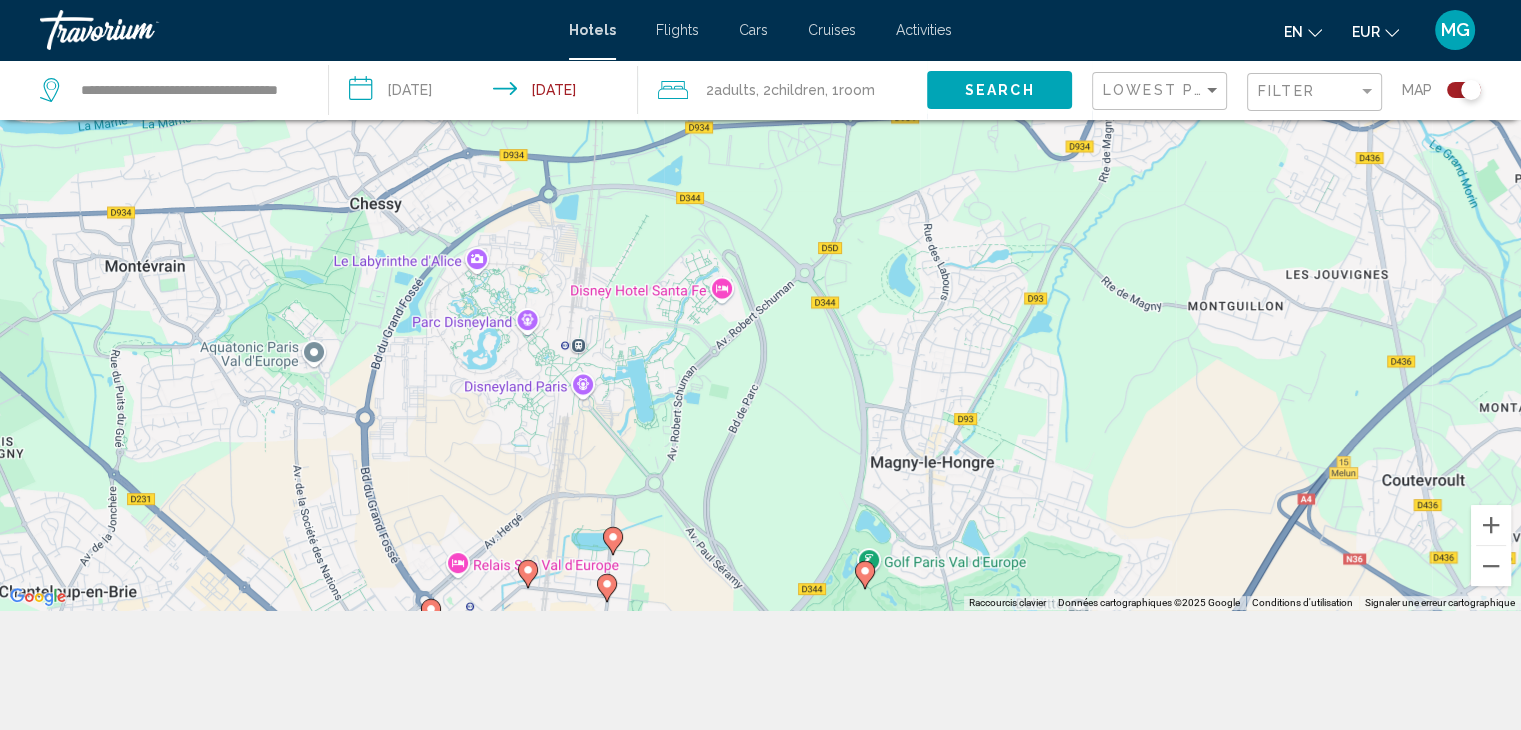 drag, startPoint x: 802, startPoint y: 553, endPoint x: 808, endPoint y: 283, distance: 270.06665 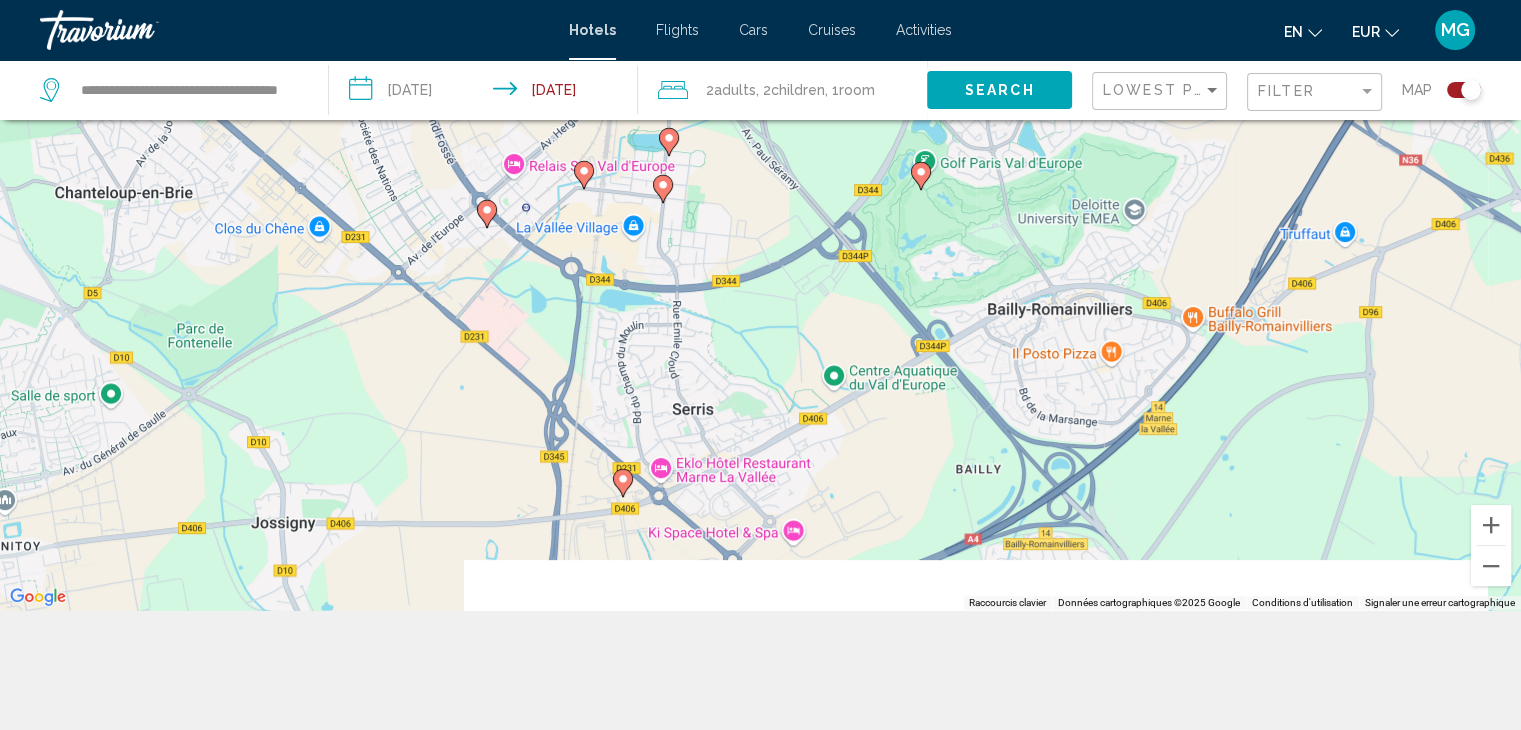 drag, startPoint x: 824, startPoint y: 424, endPoint x: 880, endPoint y: 265, distance: 168.57343 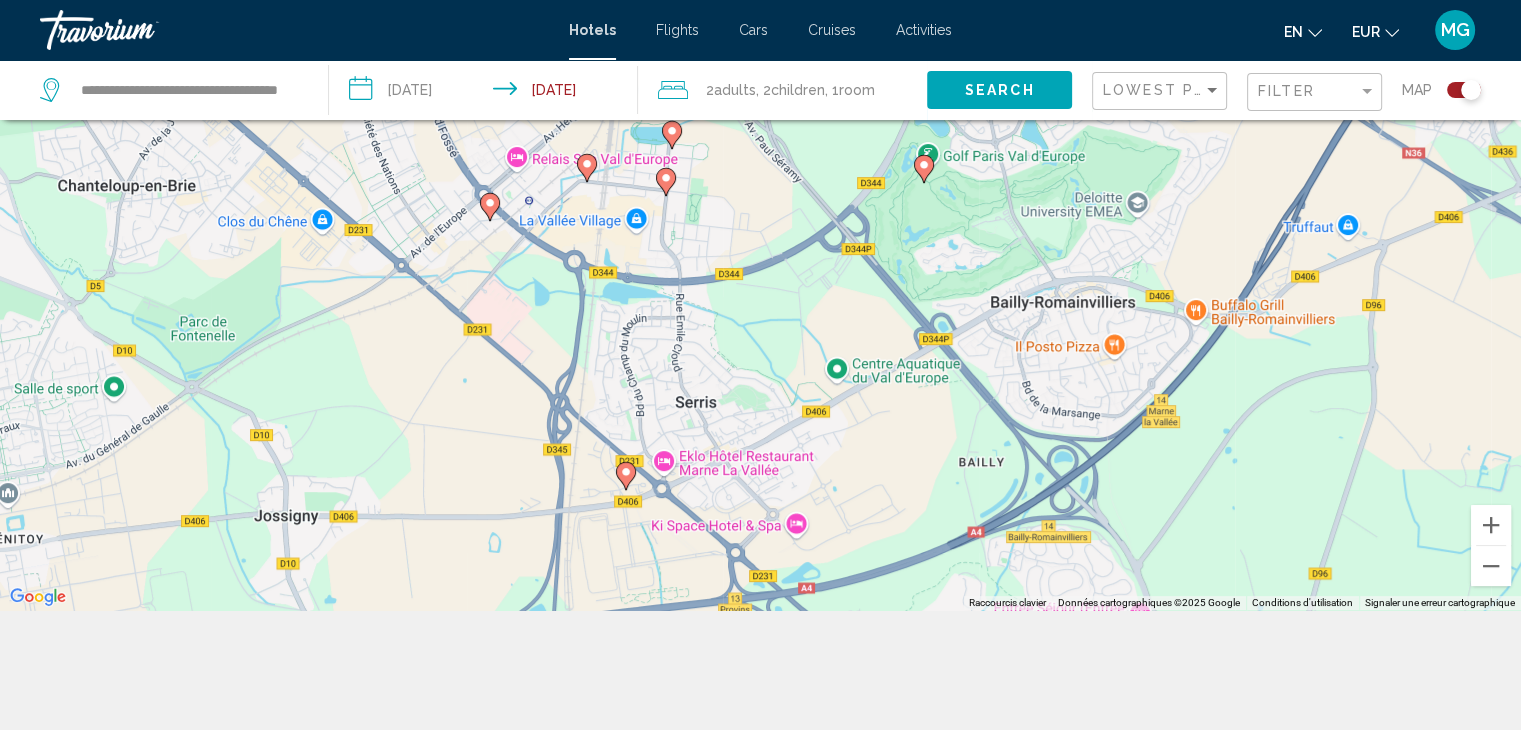 click on "Pour naviguer, appuyez sur les touches fléchées. Pour activer le glissement avec le clavier, appuyez sur Alt+Entrée. Une fois ce mode activé, utilisez les touches fléchées pour déplacer le repère. Pour valider le déplacement, appuyez sur Entrée. Pour annuler, appuyez sur Échap." at bounding box center [760, 245] 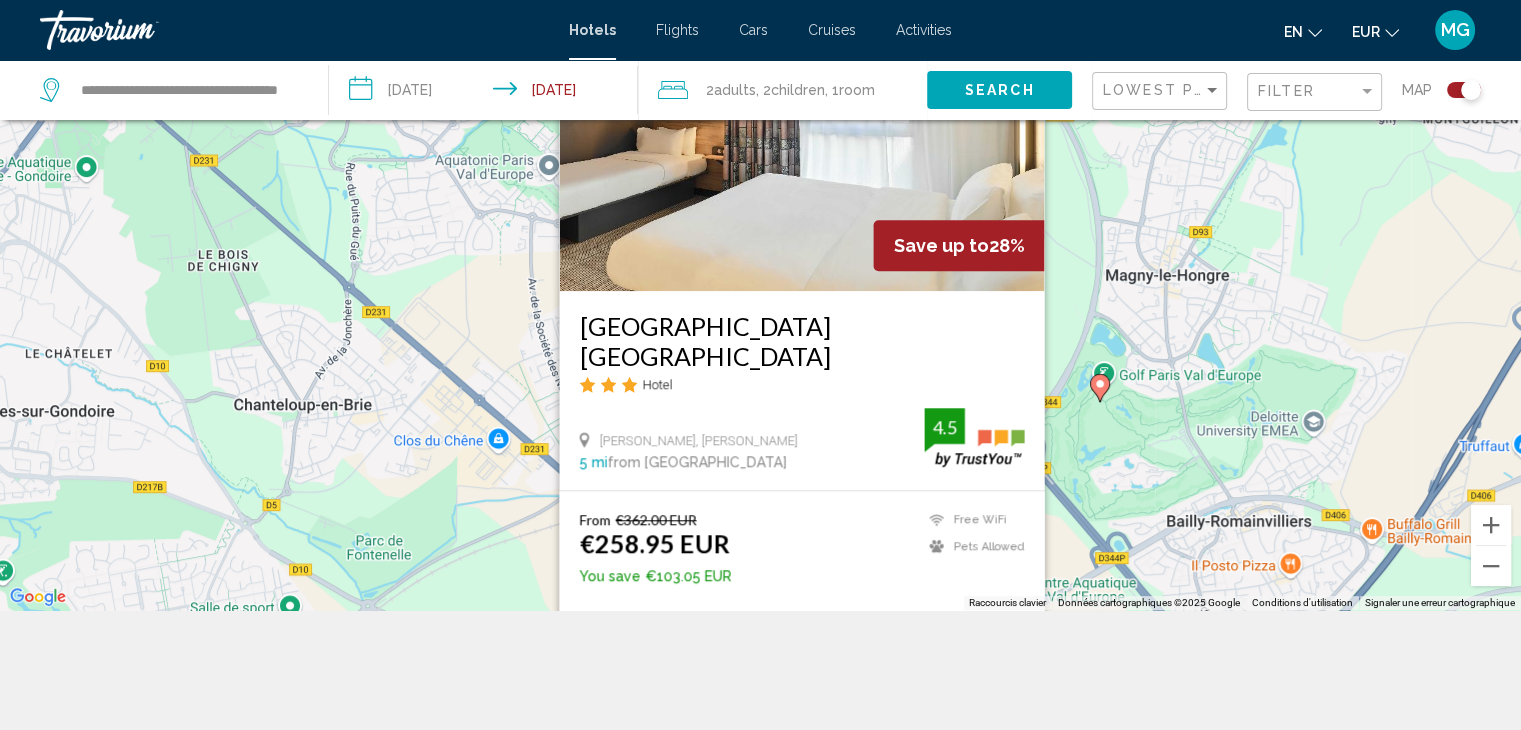 drag, startPoint x: 970, startPoint y: 435, endPoint x: 1162, endPoint y: 558, distance: 228.01973 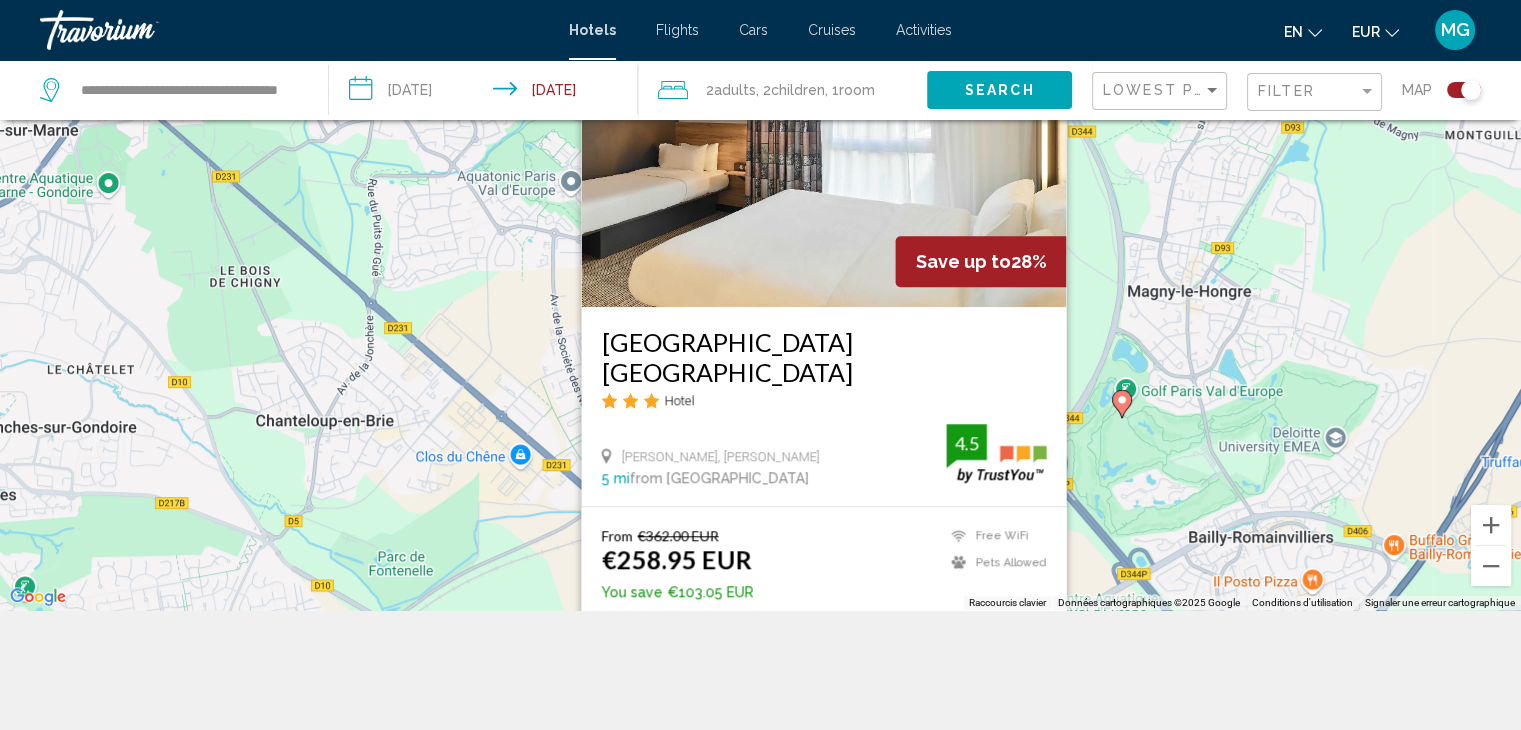 click on "Pour naviguer, appuyez sur les touches fléchées. Pour activer le glissement avec le clavier, appuyez sur Alt+Entrée. Une fois ce mode activé, utilisez les touches fléchées pour déplacer le repère. Pour valider le déplacement, appuyez sur Entrée. Pour annuler, appuyez sur Échap. Save up to  28%   B&B Hotel Marne La Vallée Val D'Europe
Hotel
Zac Couternois, Serris 5 mi  from Marne city center from hotel 4.5 From €362.00 EUR €258.95 EUR  You save  €103.05 EUR
Free WiFi
Pets Allowed  4.5 Select Room" at bounding box center [760, 245] 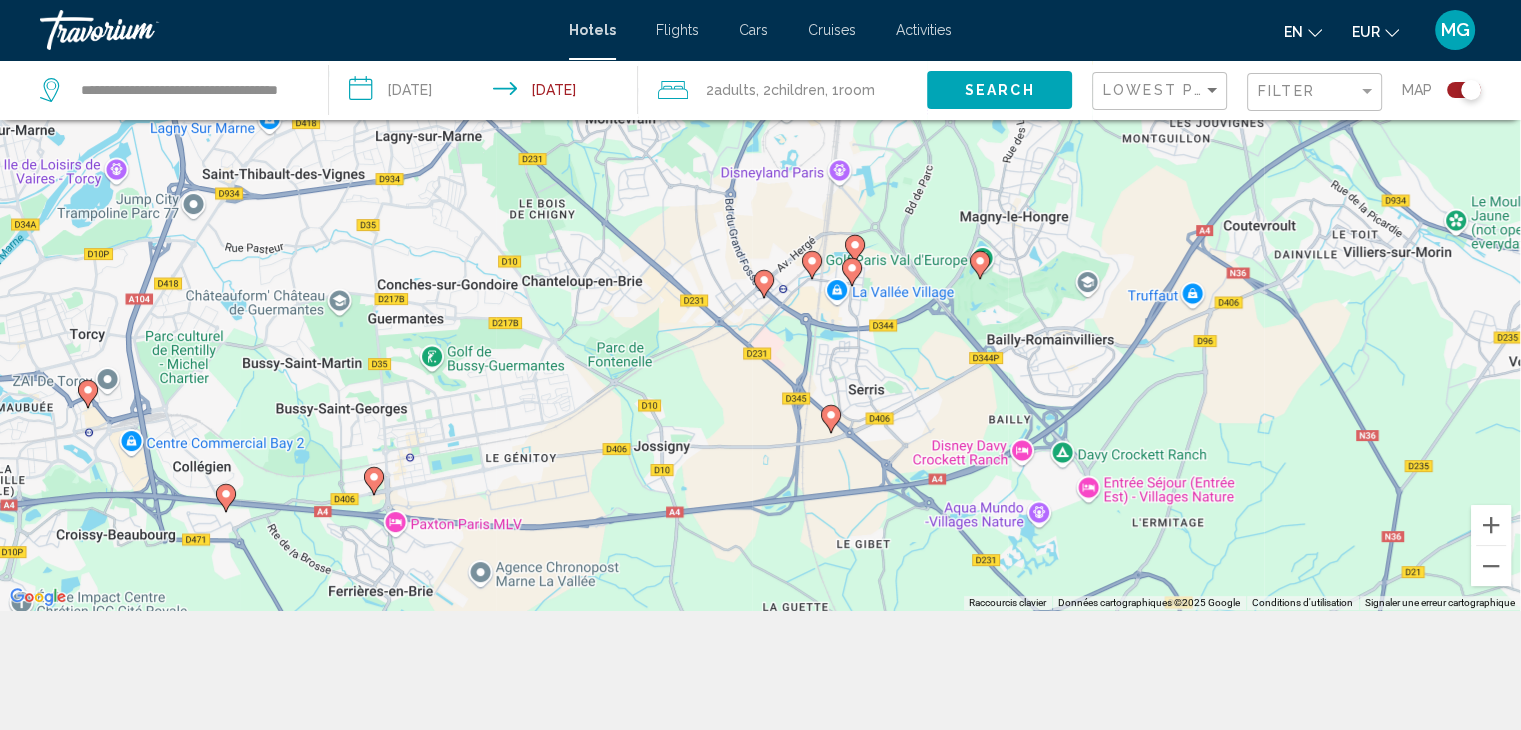 drag, startPoint x: 942, startPoint y: 551, endPoint x: 773, endPoint y: 330, distance: 278.21216 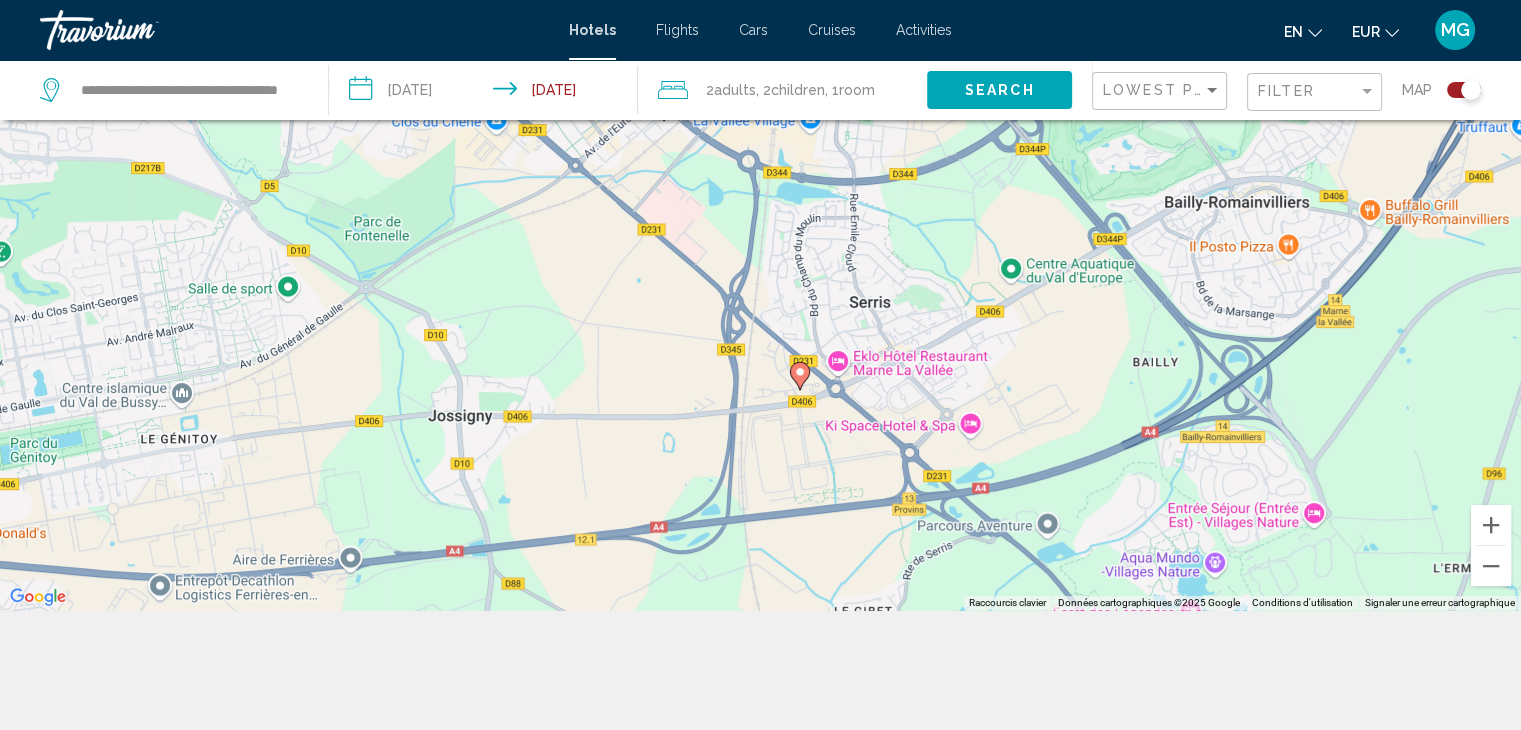 drag, startPoint x: 705, startPoint y: 435, endPoint x: 780, endPoint y: 477, distance: 85.95929 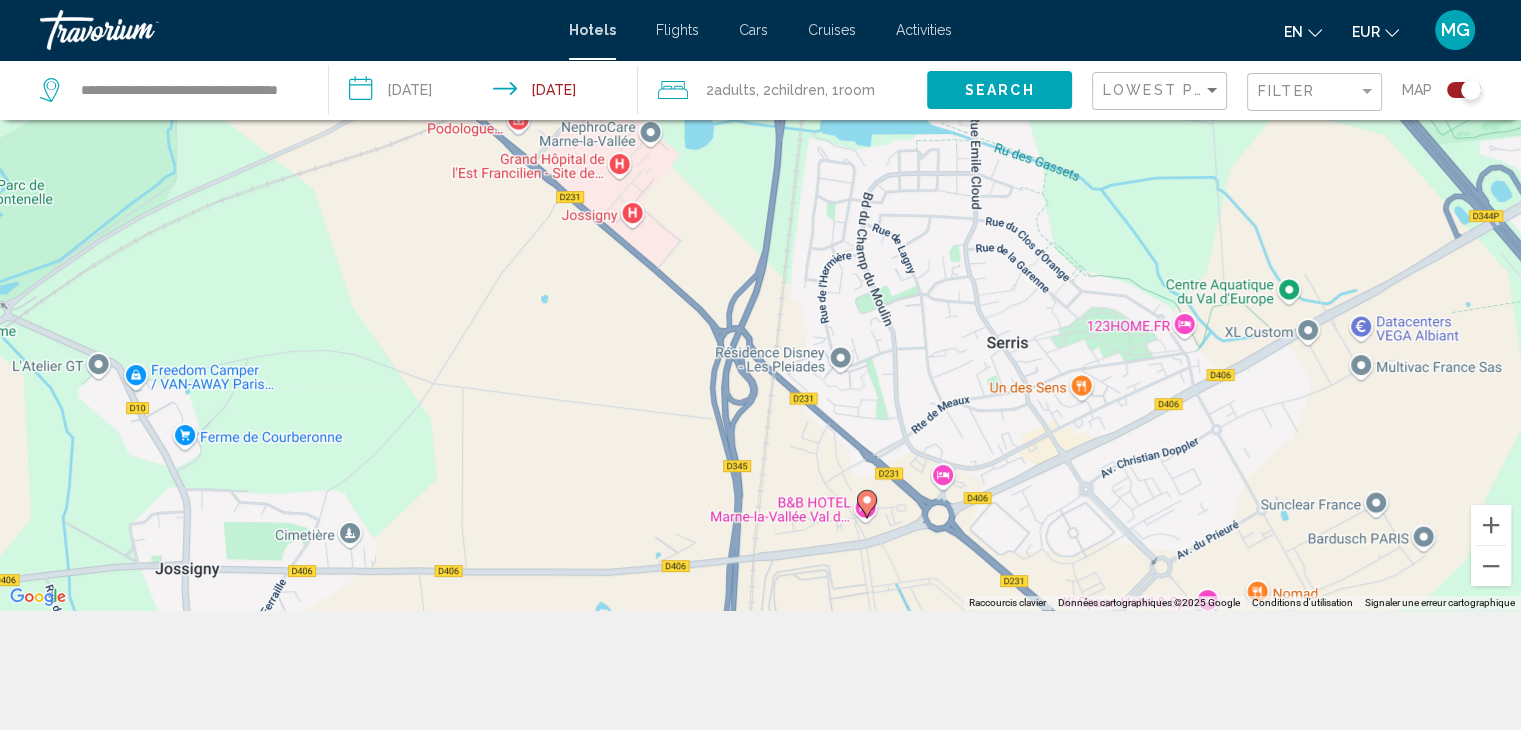 drag, startPoint x: 801, startPoint y: 436, endPoint x: 909, endPoint y: 587, distance: 185.64752 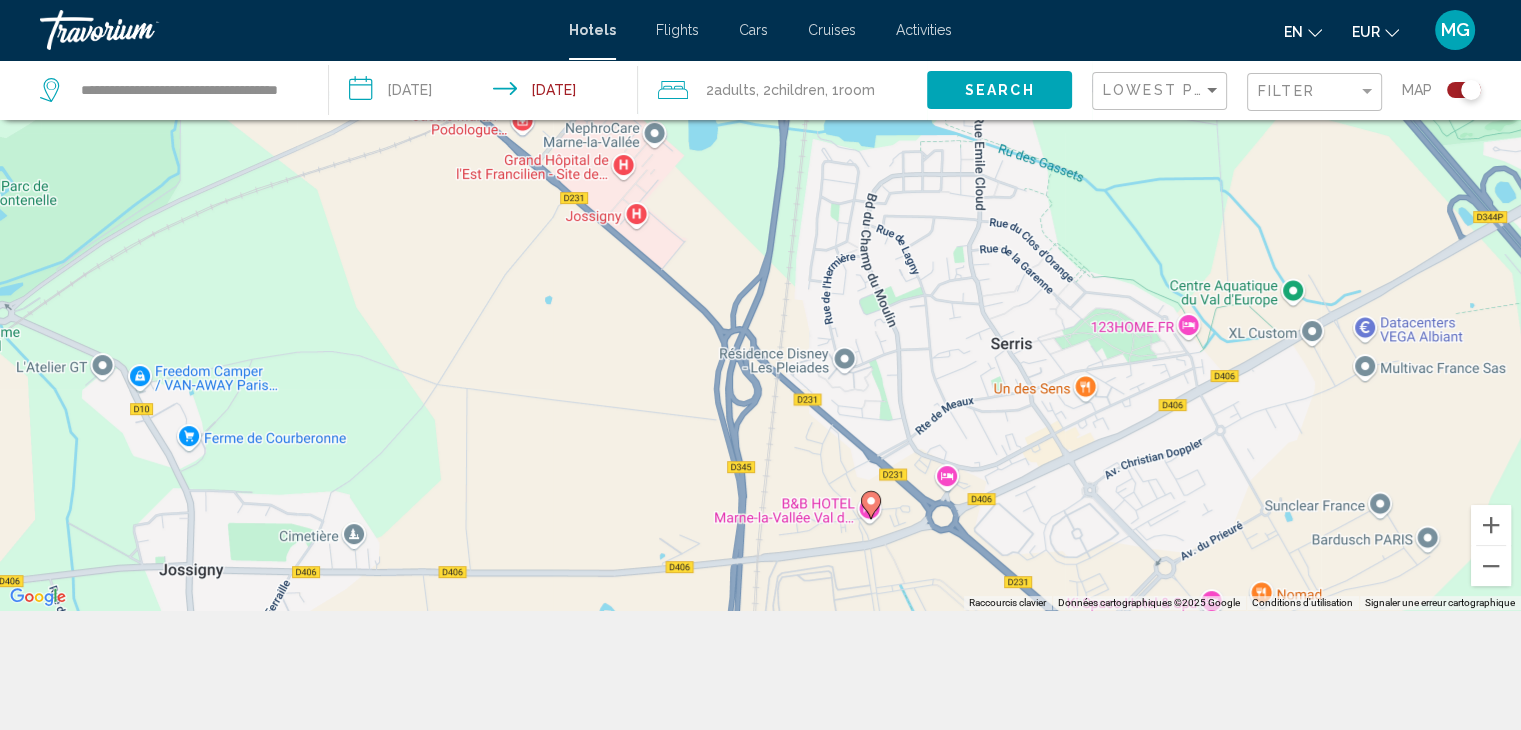 click 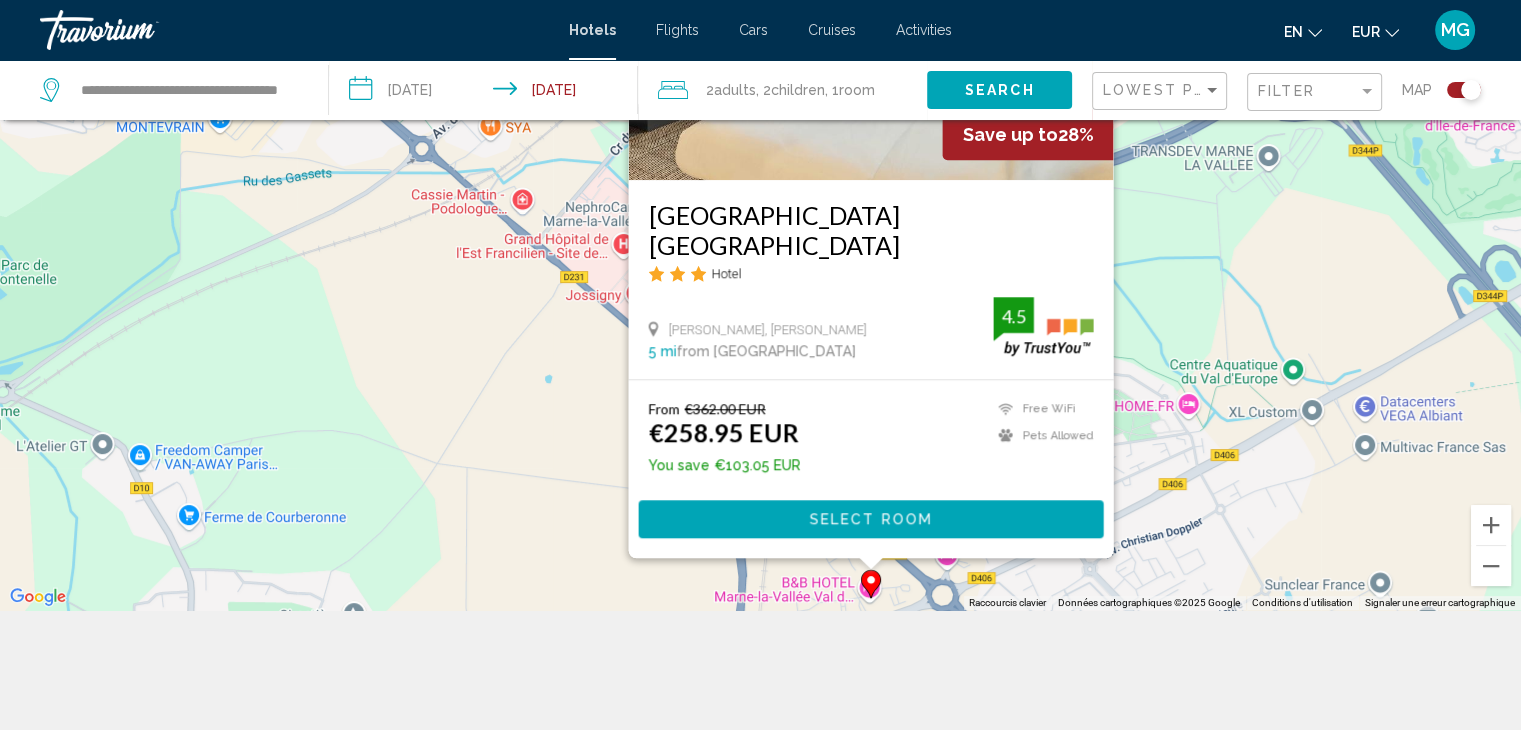 scroll, scrollTop: 140, scrollLeft: 0, axis: vertical 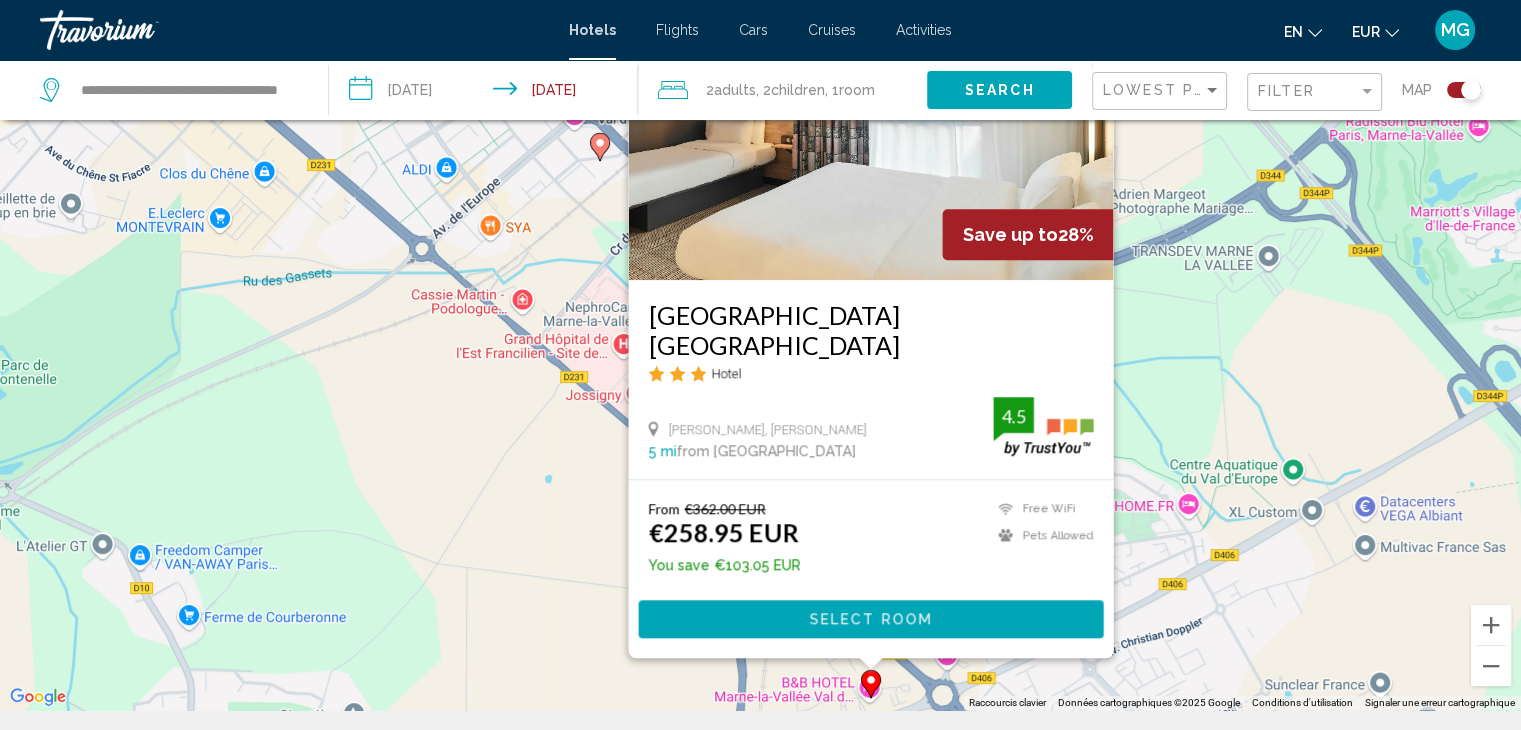 click on "Pour naviguer, appuyez sur les touches fléchées. Pour activer le glissement avec le clavier, appuyez sur Alt+Entrée. Une fois ce mode activé, utilisez les touches fléchées pour déplacer le repère. Pour valider le déplacement, appuyez sur Entrée. Pour annuler, appuyez sur Échap. Save up to  28%   B&B Hotel Marne La Vallée Val D'Europe
Hotel
Zac Couternois, Serris 5 mi  from Marne city center from hotel 4.5 From €362.00 EUR €258.95 EUR  You save  €103.05 EUR
Free WiFi
Pets Allowed  4.5 Select Room" at bounding box center [760, 345] 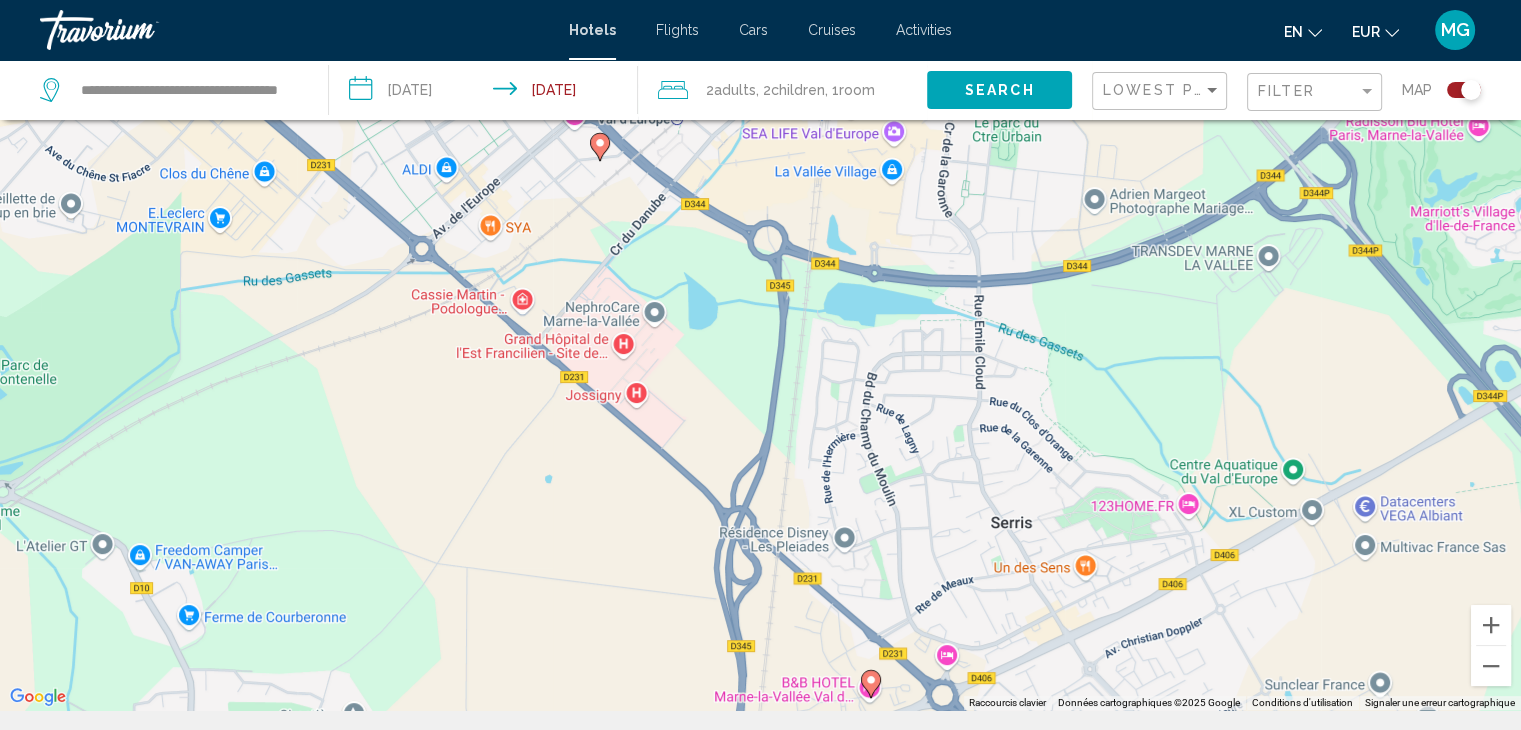 click 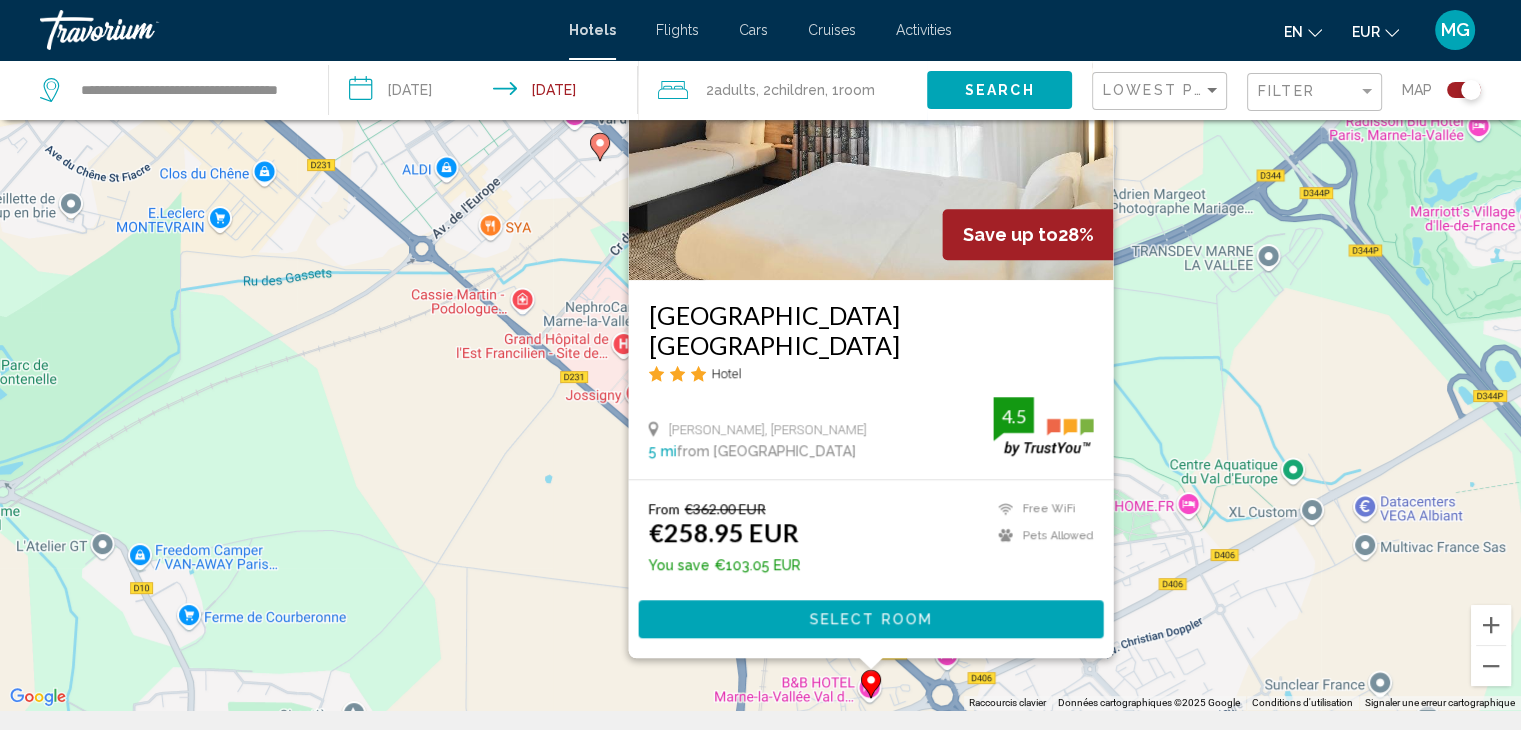 drag, startPoint x: 1240, startPoint y: 338, endPoint x: 1204, endPoint y: 337, distance: 36.013885 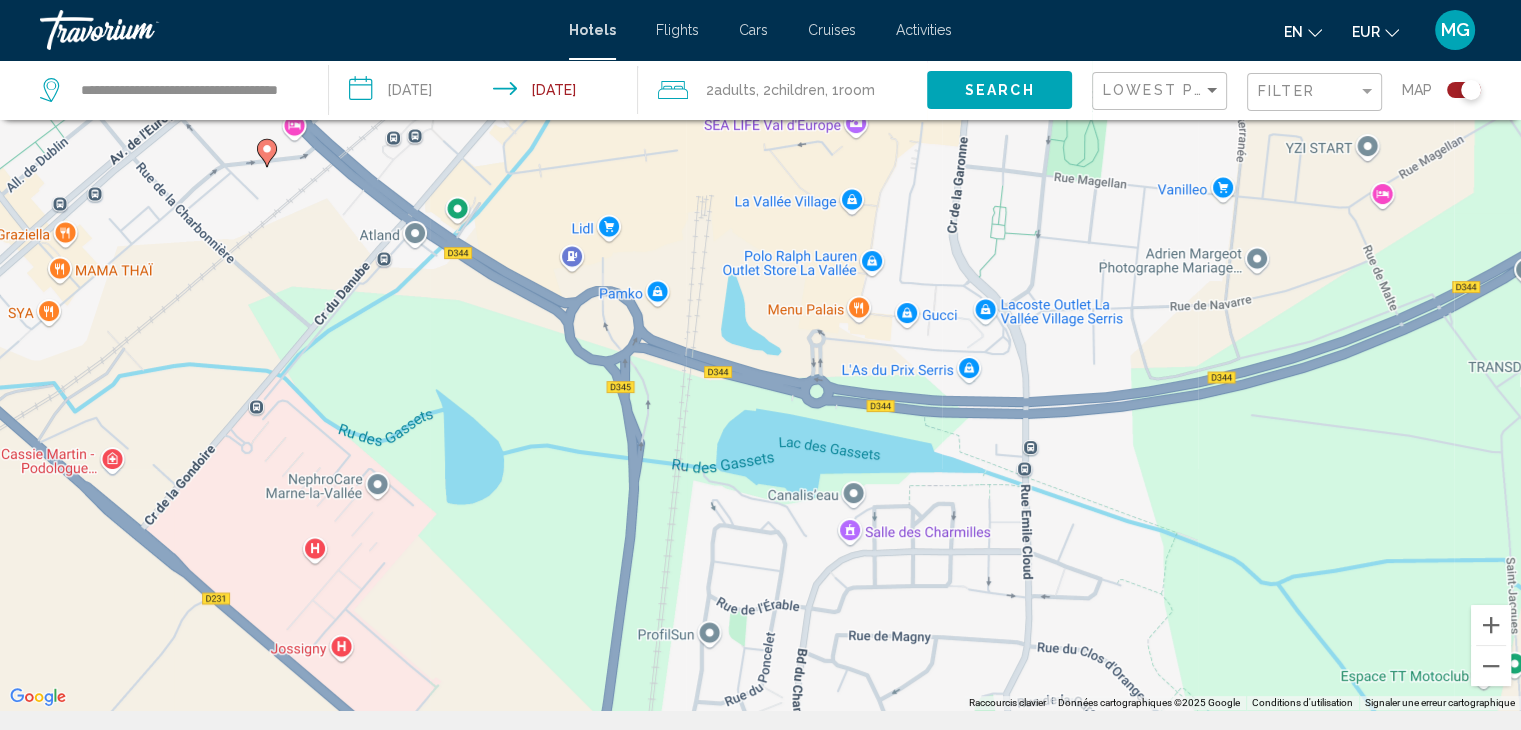 drag, startPoint x: 1007, startPoint y: 299, endPoint x: 972, endPoint y: 533, distance: 236.60304 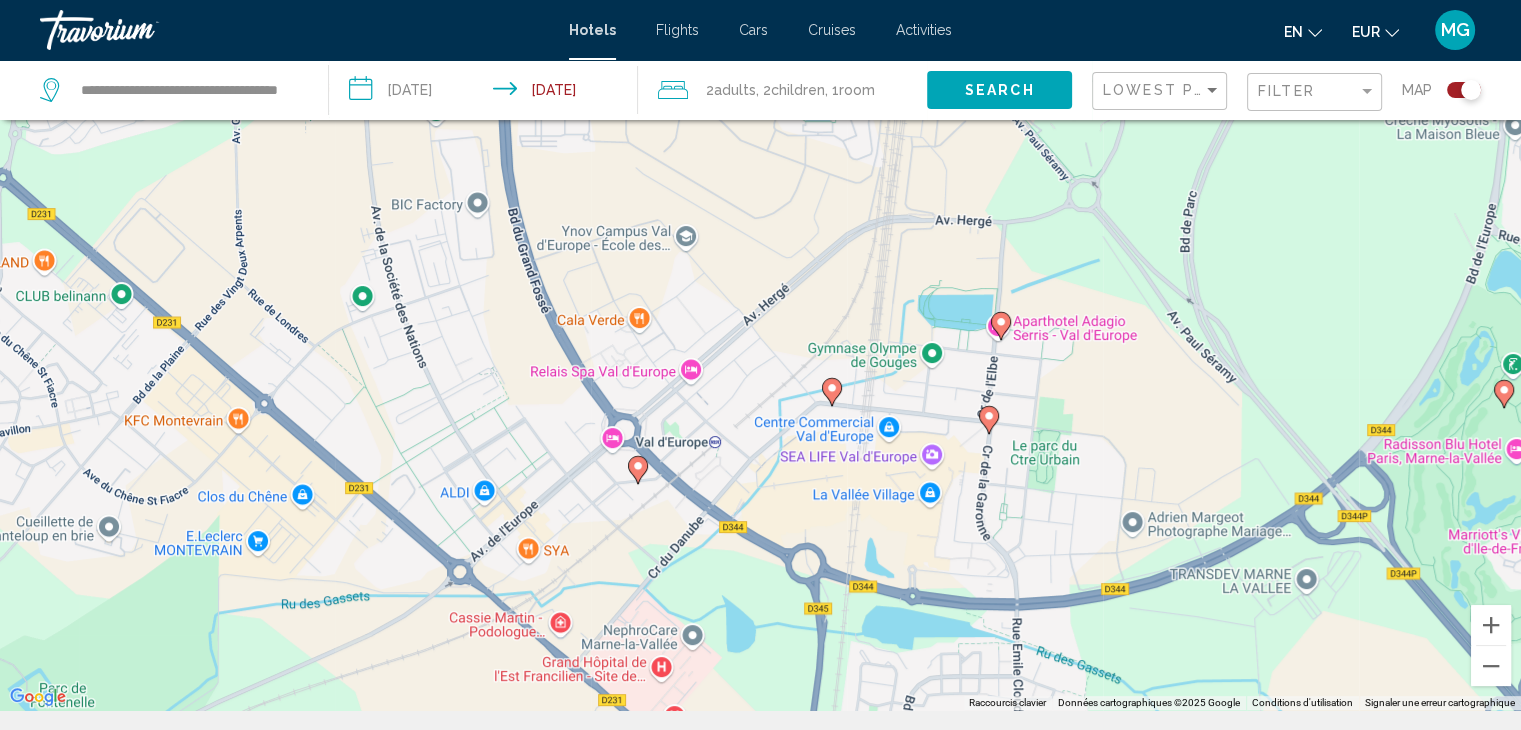 drag, startPoint x: 985, startPoint y: 321, endPoint x: 974, endPoint y: 535, distance: 214.28252 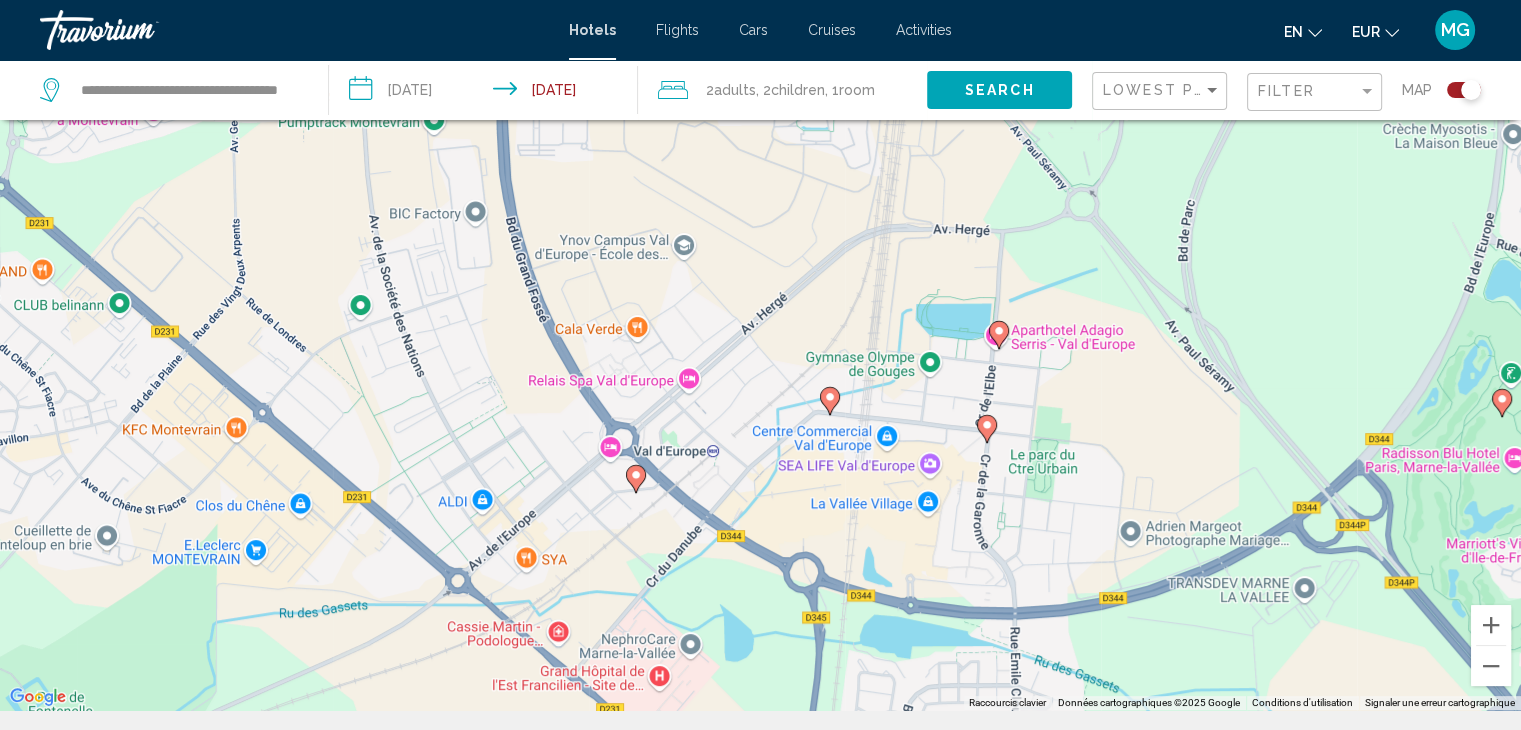 click 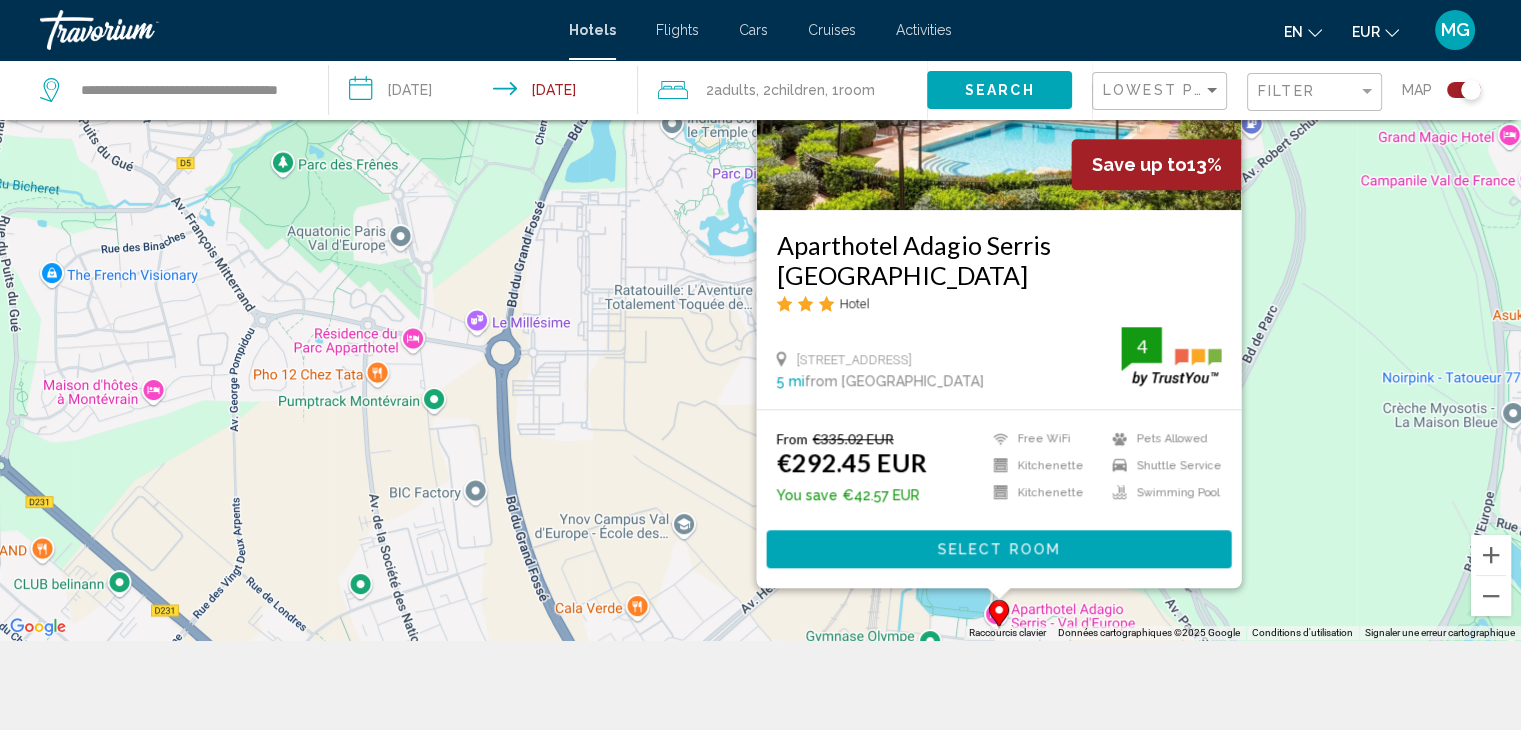 scroll, scrollTop: 240, scrollLeft: 0, axis: vertical 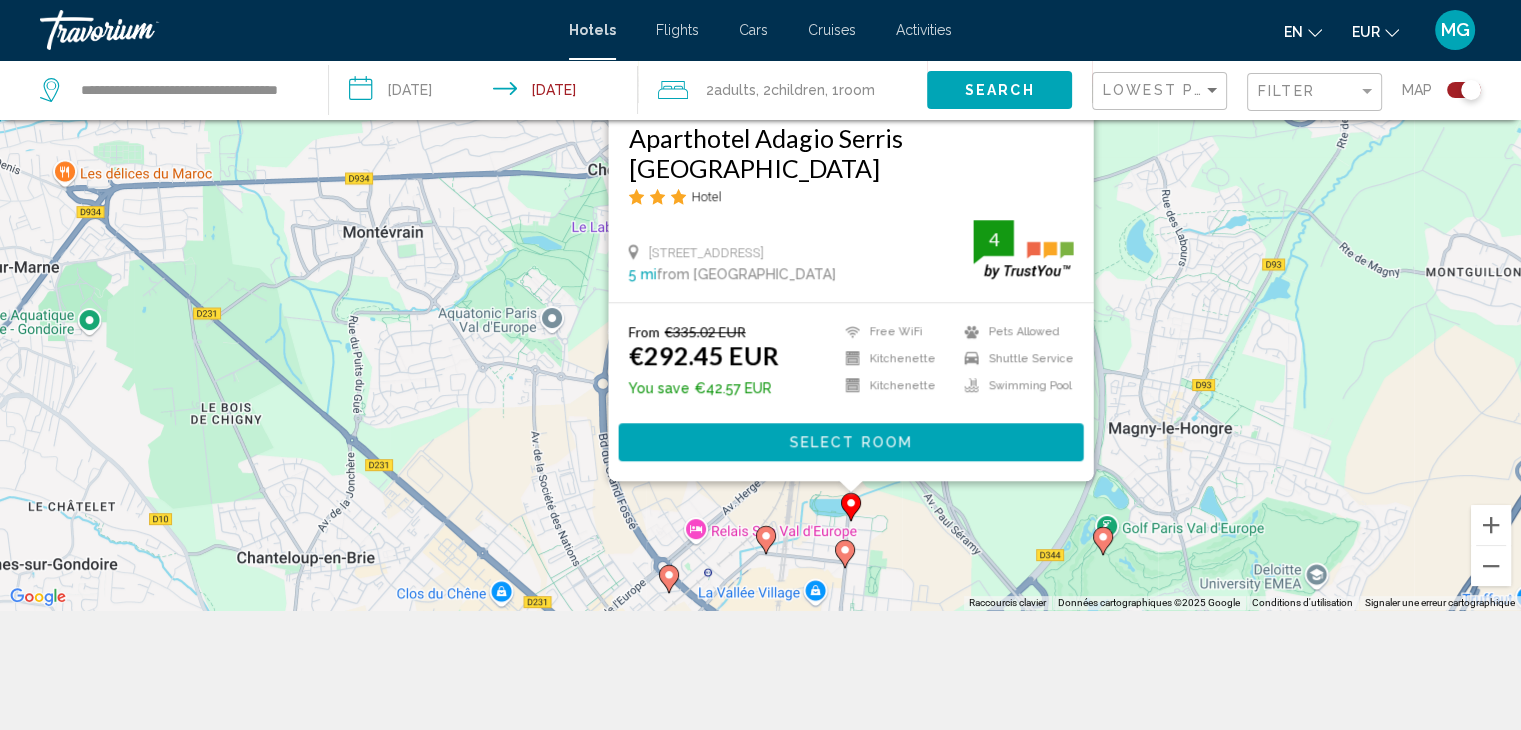 drag, startPoint x: 1211, startPoint y: 467, endPoint x: 952, endPoint y: 536, distance: 268.03357 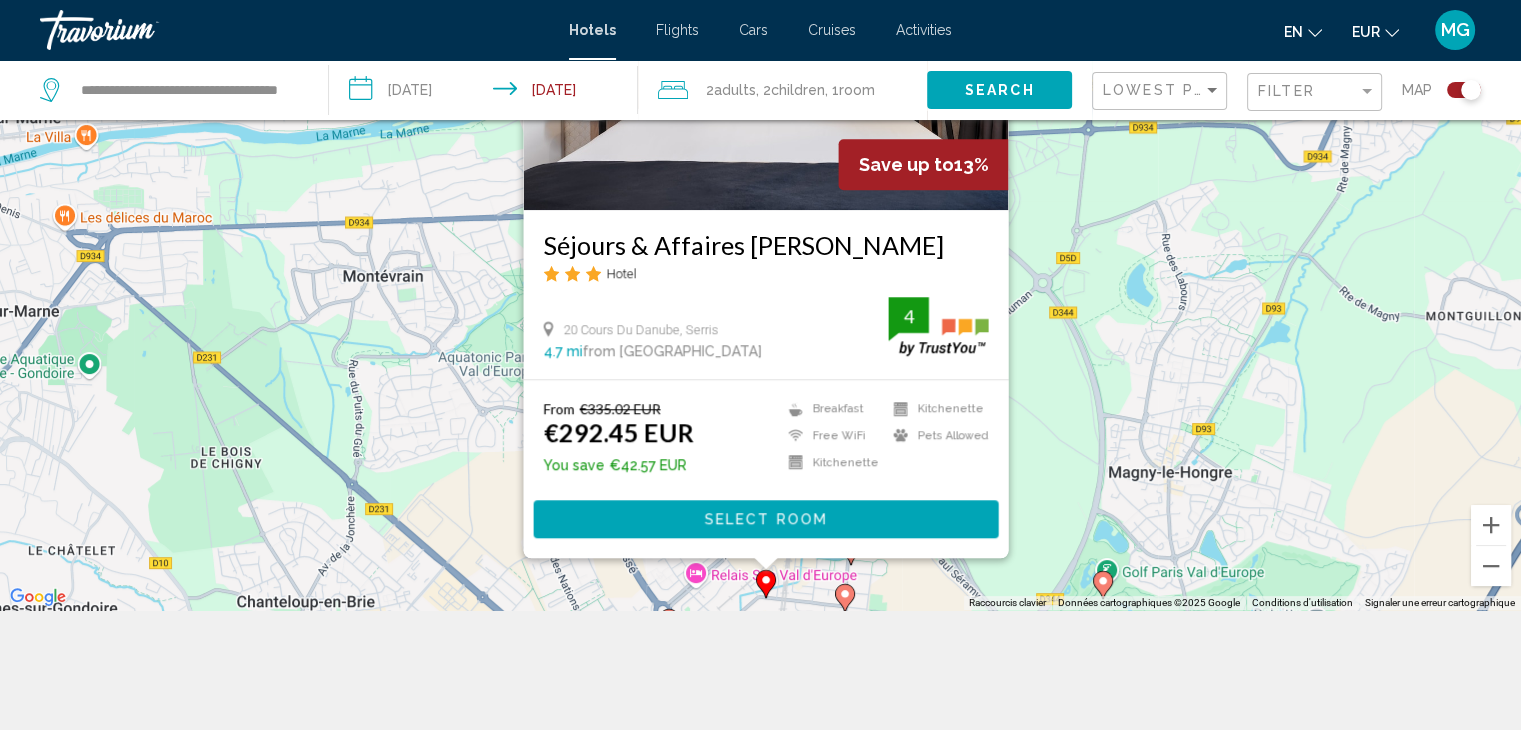 click 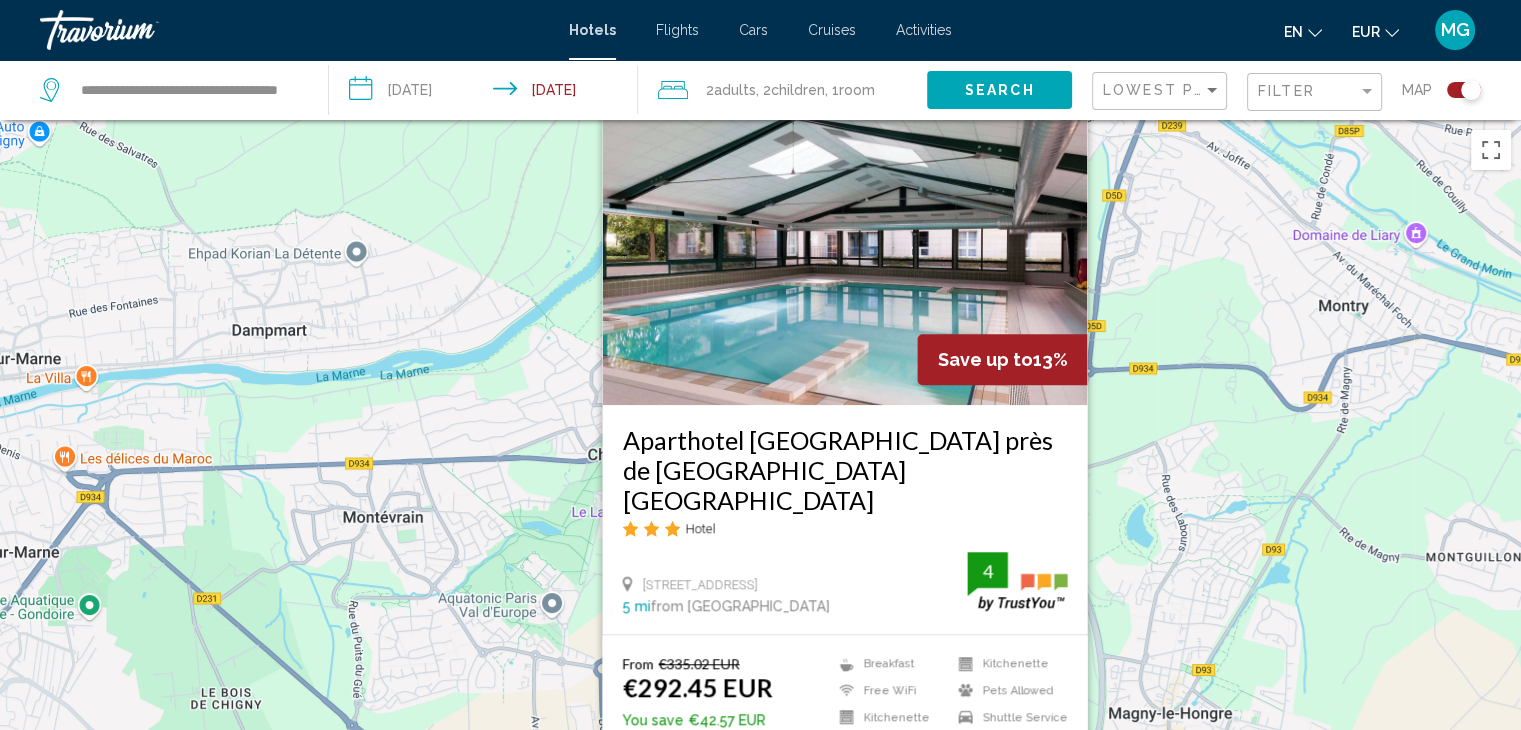 scroll, scrollTop: 100, scrollLeft: 0, axis: vertical 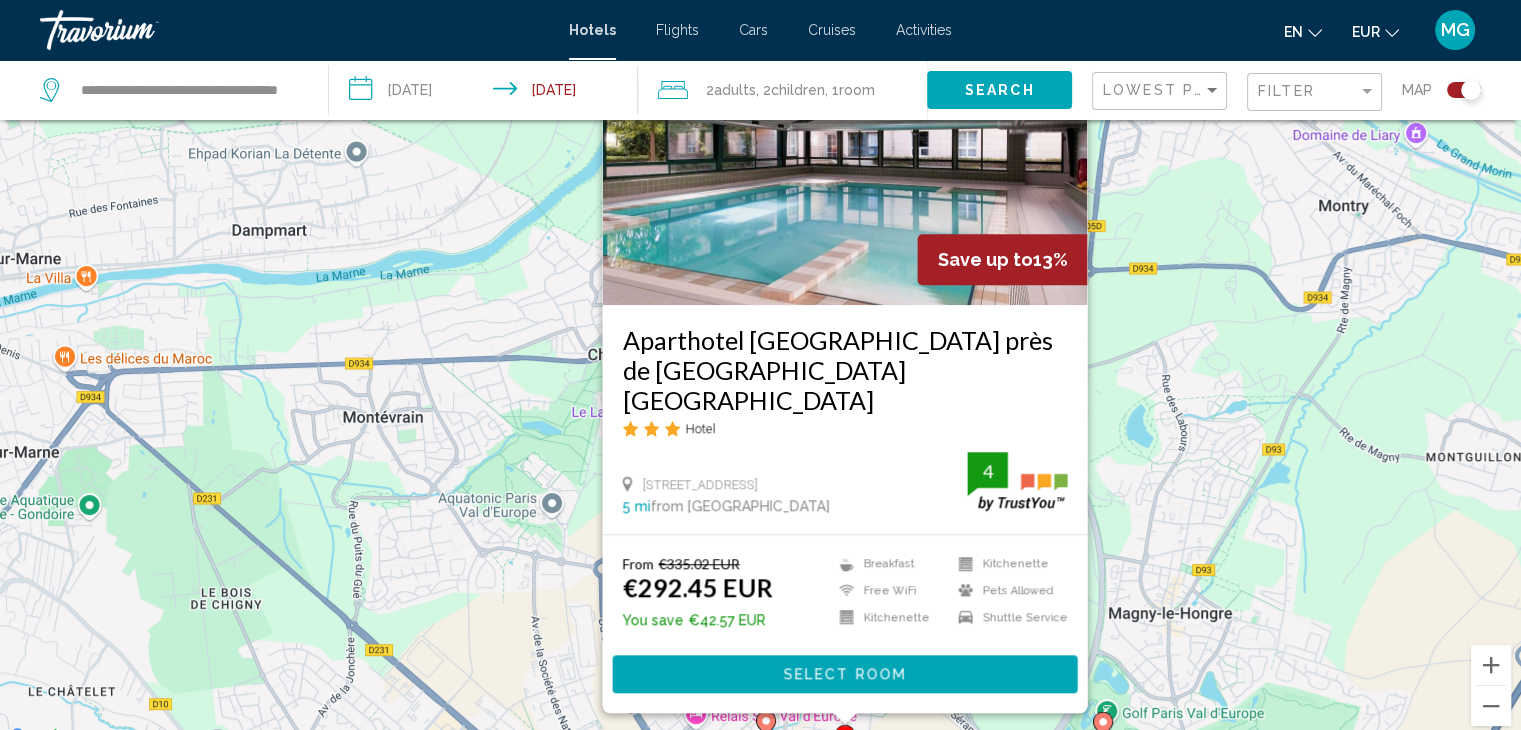 click on "Pour naviguer, appuyez sur les touches fléchées. Pour activer le glissement avec le clavier, appuyez sur Alt+Entrée. Une fois ce mode activé, utilisez les touches fléchées pour déplacer le repère. Pour valider le déplacement, appuyez sur Entrée. Pour annuler, appuyez sur Échap. Save up to  13%   Aparthotel Adagio Val d'Europe près de Disneyland Paris
Hotel
42 Cours Du Danube, Serris 5 mi  from Marne city center from hotel 4 From €335.02 EUR €292.45 EUR  You save  €42.57 EUR
Breakfast
Free WiFi
Kitchenette
Kitchenette
Pets Allowed
4" at bounding box center [760, 385] 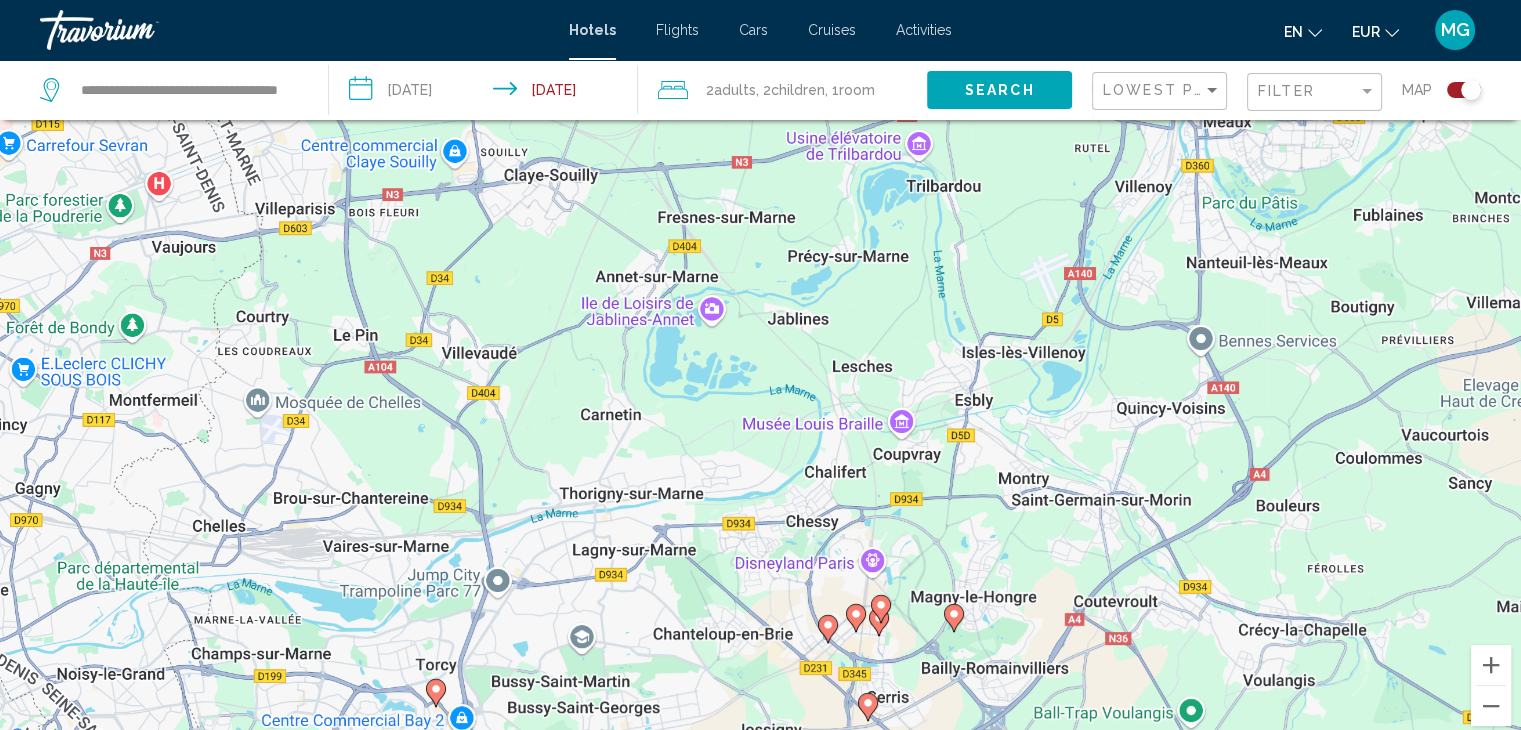 click 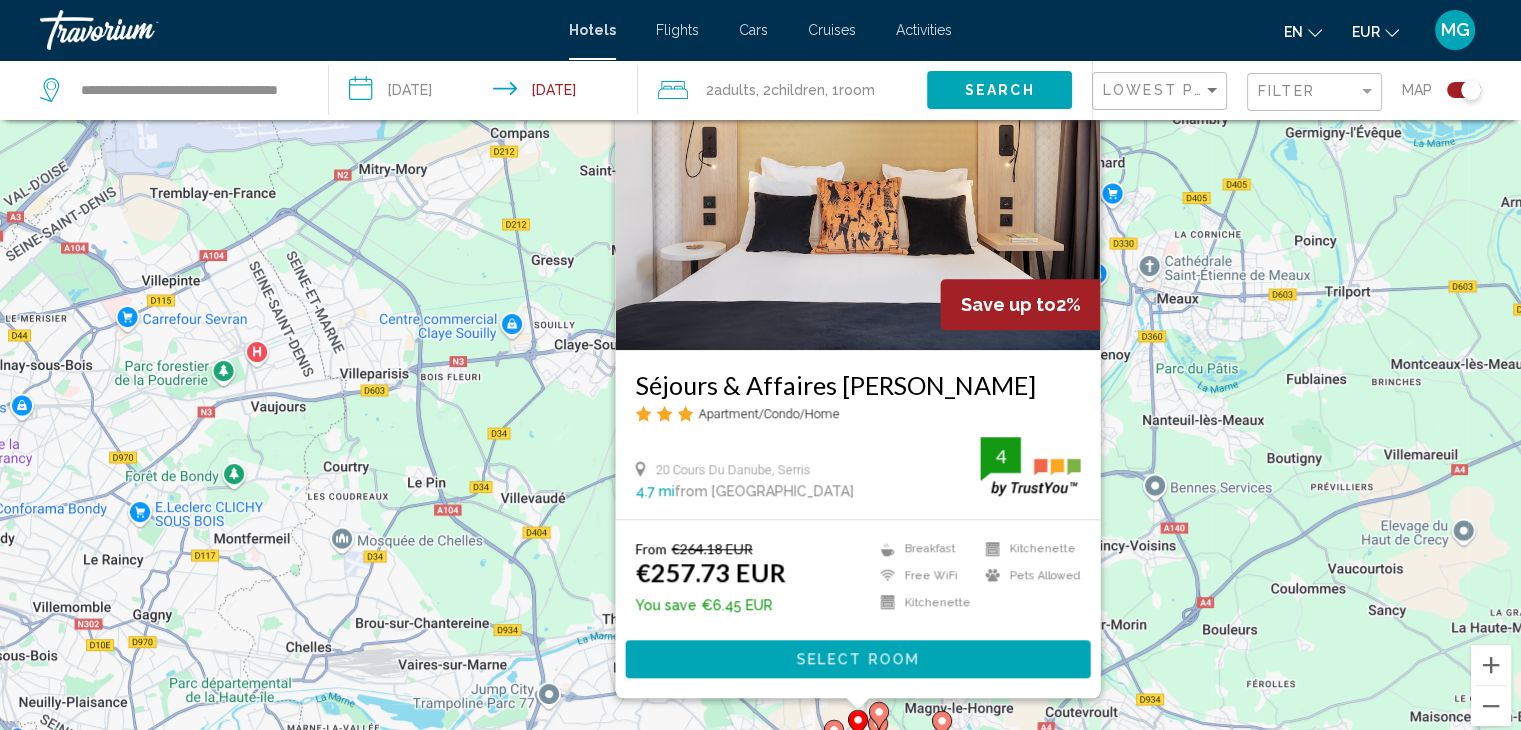 click on "Pour naviguer, appuyez sur les touches fléchées. Pour activer le glissement avec le clavier, appuyez sur Alt+Entrée. Une fois ce mode activé, utilisez les touches fléchées pour déplacer le repère. Pour valider le déplacement, appuyez sur Entrée. Pour annuler, appuyez sur Échap. Save up to  2%   Séjours & Affaires Serris Rive Gauche
Apartment/Condo/Home
20 Cours Du Danube, Serris 4.7 mi  from Marne city center from hotel 4 From €264.18 EUR €257.73 EUR  You save  €6.45 EUR
Breakfast
Free WiFi
Kitchenette
Kitchenette
Pets Allowed  4 Select Room" at bounding box center [760, 385] 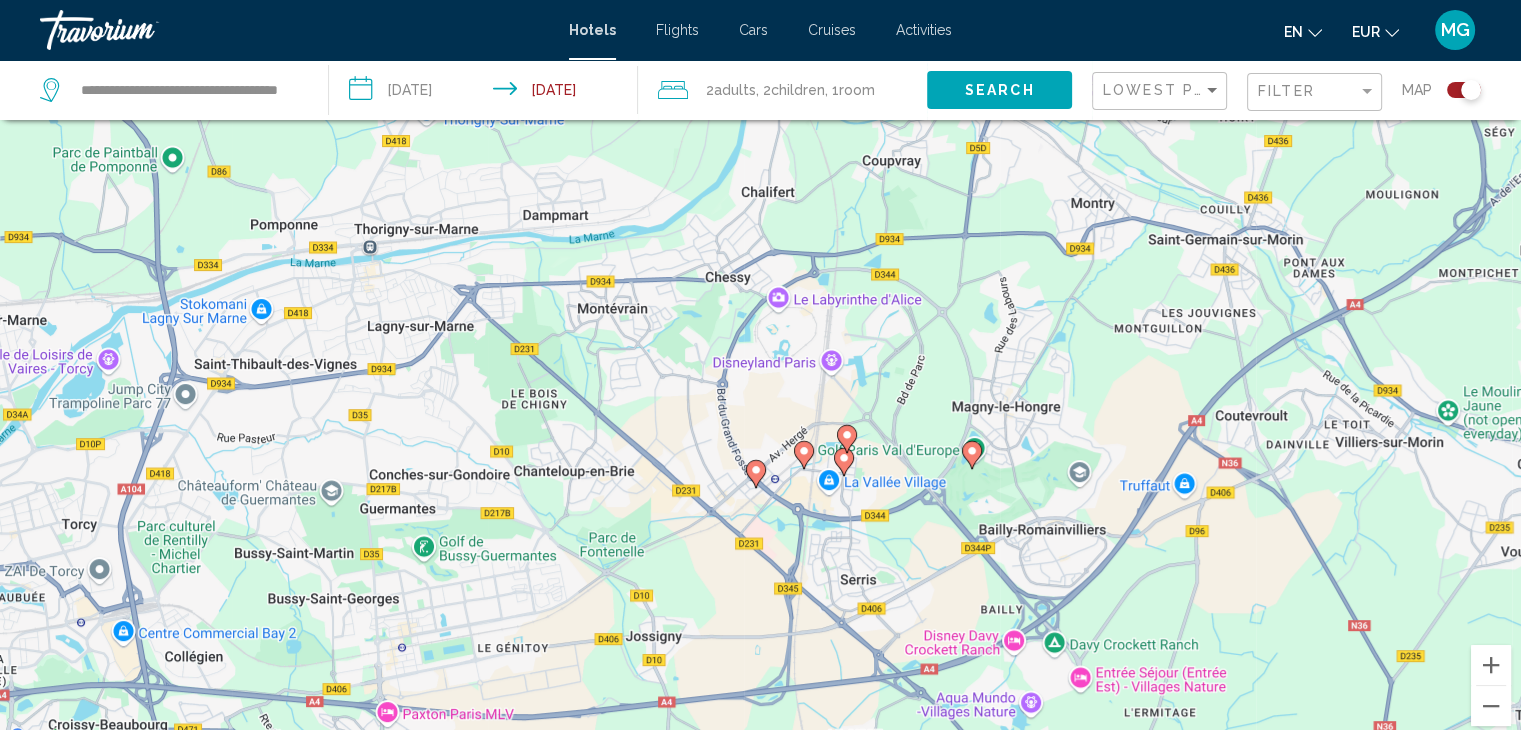 drag, startPoint x: 885, startPoint y: 668, endPoint x: 877, endPoint y: 277, distance: 391.08182 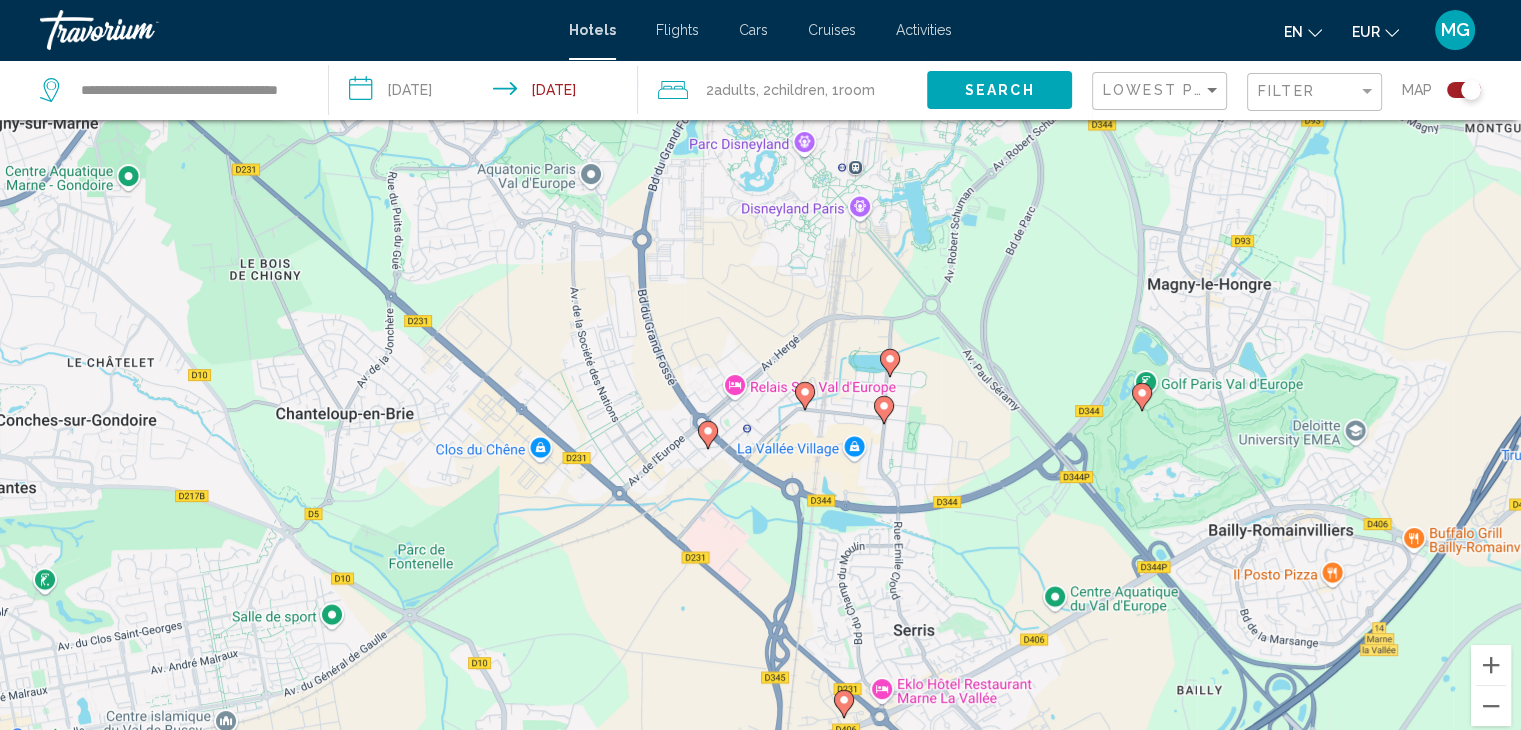 drag, startPoint x: 797, startPoint y: 341, endPoint x: 828, endPoint y: 559, distance: 220.1931 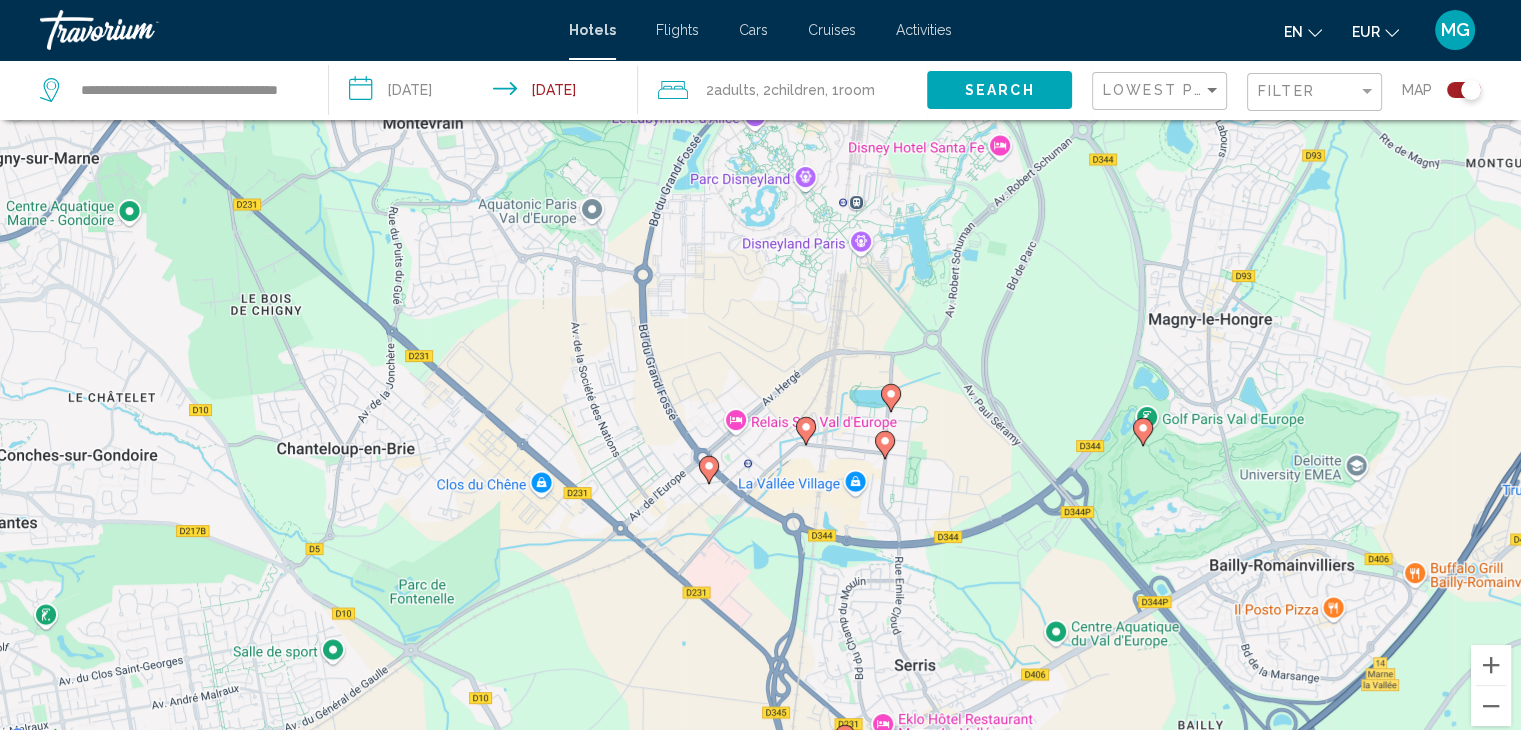 click 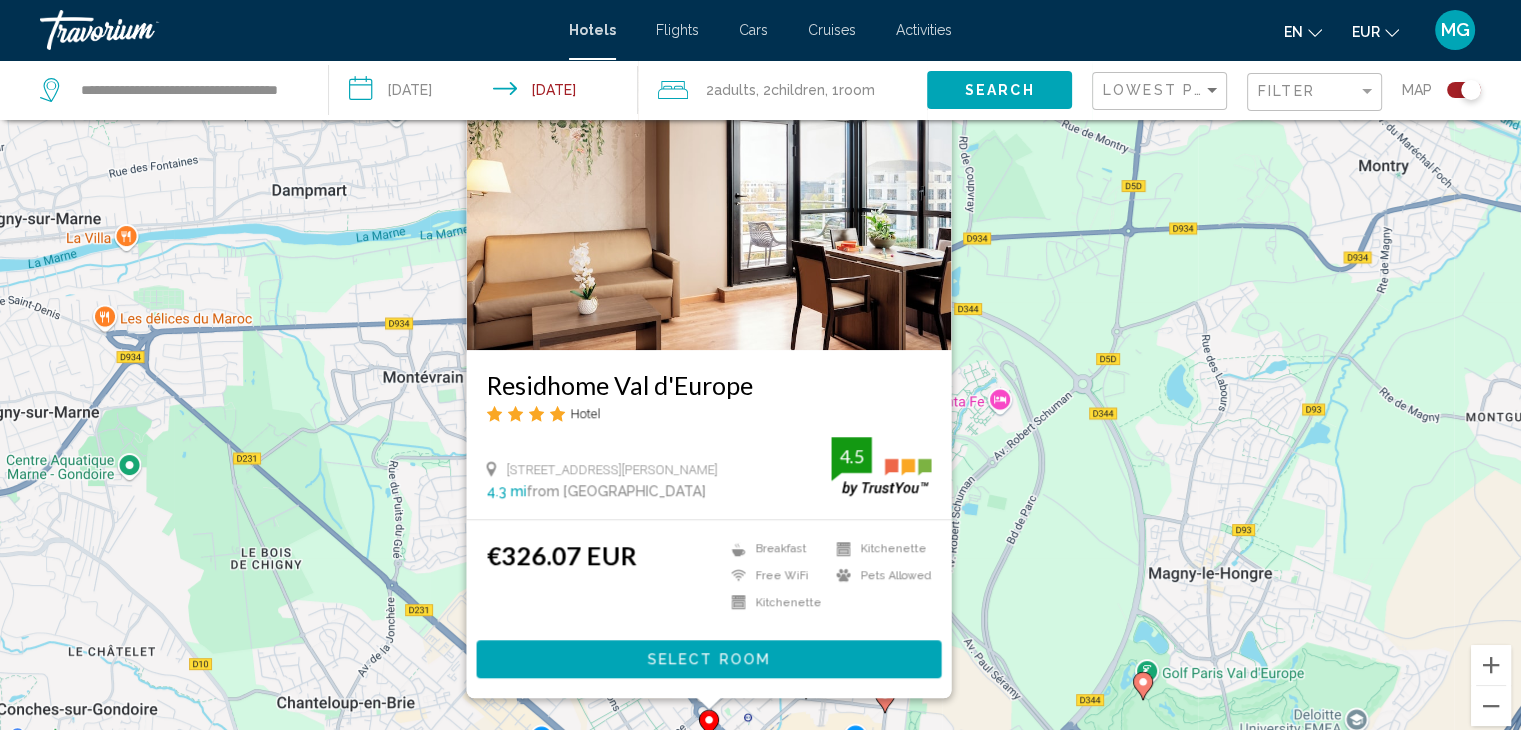 click on "Pour naviguer, appuyez sur les touches fléchées. Pour activer le glissement avec le clavier, appuyez sur Alt+Entrée. Une fois ce mode activé, utilisez les touches fléchées pour déplacer le repère. Pour valider le déplacement, appuyez sur Entrée. Pour annuler, appuyez sur Échap.  Residhome Val d'Europe
Hotel
3 Place Jean Monnet, Montevrain 4.3 mi  from Marne city center from hotel 4.5 €326.07 EUR
Breakfast
Free WiFi
Kitchenette
Kitchenette
Pets Allowed  4.5 Select Room" at bounding box center (760, 385) 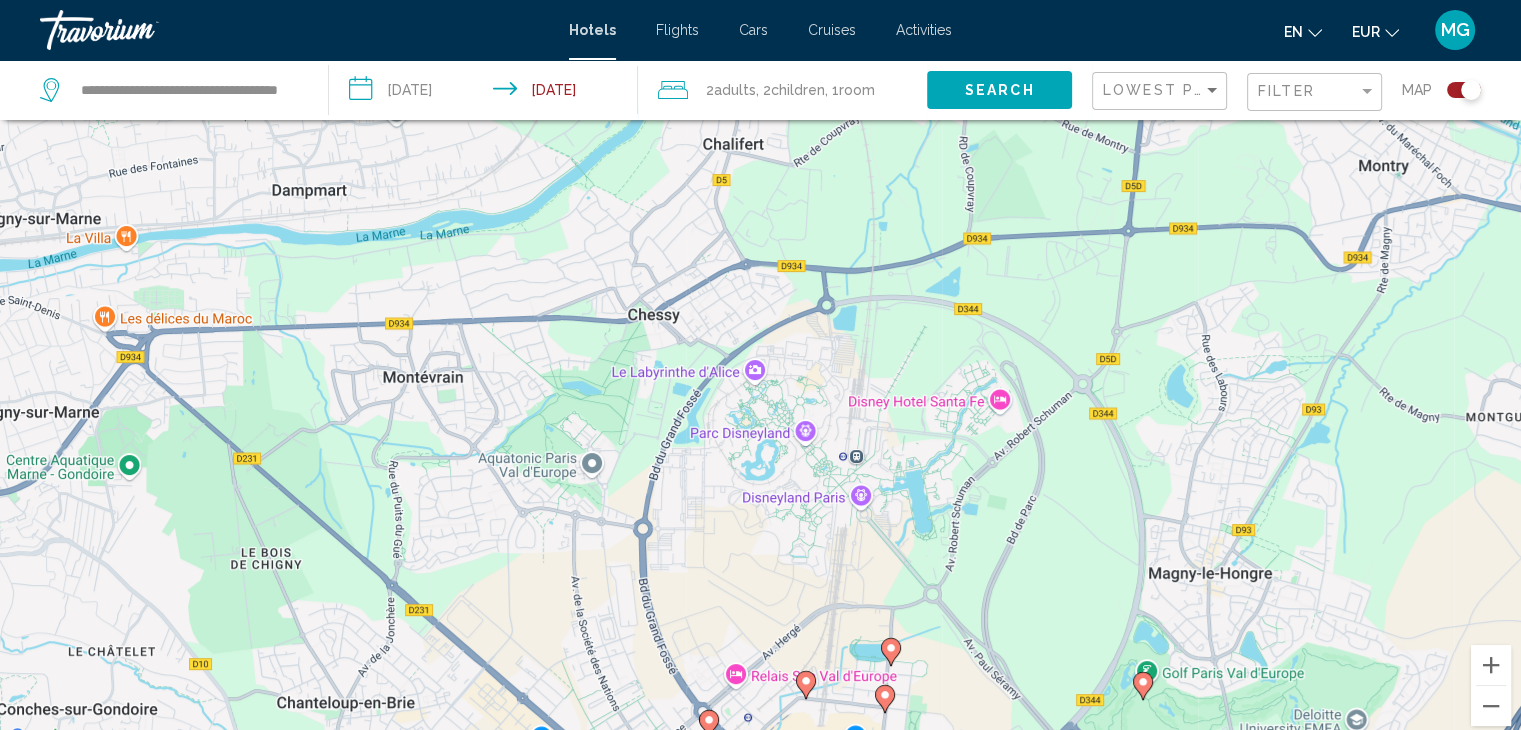 click 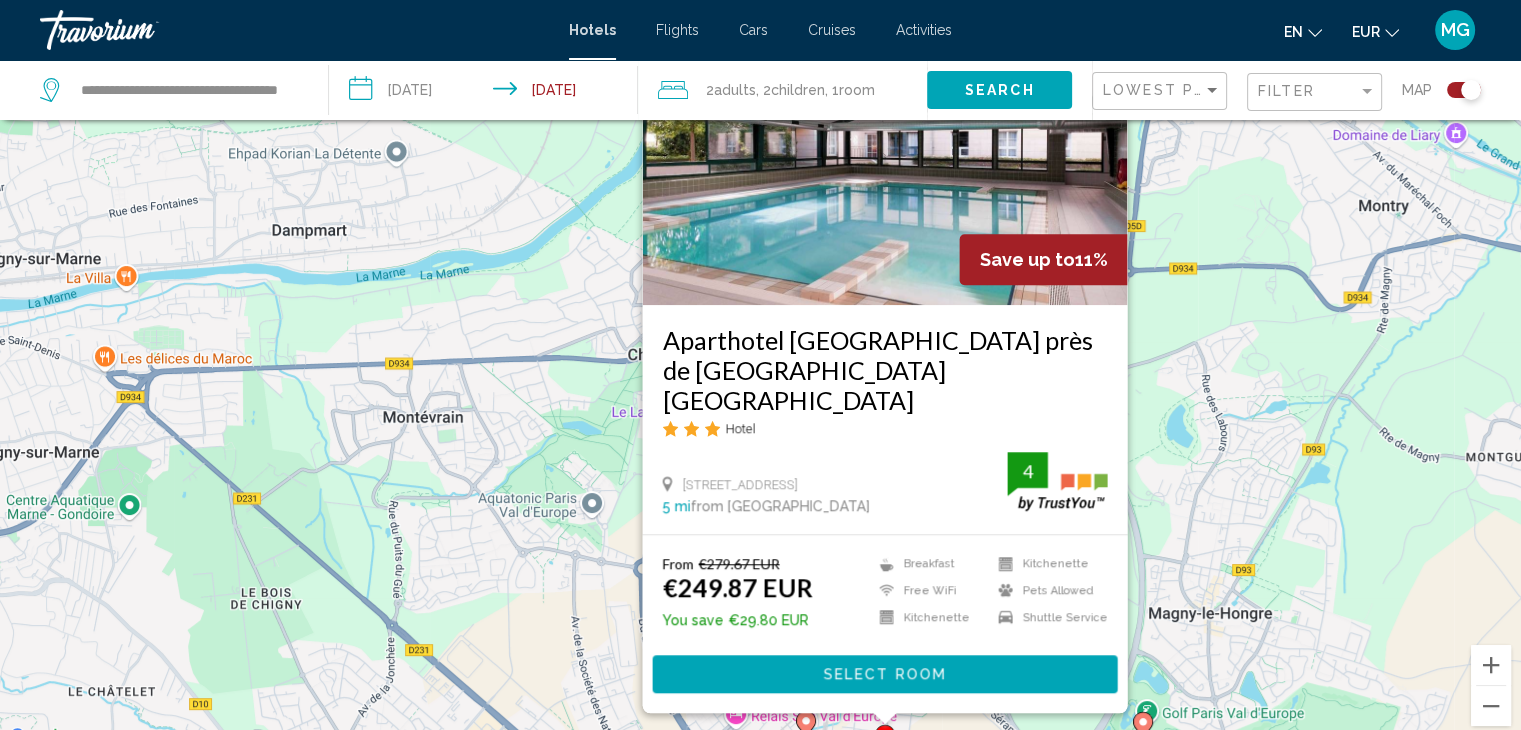 click on "Pour naviguer, appuyez sur les touches fléchées. Pour activer le glissement avec le clavier, appuyez sur Alt+Entrée. Une fois ce mode activé, utilisez les touches fléchées pour déplacer le repère. Pour valider le déplacement, appuyez sur Entrée. Pour annuler, appuyez sur Échap. Save up to  11%   Aparthotel Adagio Val d'Europe près de Disneyland Paris
Hotel
42 Cours Du Danube, Serris 5 mi  from Marne city center from hotel 4 From €279.67 EUR €249.87 EUR  You save  €29.80 EUR
Breakfast
Free WiFi
Kitchenette
Kitchenette
Pets Allowed
4" at bounding box center [760, 385] 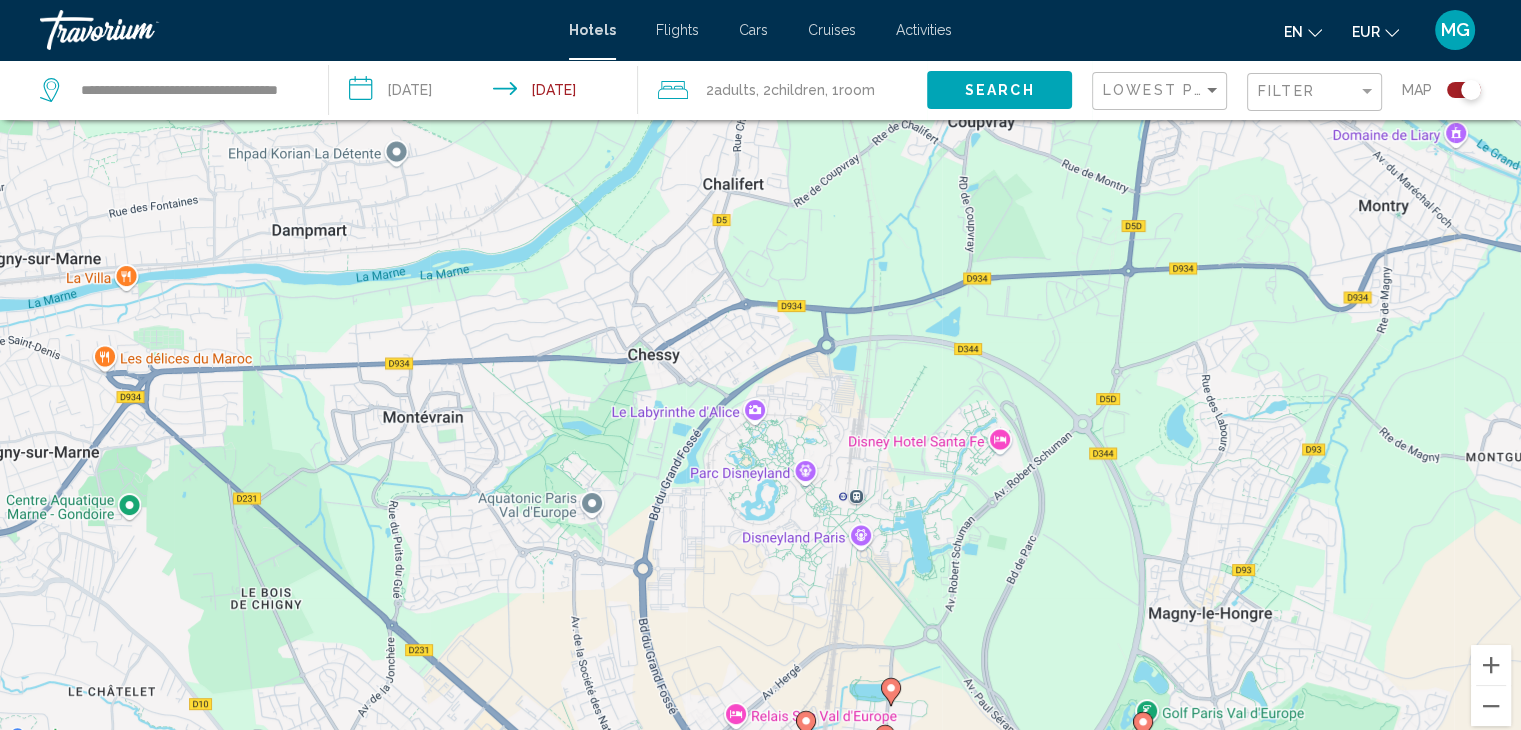 click 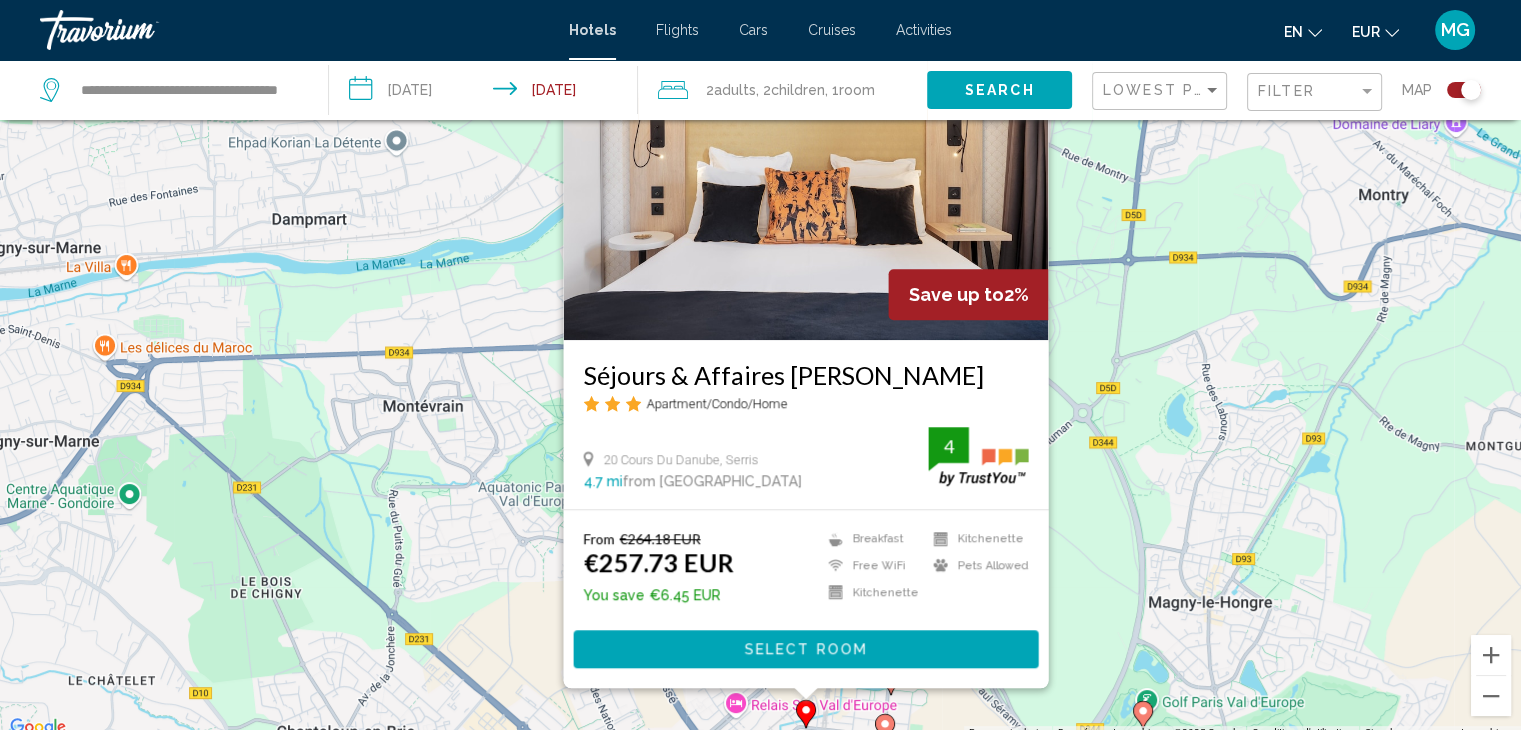 click on "Pour naviguer, appuyez sur les touches fléchées. Pour activer le glissement avec le clavier, appuyez sur Alt+Entrée. Une fois ce mode activé, utilisez les touches fléchées pour déplacer le repère. Pour valider le déplacement, appuyez sur Entrée. Pour annuler, appuyez sur Échap. Save up to  2%   Séjours & Affaires Serris Rive Gauche
Apartment/Condo/Home
20 Cours Du Danube, Serris 4.7 mi  from Marne city center from hotel 4 From €264.18 EUR €257.73 EUR  You save  €6.45 EUR
Breakfast
Free WiFi
Kitchenette
Kitchenette
Pets Allowed  4 Select Room" at bounding box center (760, 375) 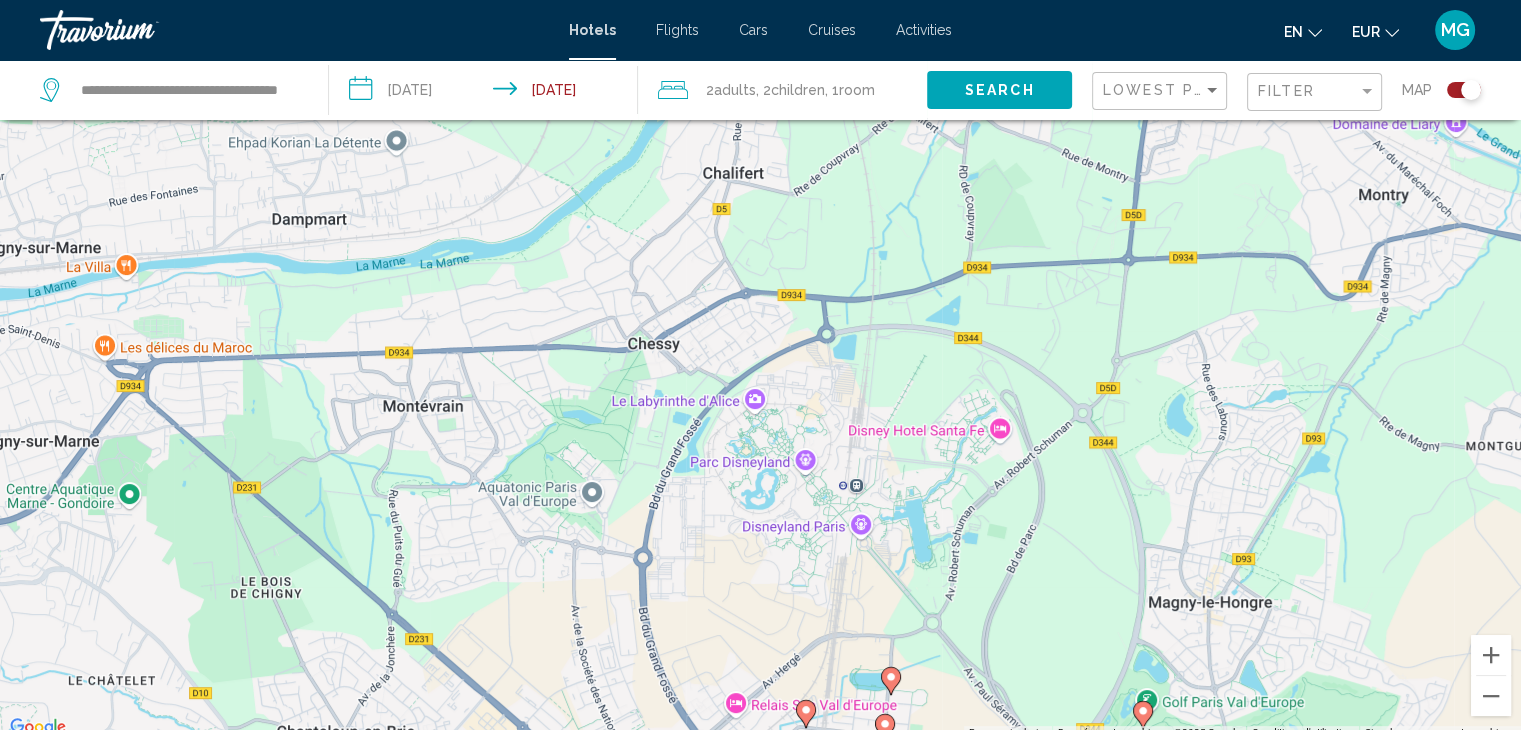 click 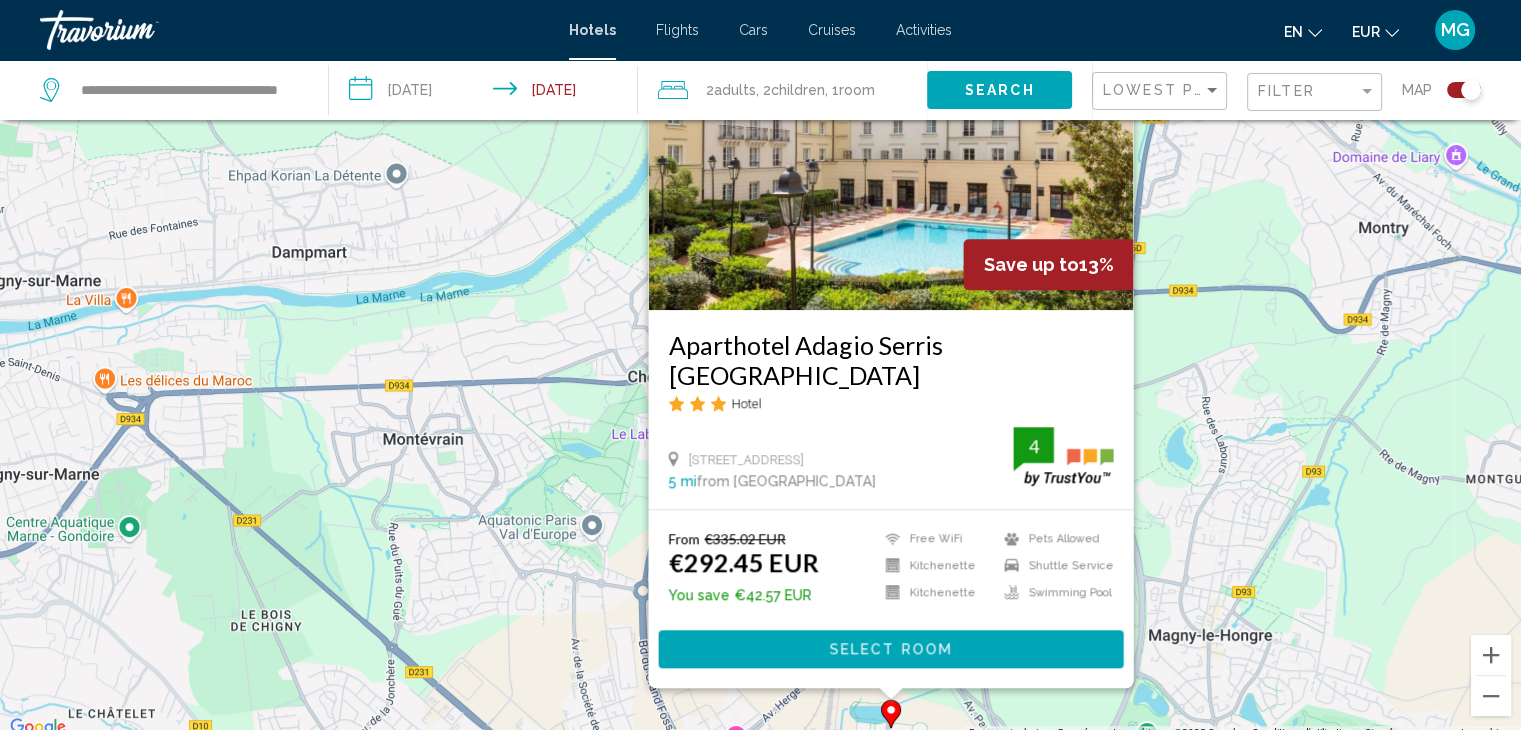 drag, startPoint x: 1272, startPoint y: 467, endPoint x: 1051, endPoint y: 634, distance: 277.0018 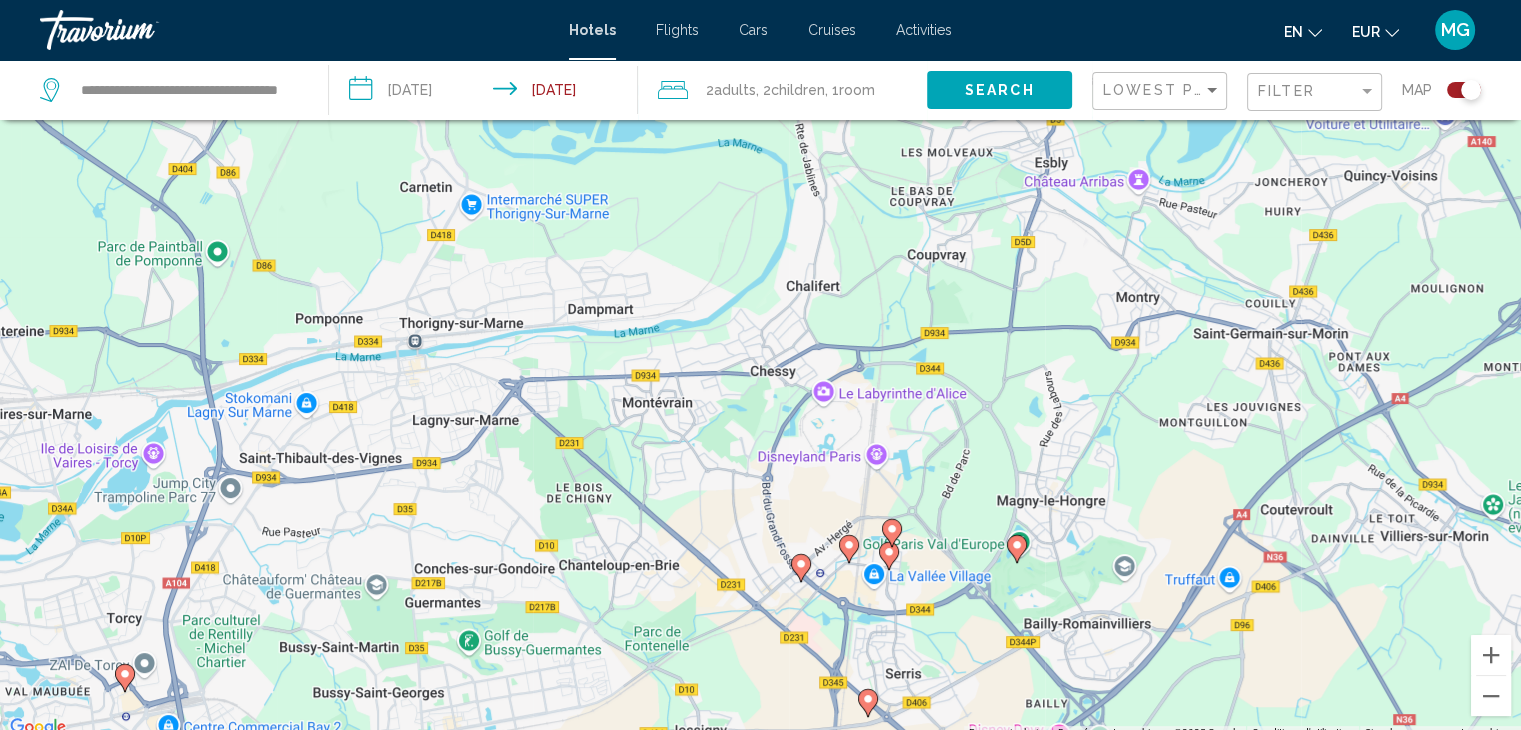 drag, startPoint x: 916, startPoint y: 682, endPoint x: 924, endPoint y: 496, distance: 186.17197 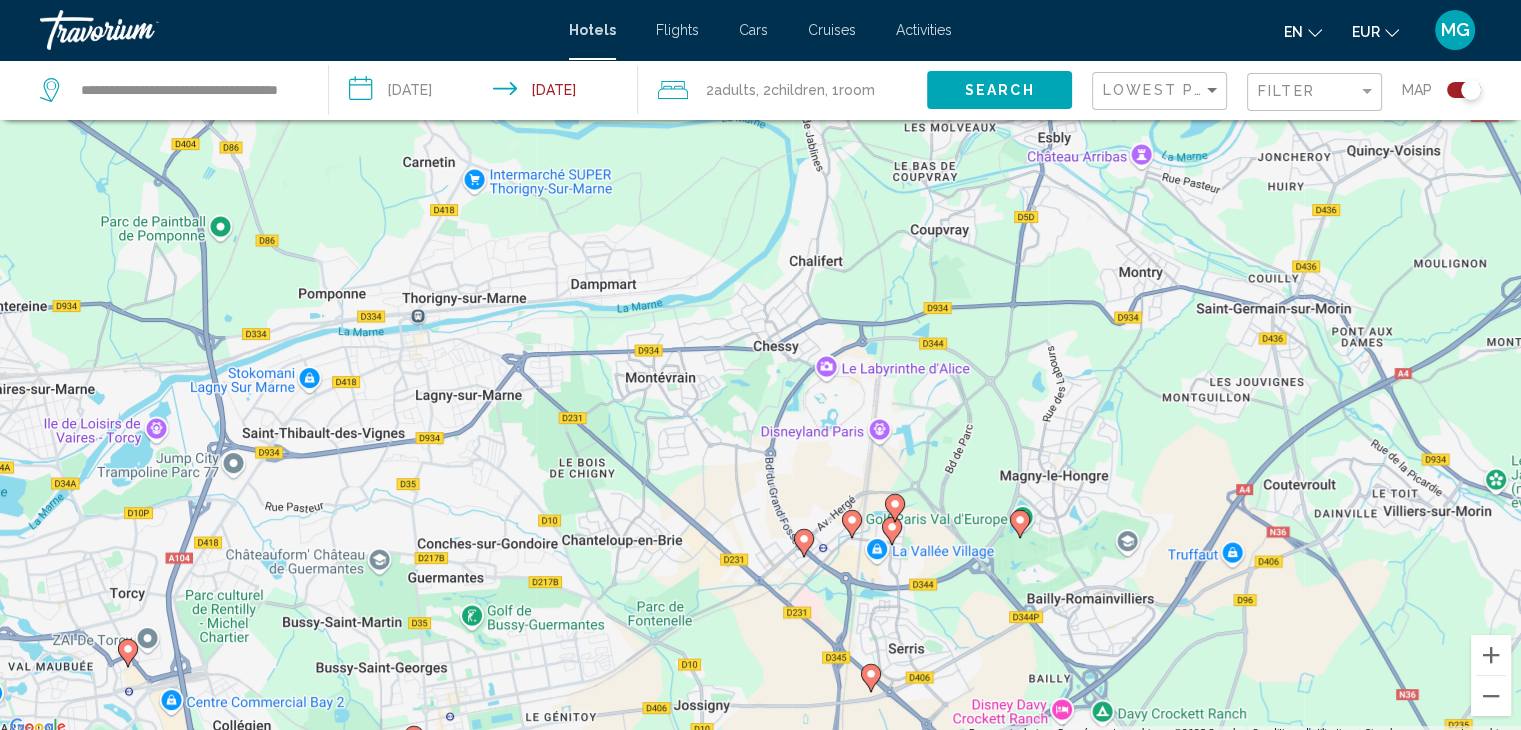 click 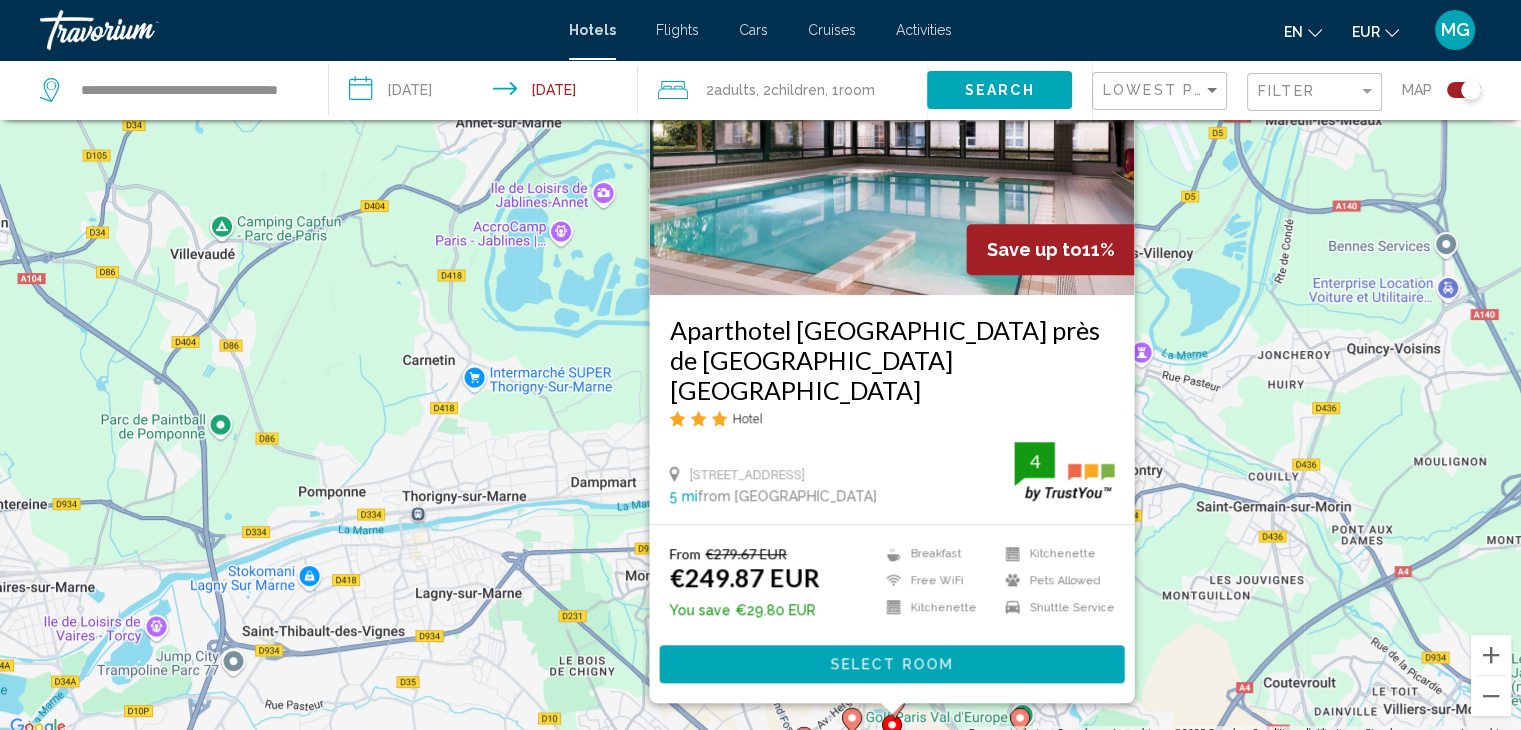 click at bounding box center [891, 135] 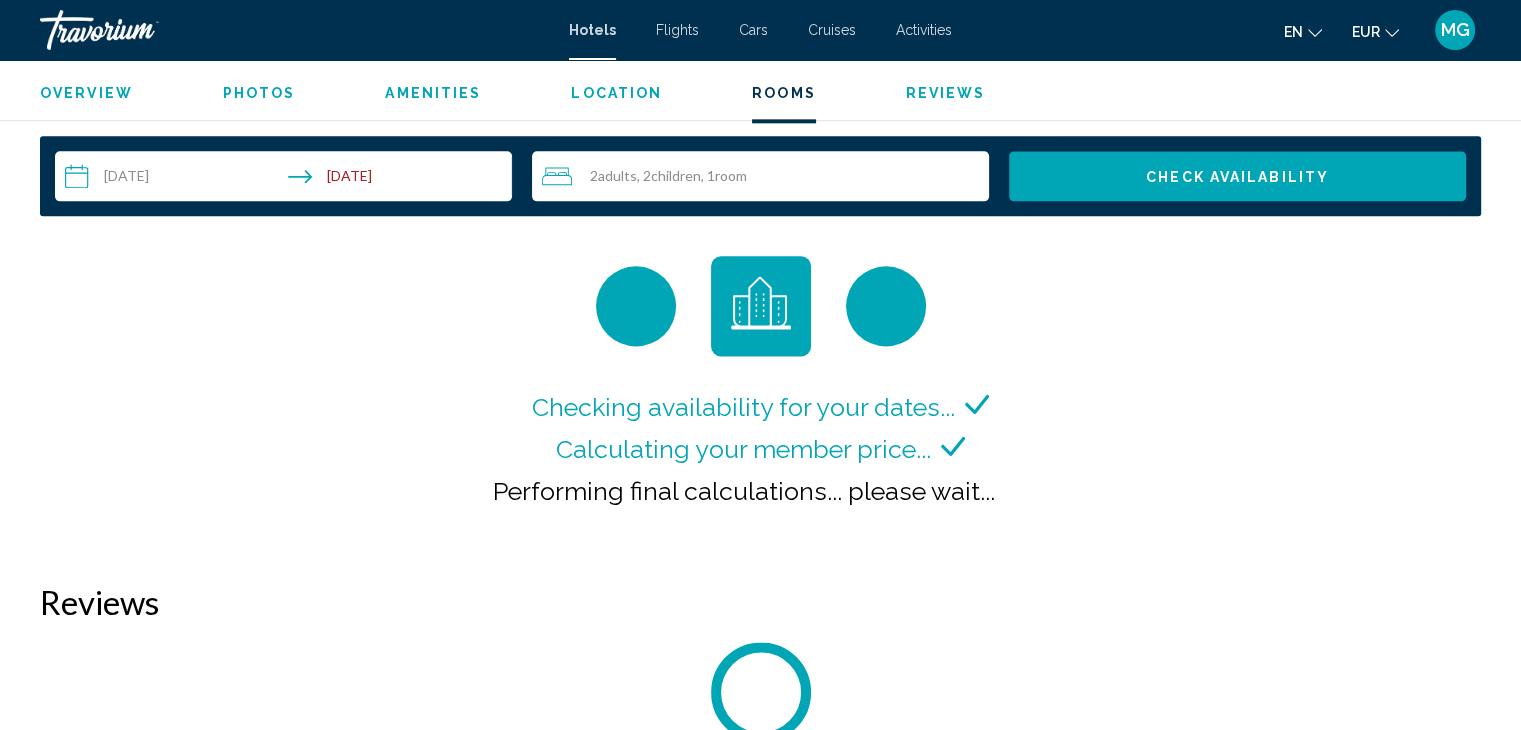 scroll, scrollTop: 2628, scrollLeft: 0, axis: vertical 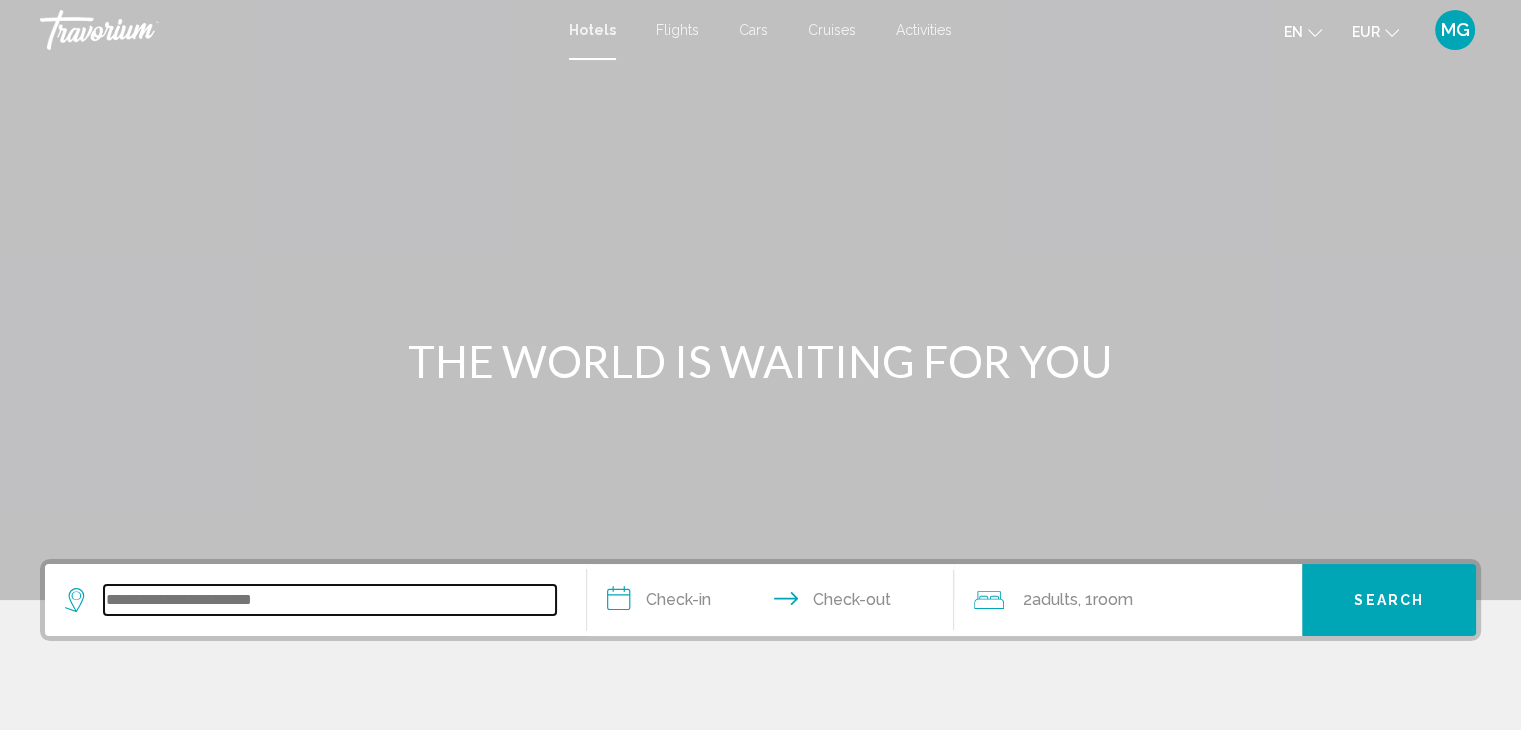 click at bounding box center [330, 600] 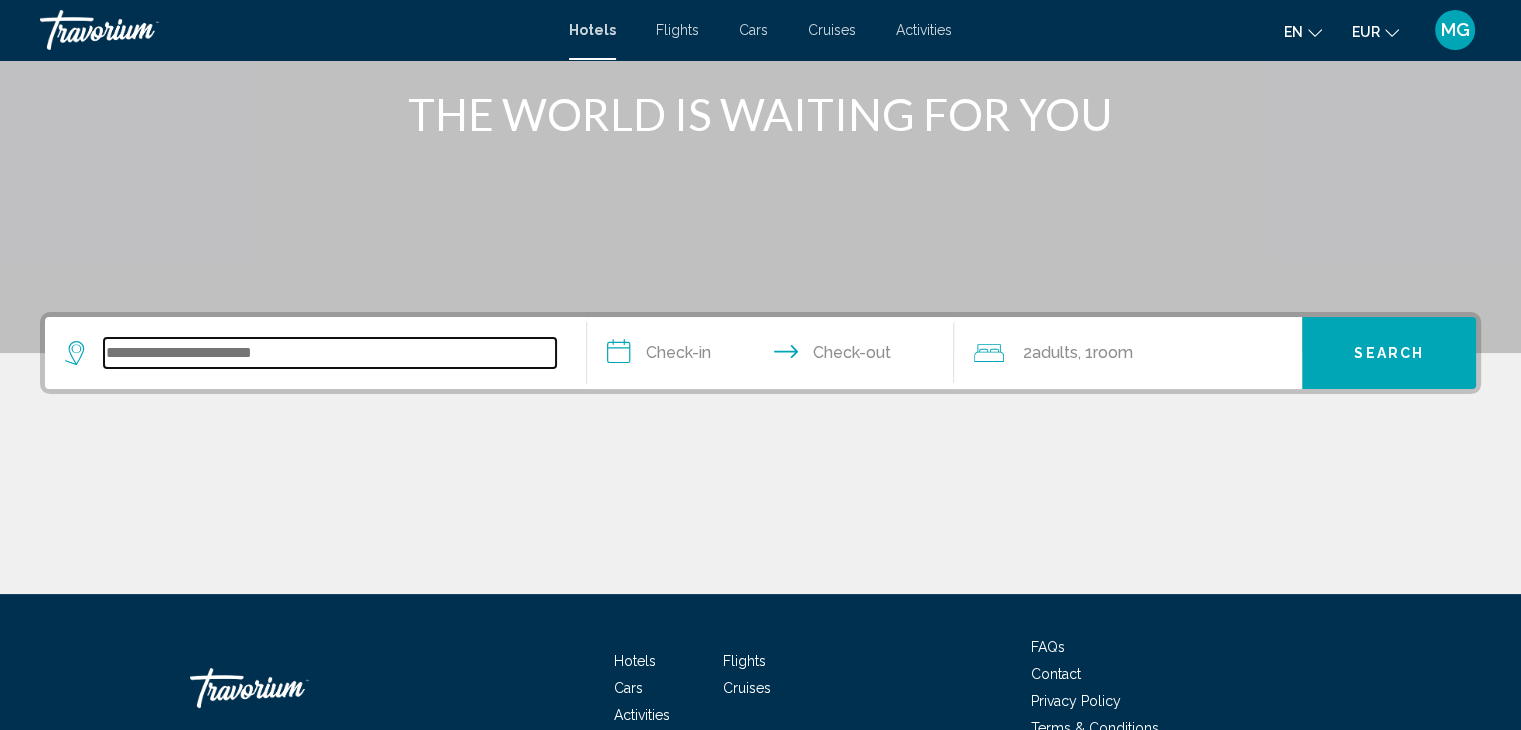 scroll, scrollTop: 356, scrollLeft: 0, axis: vertical 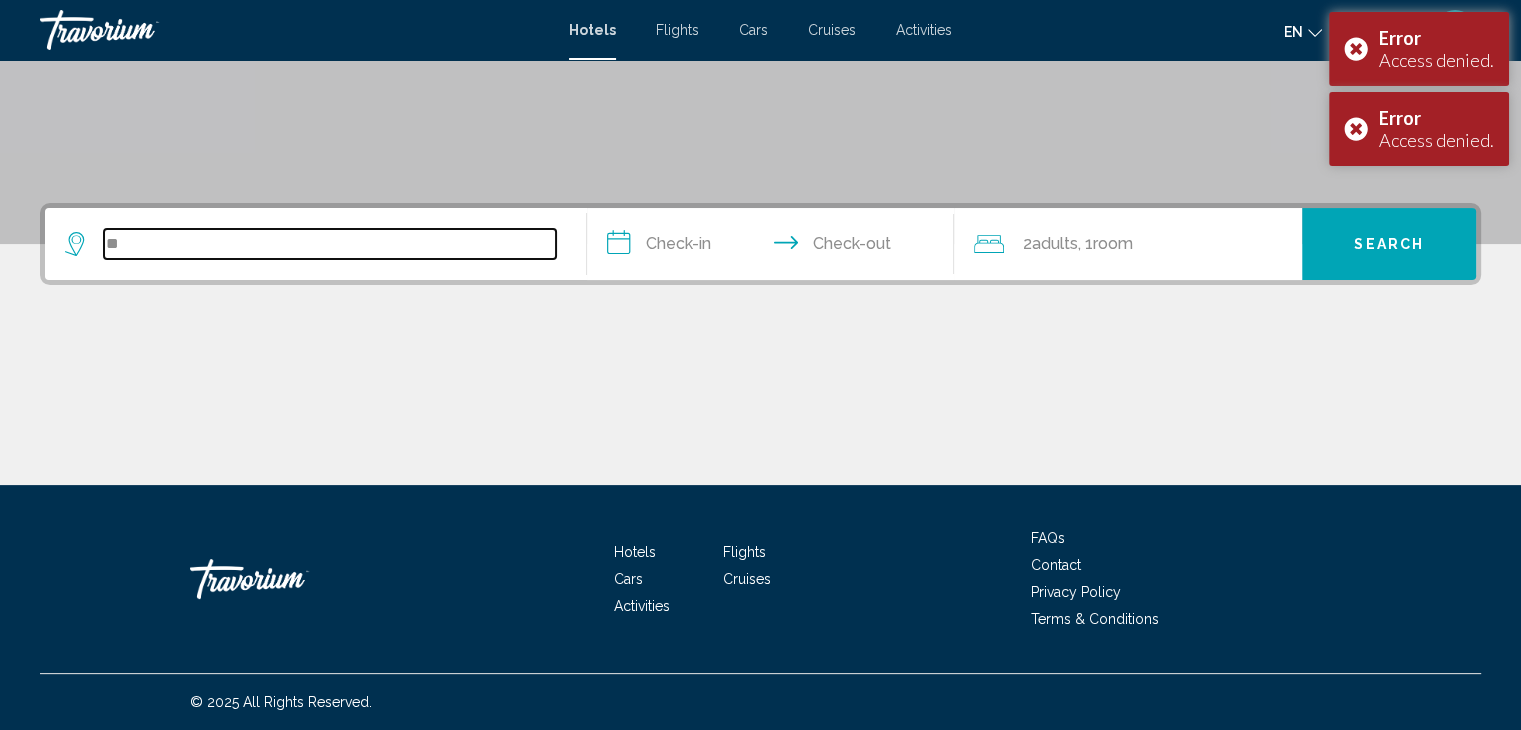 type on "*" 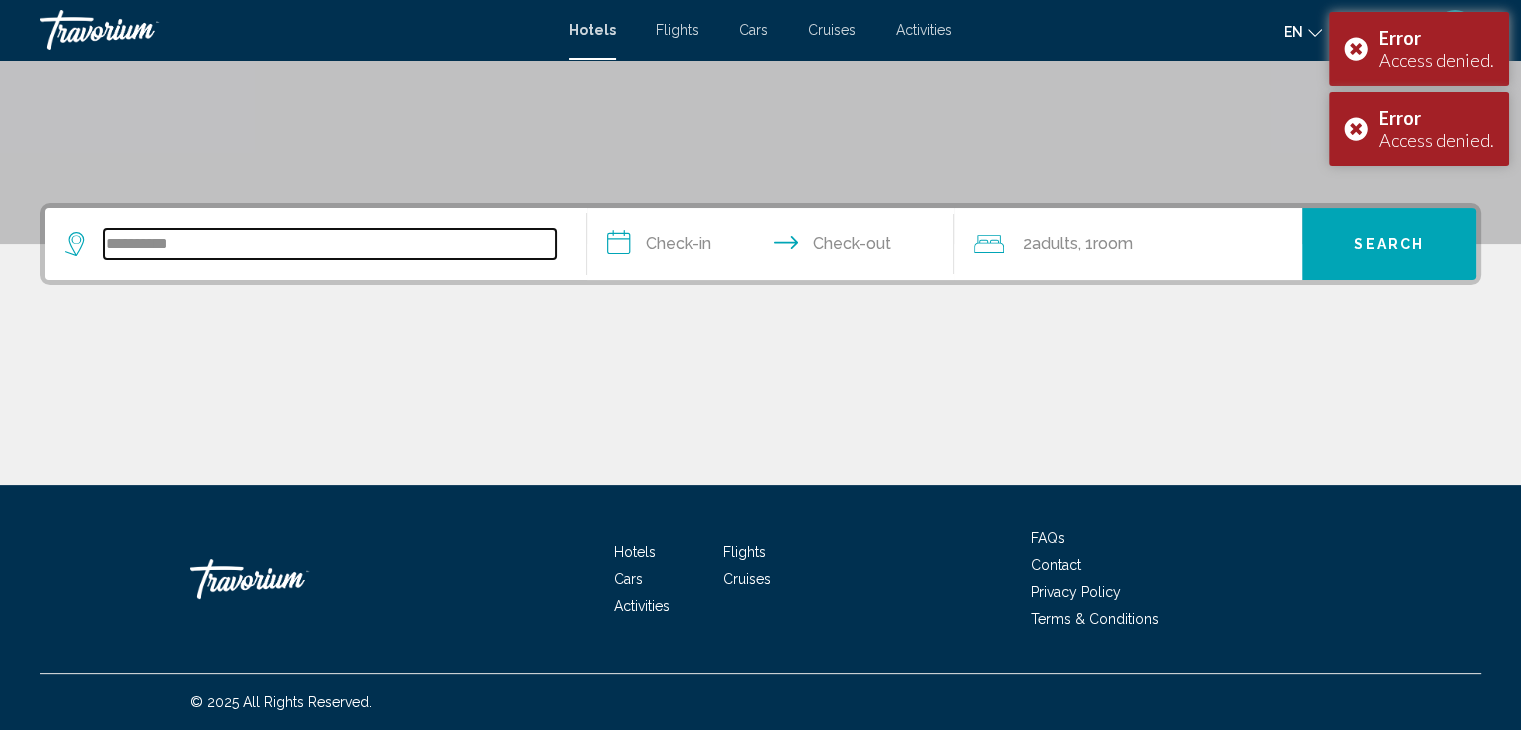 type on "**********" 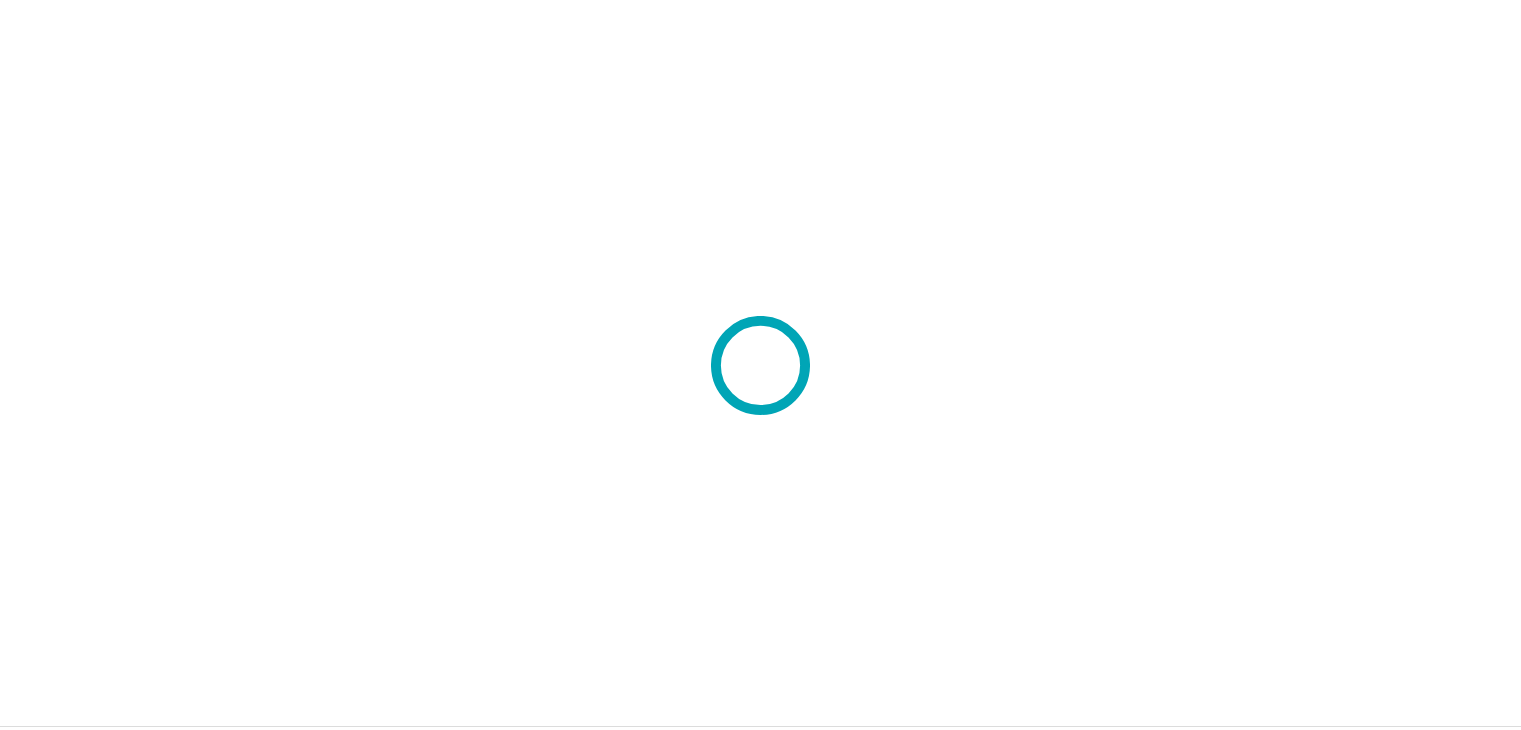 scroll, scrollTop: 0, scrollLeft: 0, axis: both 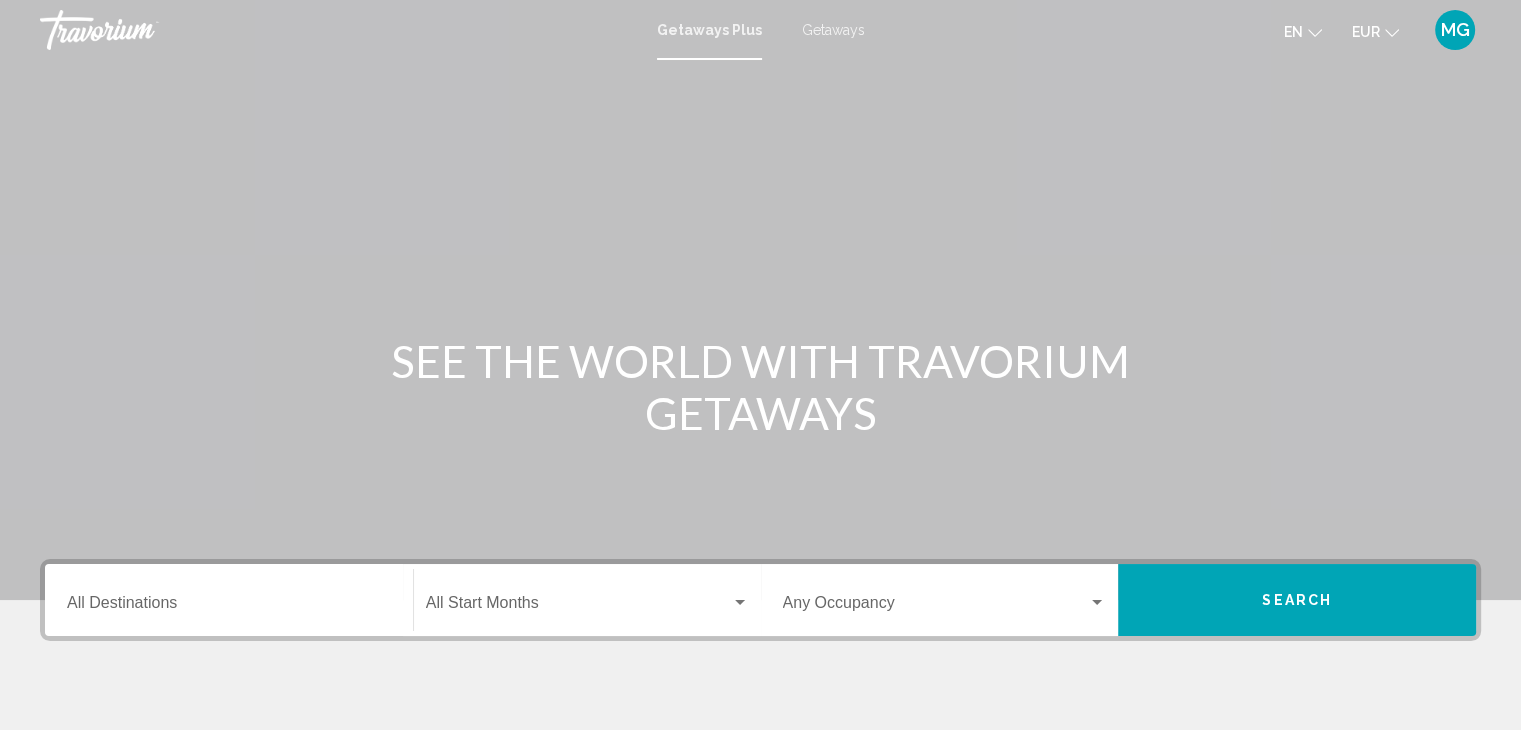 click on "Destination All Destinations" at bounding box center [229, 600] 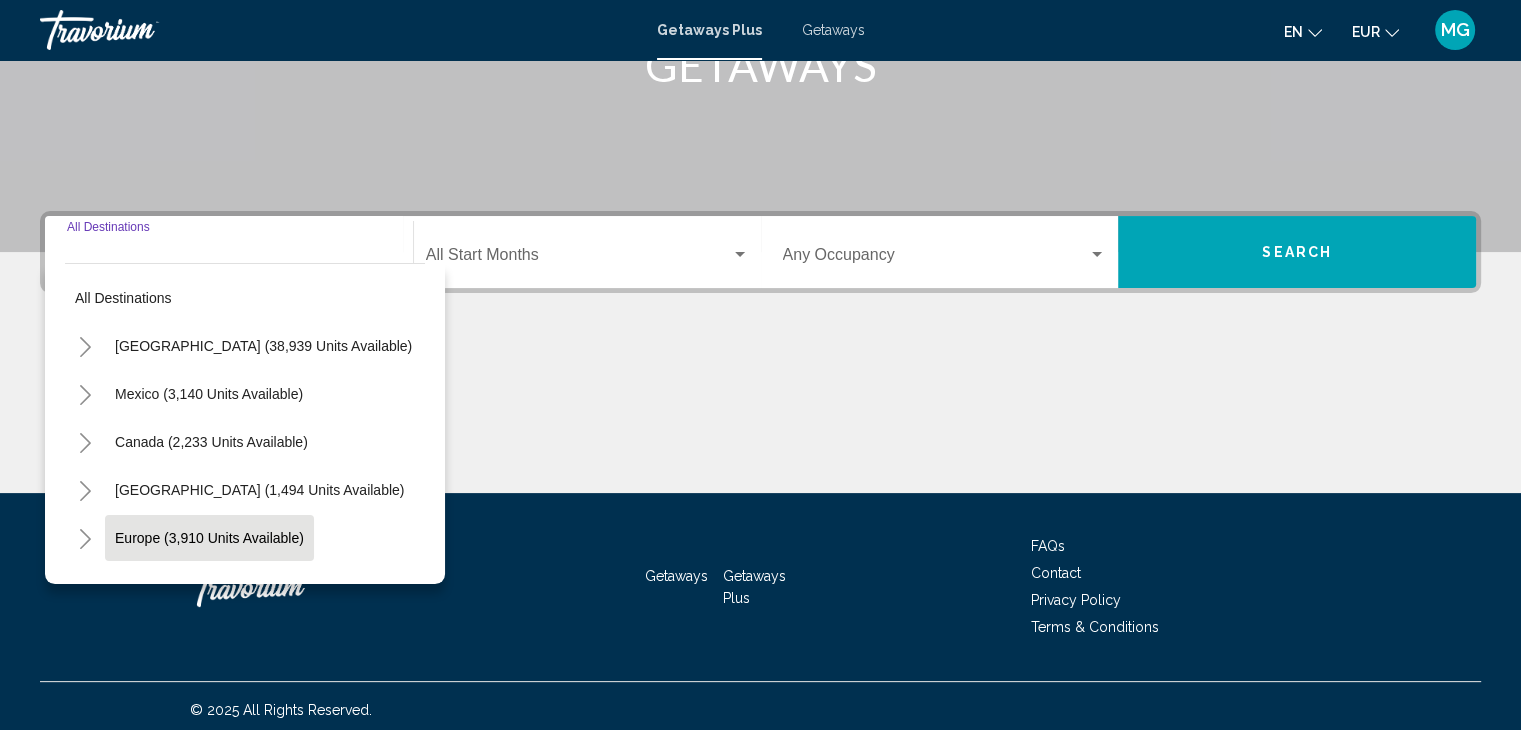 scroll, scrollTop: 356, scrollLeft: 0, axis: vertical 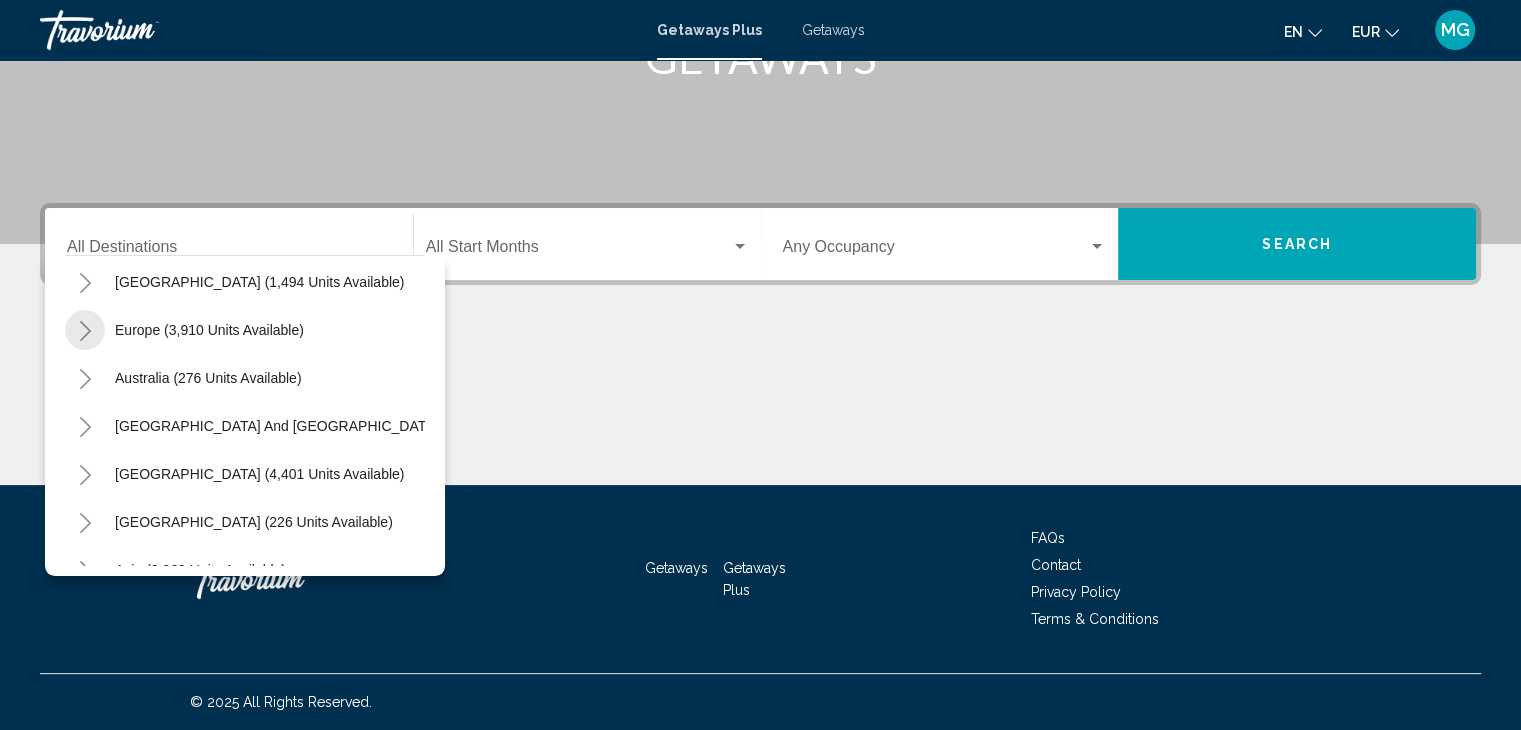 click 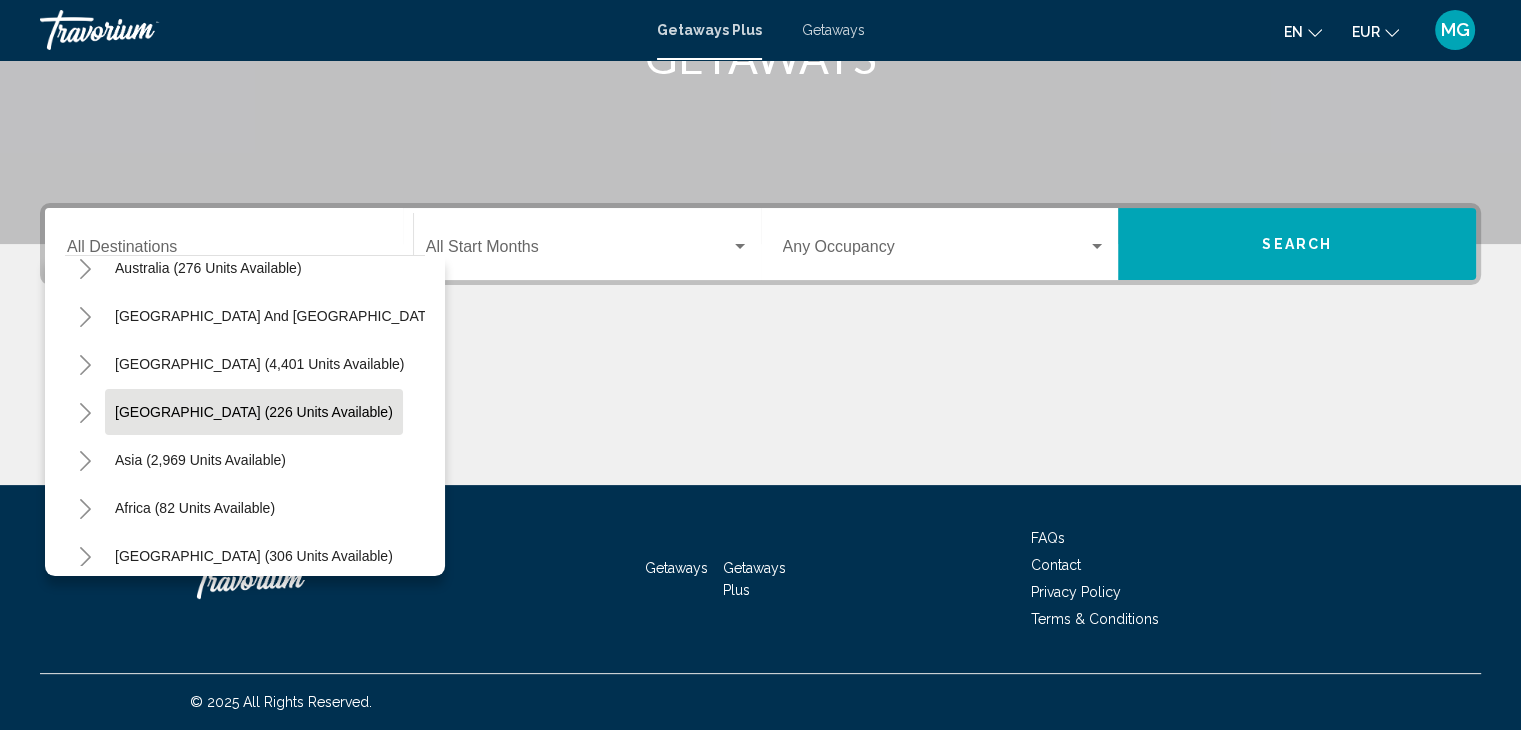 scroll, scrollTop: 1059, scrollLeft: 0, axis: vertical 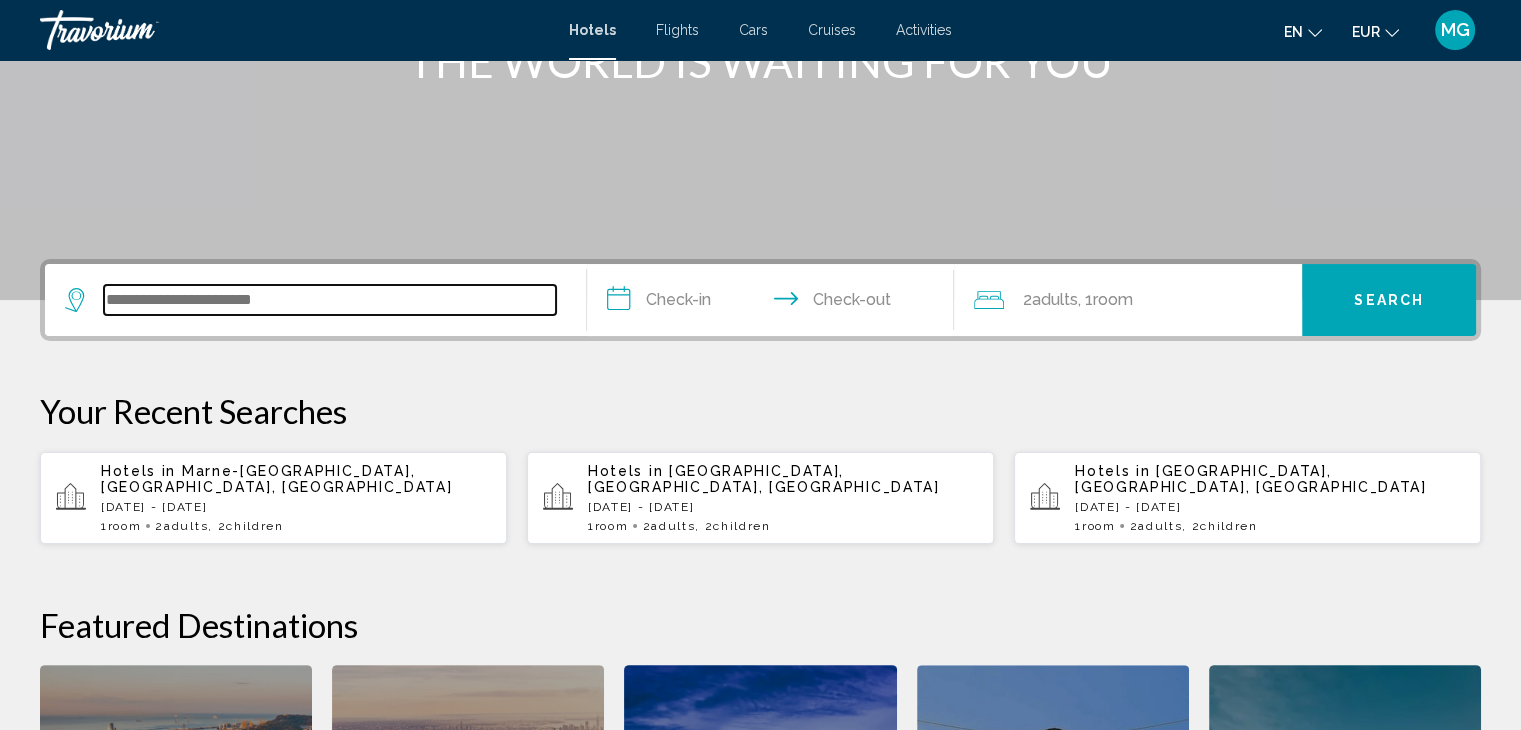 drag, startPoint x: 327, startPoint y: 290, endPoint x: 338, endPoint y: 285, distance: 12.083046 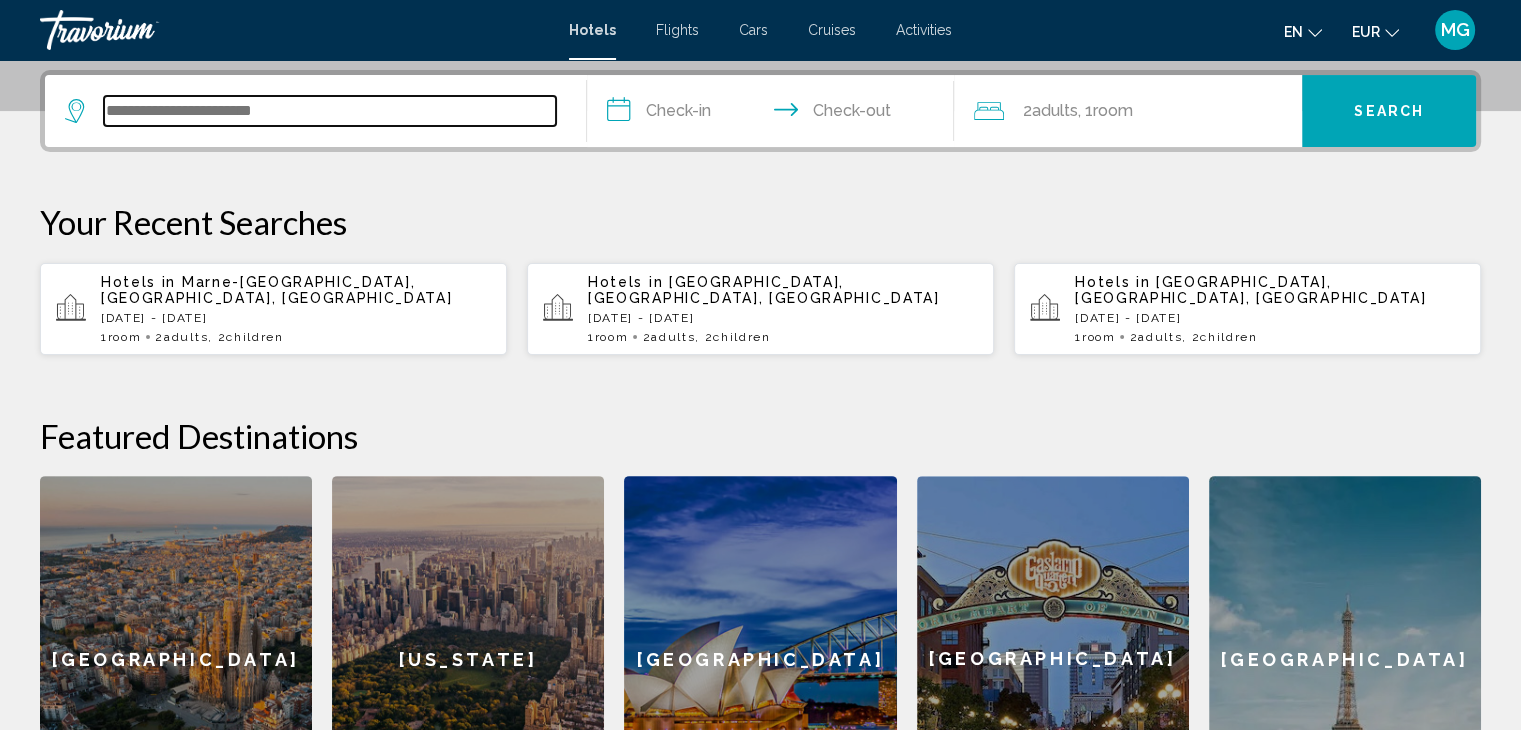 scroll, scrollTop: 493, scrollLeft: 0, axis: vertical 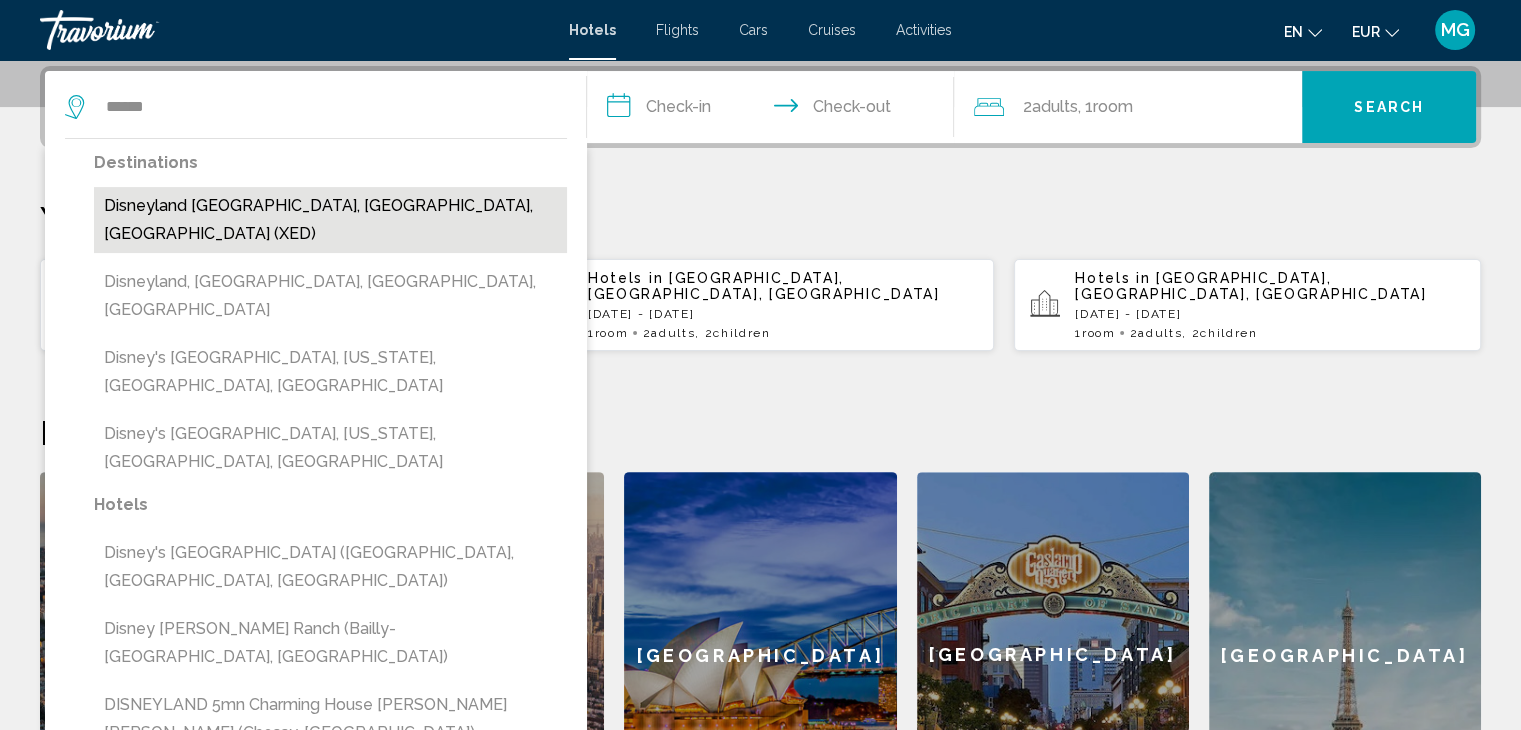 click on "Disneyland [GEOGRAPHIC_DATA], [GEOGRAPHIC_DATA], [GEOGRAPHIC_DATA] (XED)" at bounding box center (330, 220) 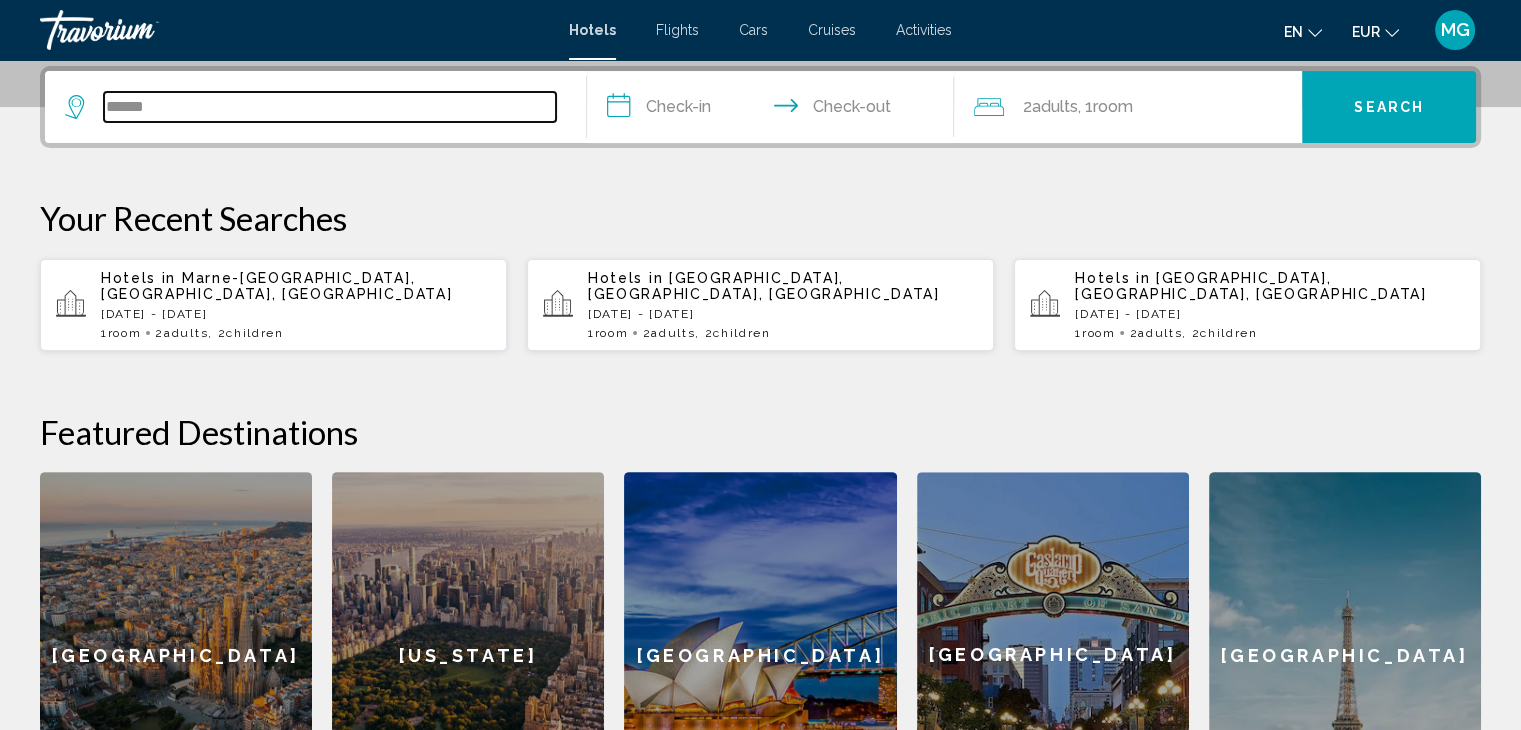 type on "**********" 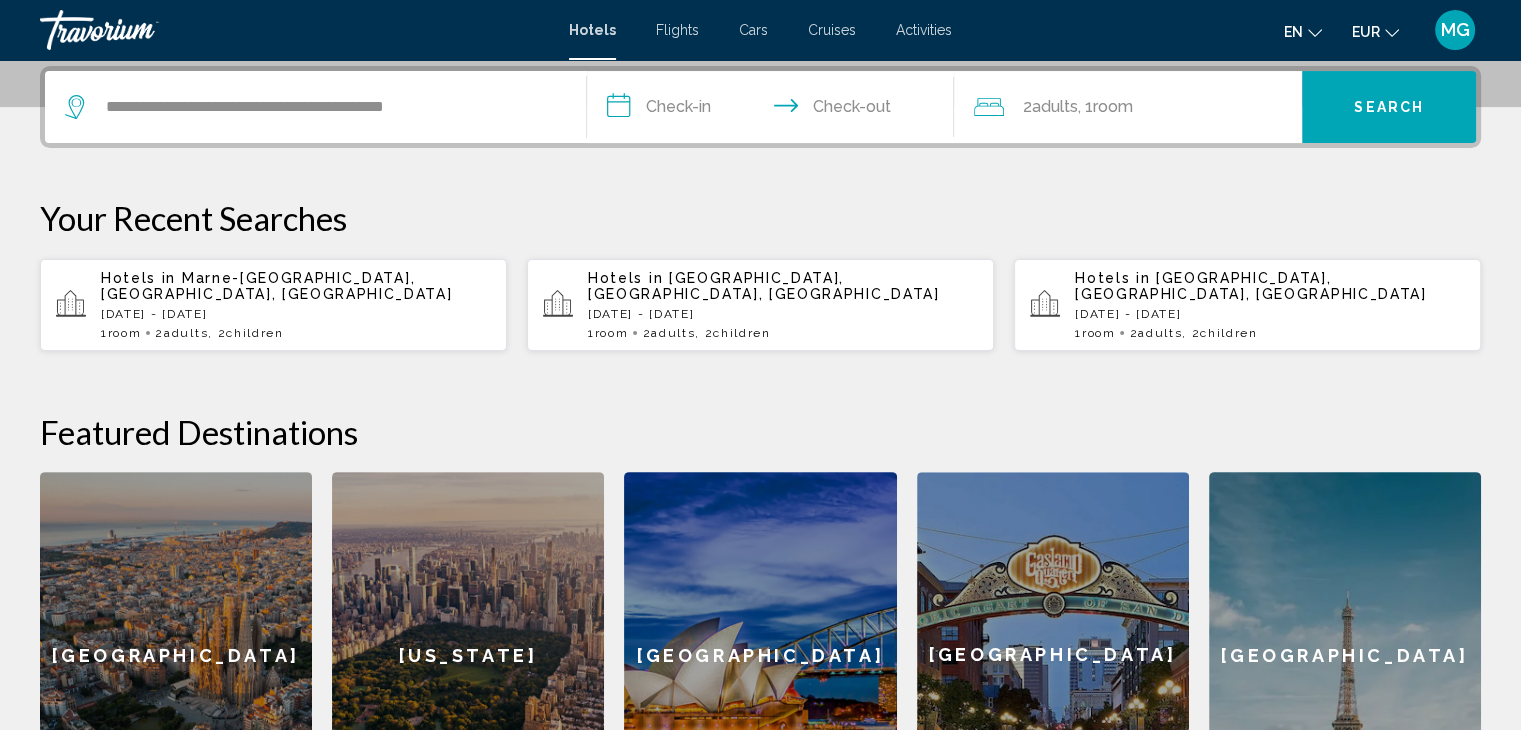 click on "**********" at bounding box center (775, 110) 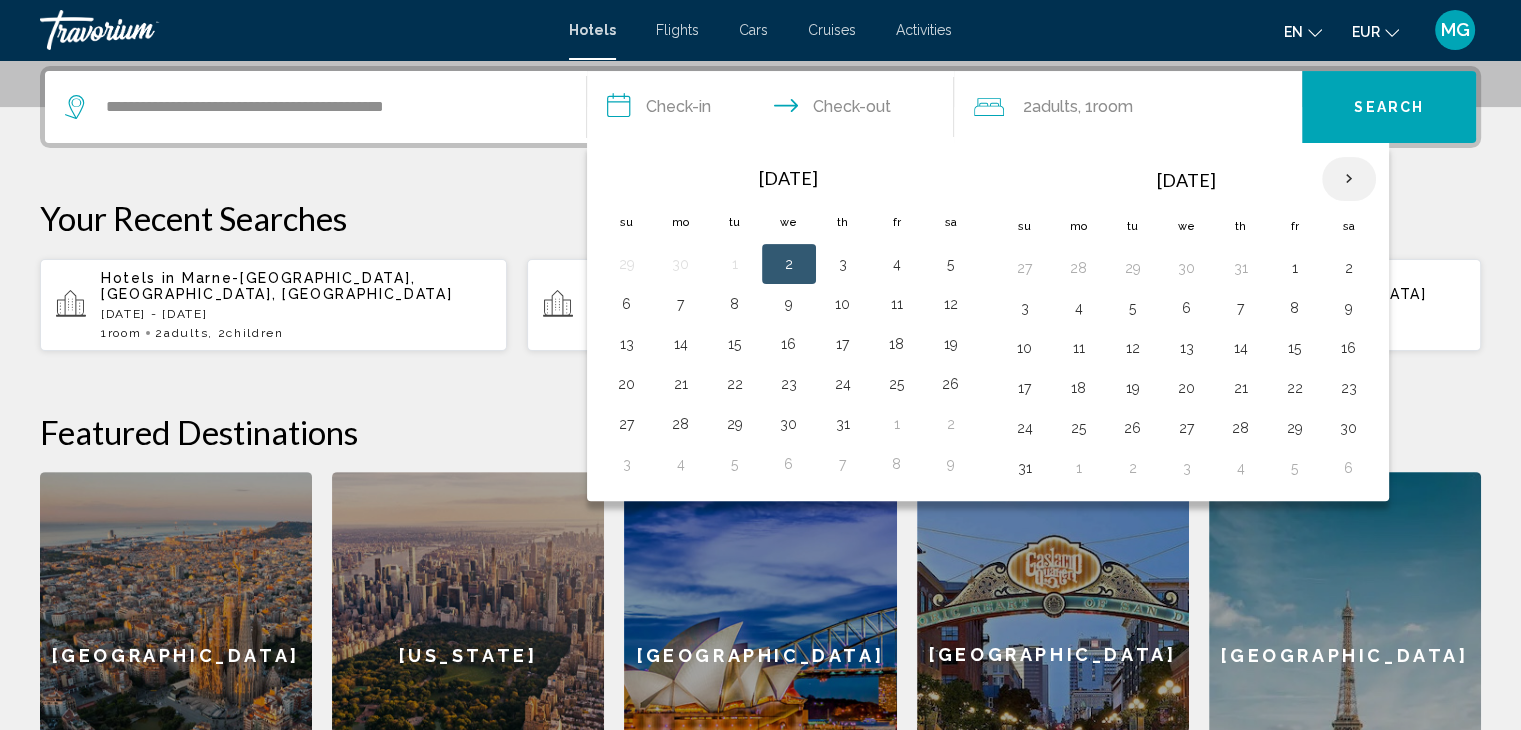 click at bounding box center (1349, 179) 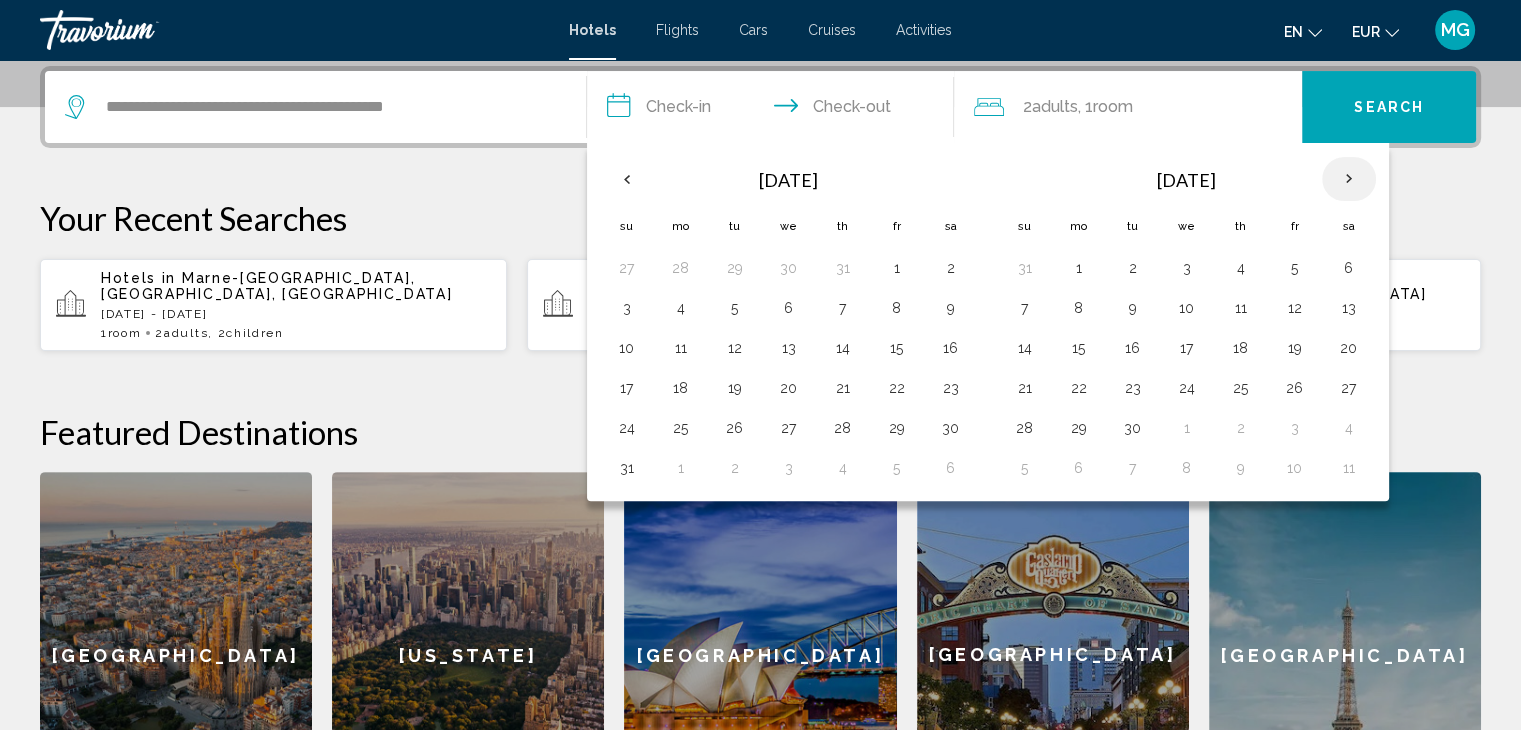 click at bounding box center [1349, 179] 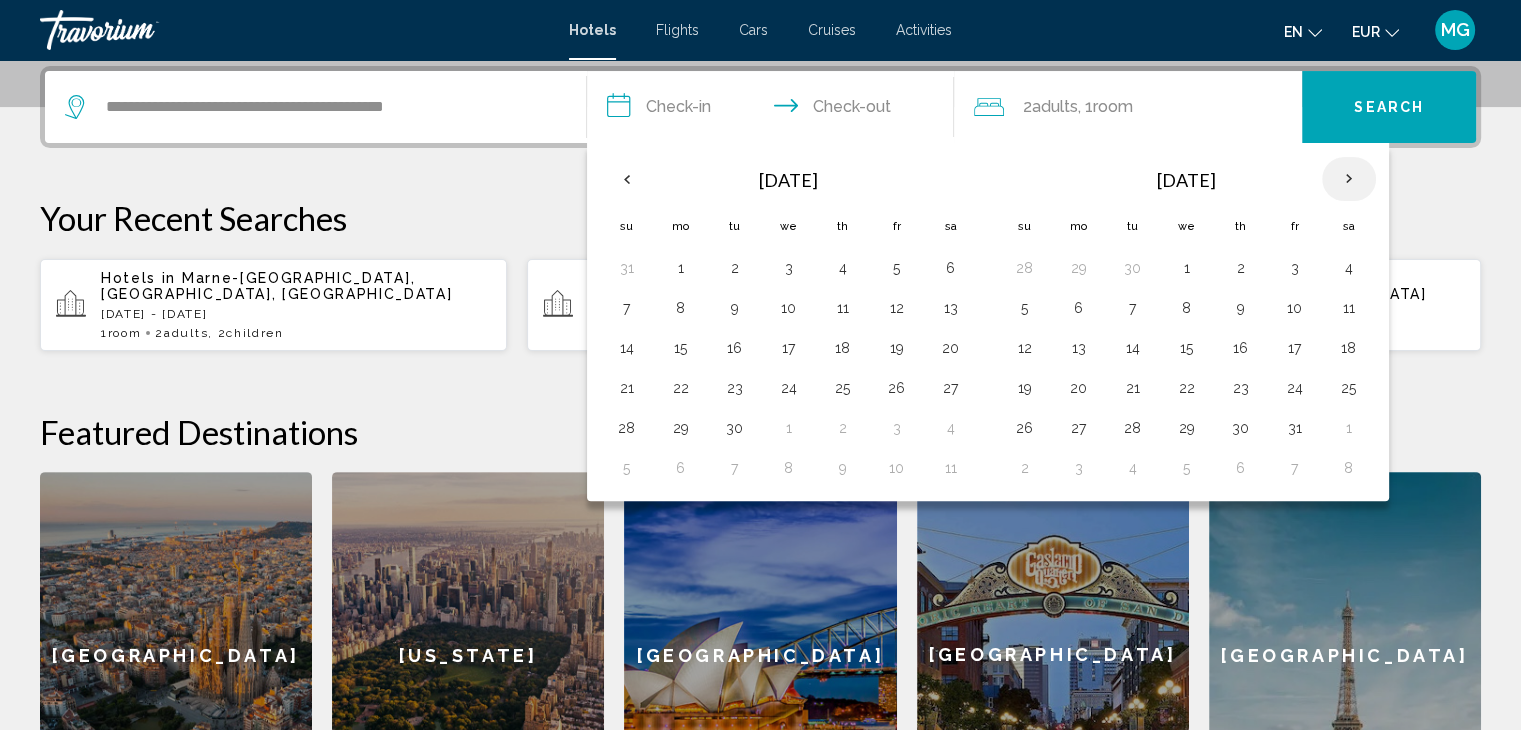 click at bounding box center (1349, 179) 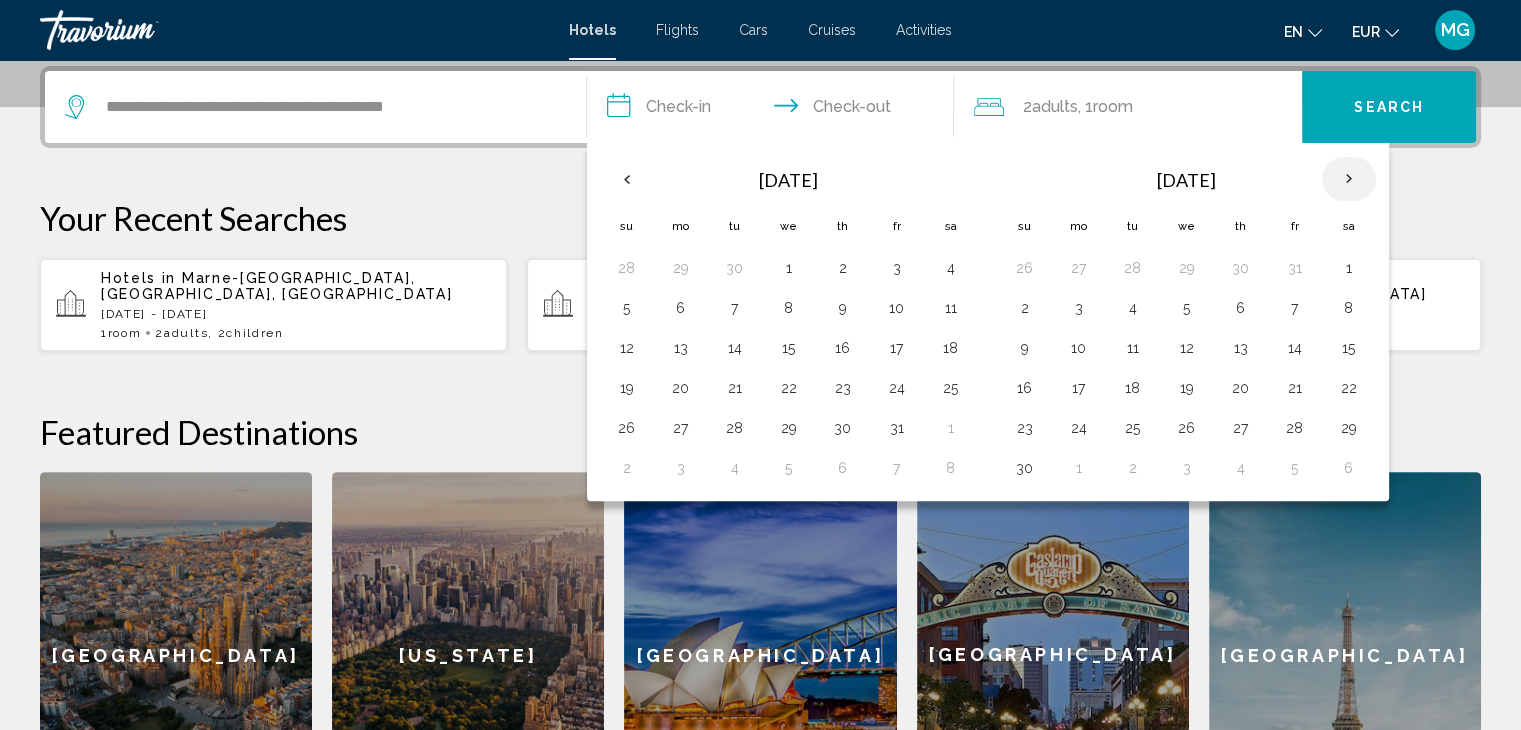 click at bounding box center (1349, 179) 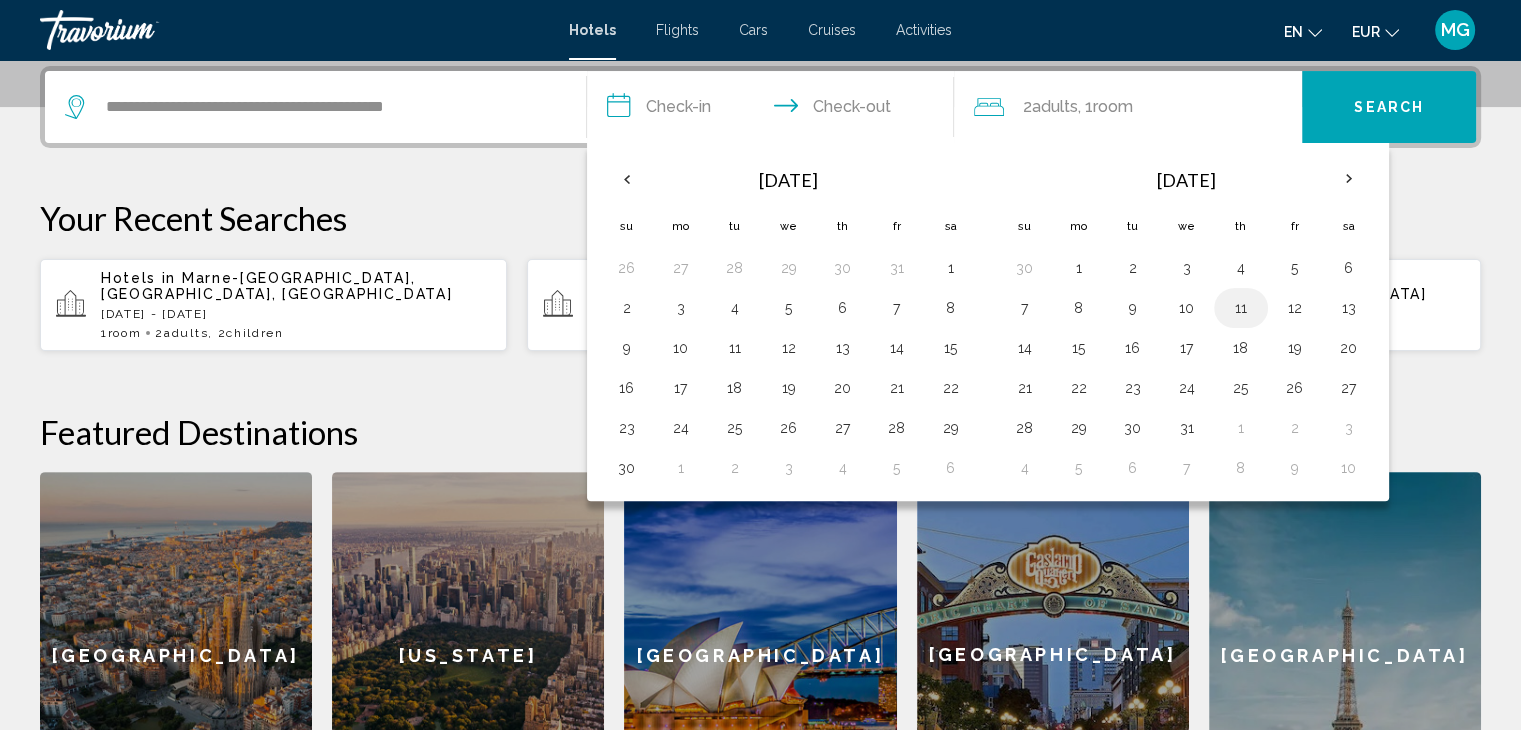 click on "11" at bounding box center (1241, 308) 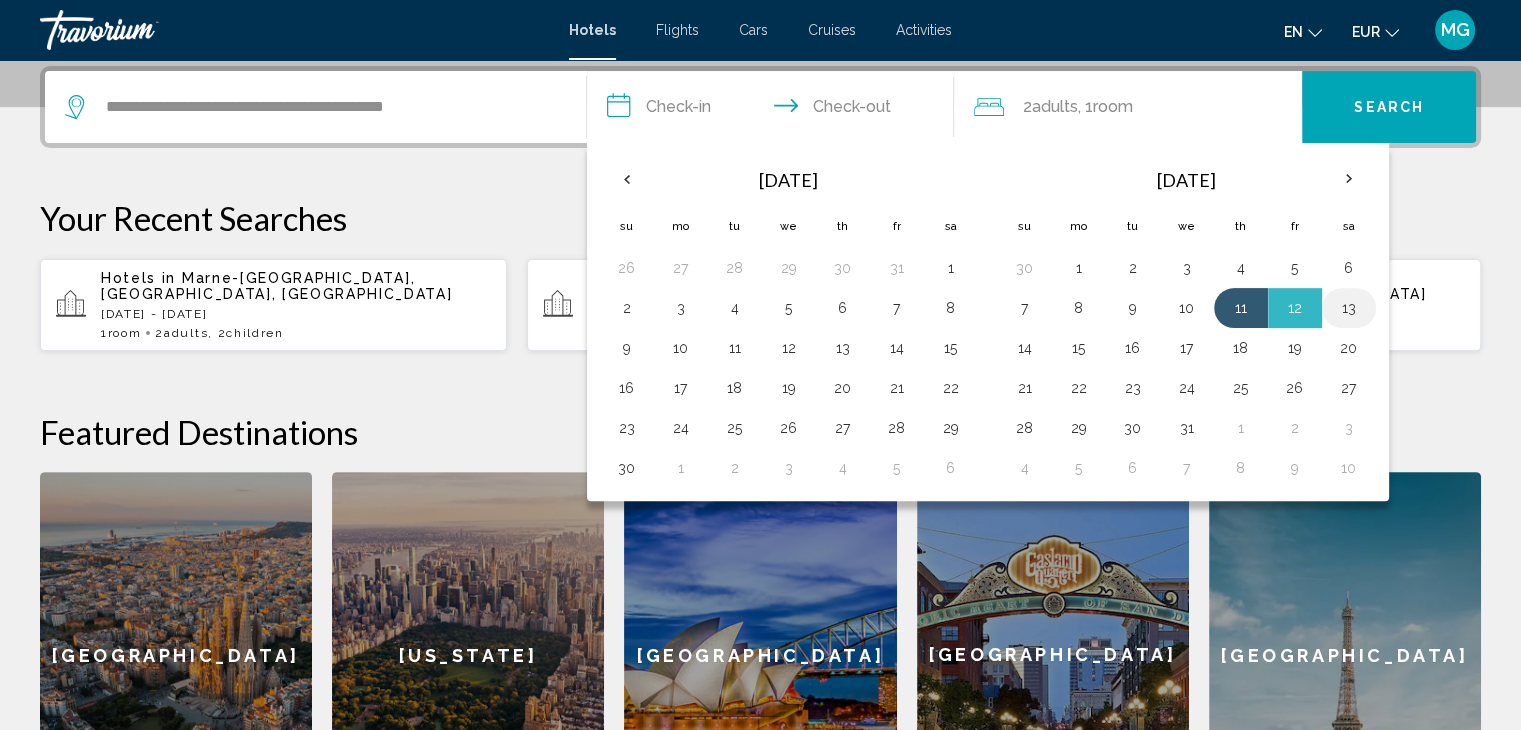 click on "13" at bounding box center (1349, 308) 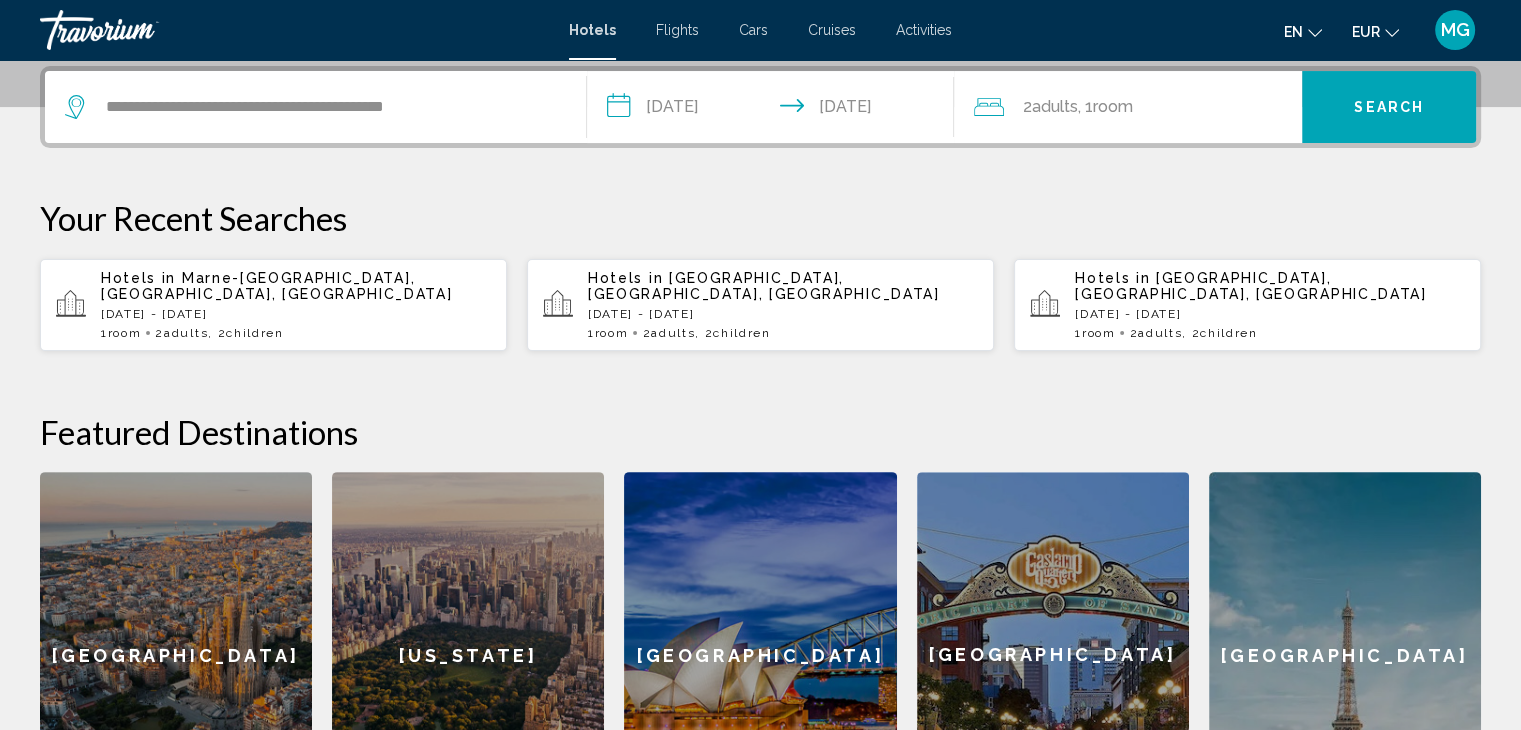 click on "2  Adult Adults , 1  Room rooms" 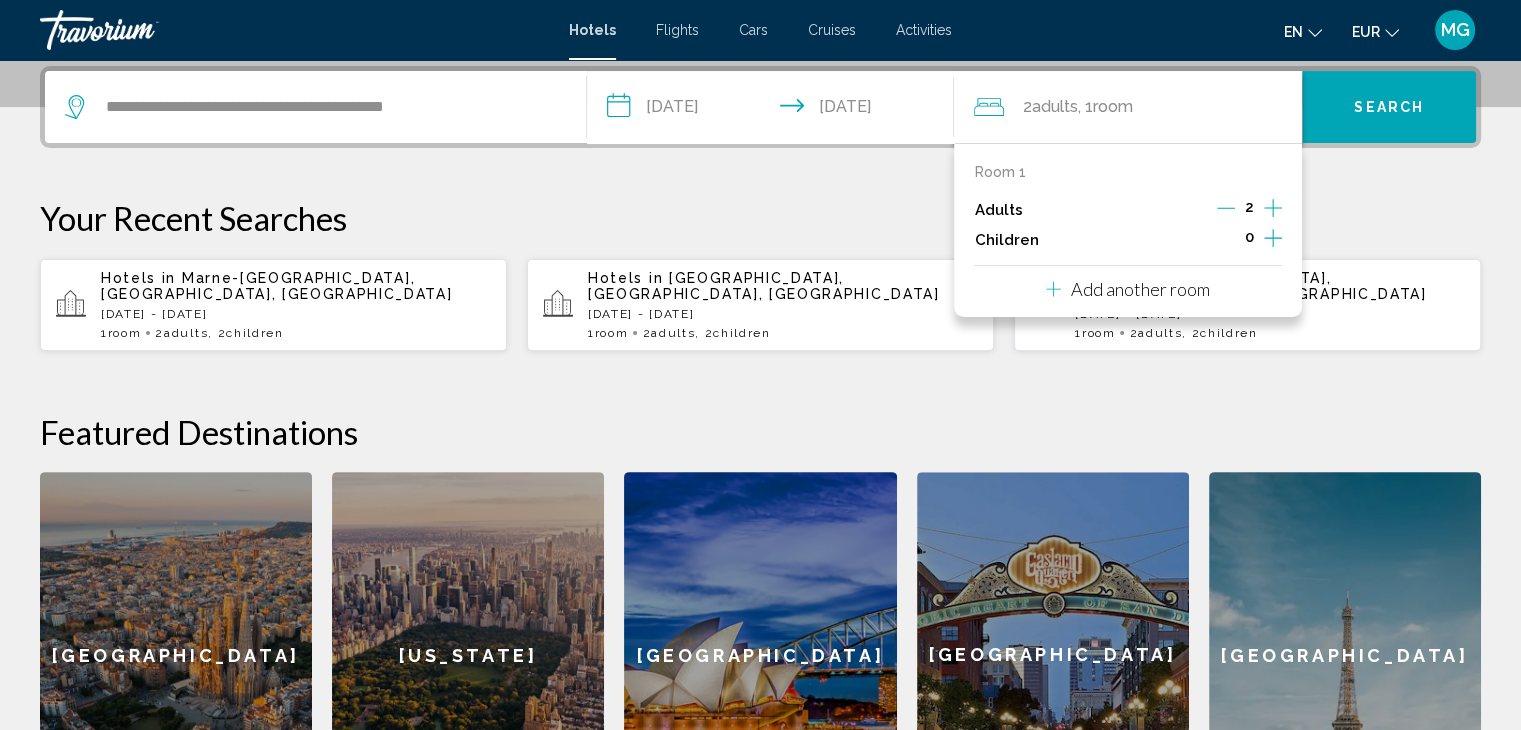 click 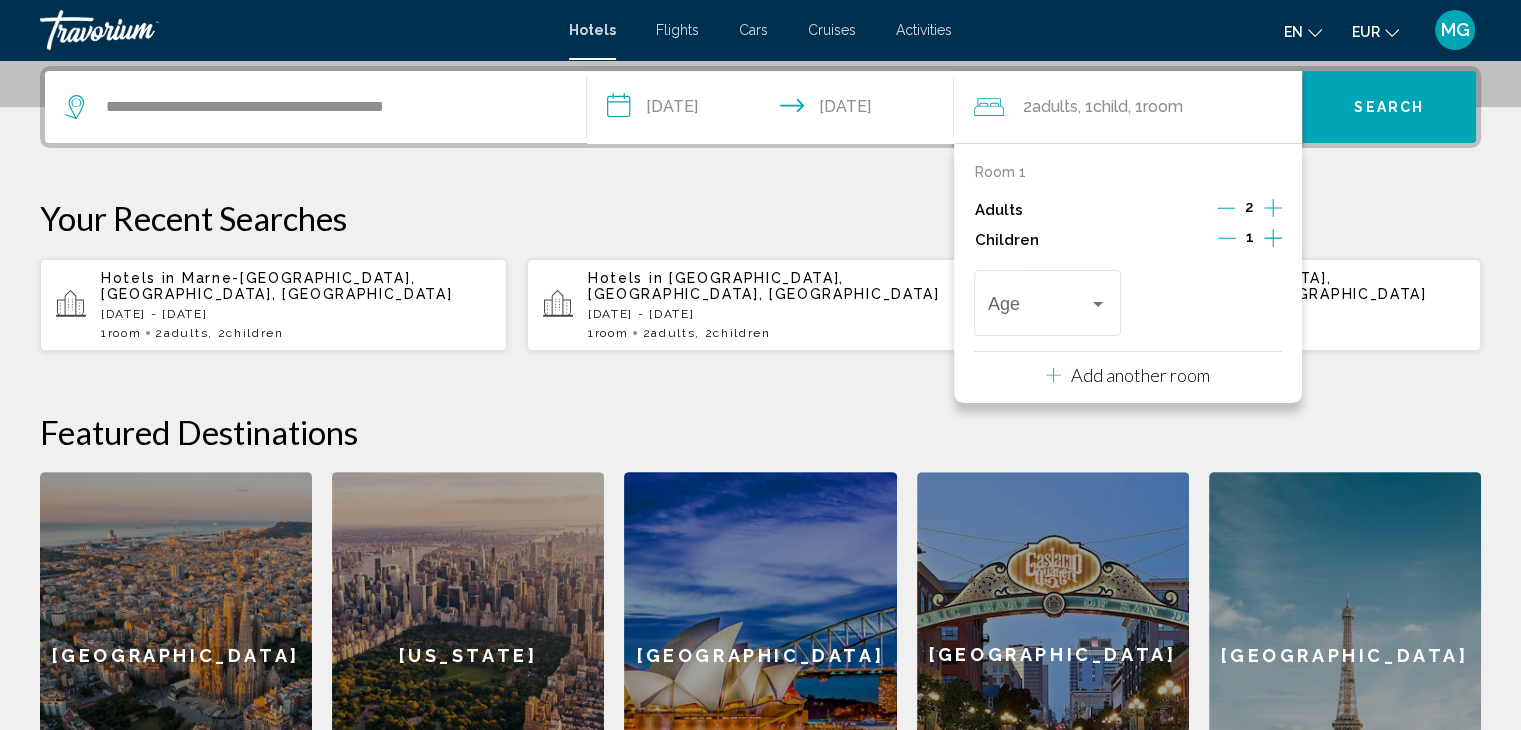 click 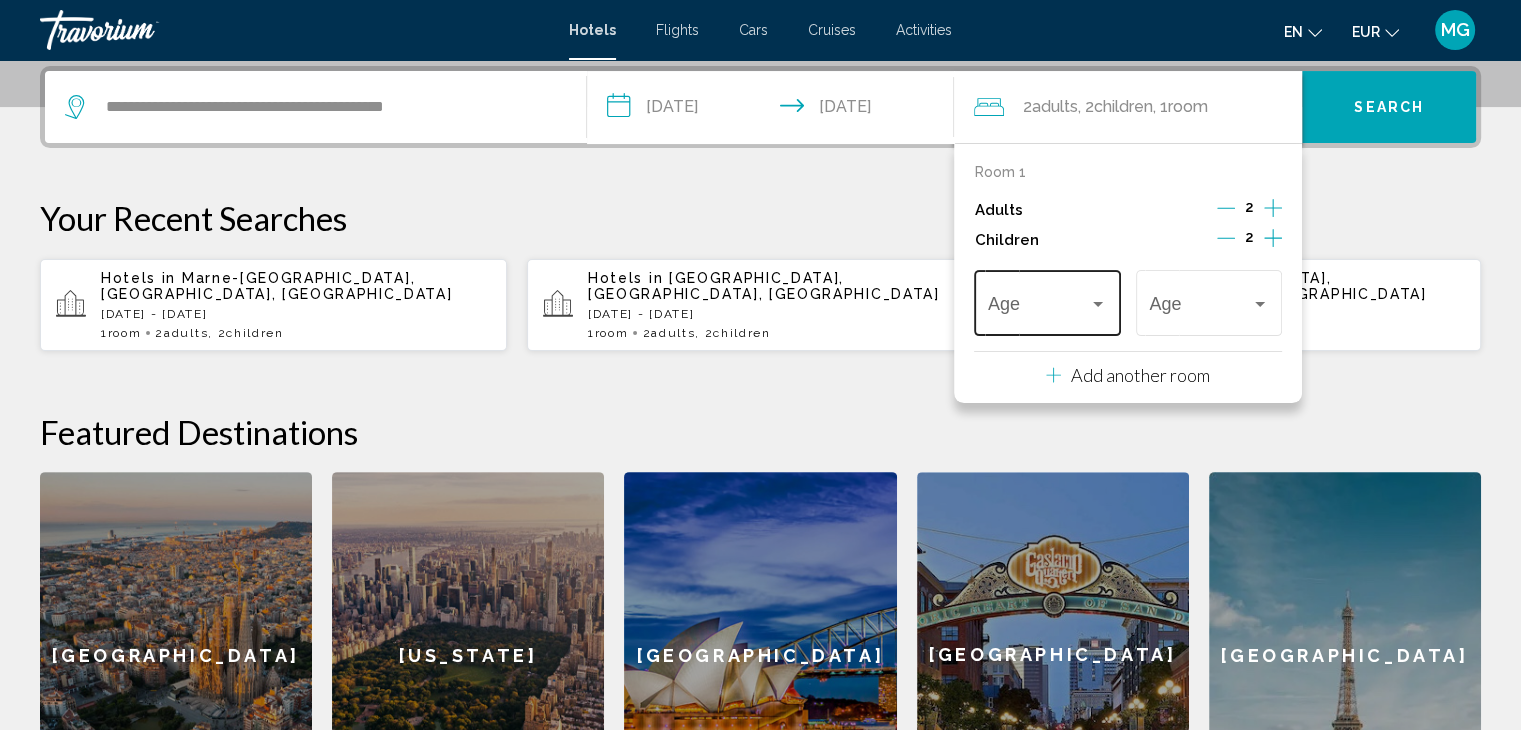 click at bounding box center [1098, 304] 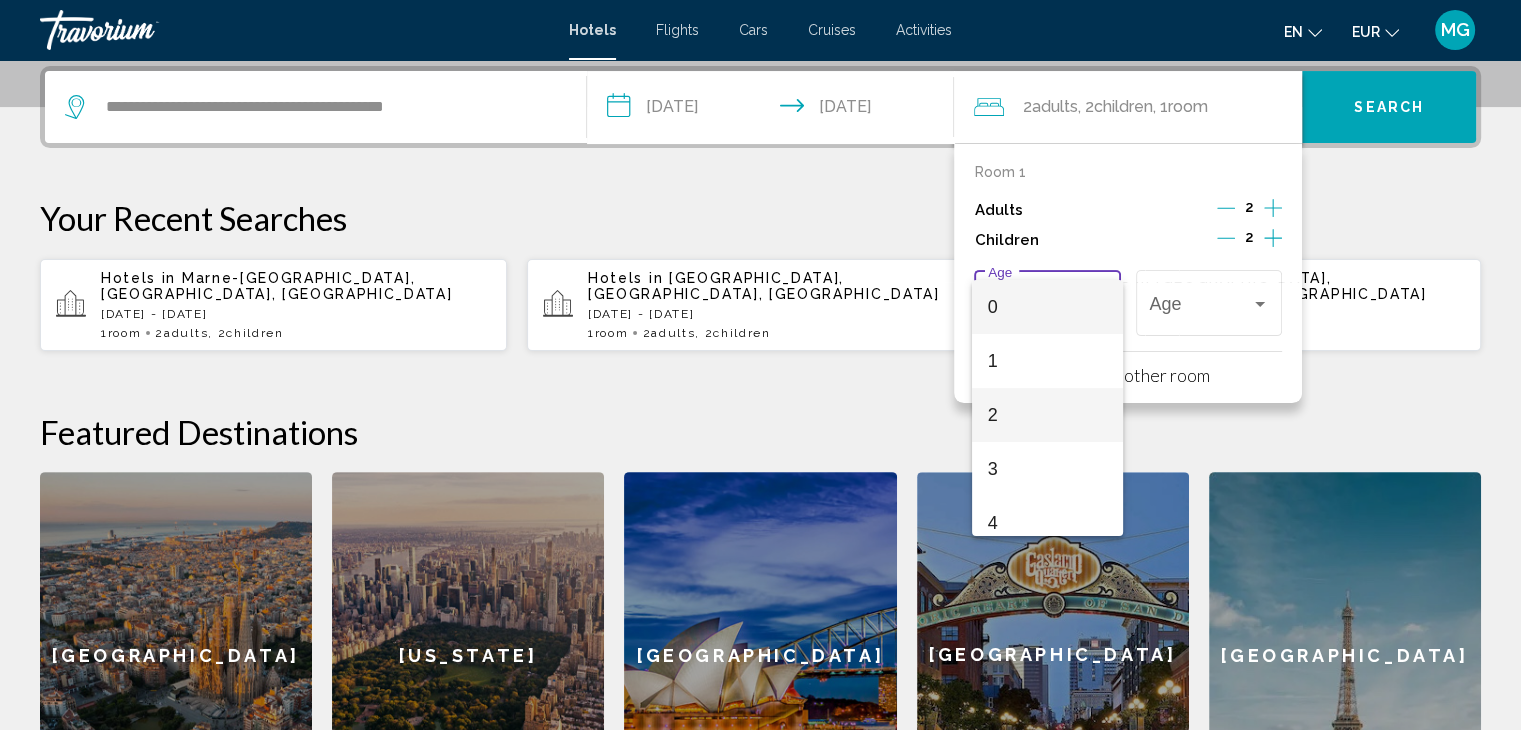 click on "2" at bounding box center (1047, 415) 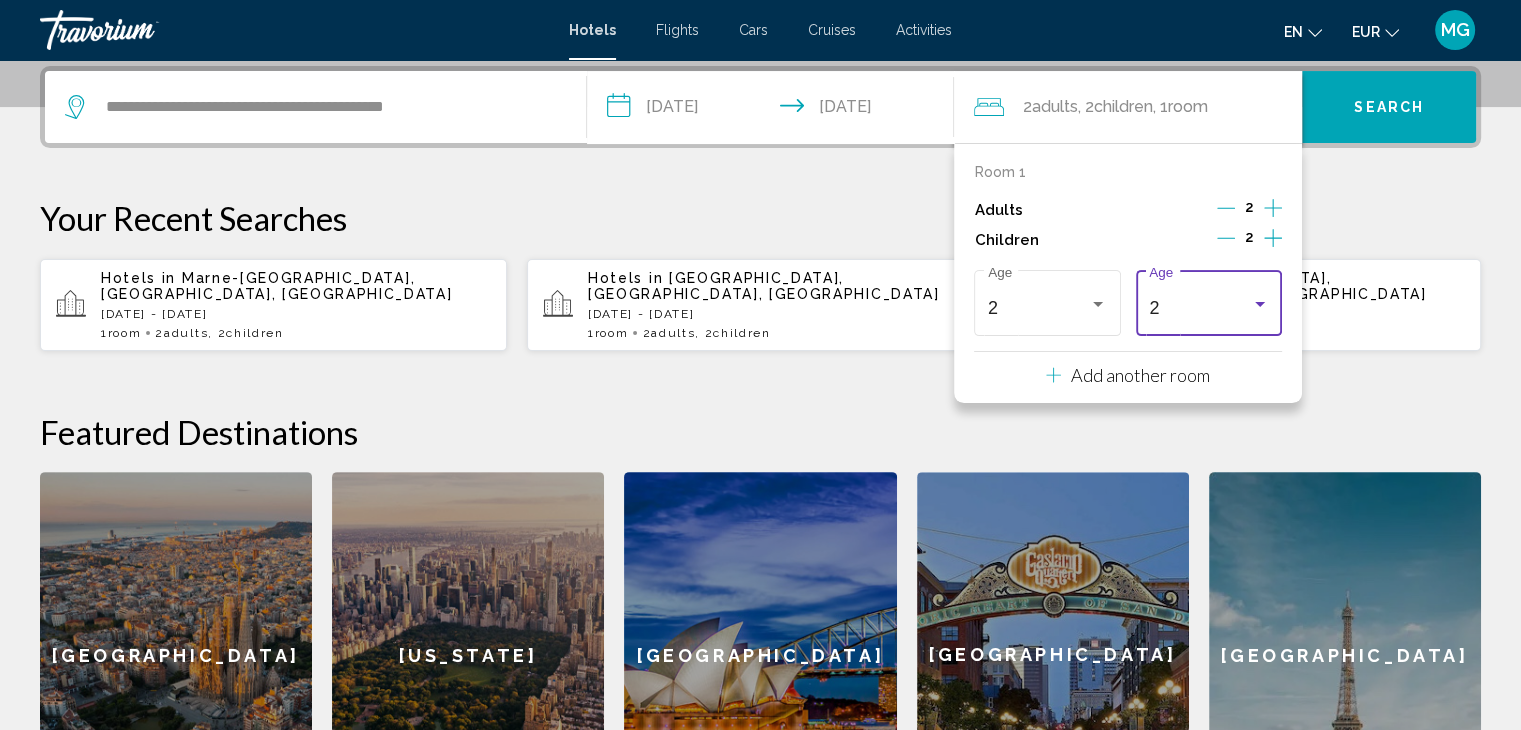 click on "2 Age" at bounding box center (1208, 300) 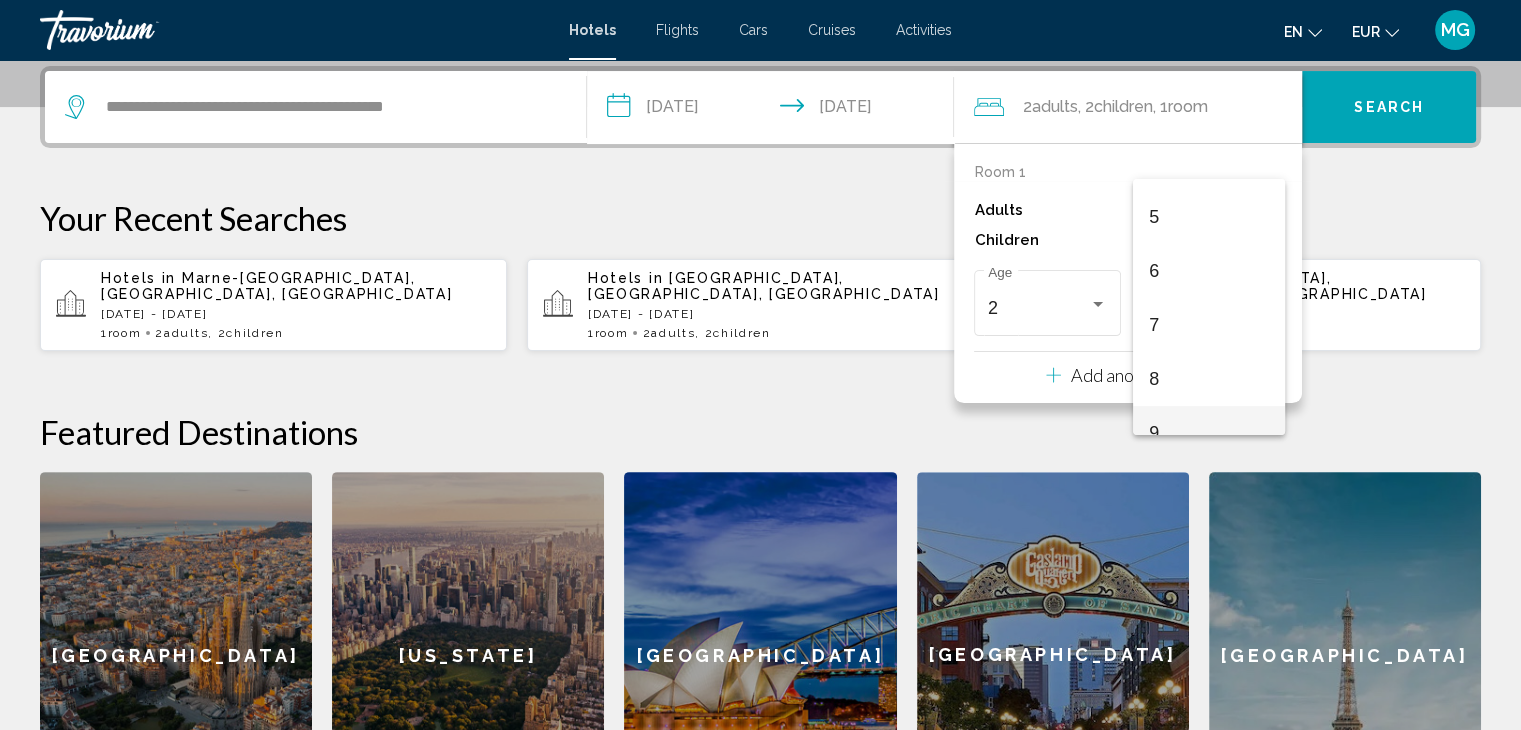scroll, scrollTop: 307, scrollLeft: 0, axis: vertical 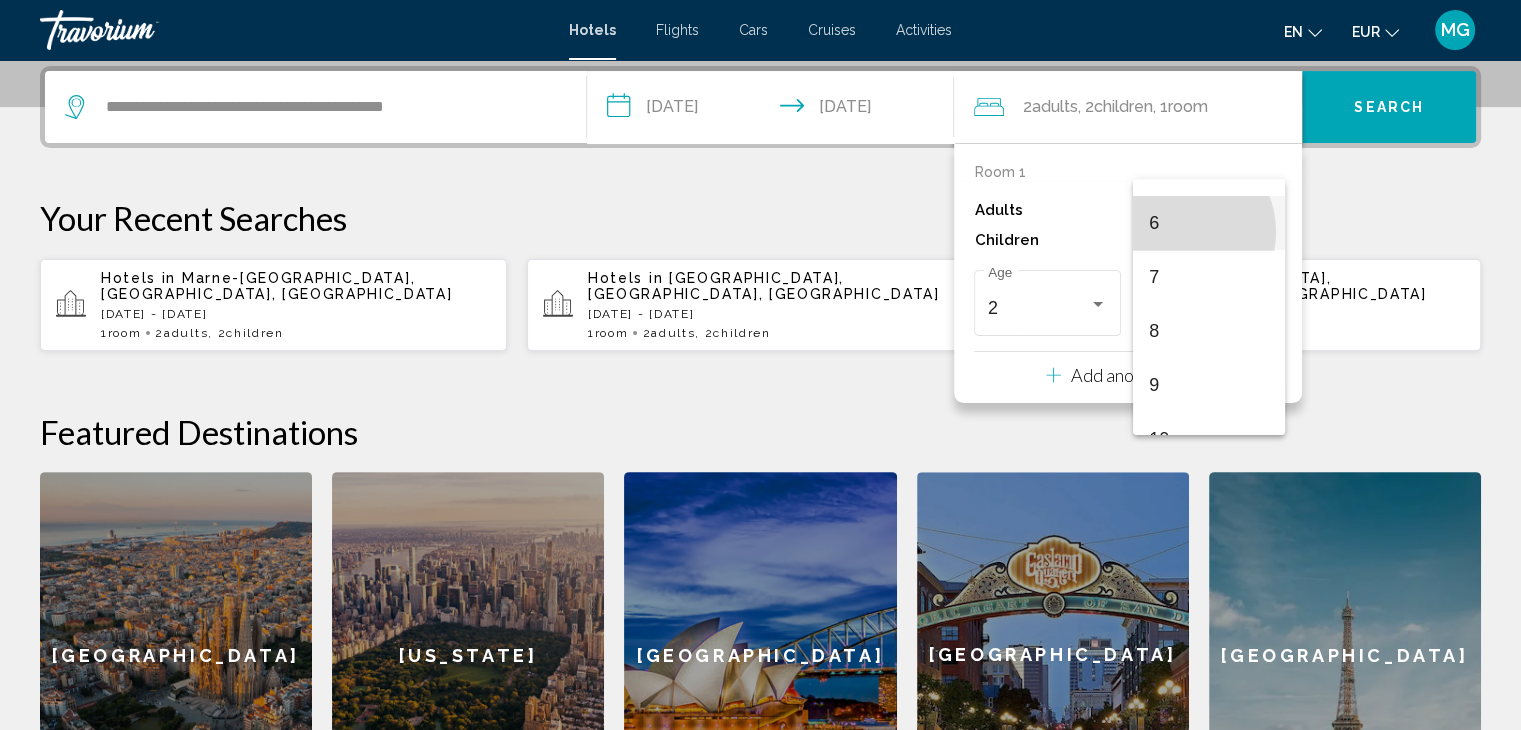 click on "6" at bounding box center (1208, 223) 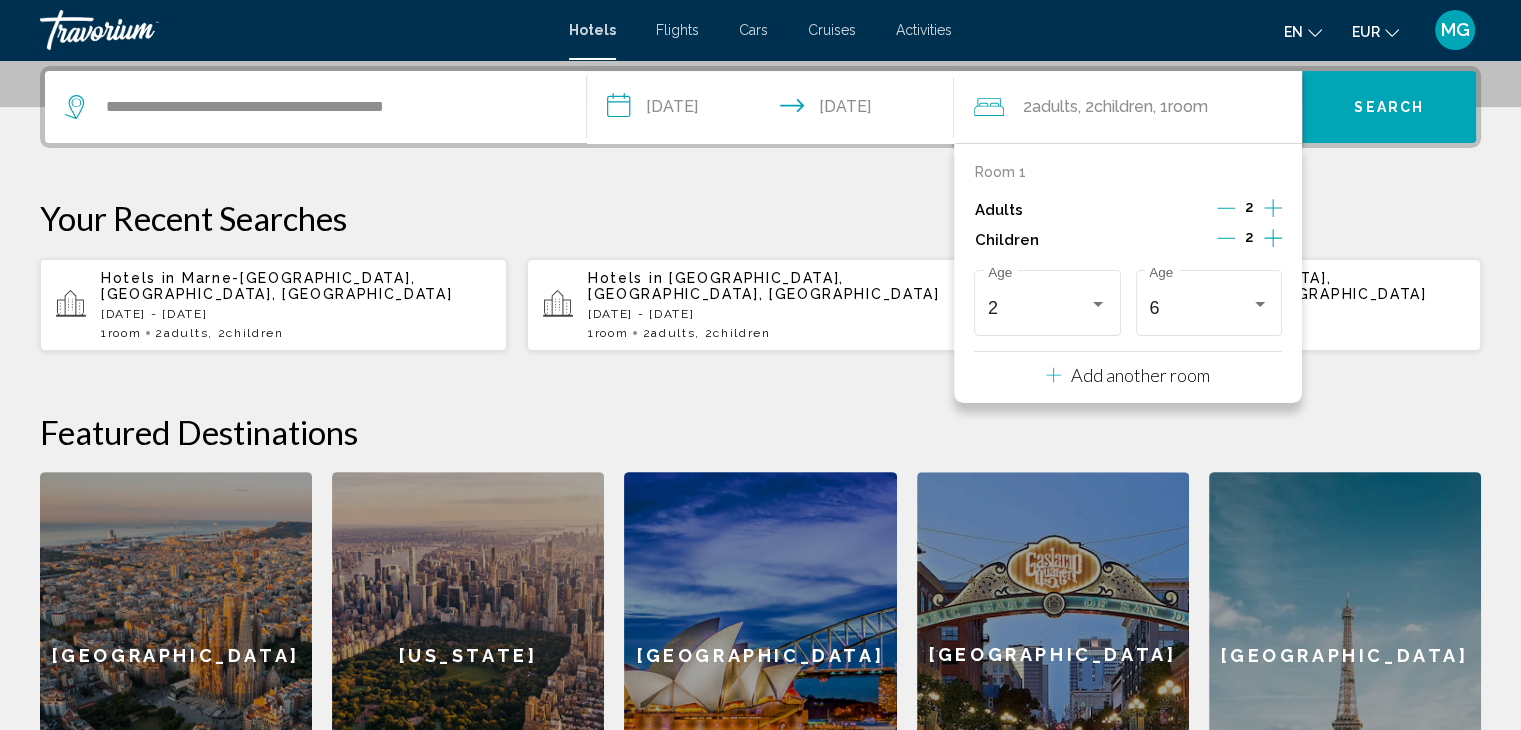 click on "**********" at bounding box center (760, 452) 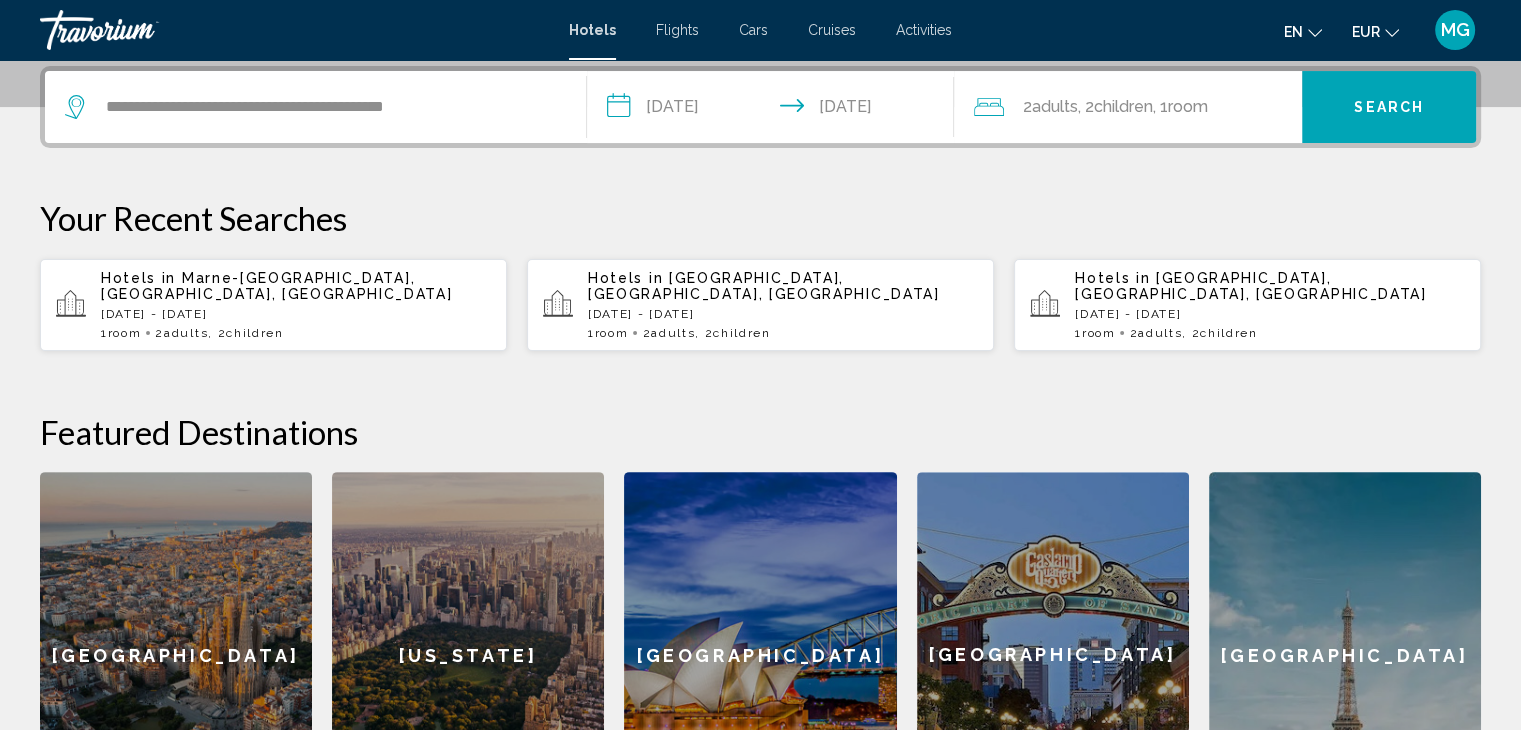 click on "Search" at bounding box center [1389, 107] 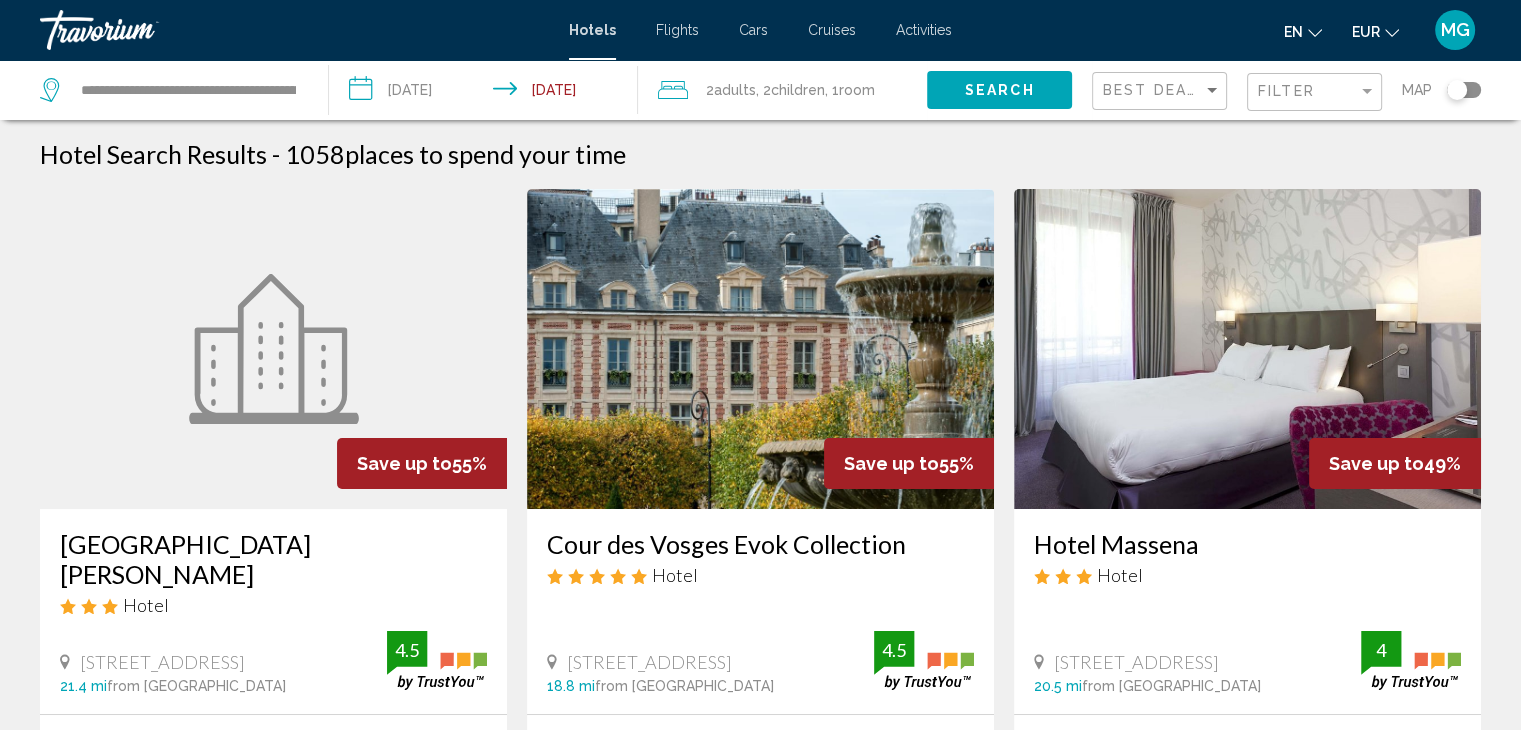 scroll, scrollTop: 0, scrollLeft: 0, axis: both 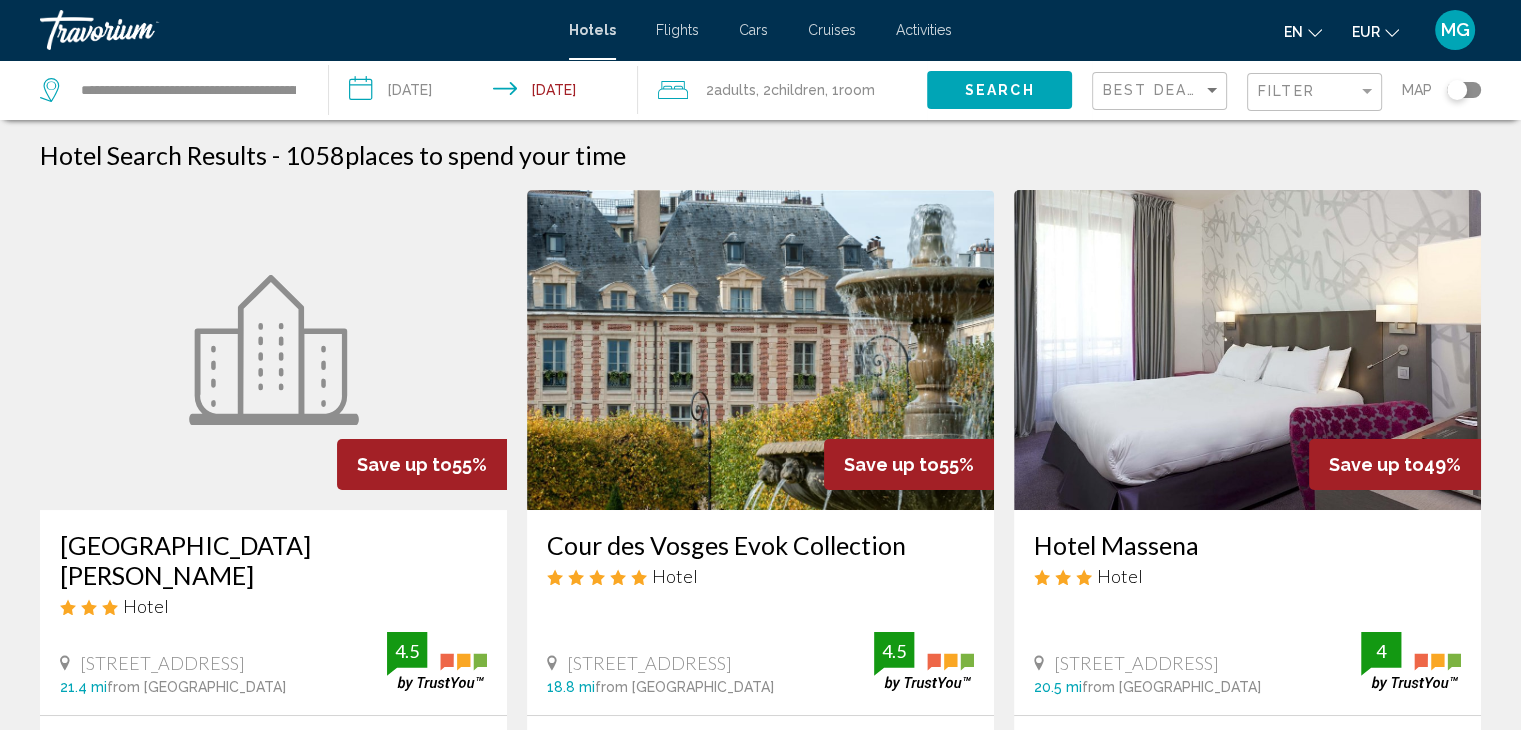 click on "Filter" 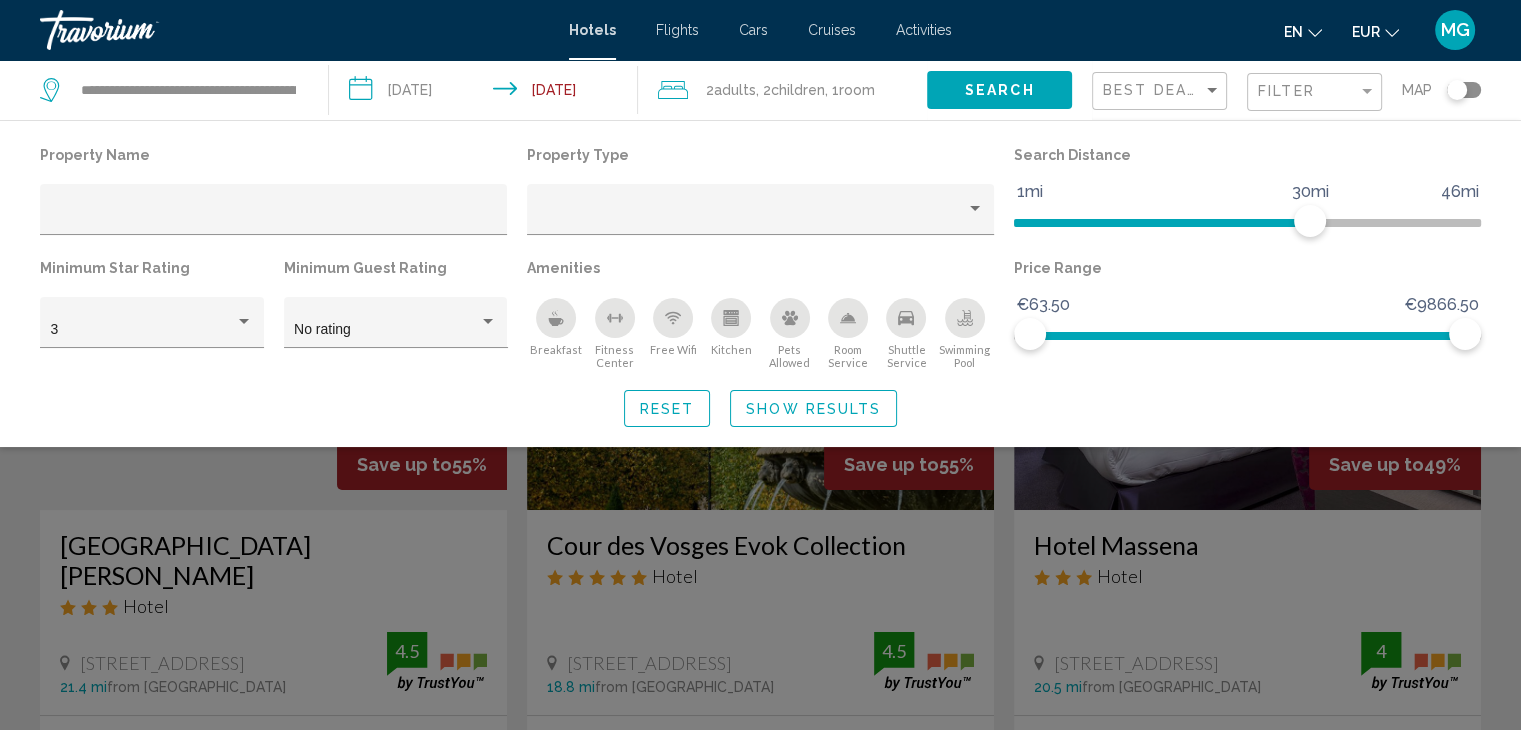 click on "Best Deals" 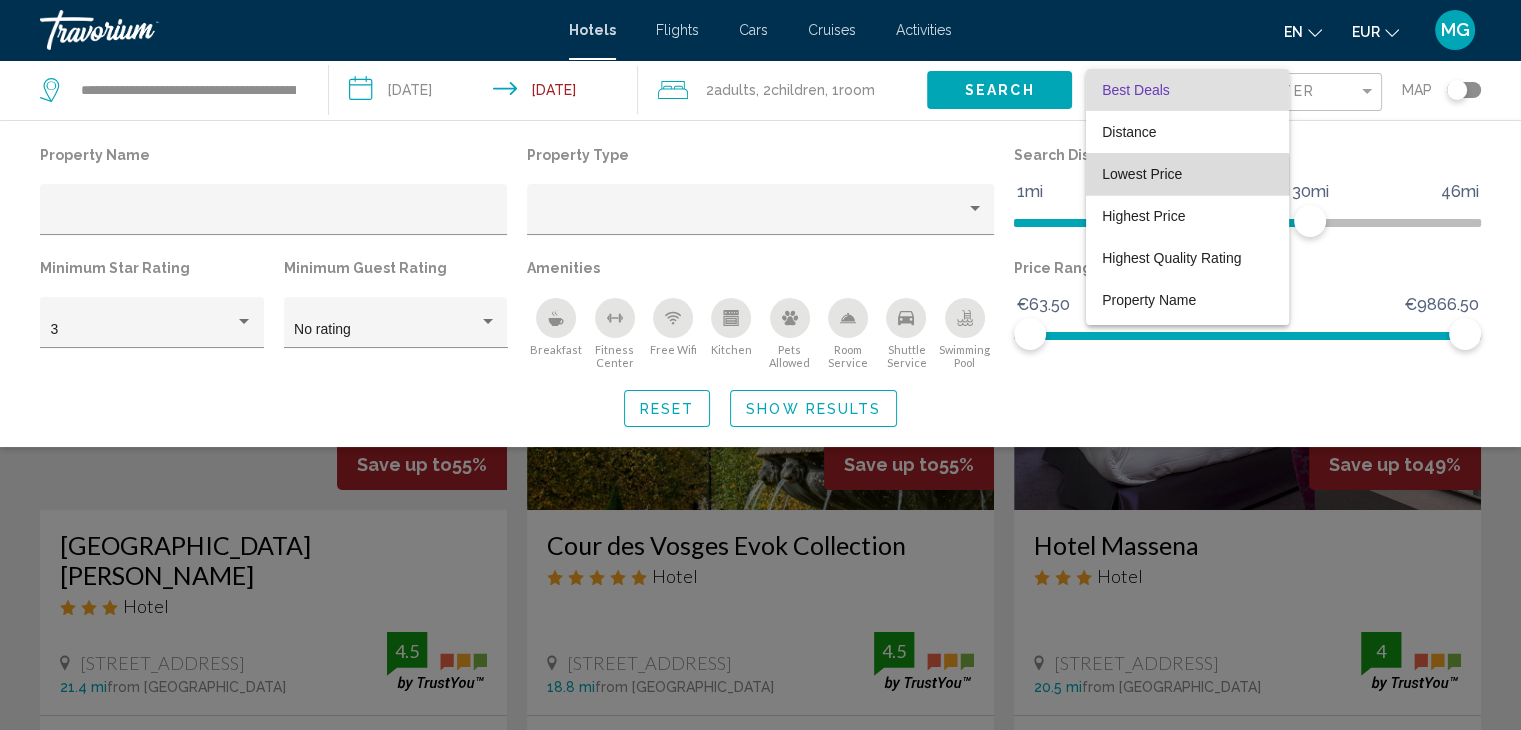 click on "Lowest Price" at bounding box center (1142, 174) 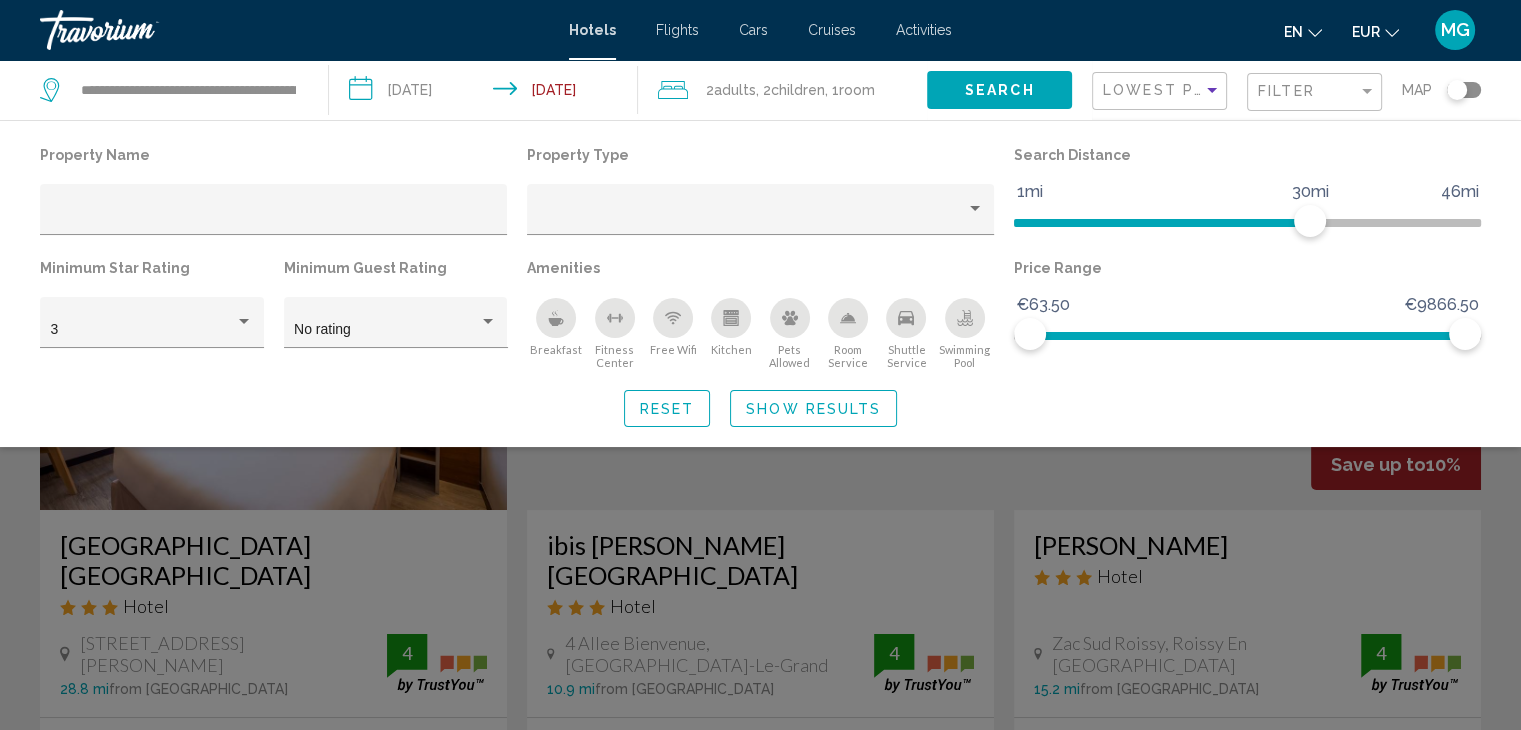 click on "Show Results" 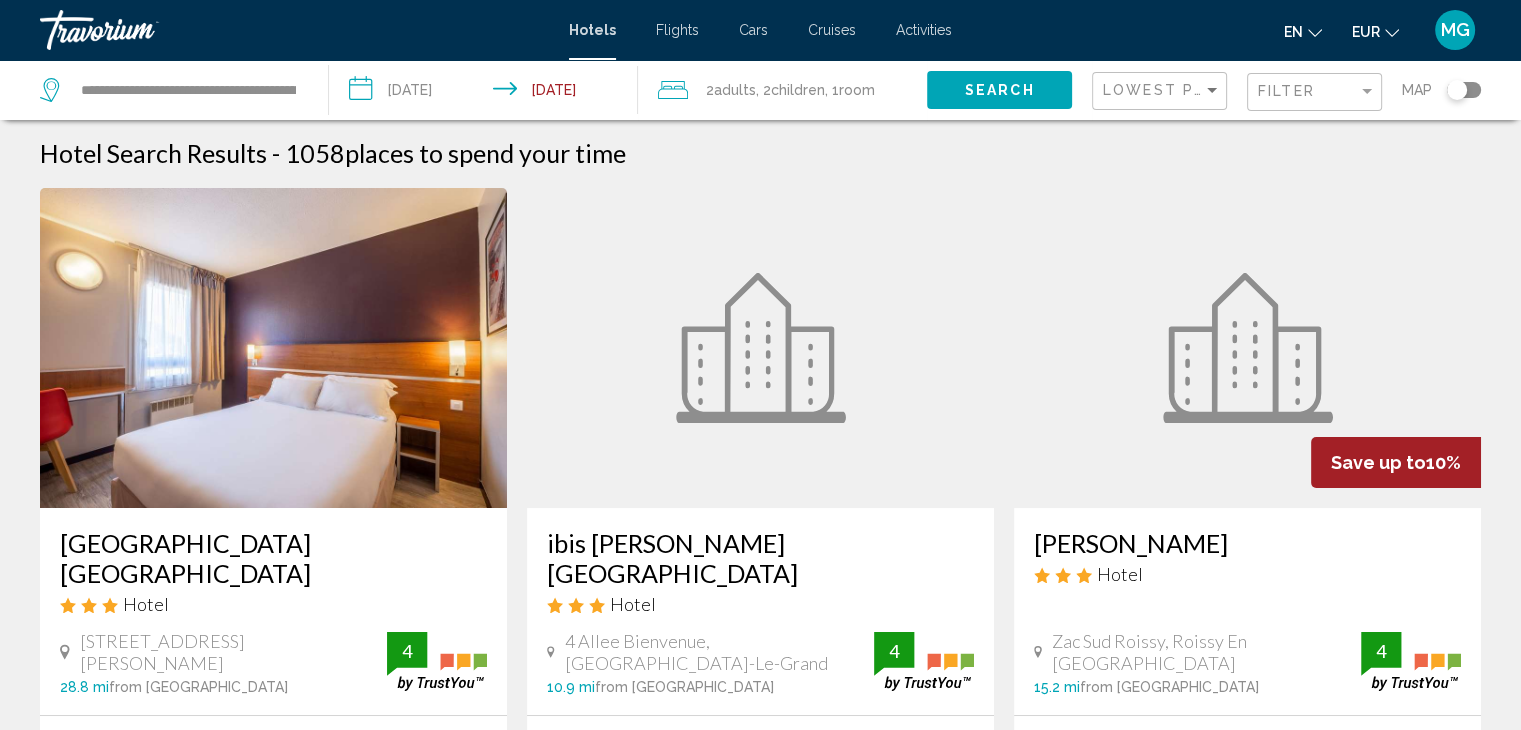 scroll, scrollTop: 0, scrollLeft: 0, axis: both 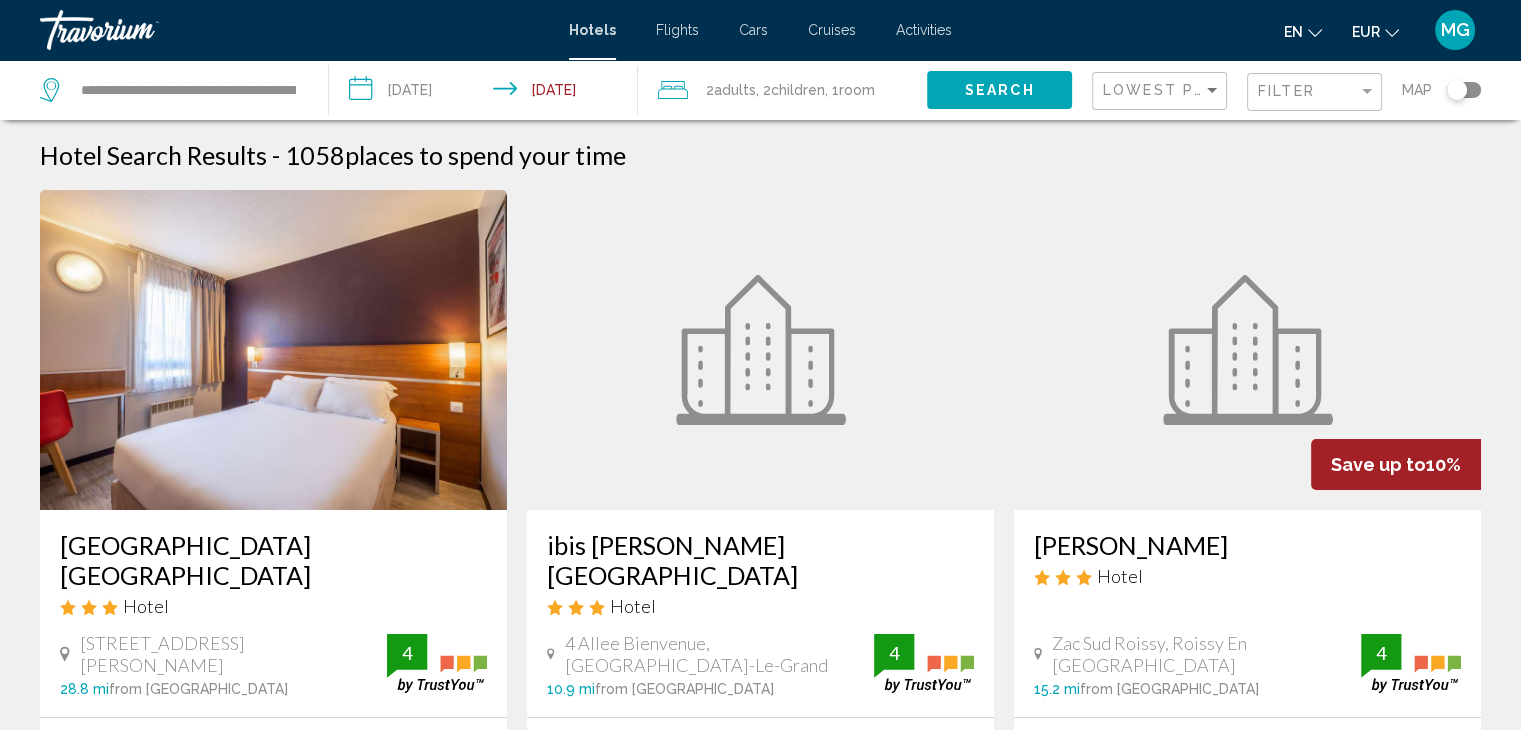 click 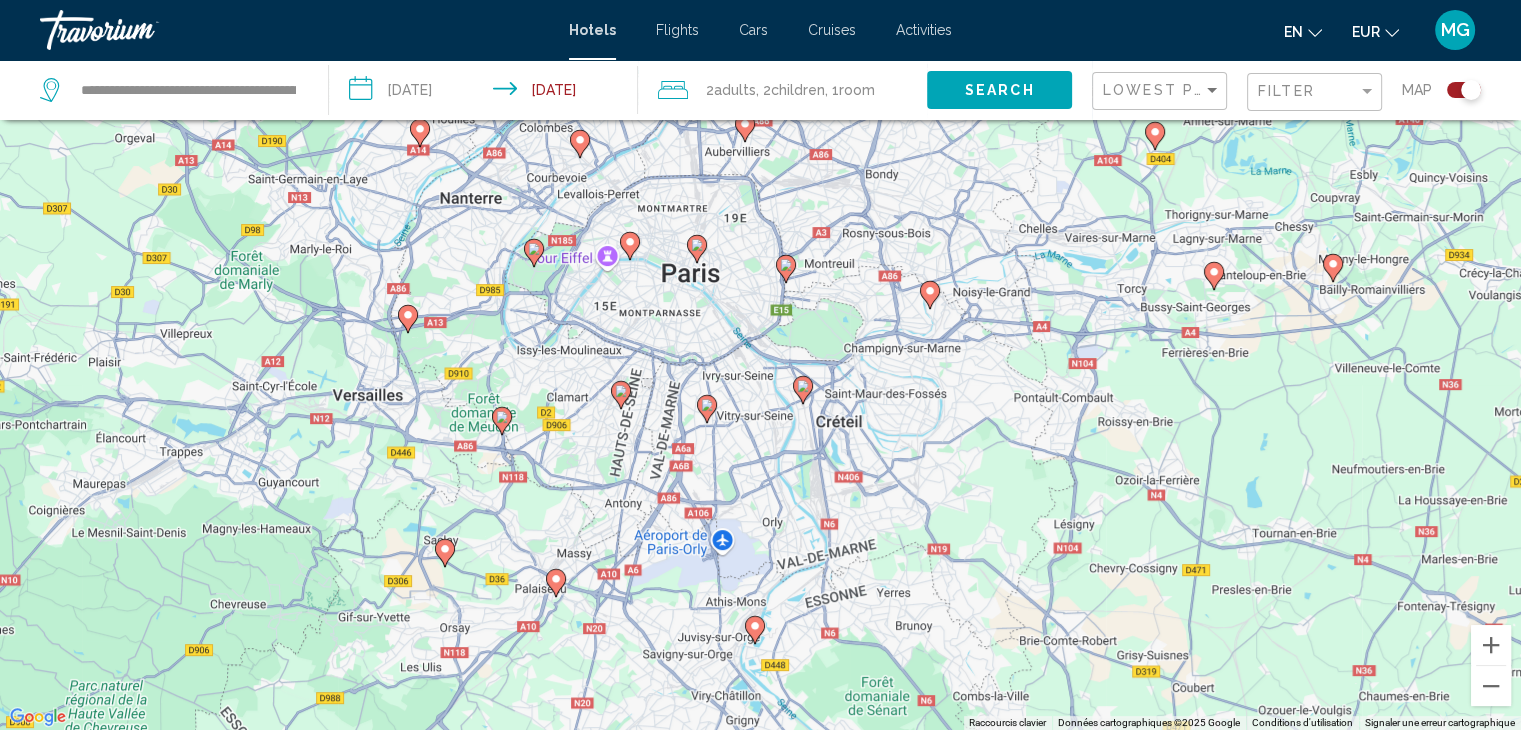 drag, startPoint x: 1069, startPoint y: 340, endPoint x: 886, endPoint y: 381, distance: 187.53667 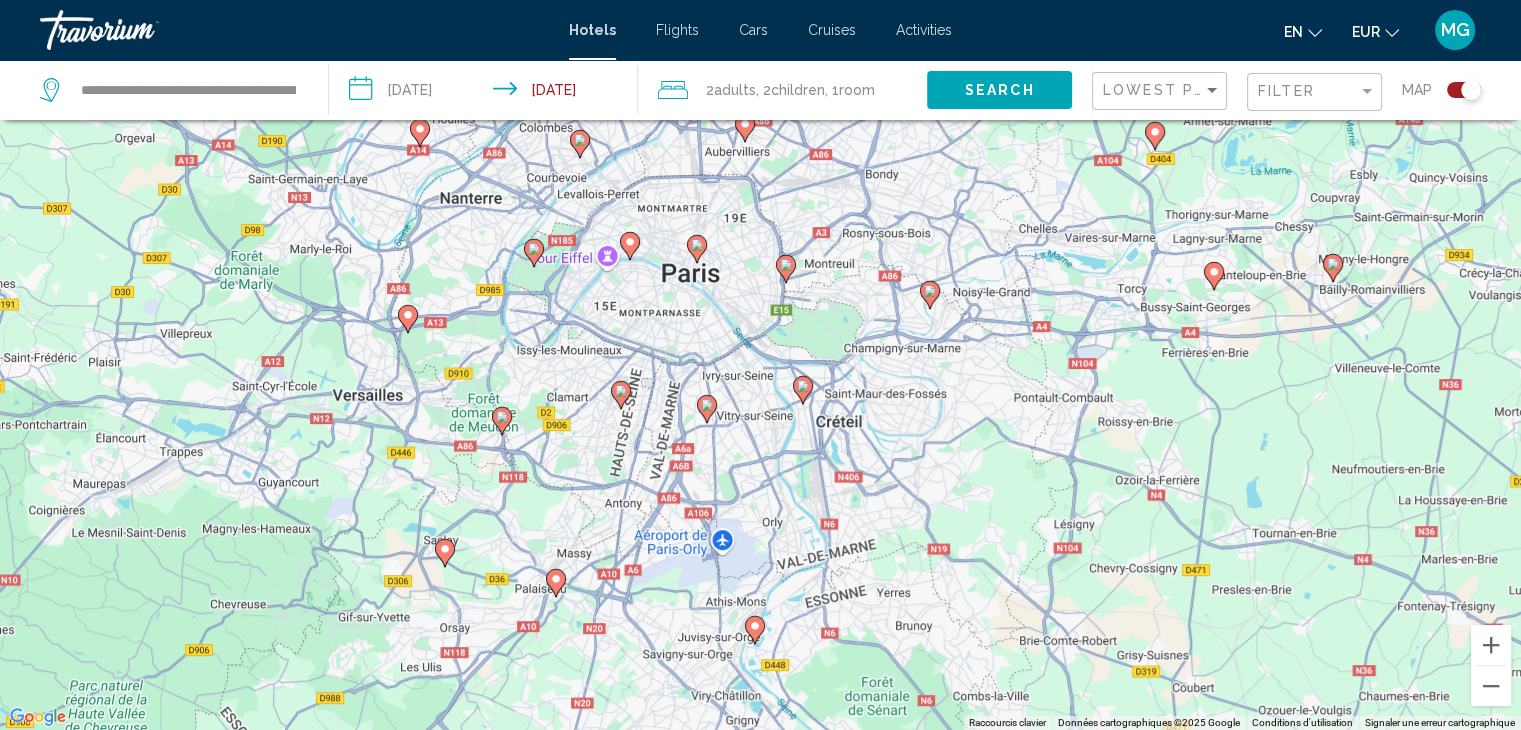 click on "Pour naviguer, appuyez sur les touches fléchées. Pour activer le glissement avec le clavier, appuyez sur Alt+Entrée. Une fois ce mode activé, utilisez les touches fléchées pour déplacer le repère. Pour valider le déplacement, appuyez sur Entrée. Pour annuler, appuyez sur Échap." at bounding box center (760, 365) 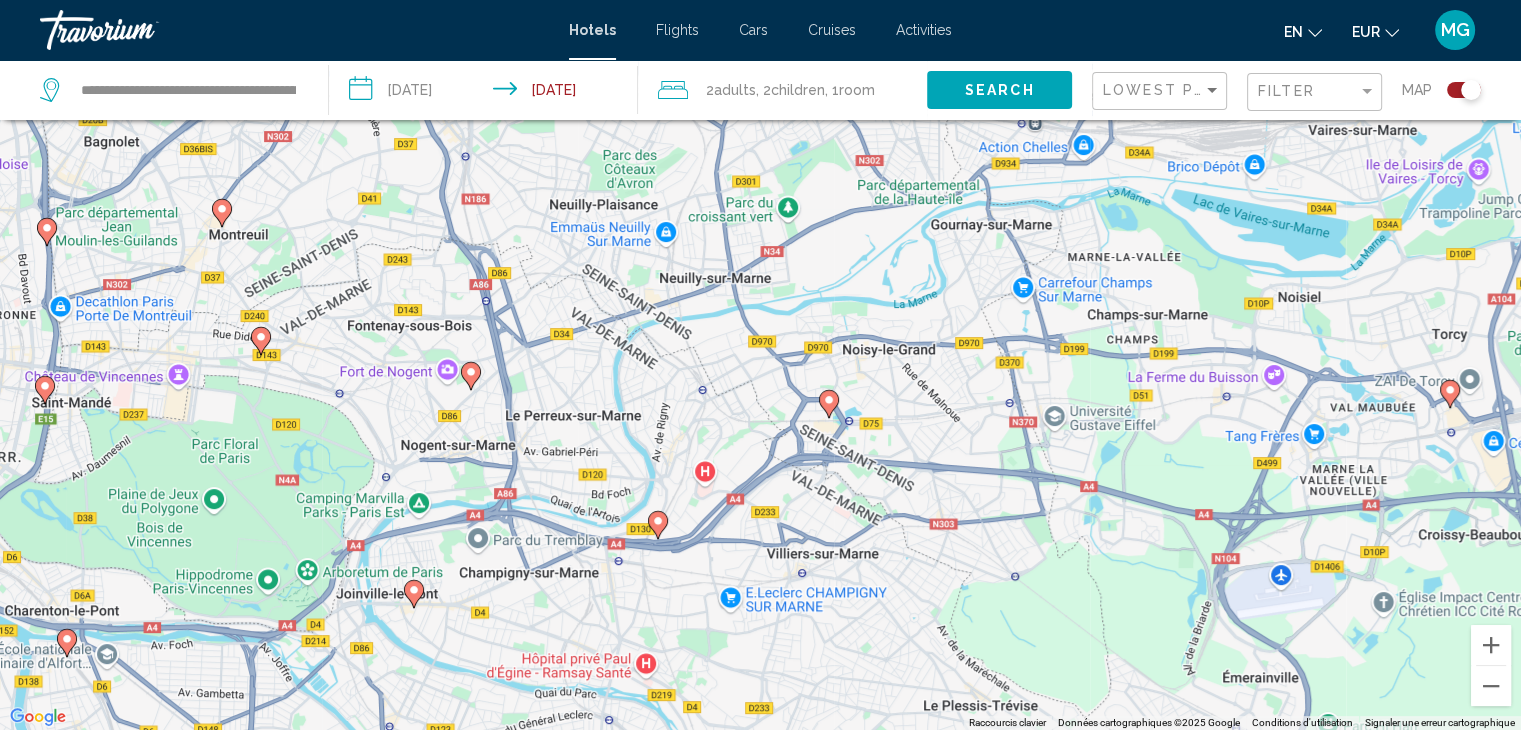 drag, startPoint x: 979, startPoint y: 487, endPoint x: 720, endPoint y: 542, distance: 264.7754 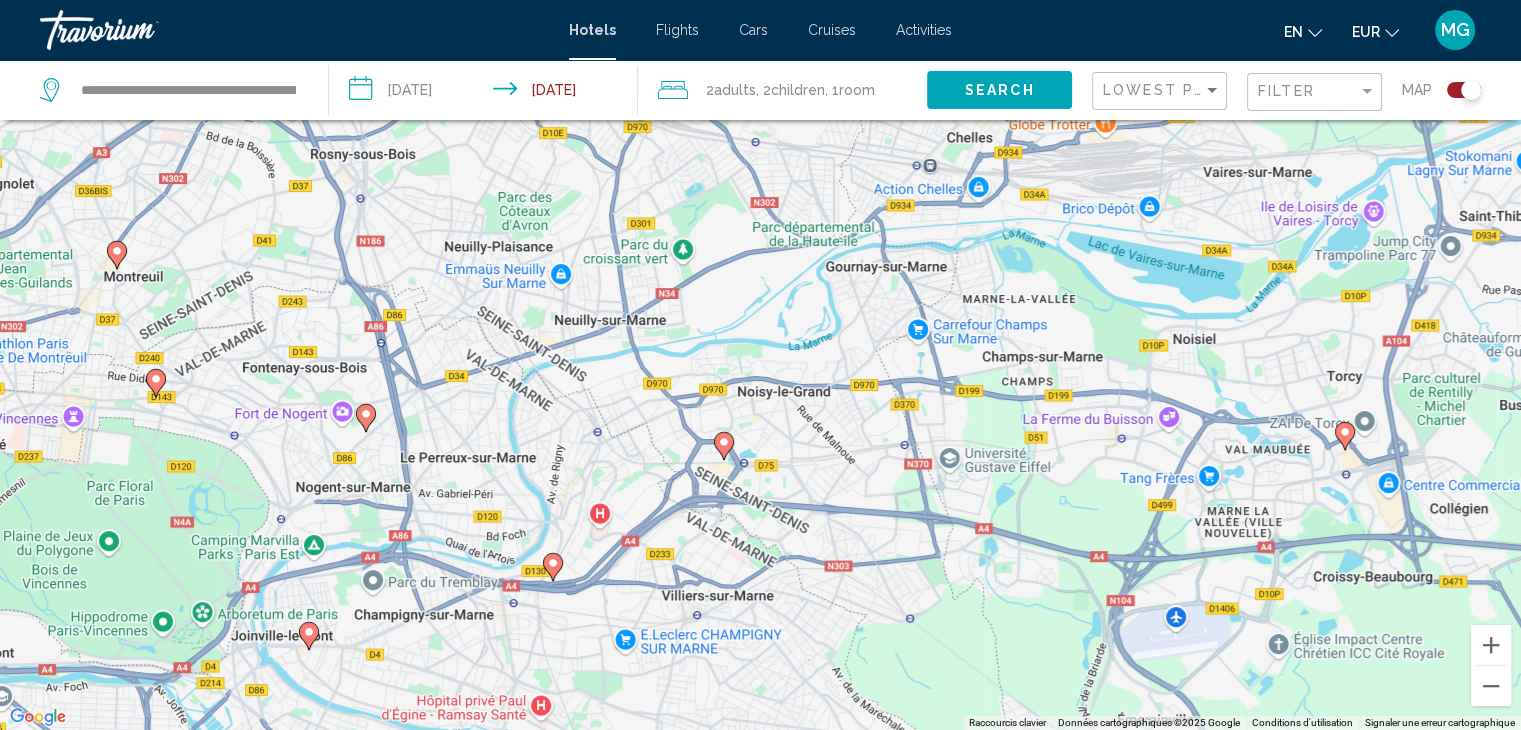 drag, startPoint x: 1030, startPoint y: 468, endPoint x: 940, endPoint y: 499, distance: 95.189285 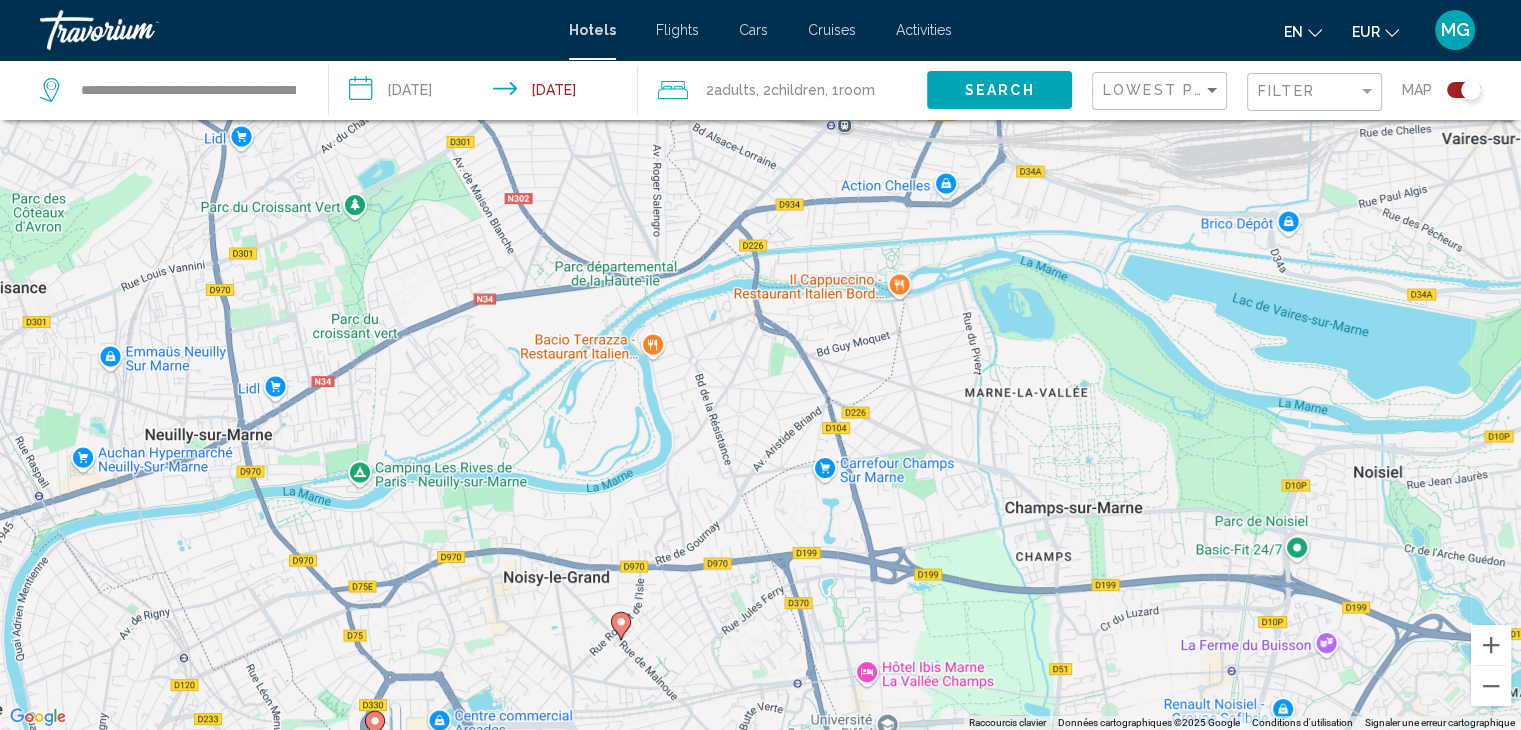 drag, startPoint x: 997, startPoint y: 380, endPoint x: 1006, endPoint y: 533, distance: 153.26448 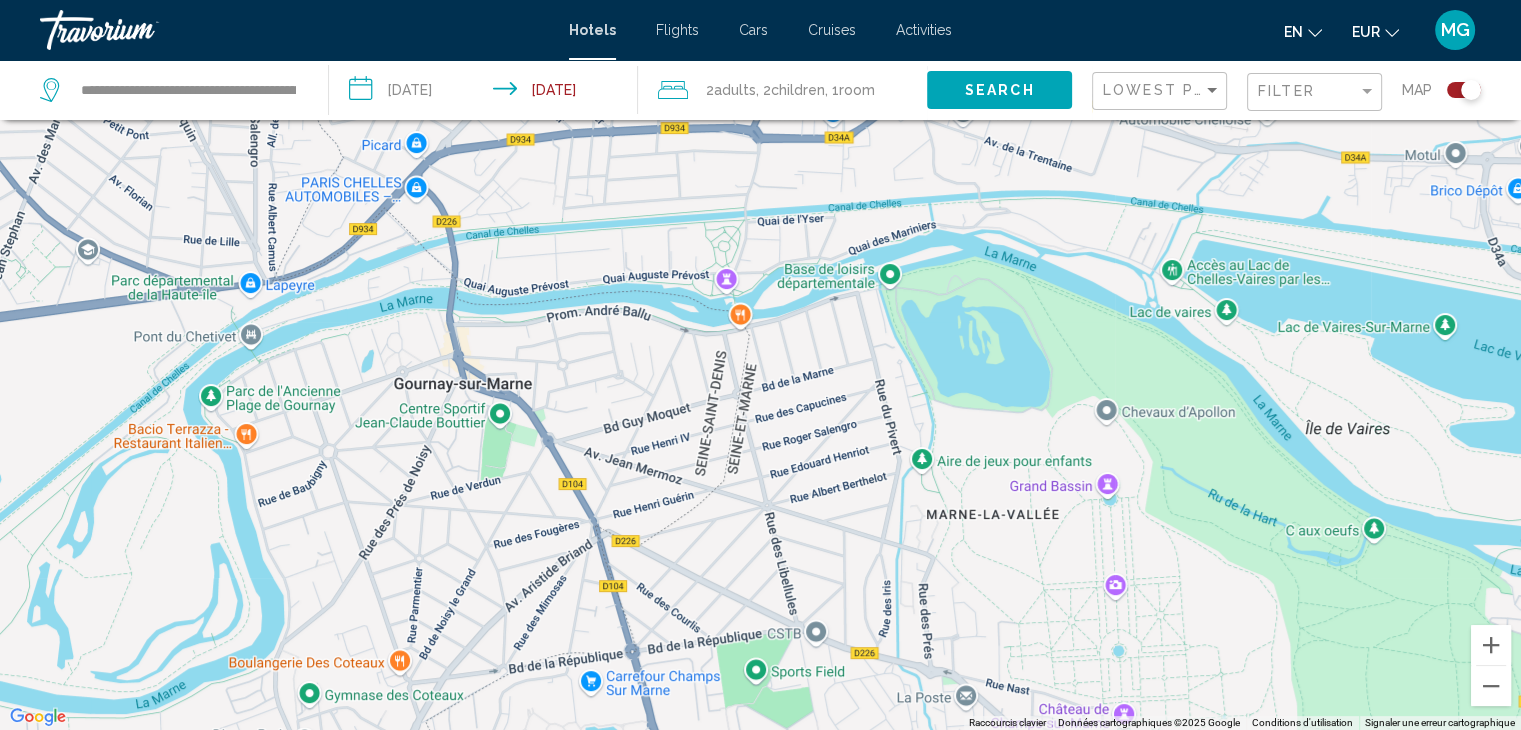 drag, startPoint x: 1020, startPoint y: 341, endPoint x: 1020, endPoint y: 545, distance: 204 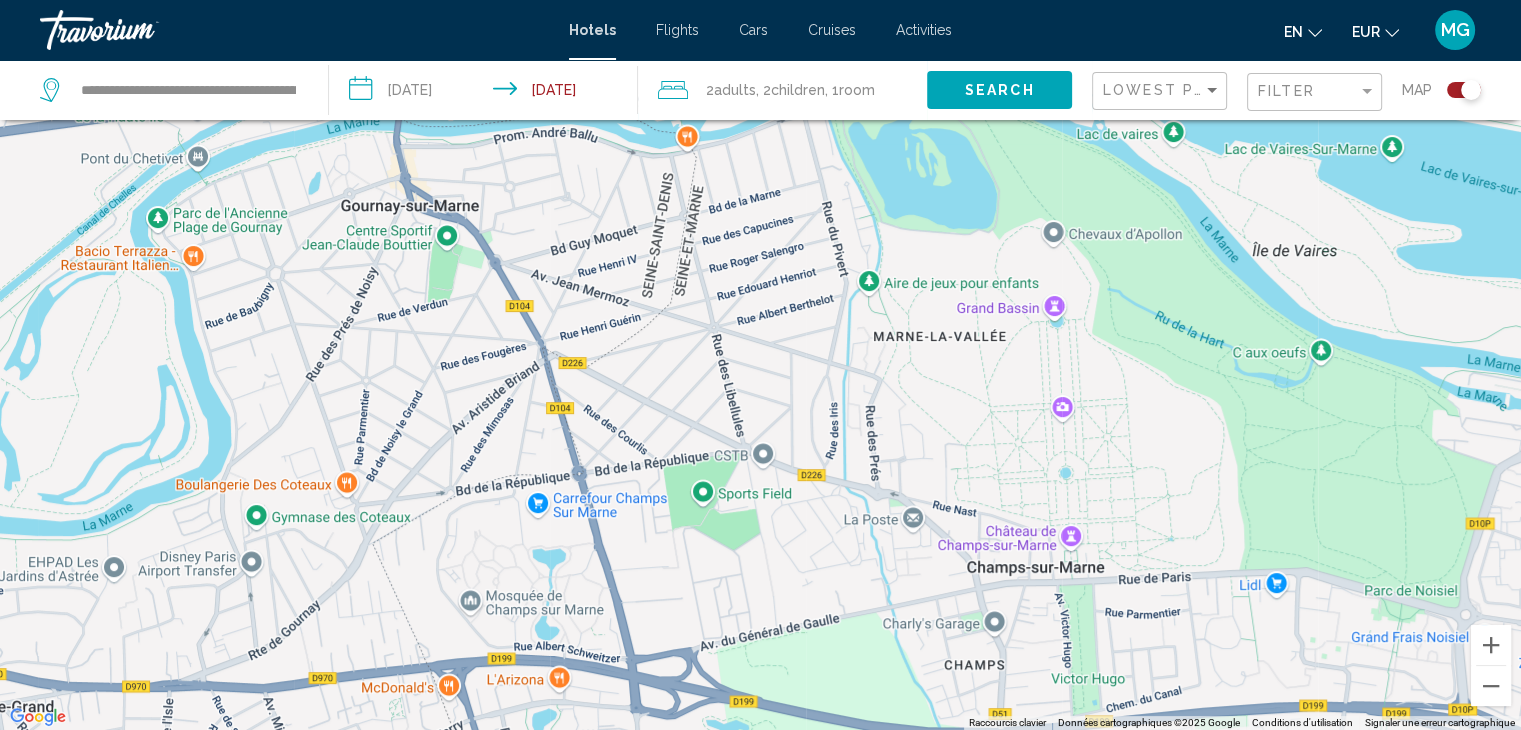 drag, startPoint x: 1037, startPoint y: 524, endPoint x: 964, endPoint y: 336, distance: 201.67548 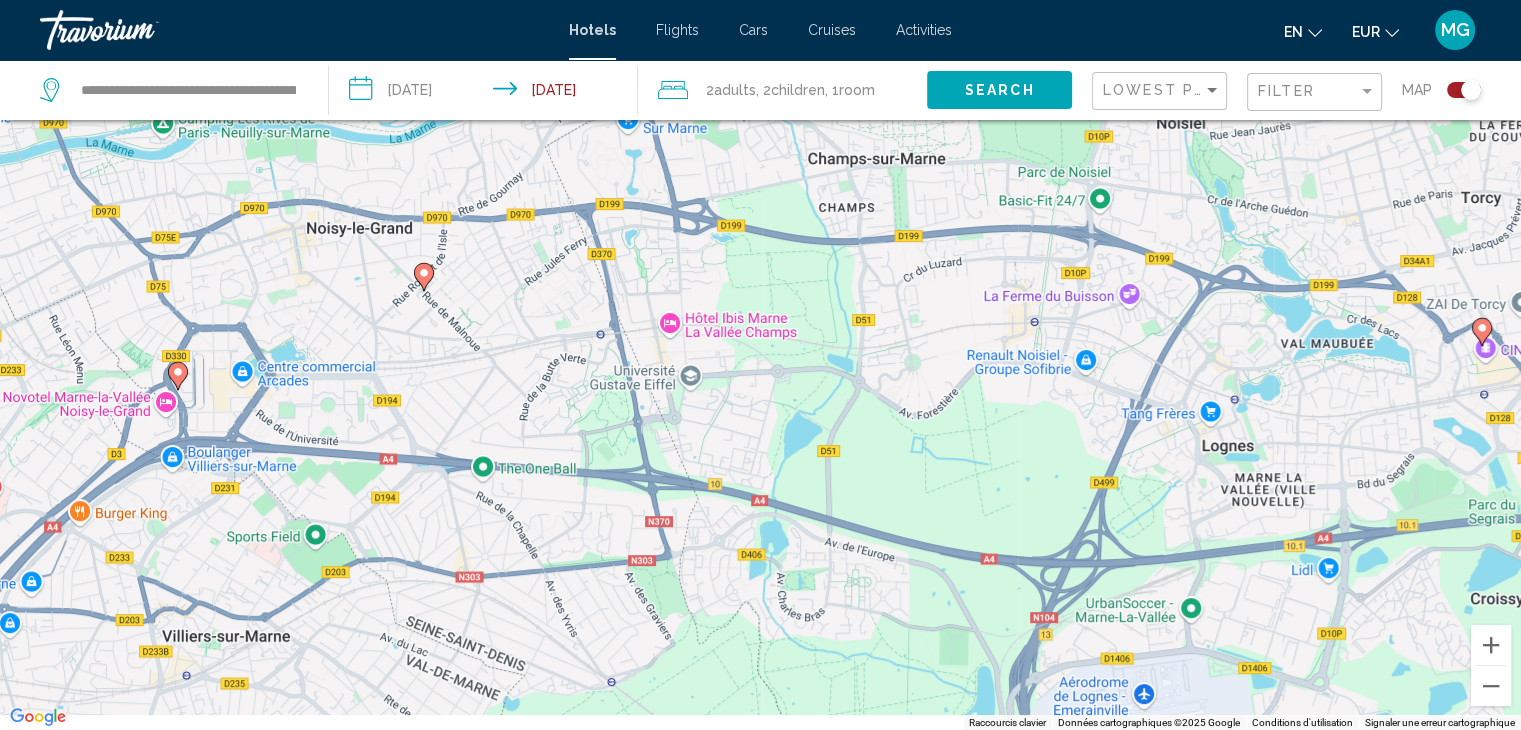drag, startPoint x: 1009, startPoint y: 544, endPoint x: 823, endPoint y: 191, distance: 399.005 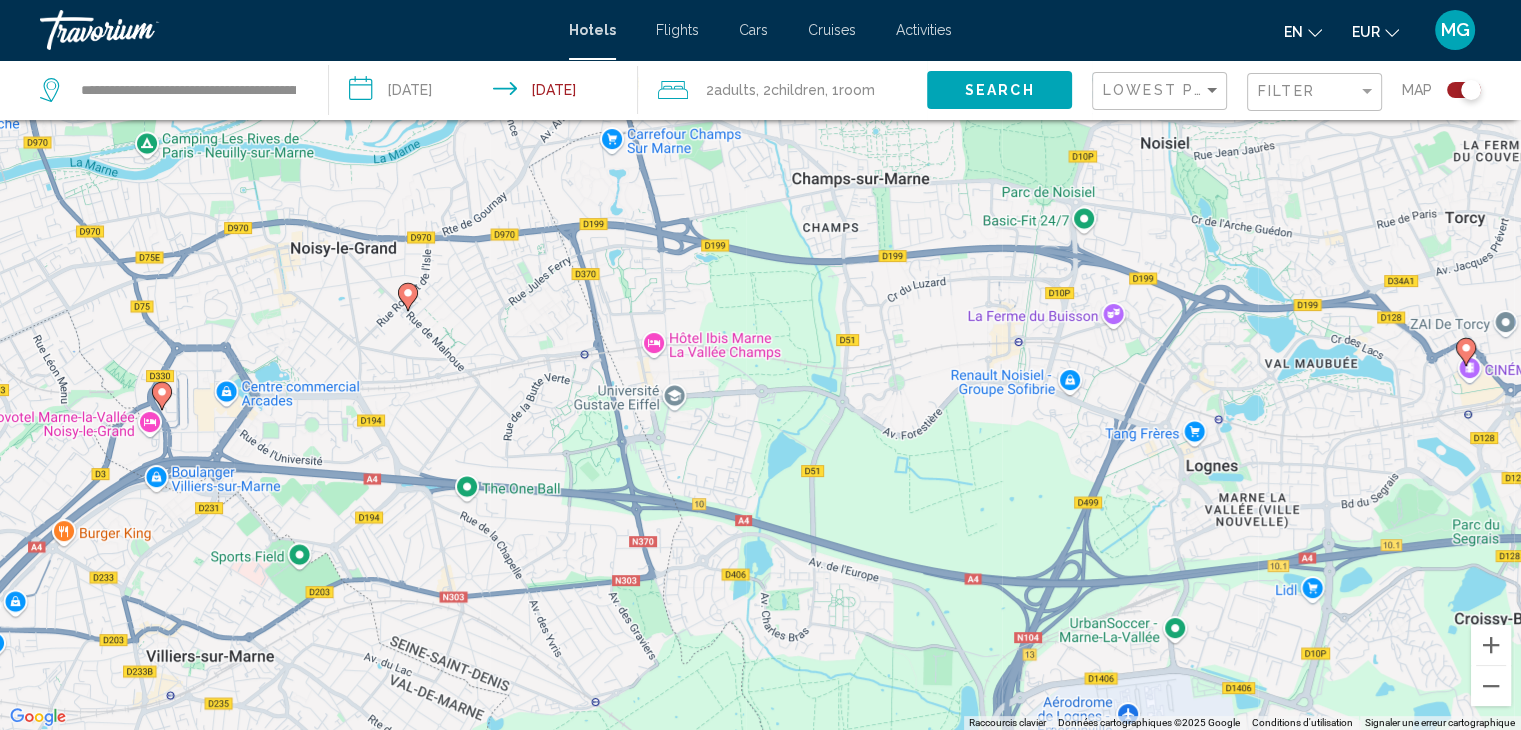 drag, startPoint x: 777, startPoint y: 396, endPoint x: 799, endPoint y: 432, distance: 42.190044 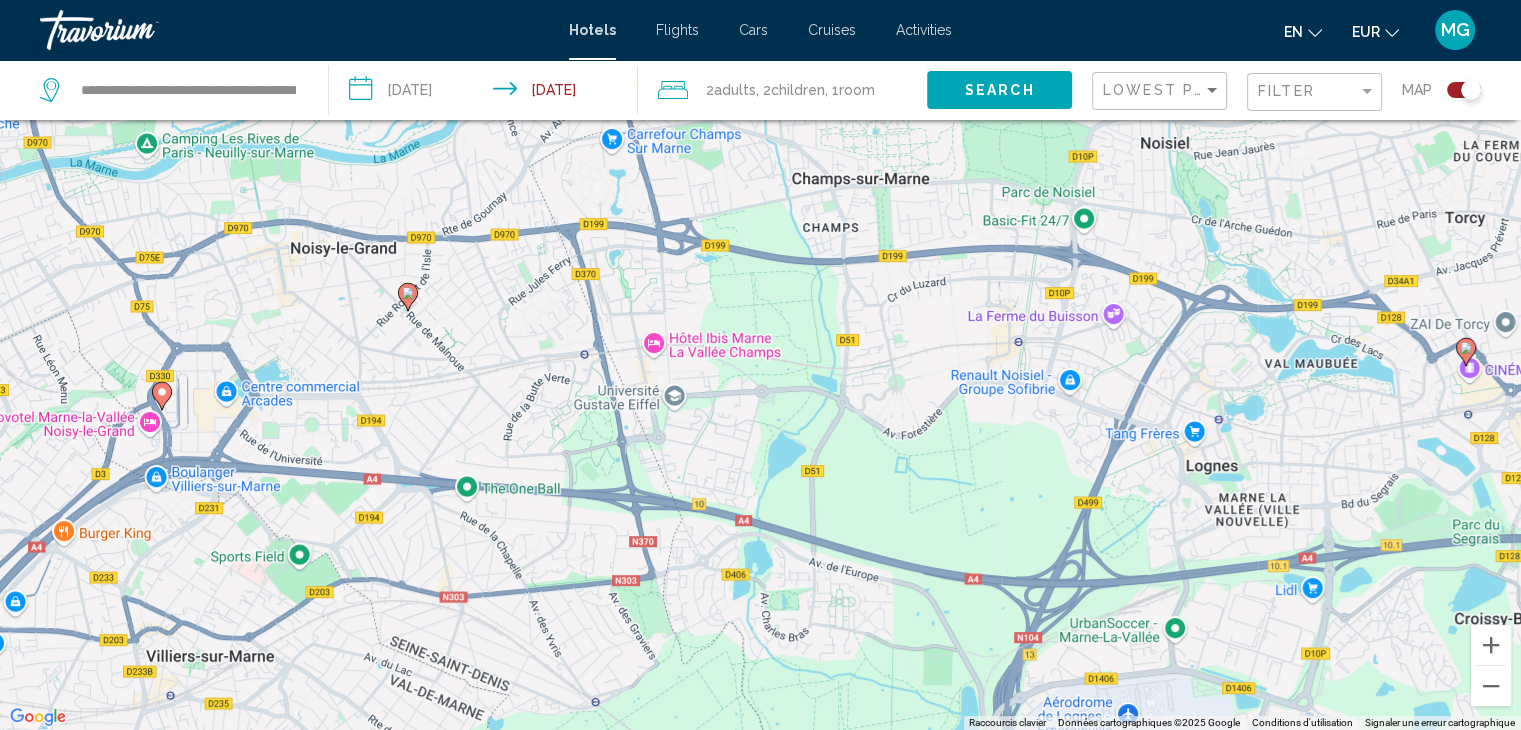 click 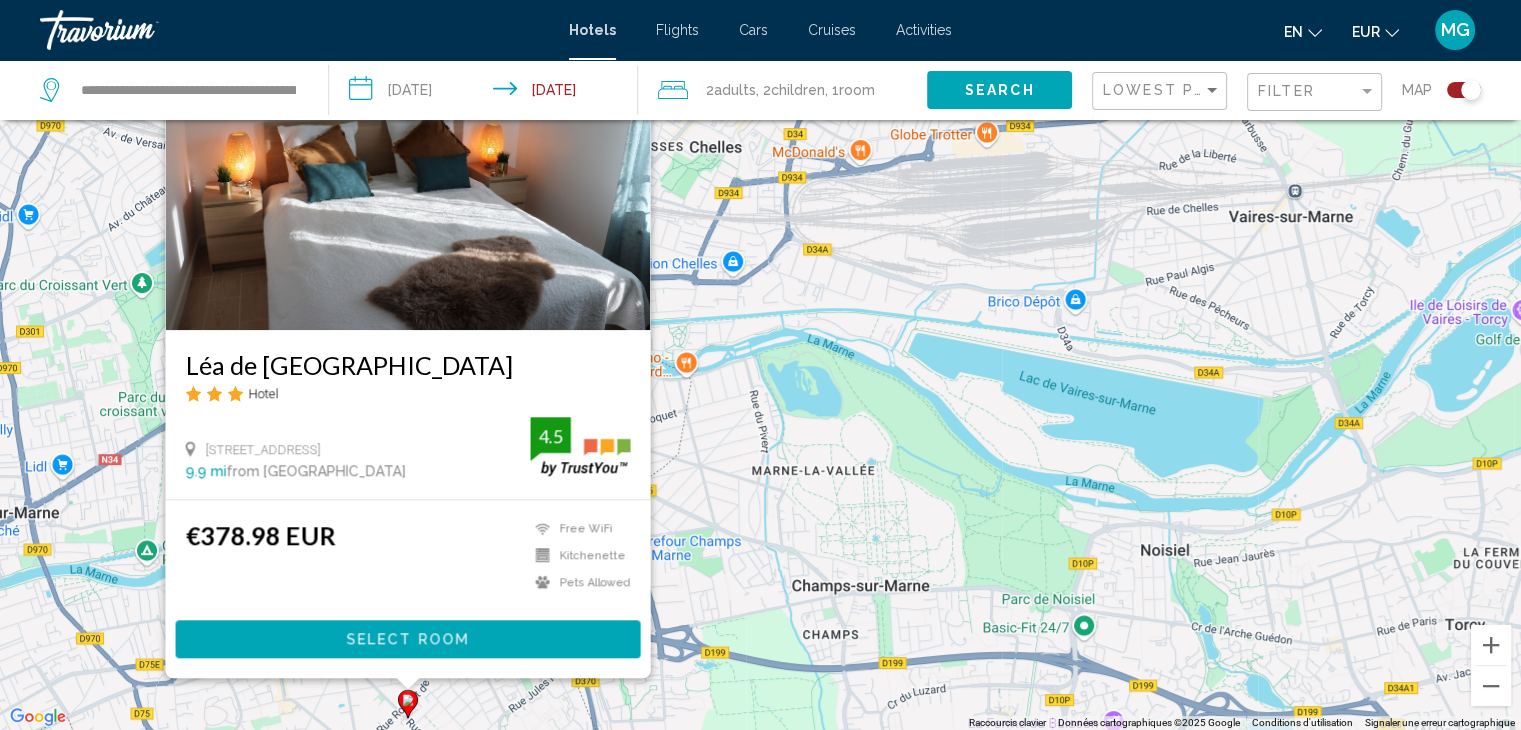 click on "Pour naviguer, appuyez sur les touches fléchées. Pour activer le glissement avec le clavier, appuyez sur Alt+Entrée. Une fois ce mode activé, utilisez les touches fléchées pour déplacer le repère. Pour valider le déplacement, appuyez sur Entrée. Pour annuler, appuyez sur Échap.  Léa de [GEOGRAPHIC_DATA]
Hotel
[STREET_ADDRESS] 9.9 mi  from [GEOGRAPHIC_DATA] from hotel 4.5 €378.98 EUR
Free WiFi
Kitchenette
Pets Allowed  4.5 Select Room" at bounding box center [760, 365] 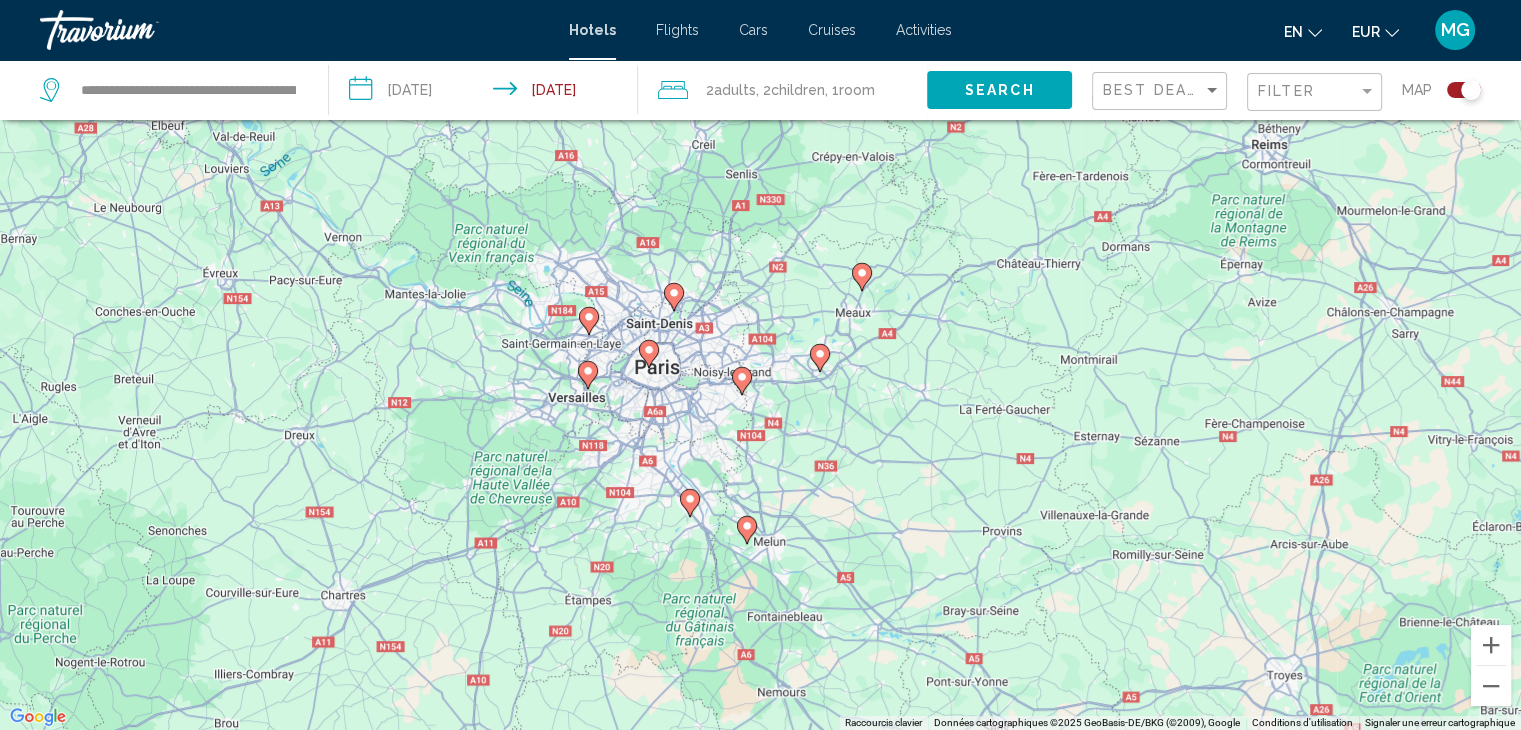click 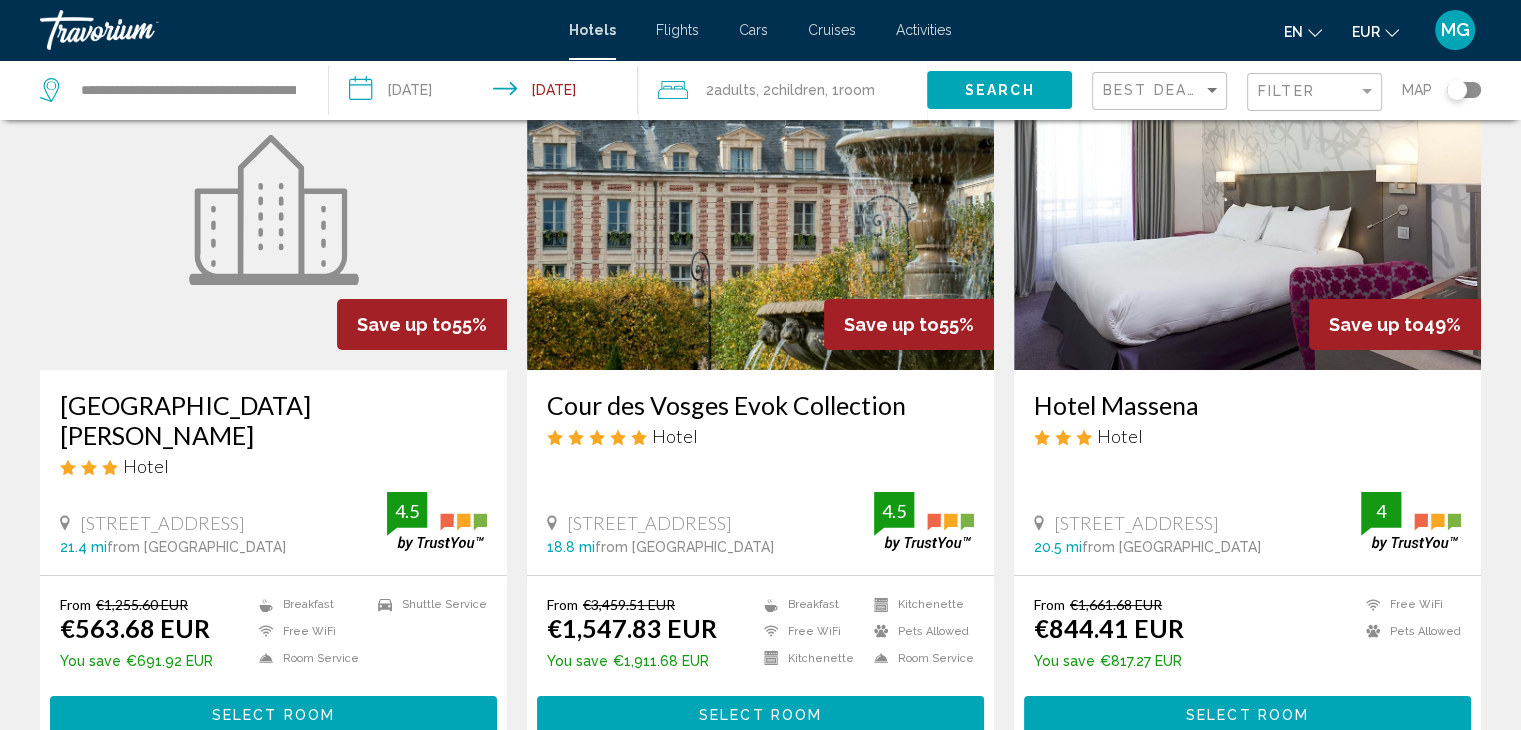 scroll, scrollTop: 0, scrollLeft: 0, axis: both 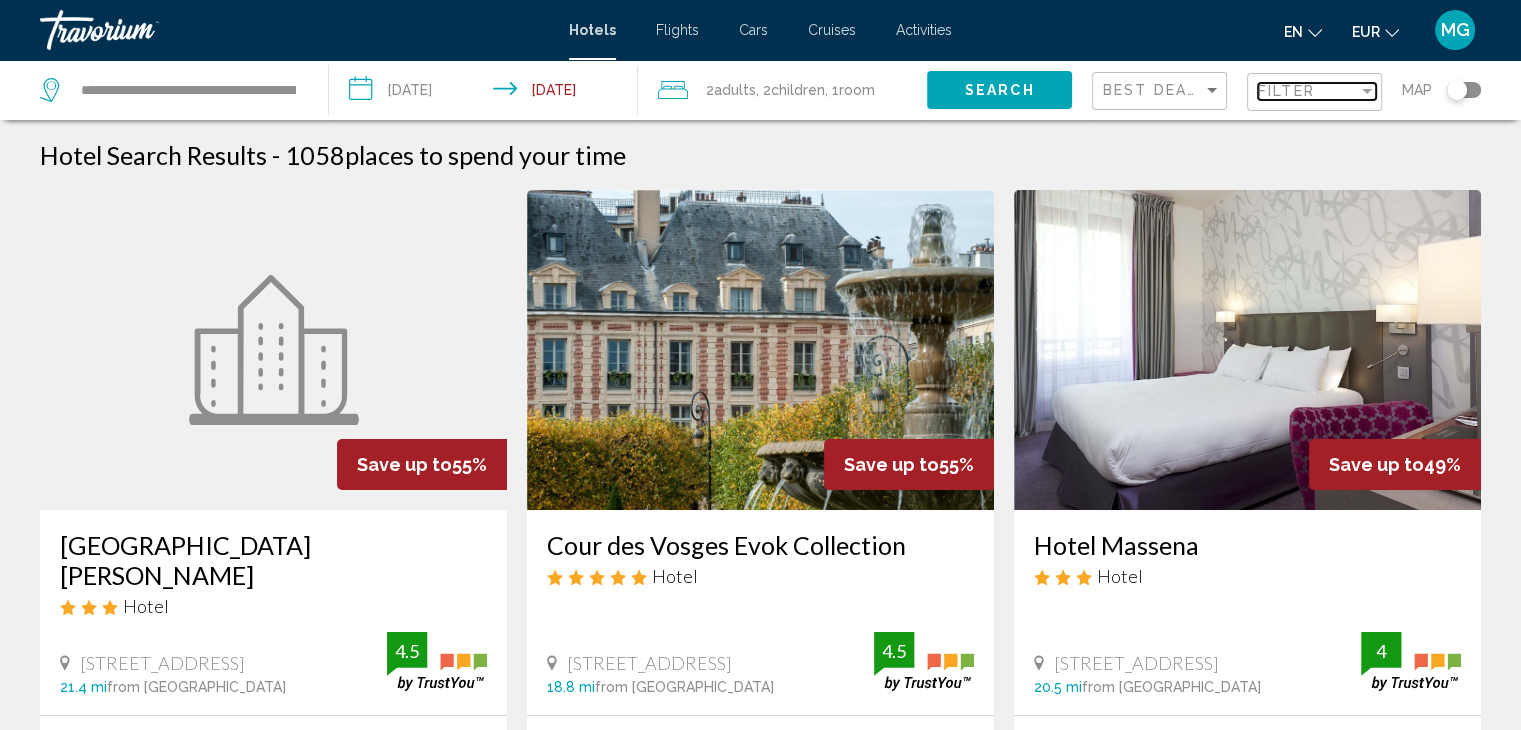 click on "Filter" at bounding box center (1308, 91) 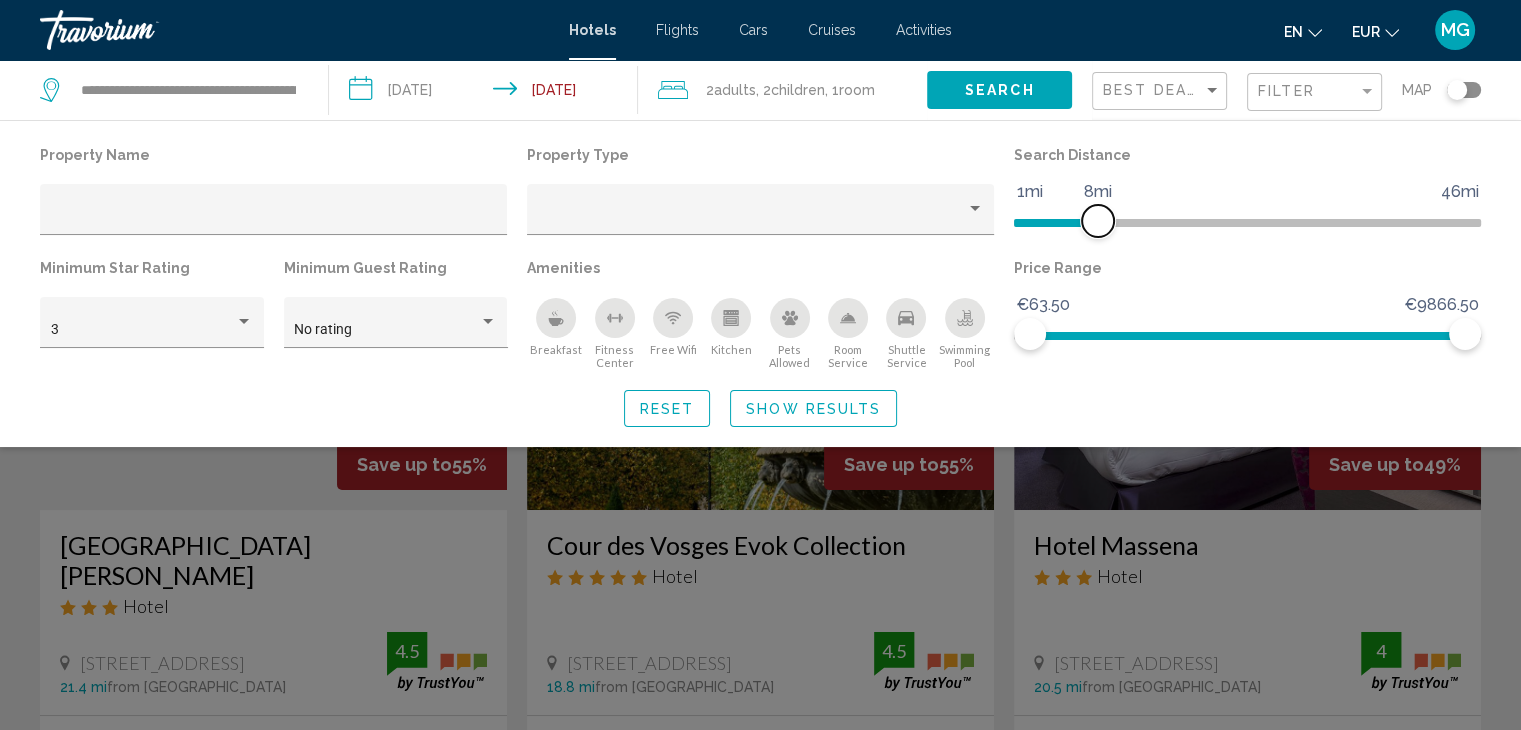 drag, startPoint x: 1304, startPoint y: 215, endPoint x: 1093, endPoint y: 223, distance: 211.15161 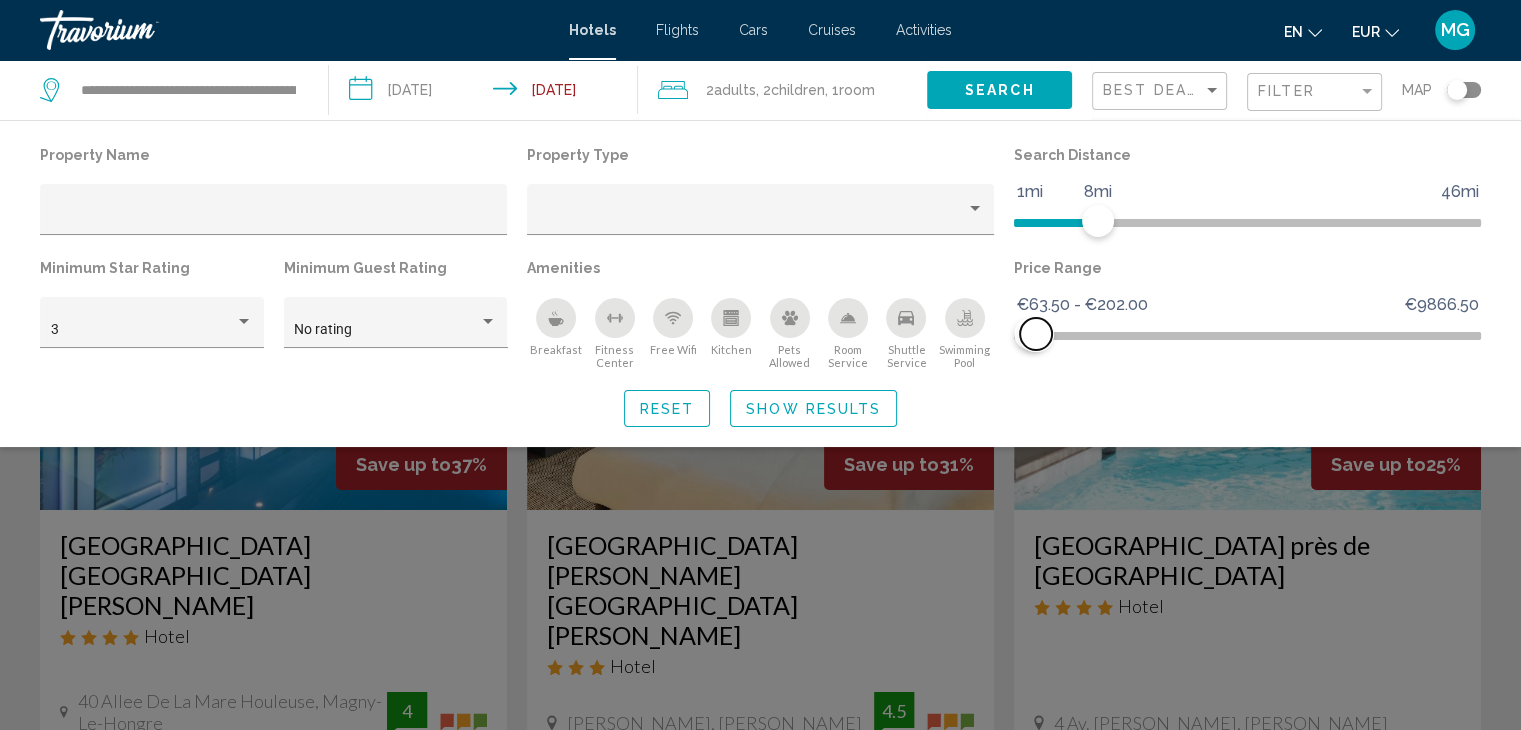 drag, startPoint x: 1455, startPoint y: 329, endPoint x: 1036, endPoint y: 325, distance: 419.0191 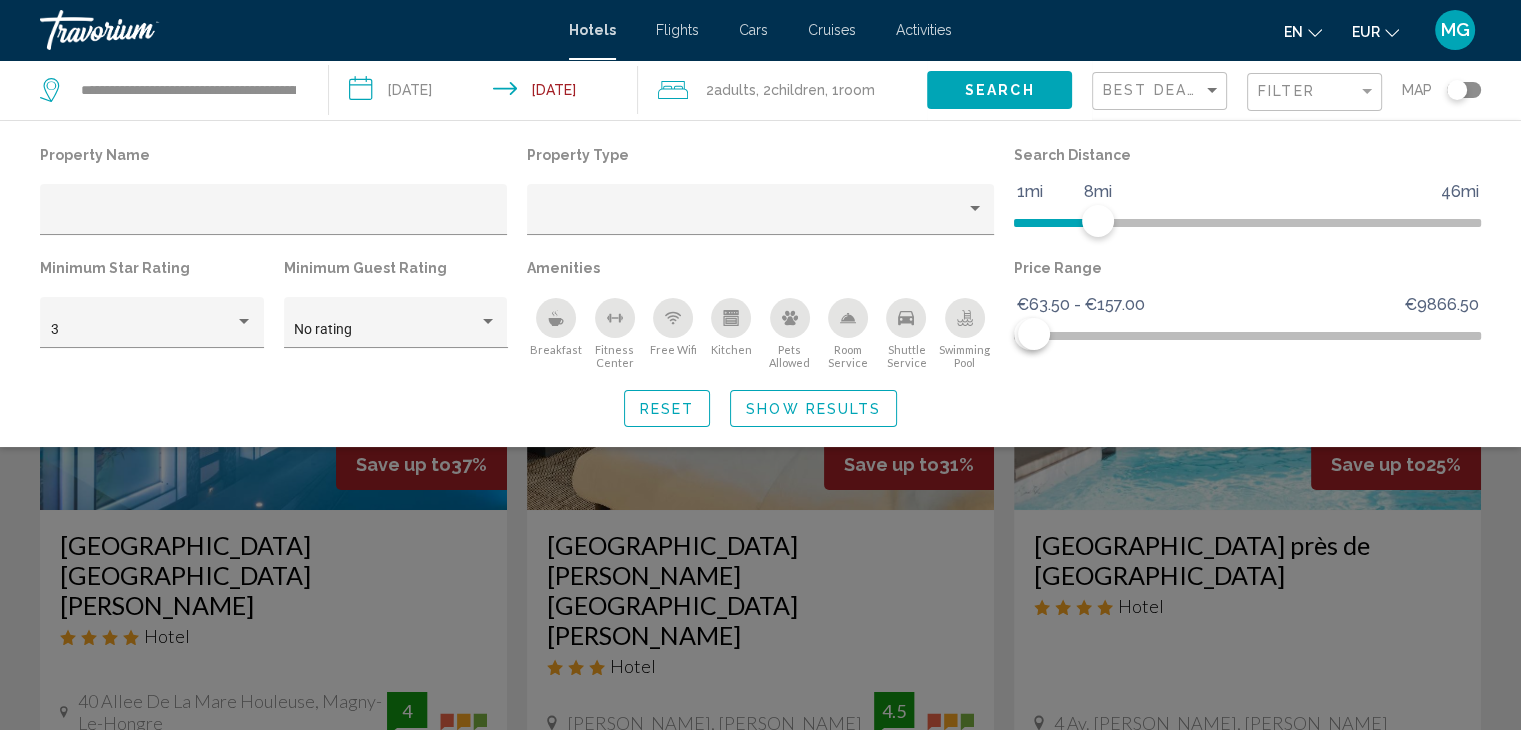 click on "Show Results" 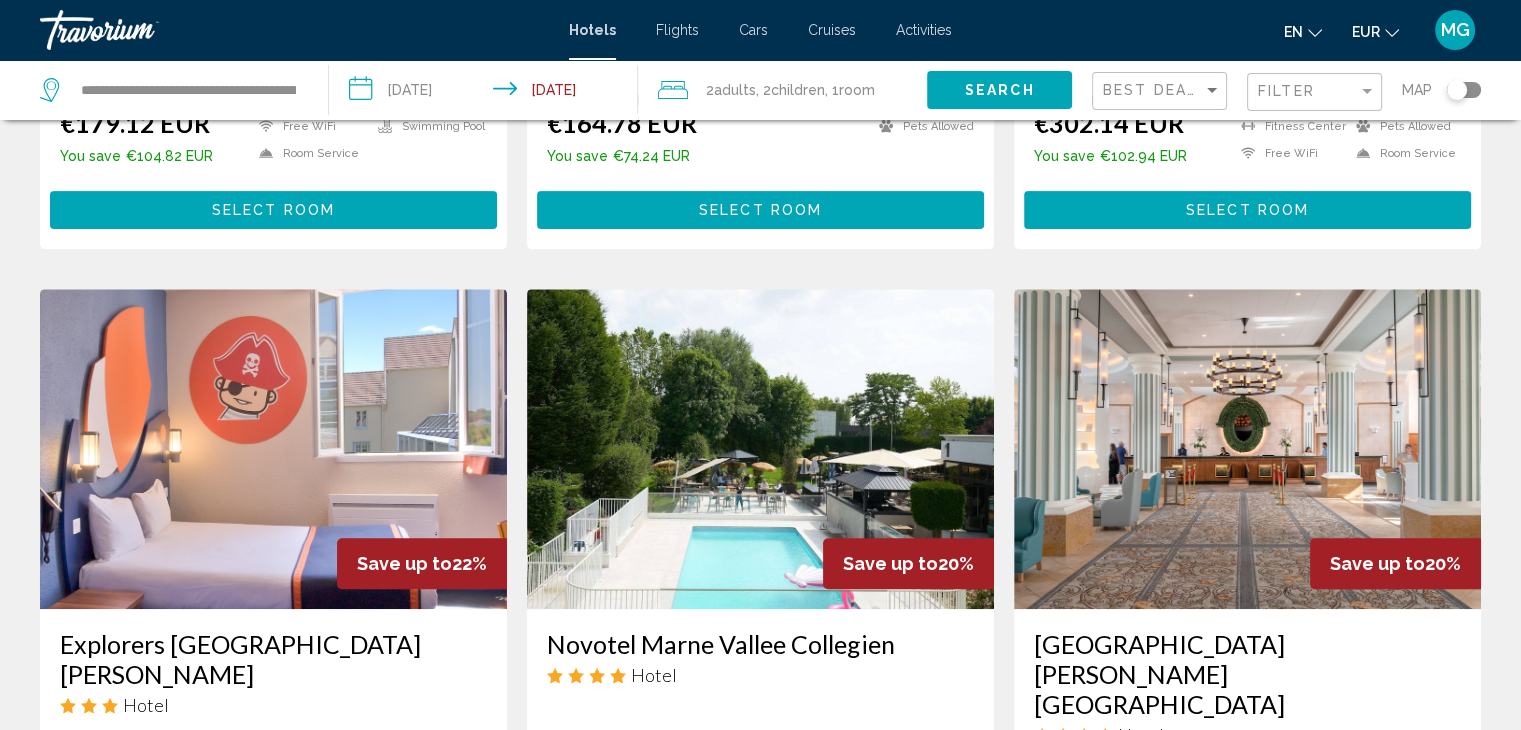 scroll, scrollTop: 400, scrollLeft: 0, axis: vertical 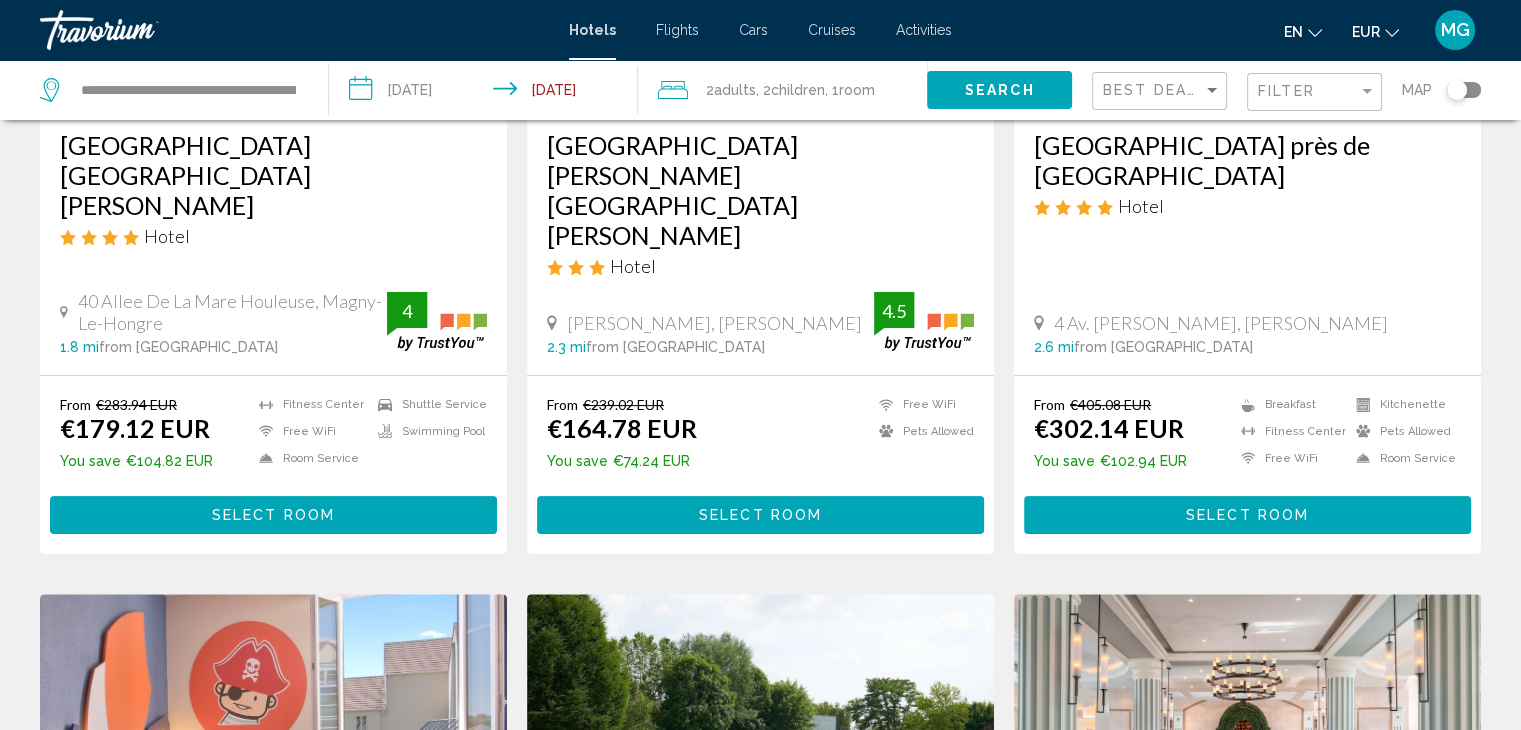 click on "Select Room" at bounding box center [273, 514] 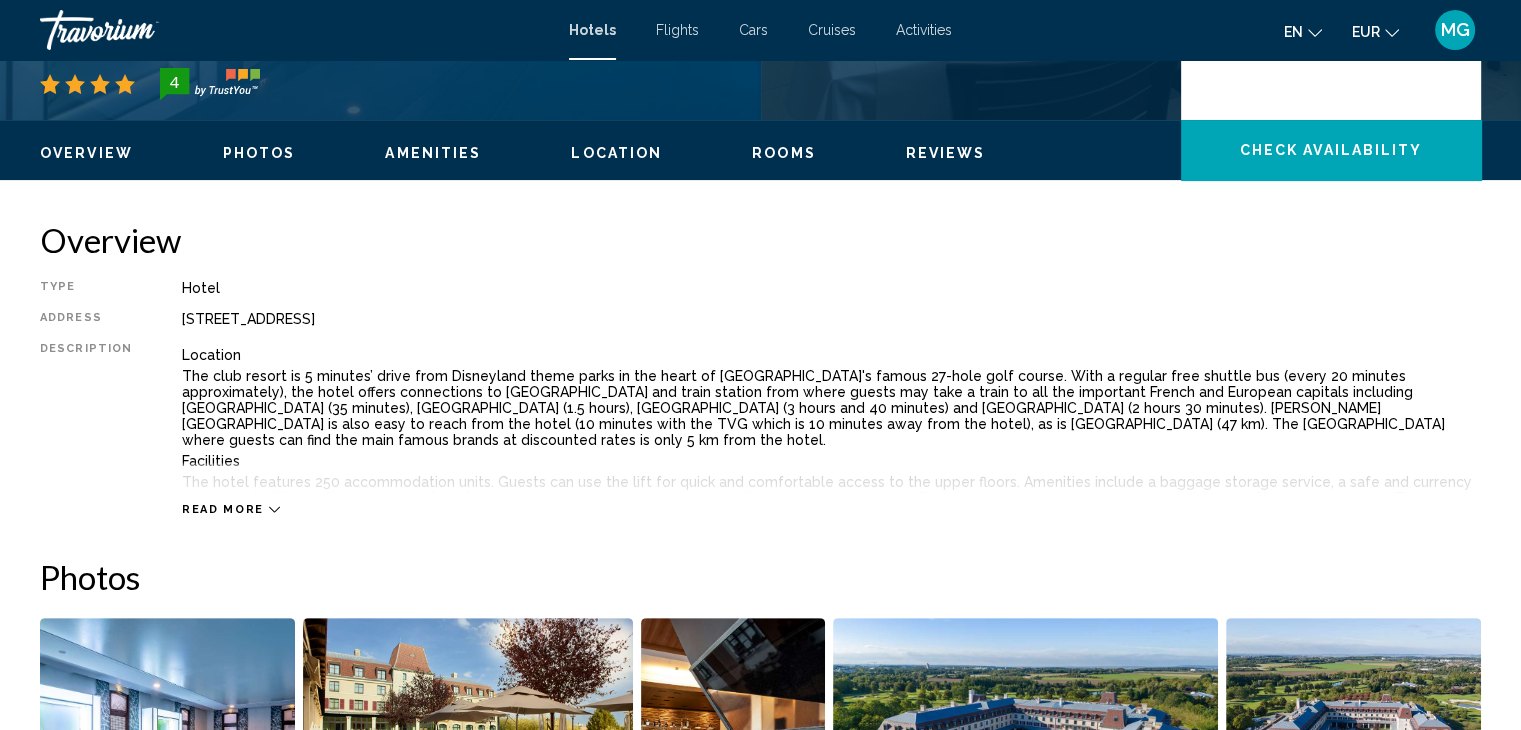 scroll, scrollTop: 600, scrollLeft: 0, axis: vertical 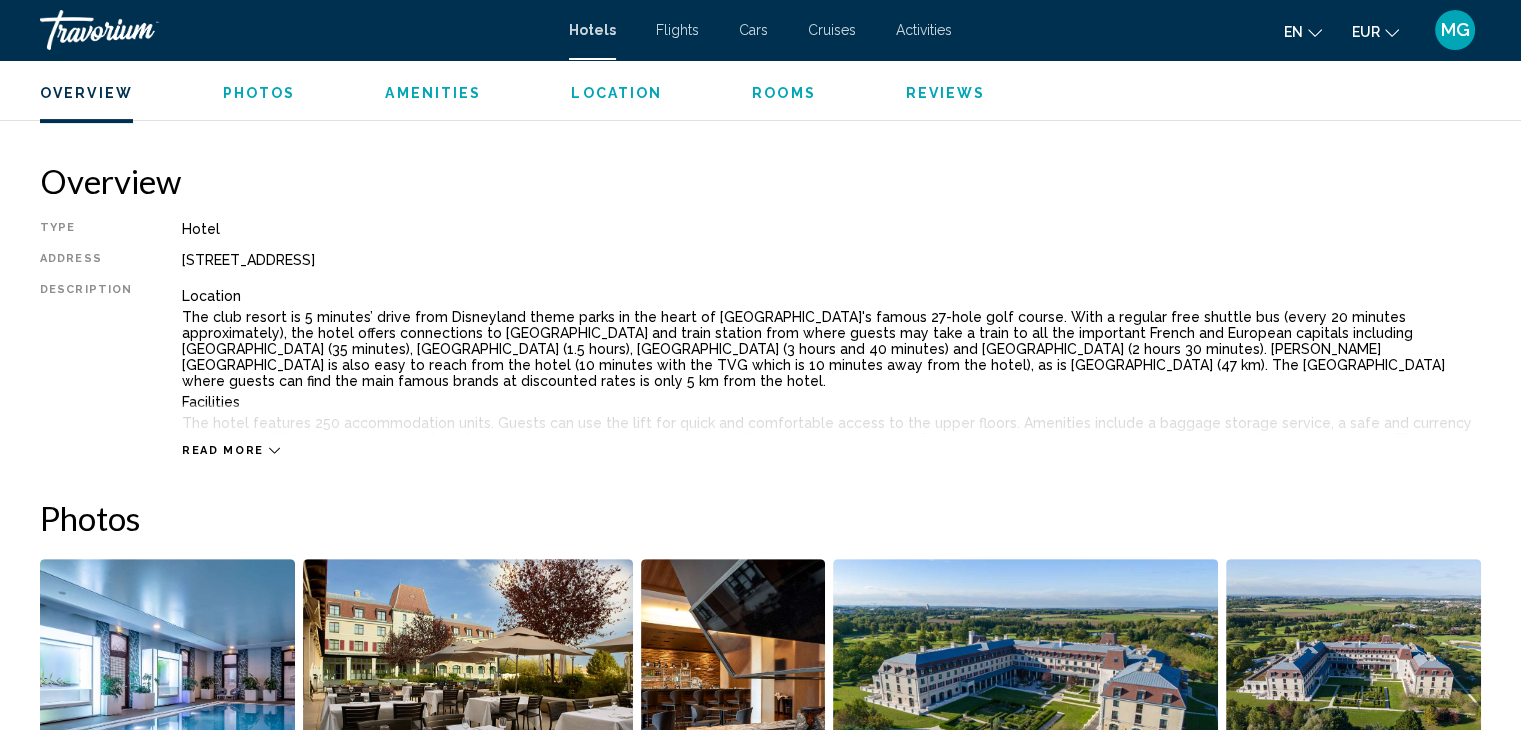 click on "Read more" at bounding box center [831, 430] 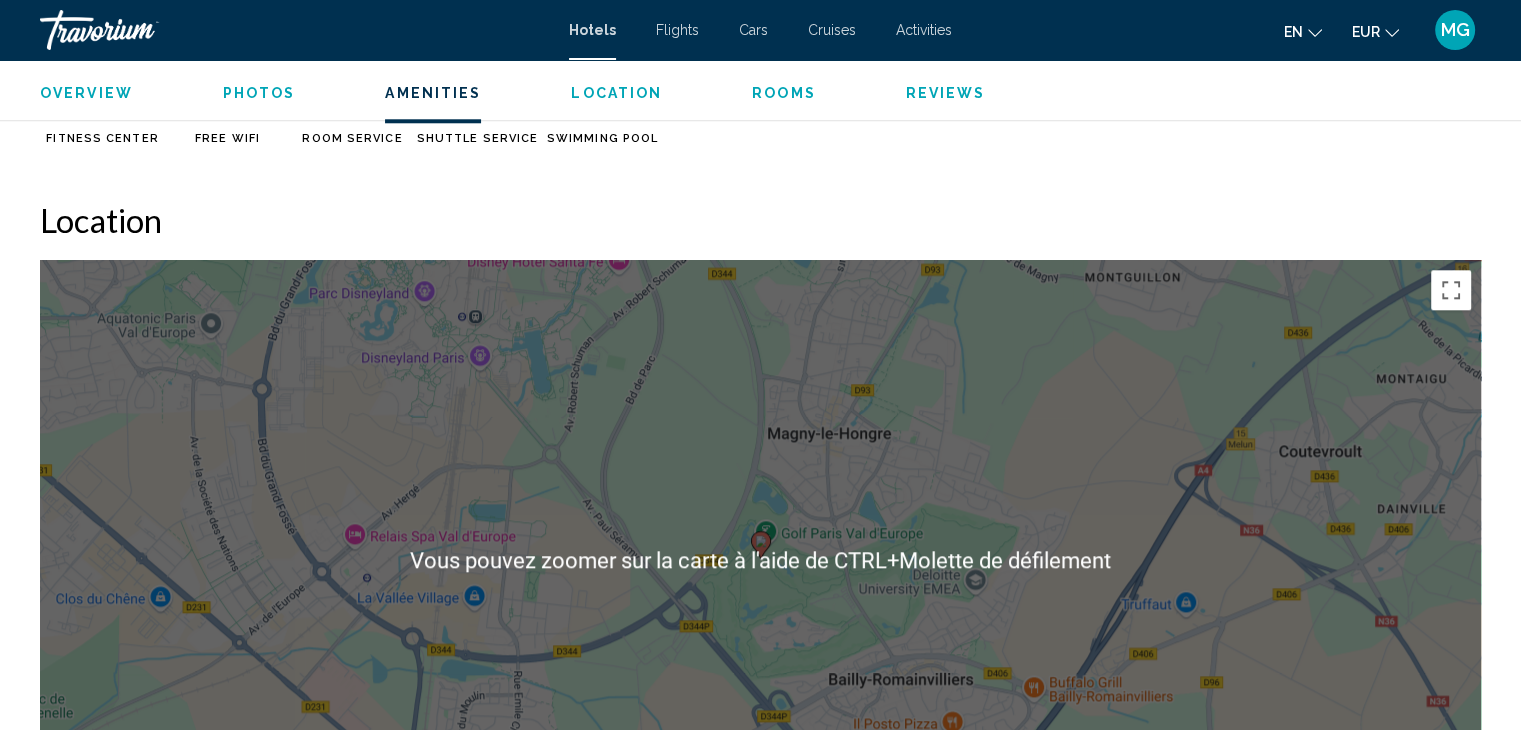 scroll, scrollTop: 2100, scrollLeft: 0, axis: vertical 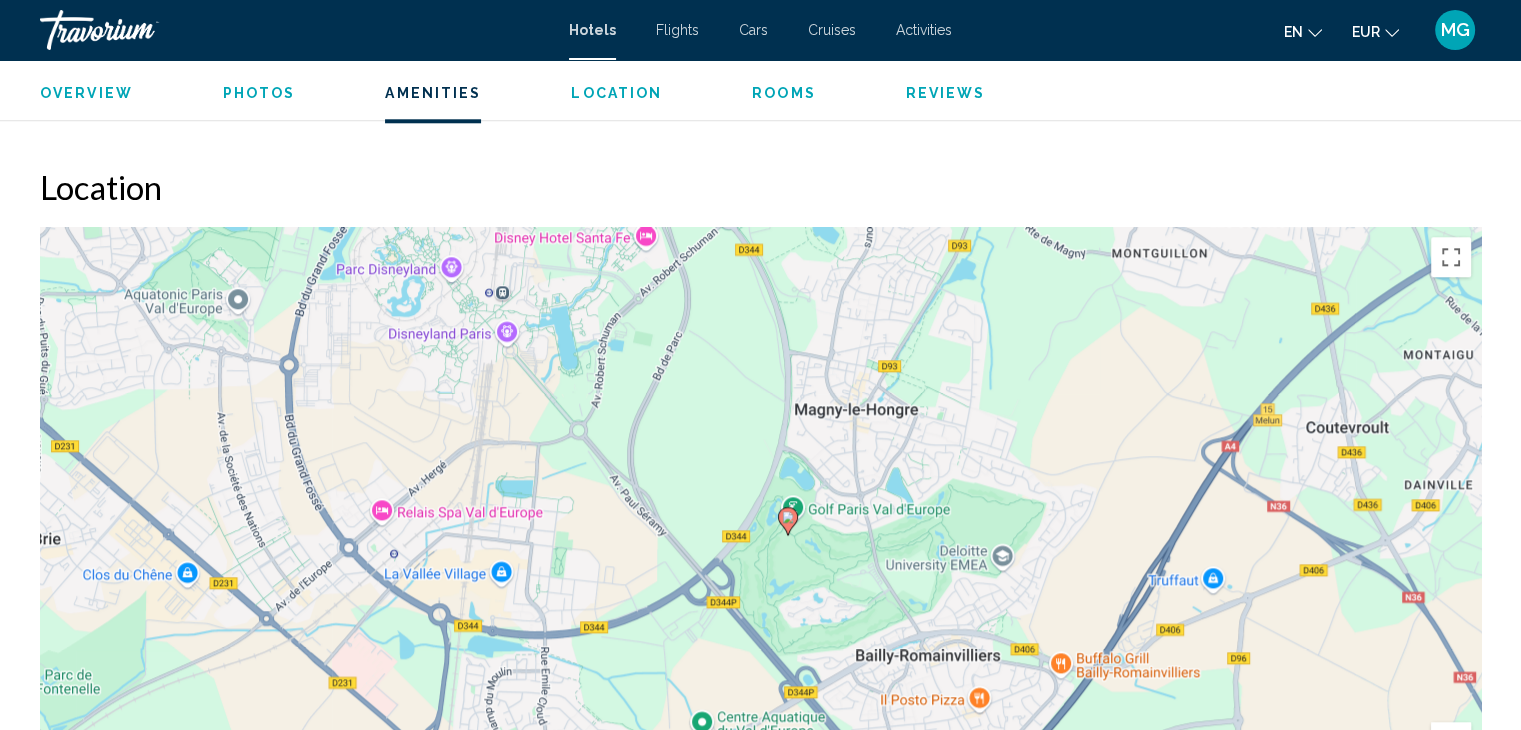 drag, startPoint x: 580, startPoint y: 481, endPoint x: 611, endPoint y: 490, distance: 32.280025 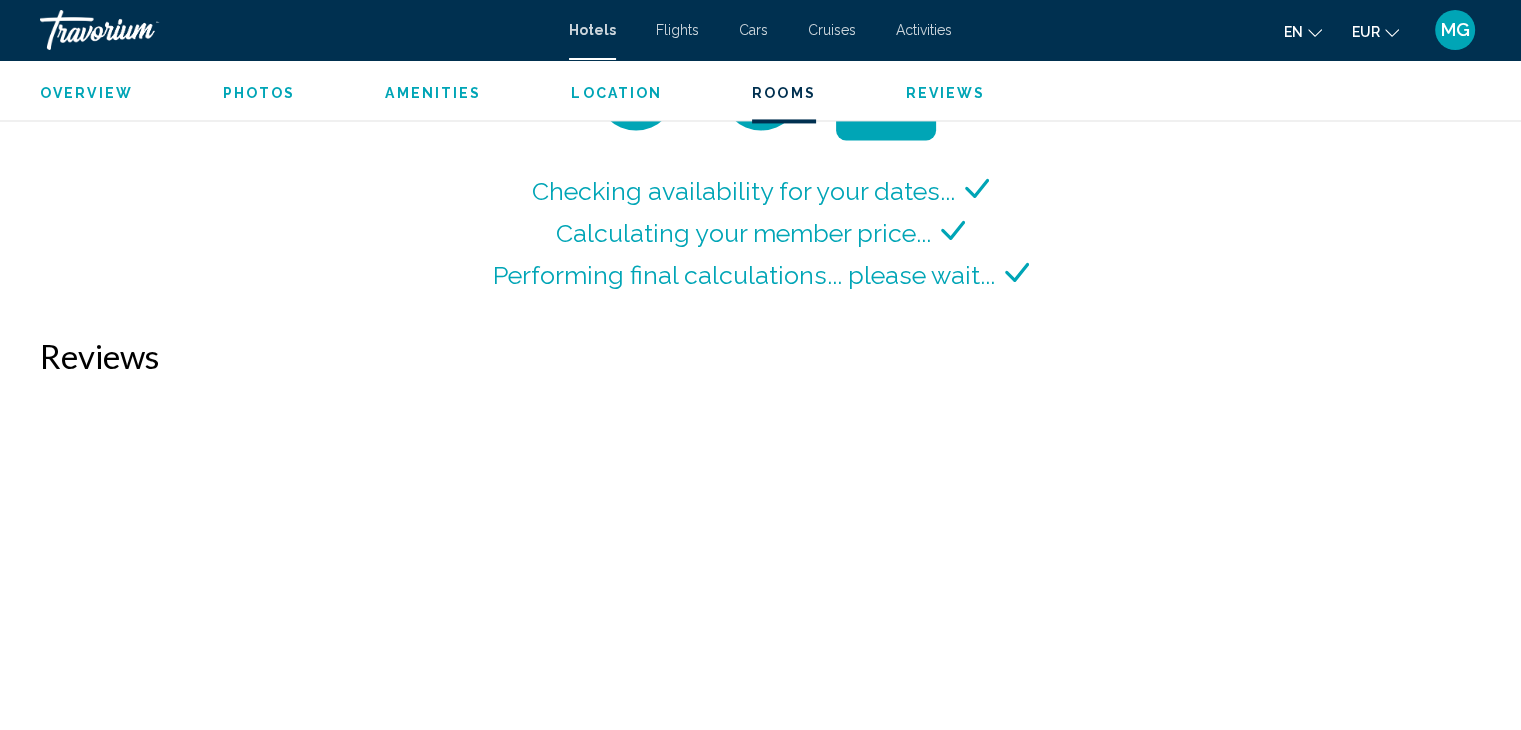 scroll, scrollTop: 3100, scrollLeft: 0, axis: vertical 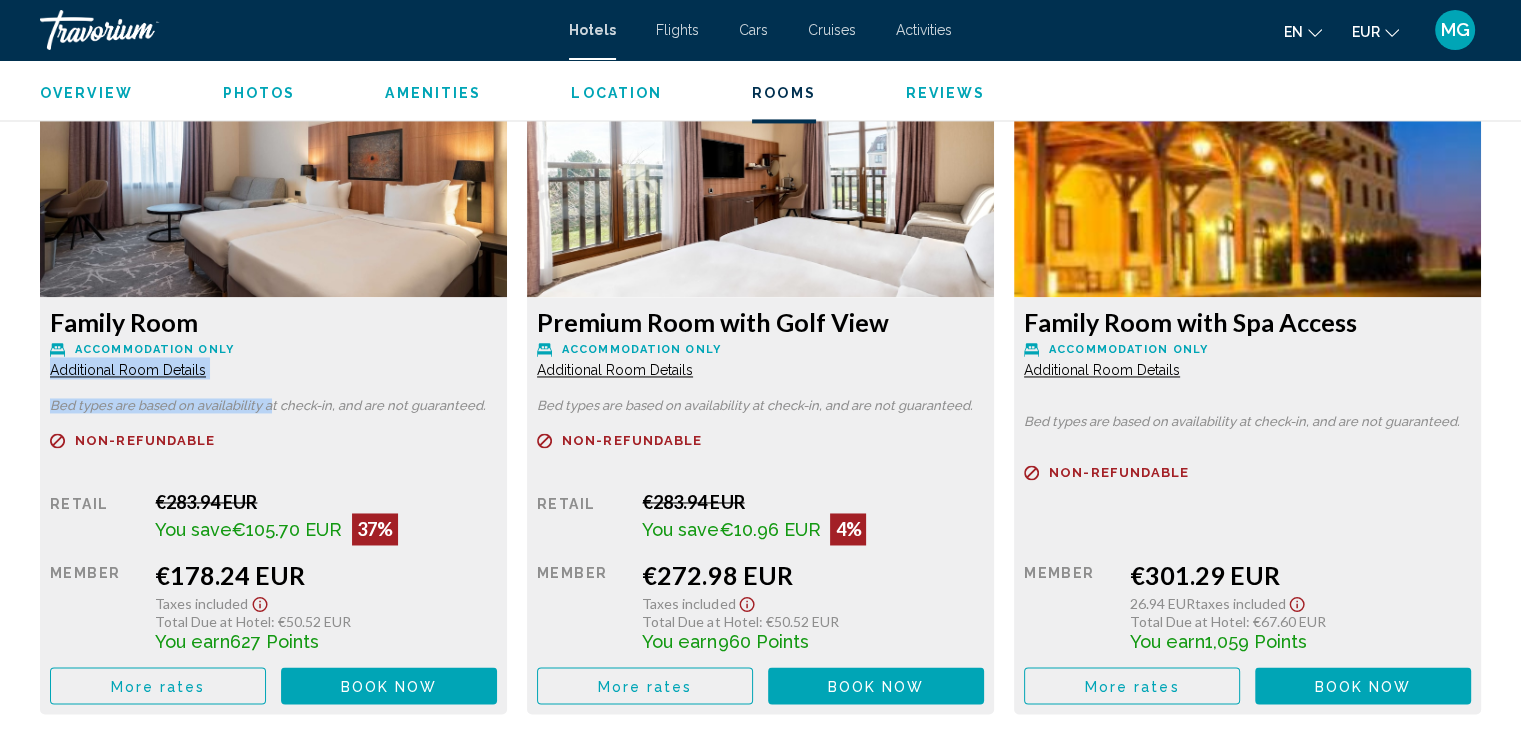 drag, startPoint x: 264, startPoint y: 321, endPoint x: 270, endPoint y: 404, distance: 83.21658 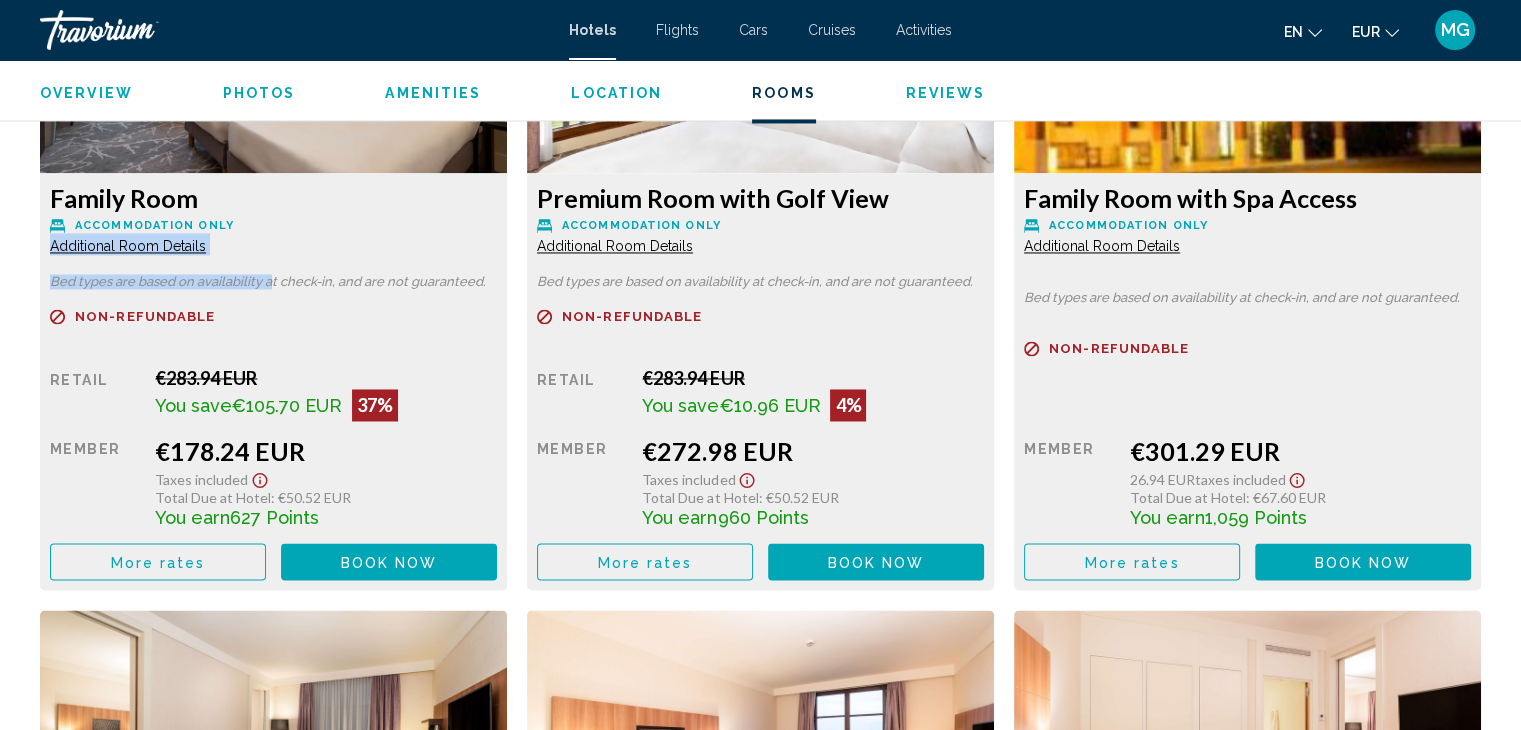 scroll, scrollTop: 3300, scrollLeft: 0, axis: vertical 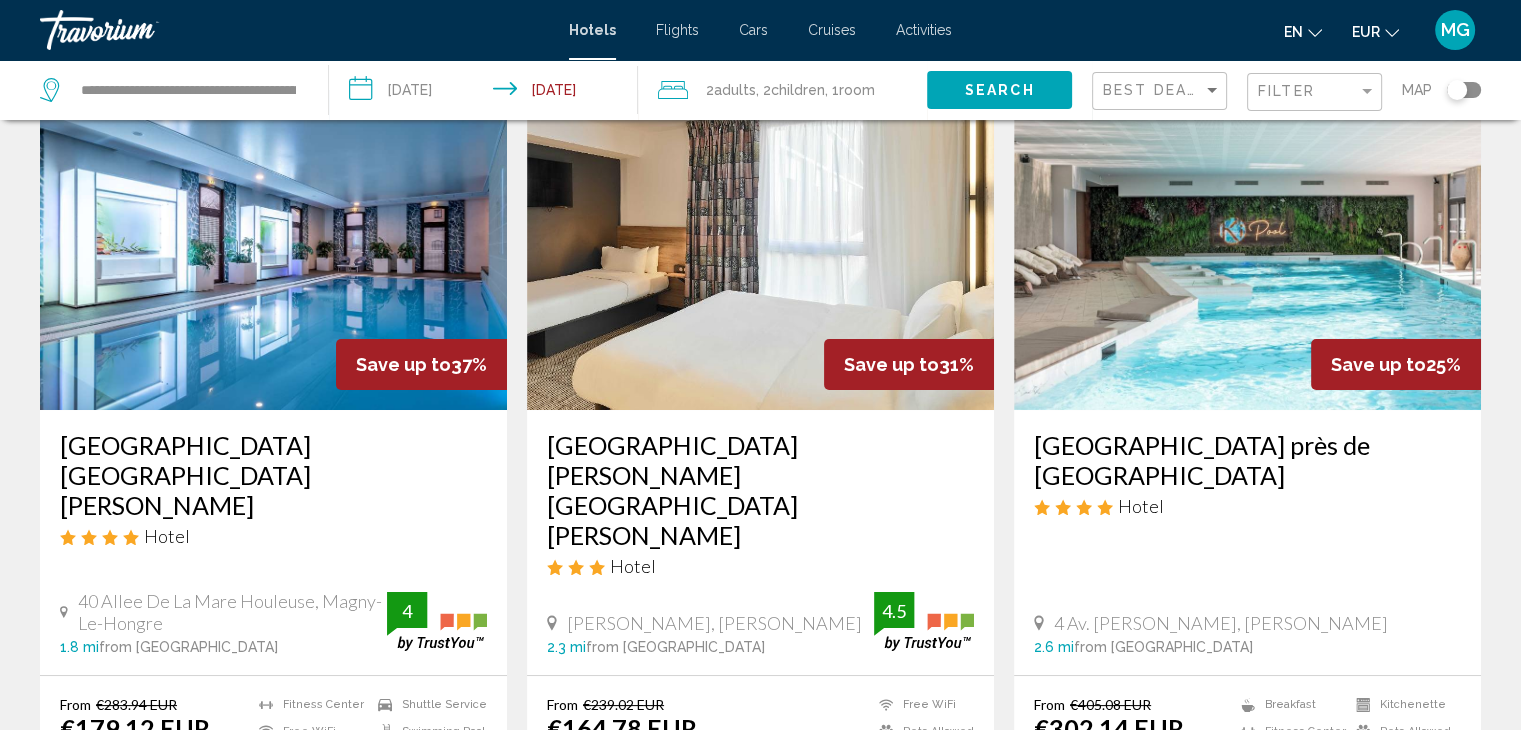 click at bounding box center (760, 250) 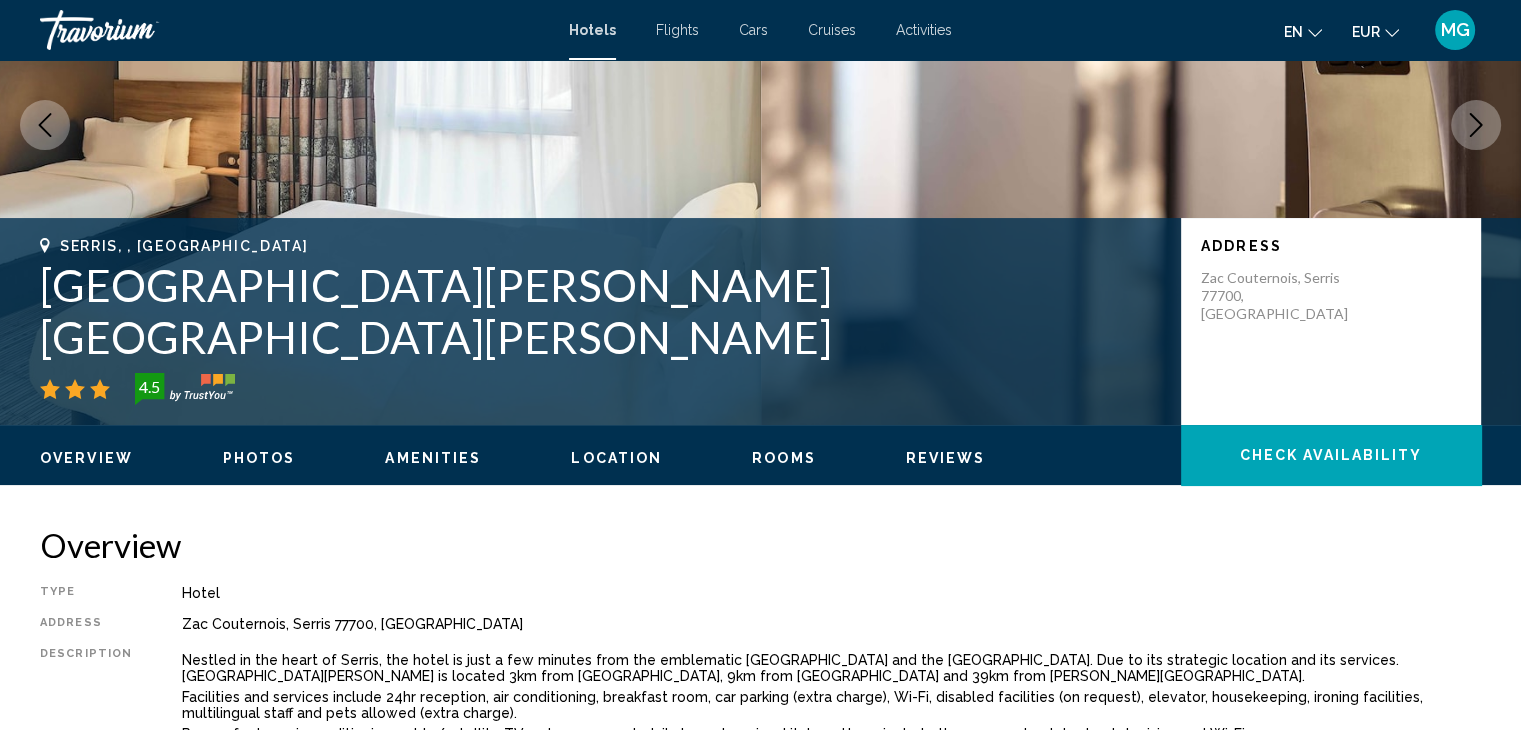 scroll, scrollTop: 200, scrollLeft: 0, axis: vertical 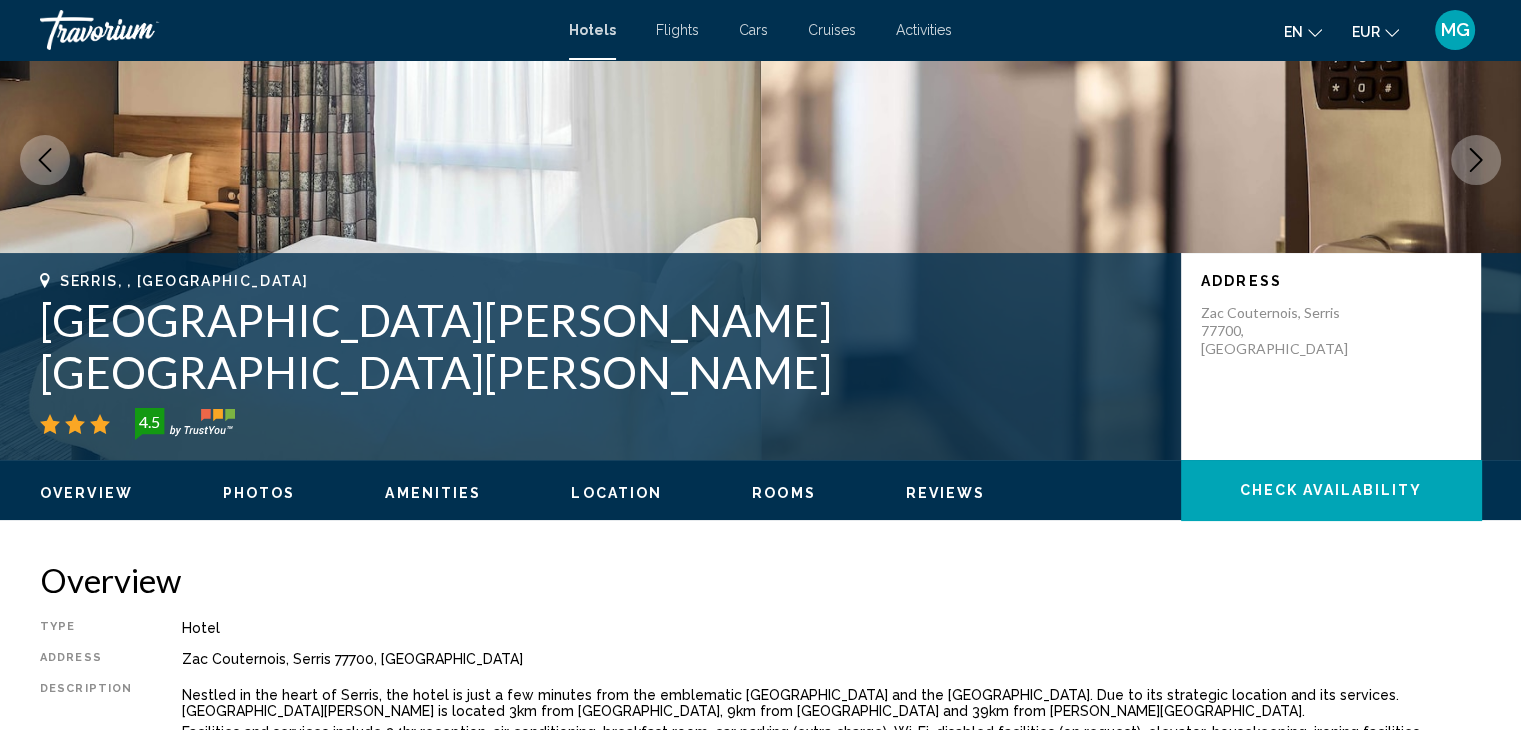 click 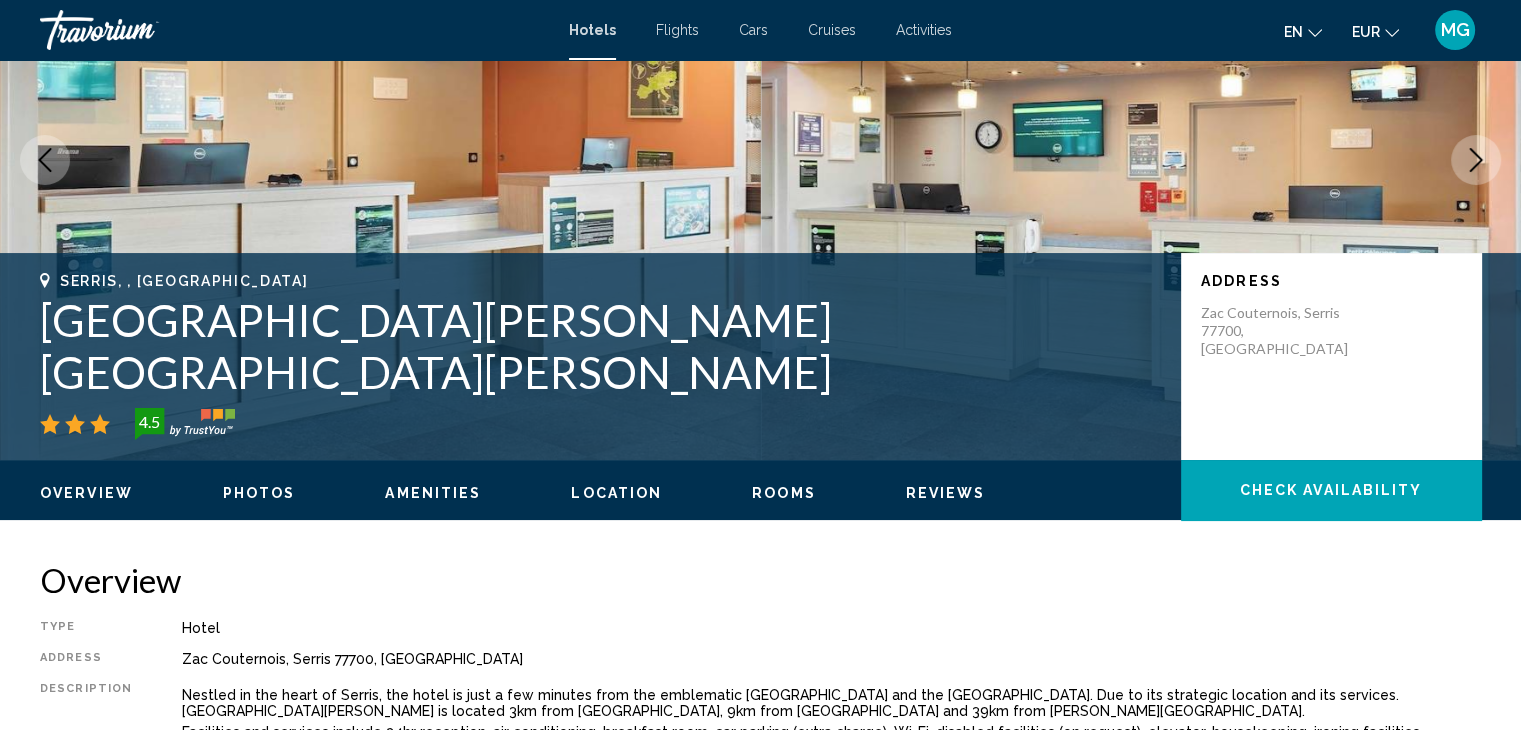 click 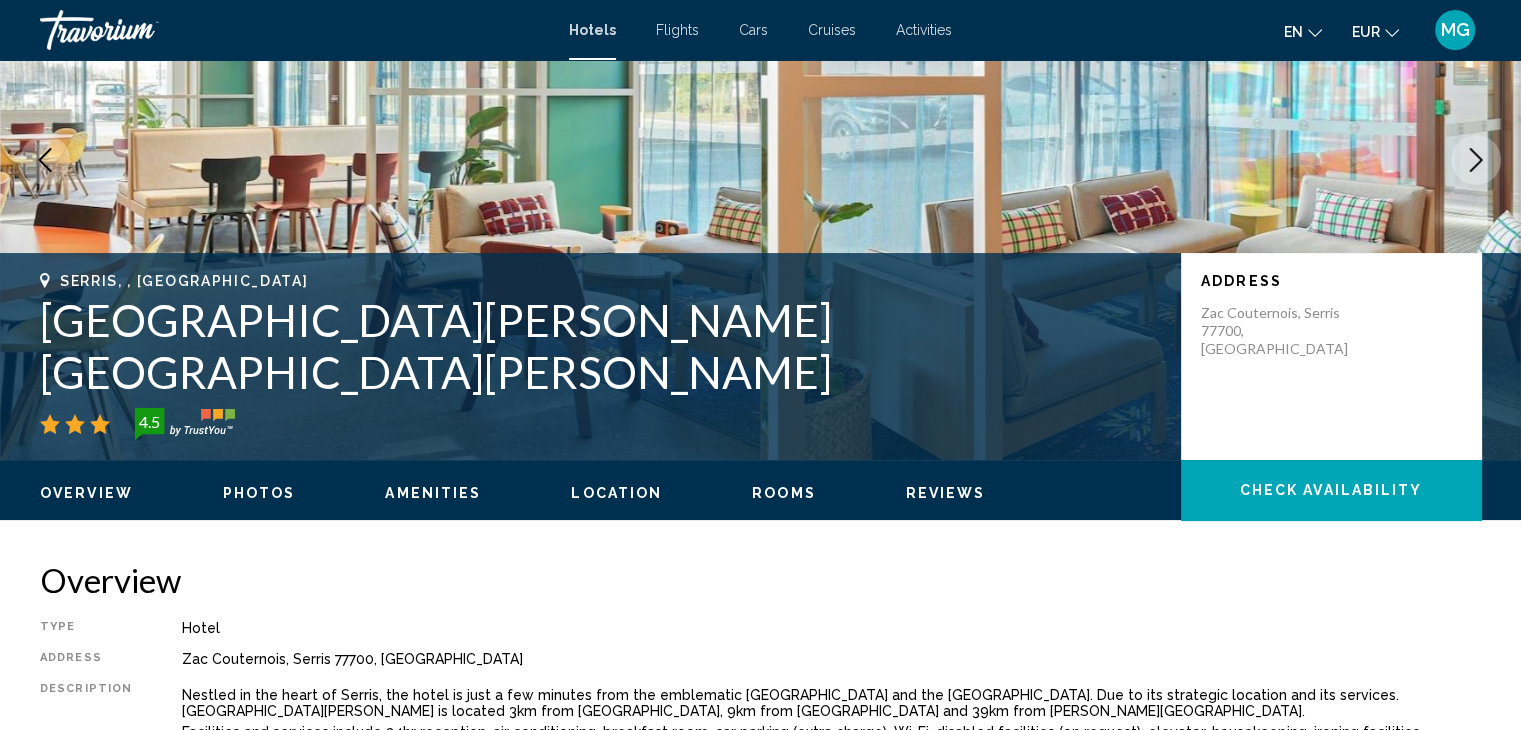 click 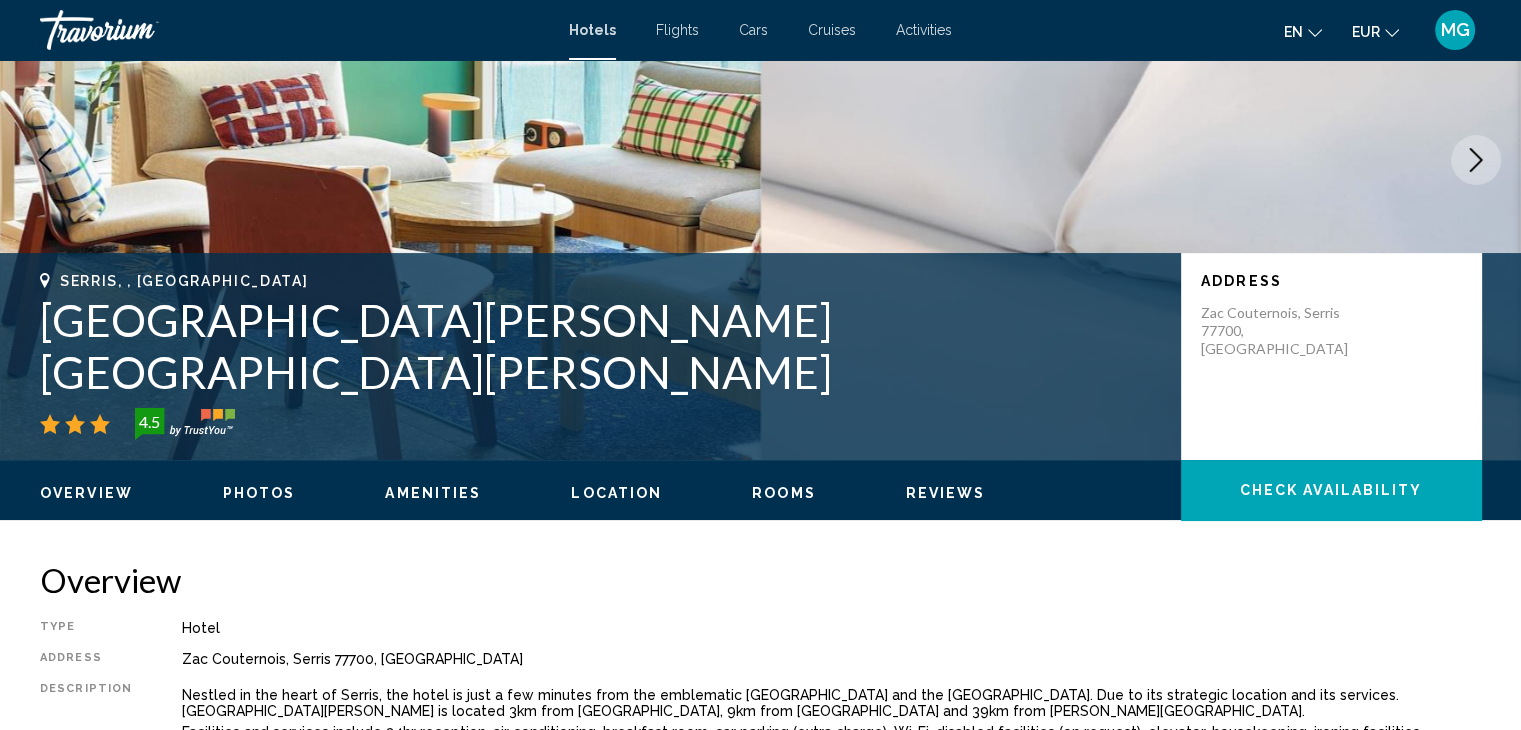 click 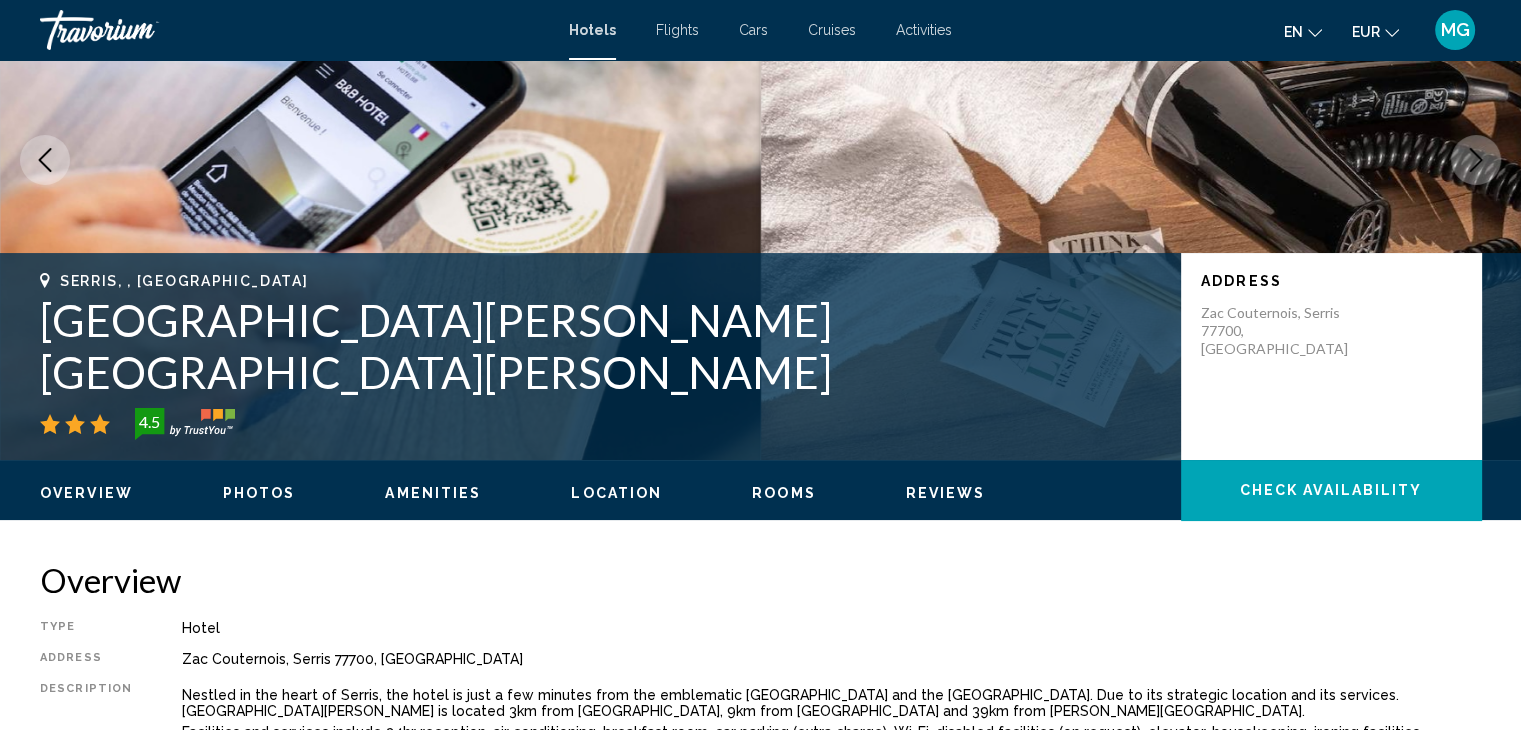 click 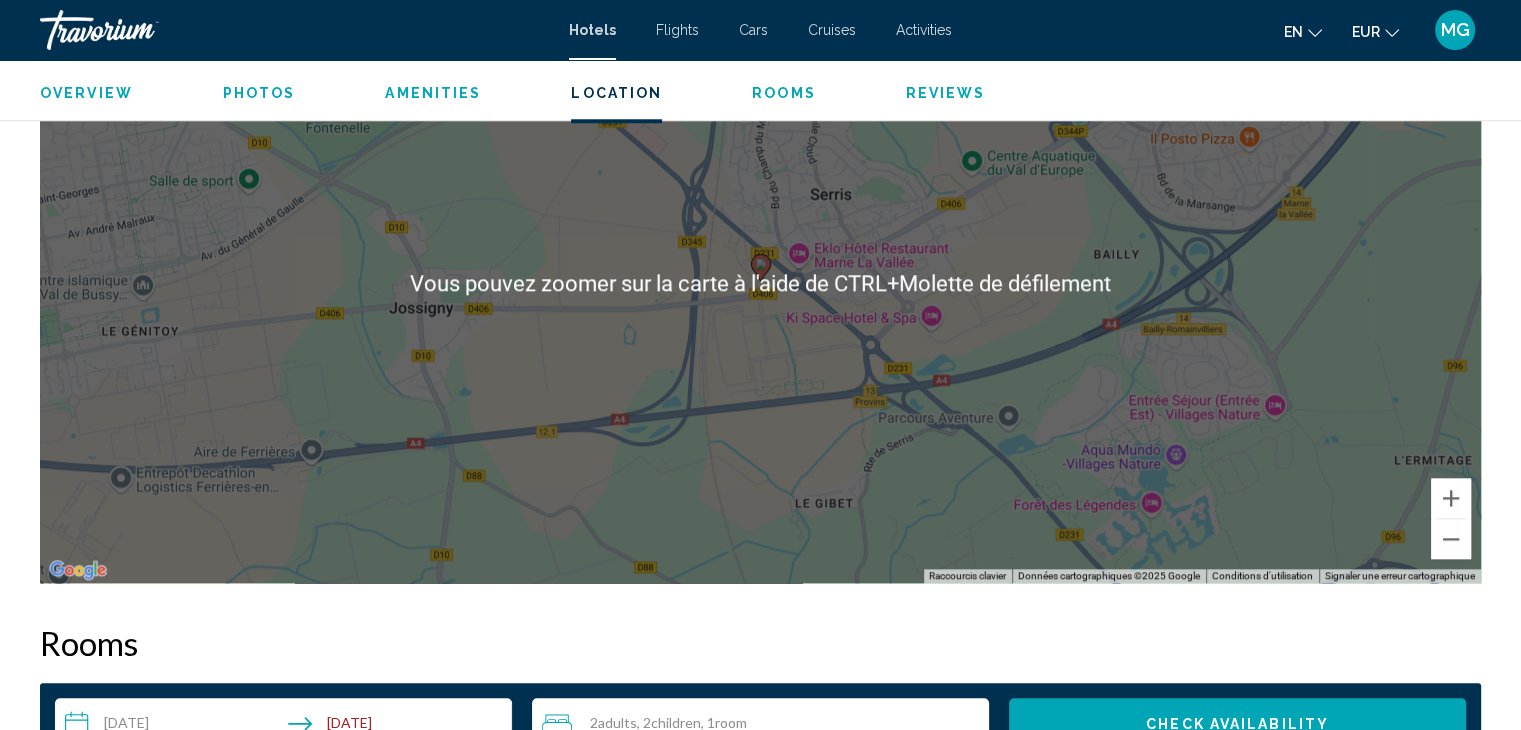 scroll, scrollTop: 1900, scrollLeft: 0, axis: vertical 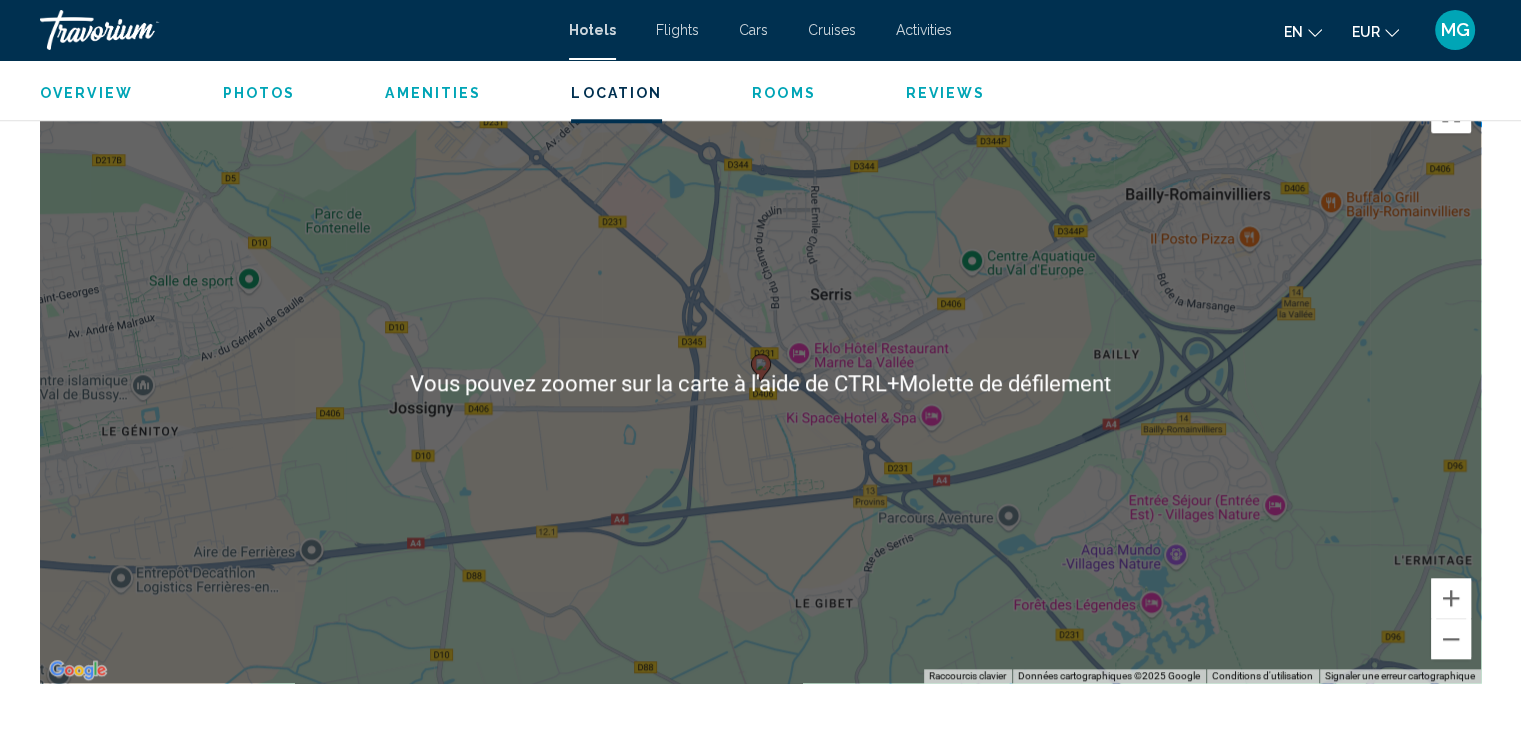 click on "Pour naviguer, appuyez sur les touches fléchées. Pour activer le glissement avec le clavier, appuyez sur Alt+Entrée. Une fois ce mode activé, utilisez les touches fléchées pour déplacer le repère. Pour valider le déplacement, appuyez sur Entrée. Pour annuler, appuyez sur Échap." at bounding box center [760, 383] 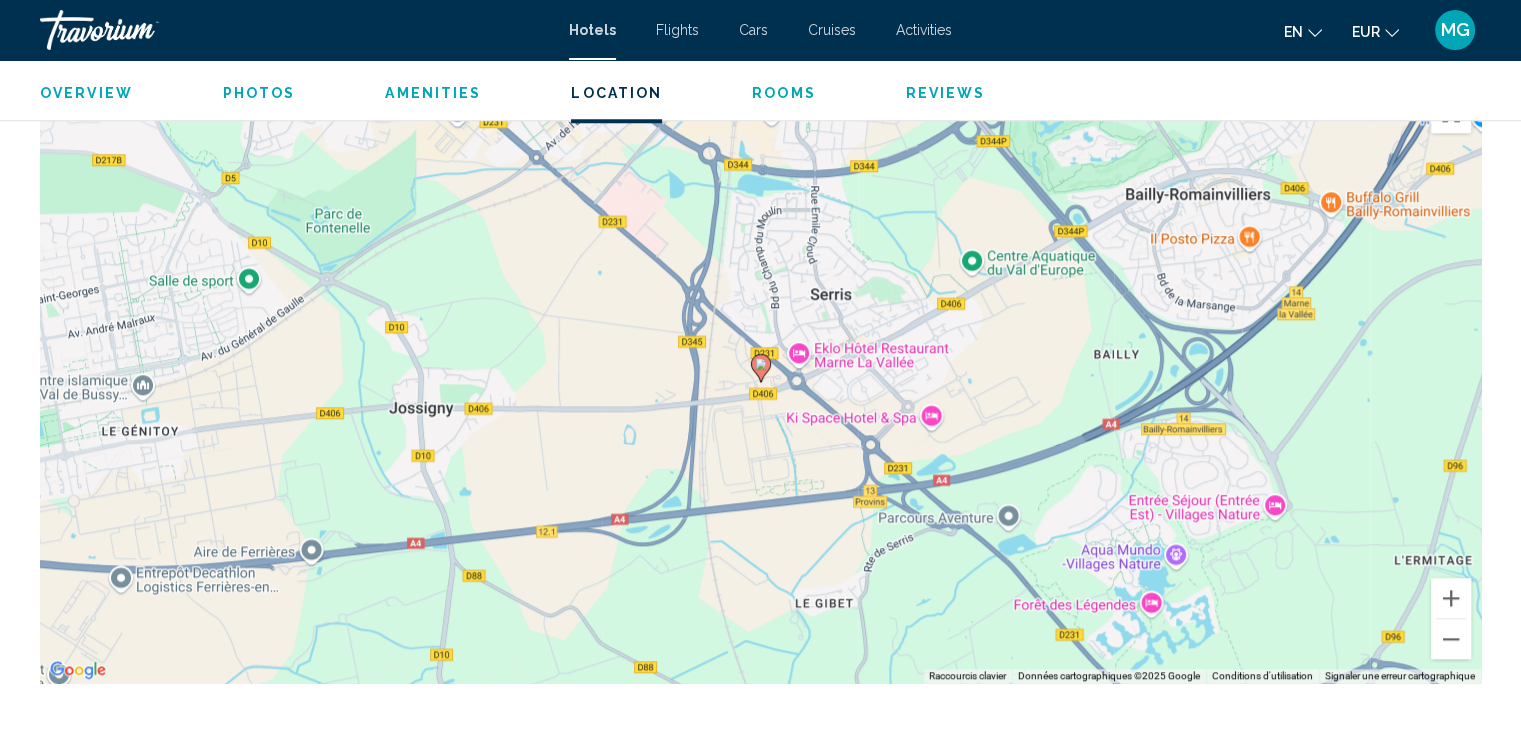 click 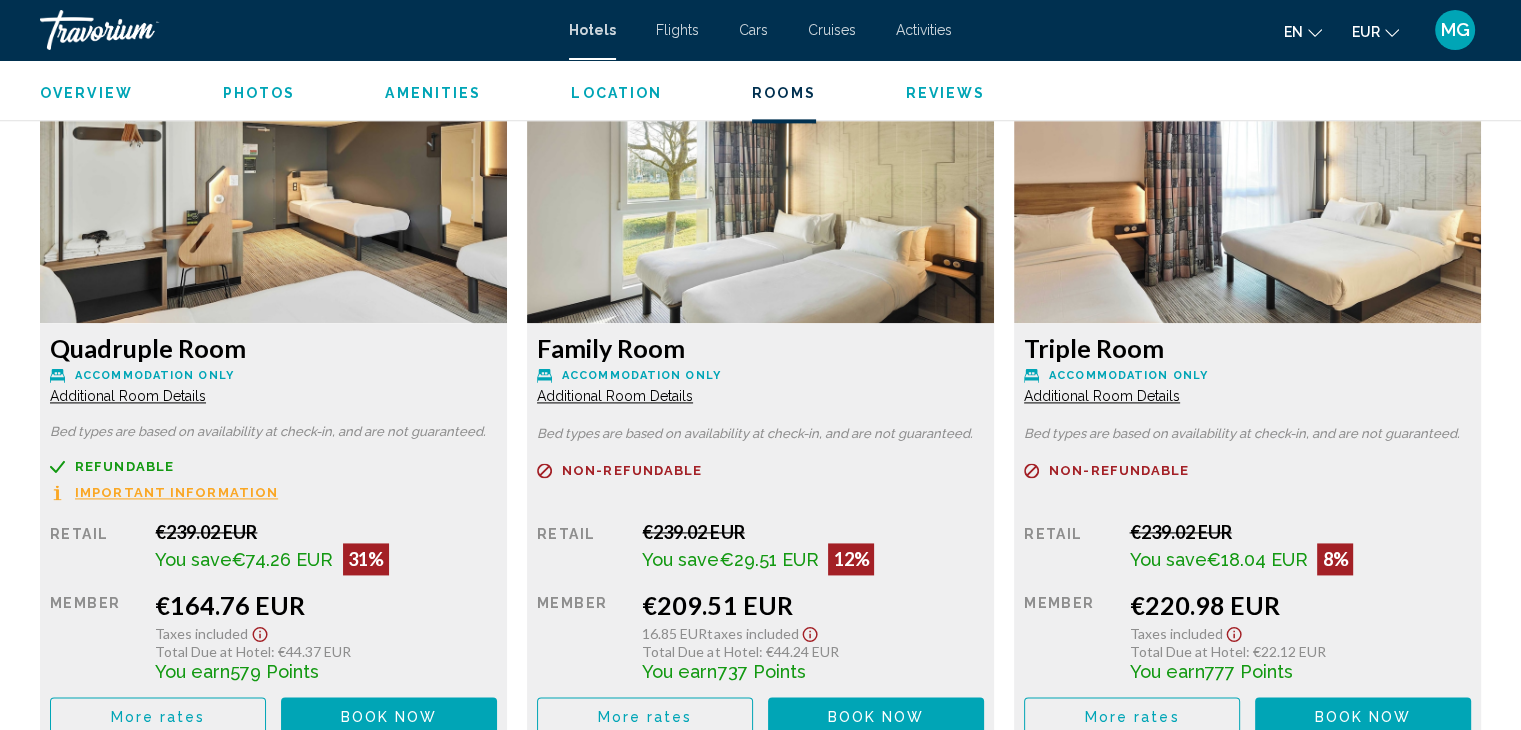 scroll, scrollTop: 2700, scrollLeft: 0, axis: vertical 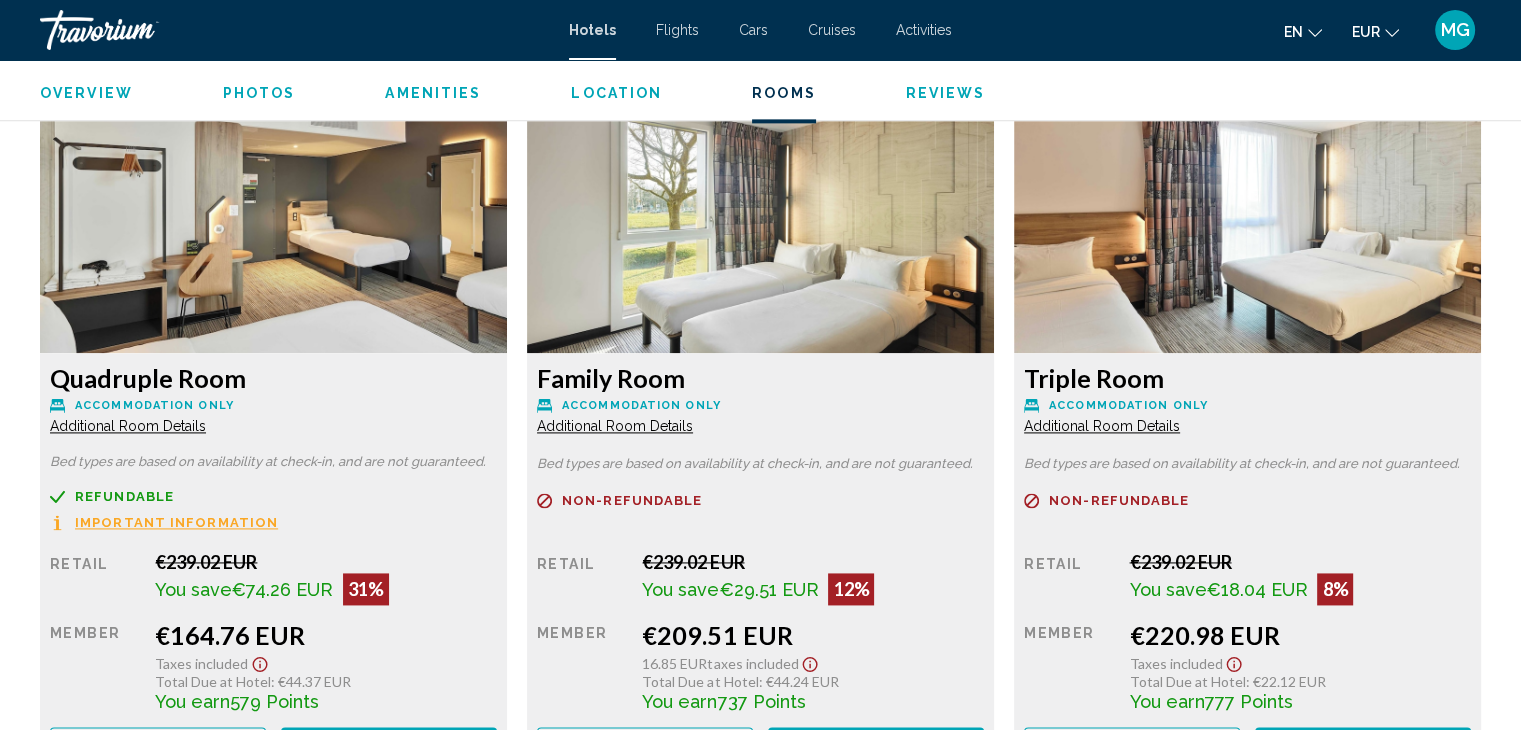 click at bounding box center [273, 228] 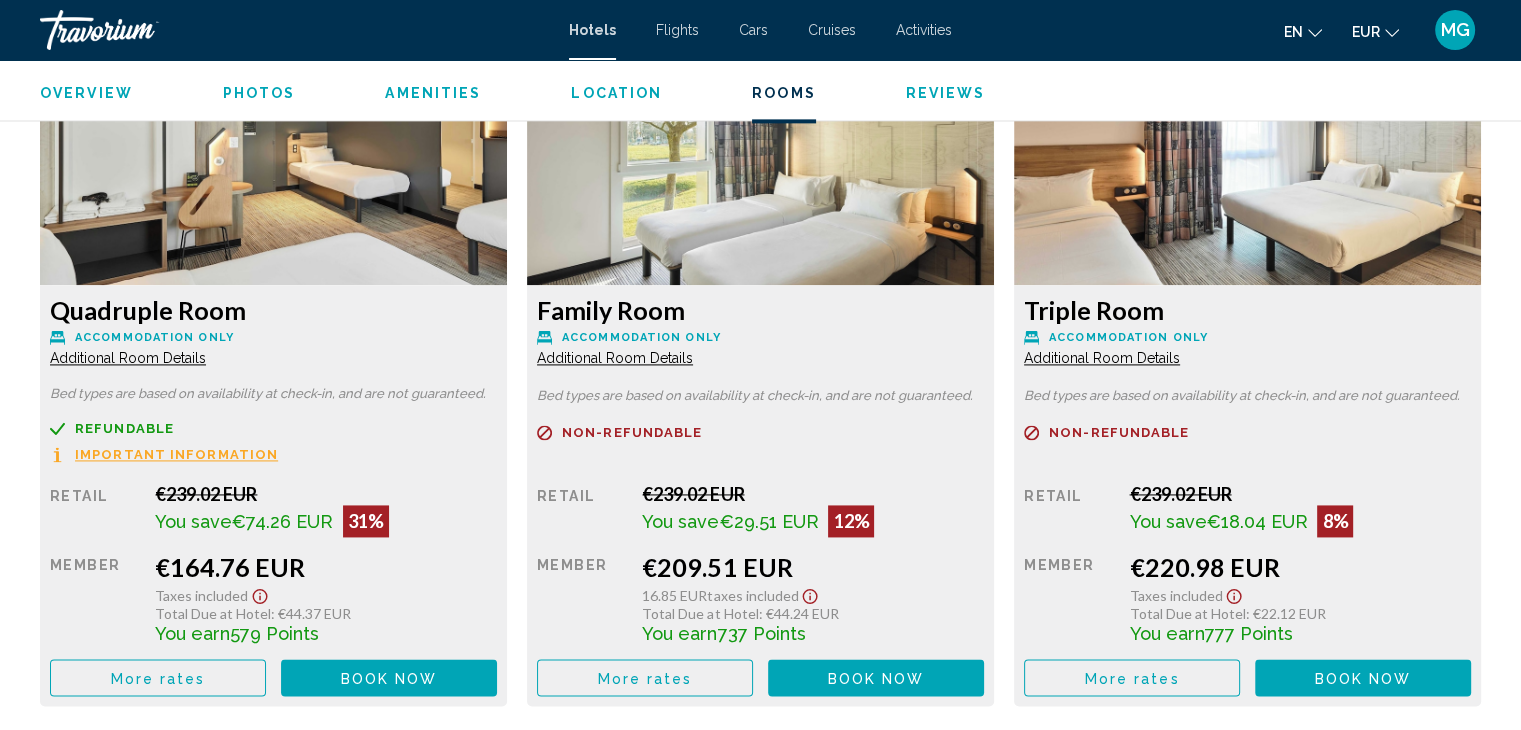 scroll, scrollTop: 2800, scrollLeft: 0, axis: vertical 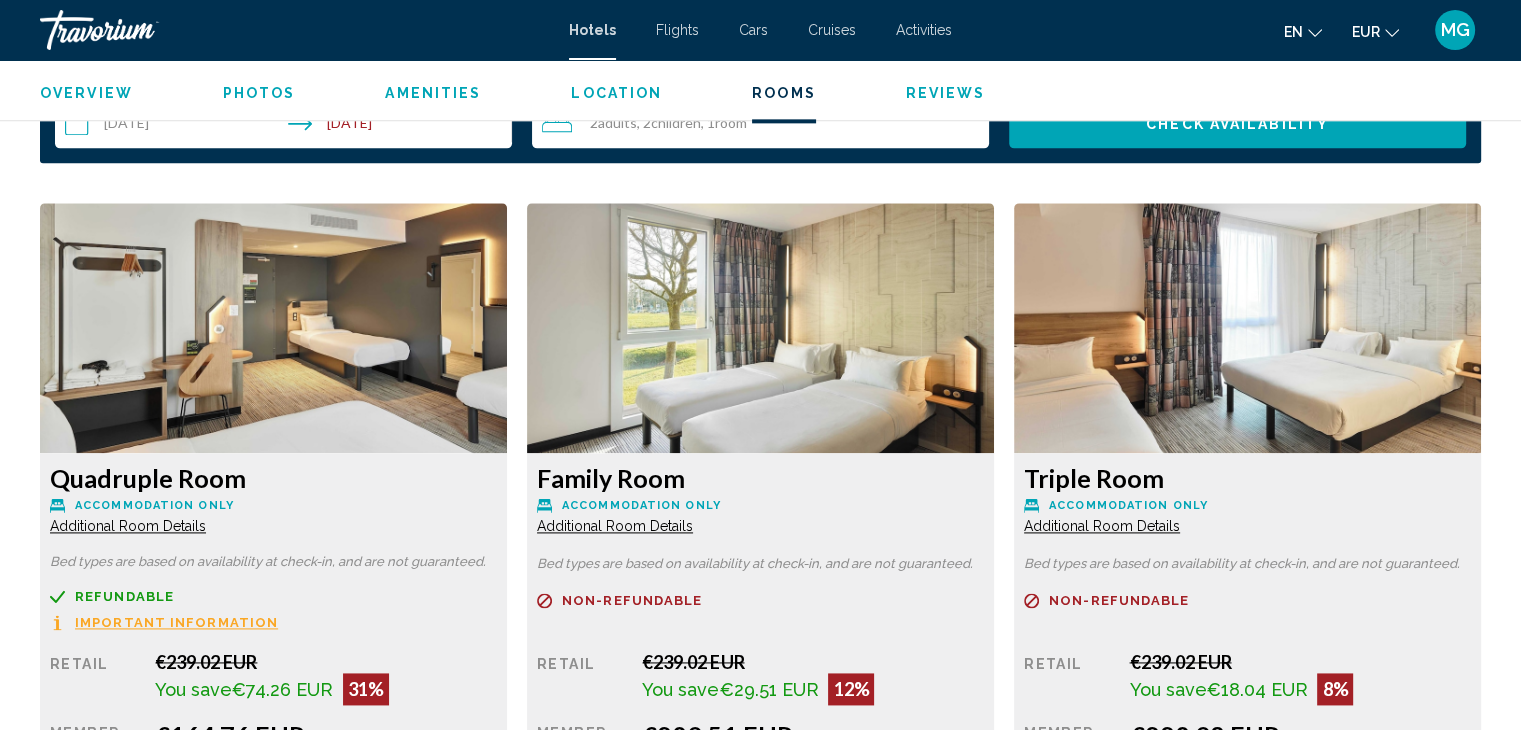click at bounding box center (273, 328) 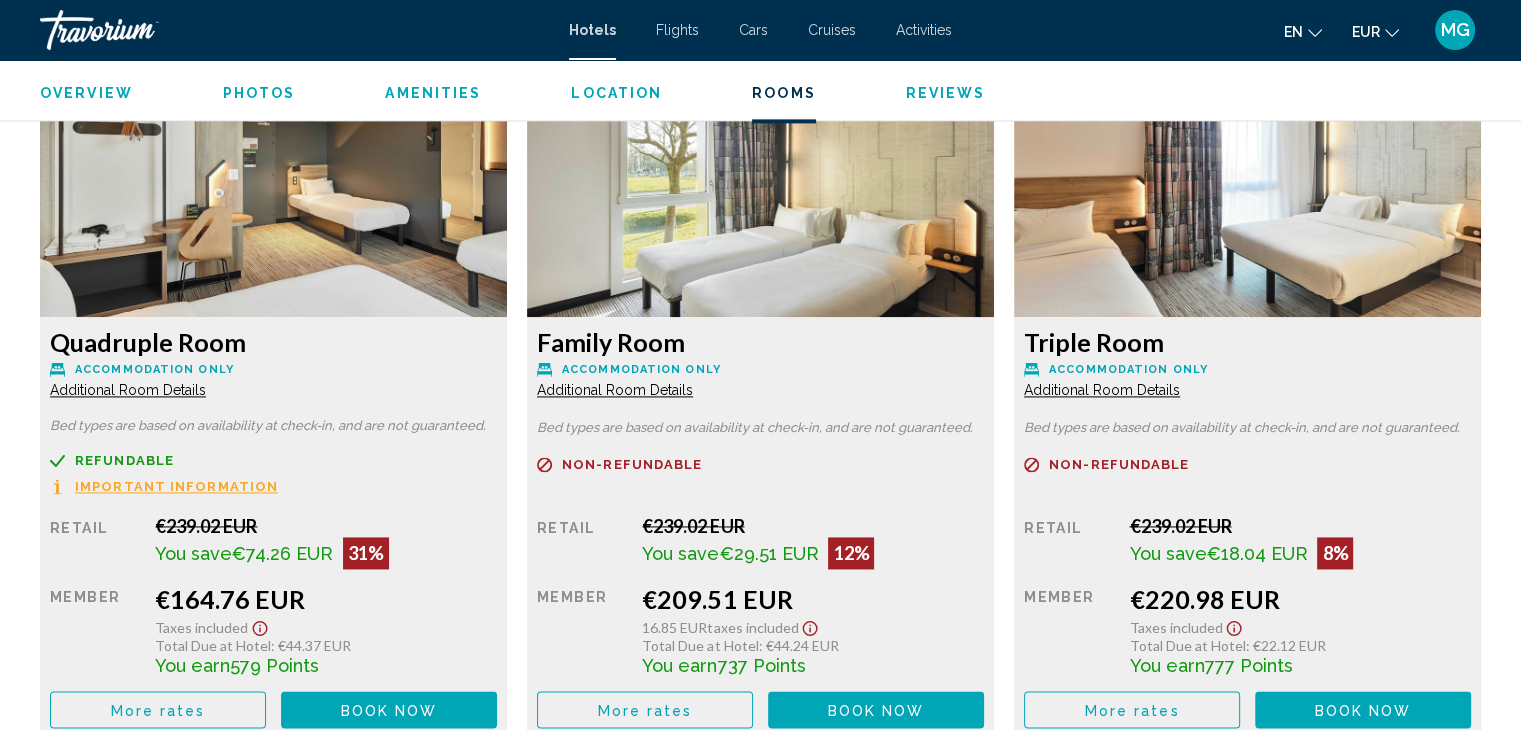 scroll, scrollTop: 2800, scrollLeft: 0, axis: vertical 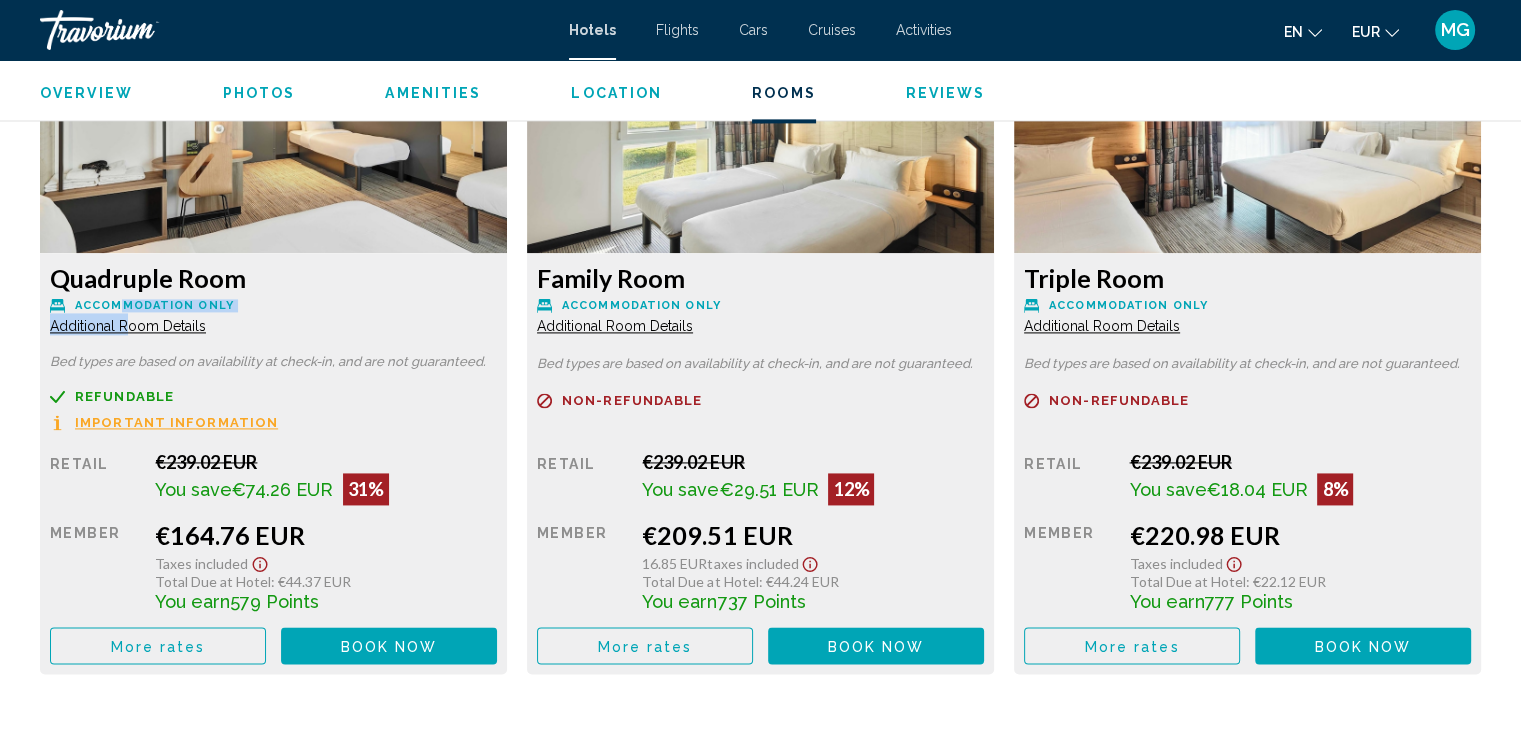 drag, startPoint x: 124, startPoint y: 316, endPoint x: 123, endPoint y: 297, distance: 19.026299 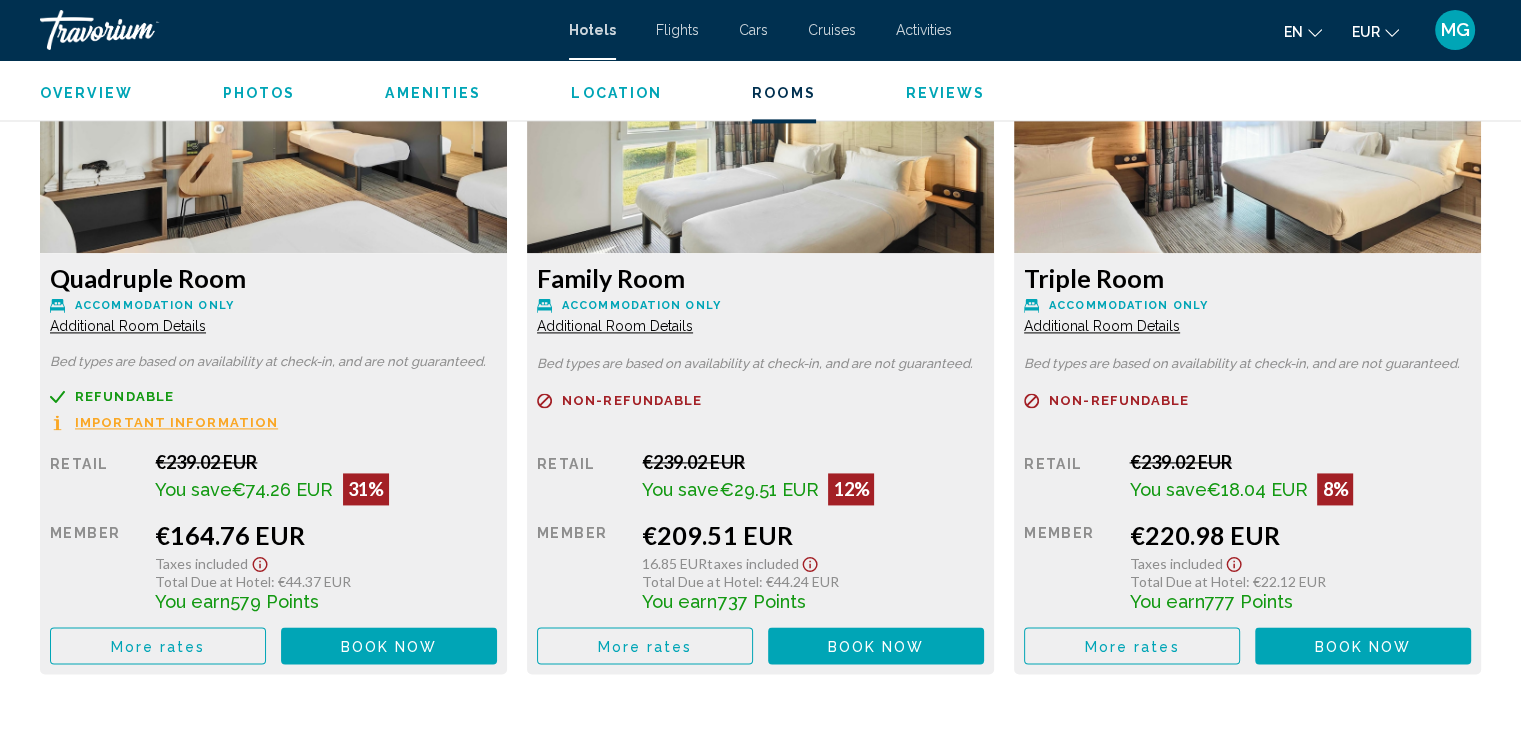 click on "Quadruple Room" at bounding box center (273, 278) 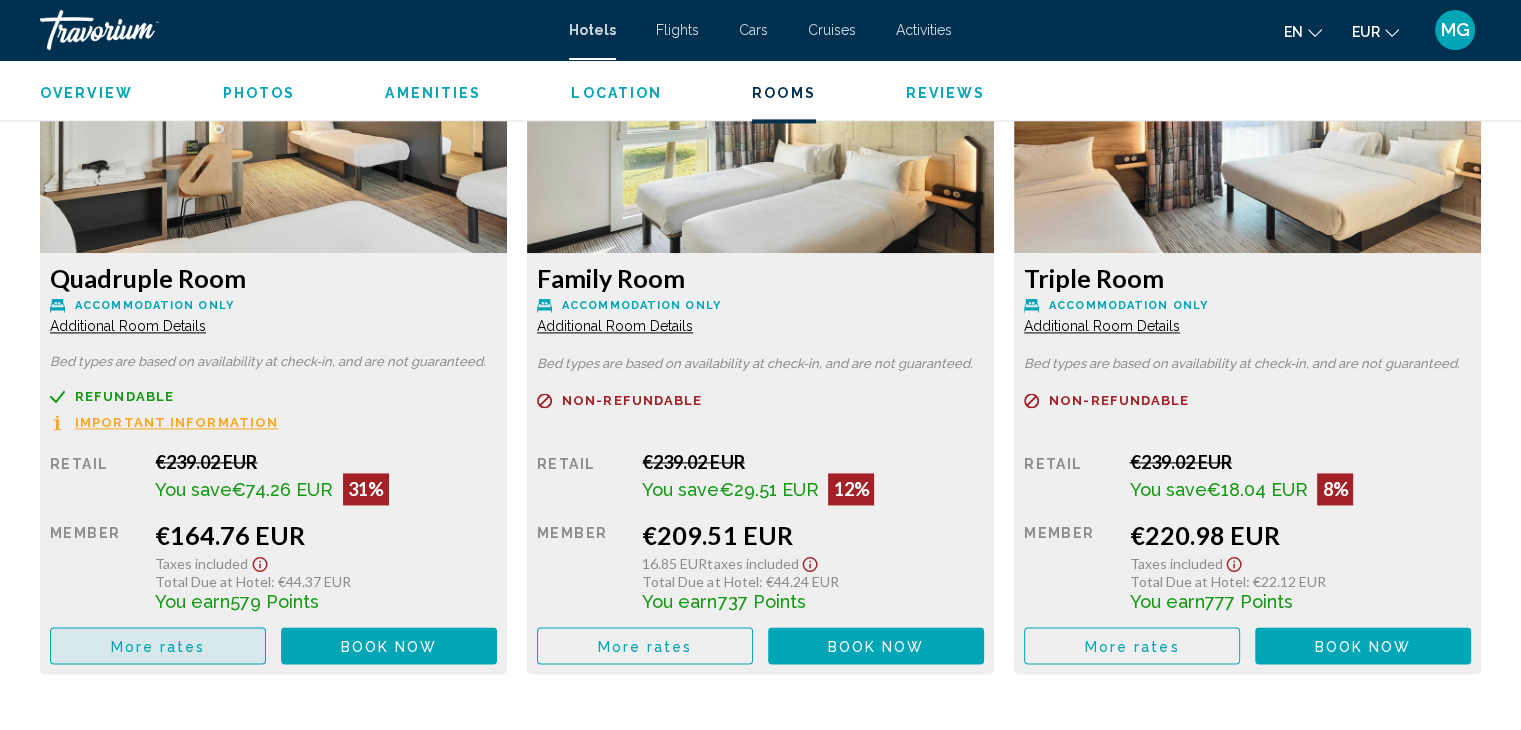 click on "More rates" at bounding box center [158, 646] 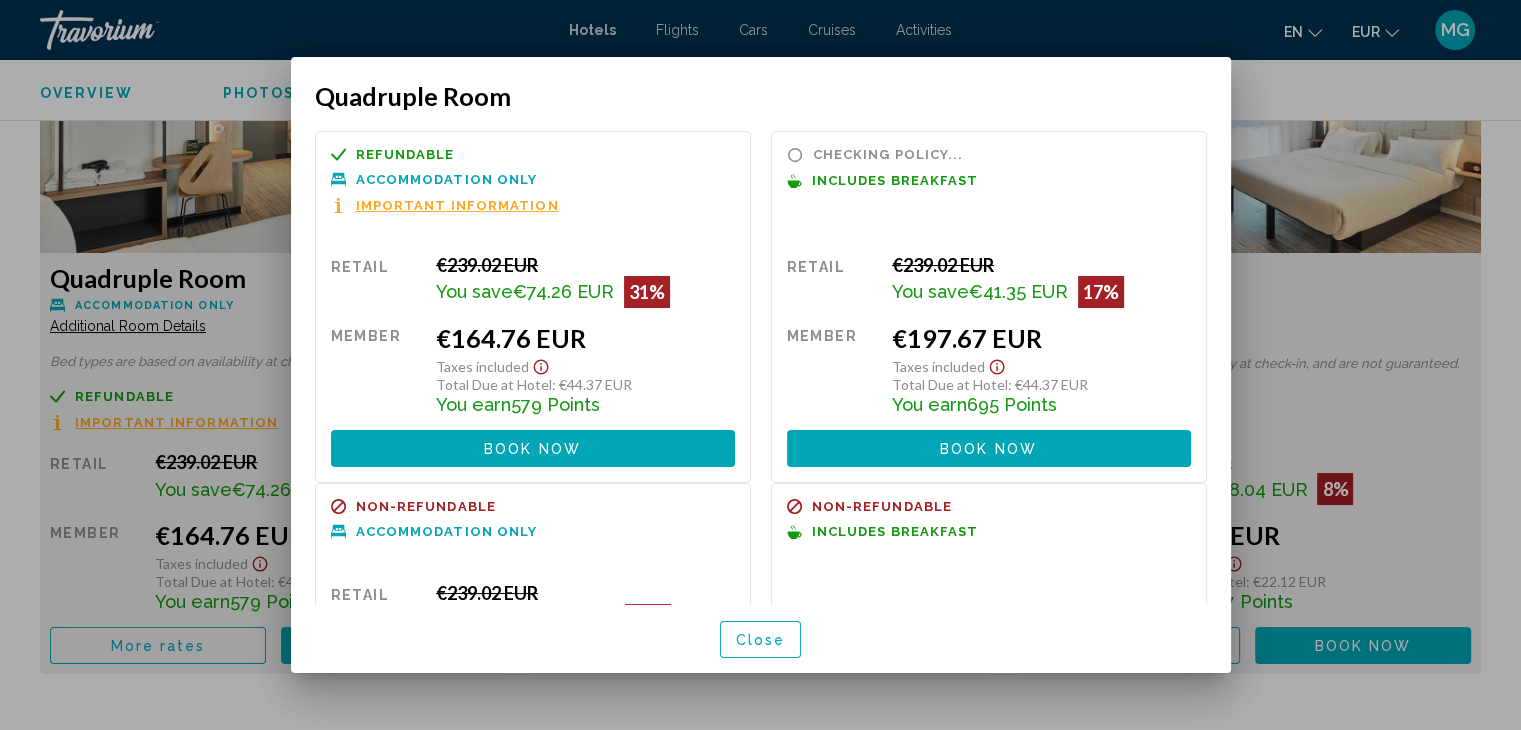 click on "Refundable
Non-refundable
Non-refundable
Accommodation Only
Important Information Retail  €239.02 EUR  You save  €74.26 EUR  31%  when you redeem    Member  €164.76 EUR  Taxes included
Total Due at Hotel : €44.37 EUR  You earn  579  Points  Book now No longer available" at bounding box center [533, 307] 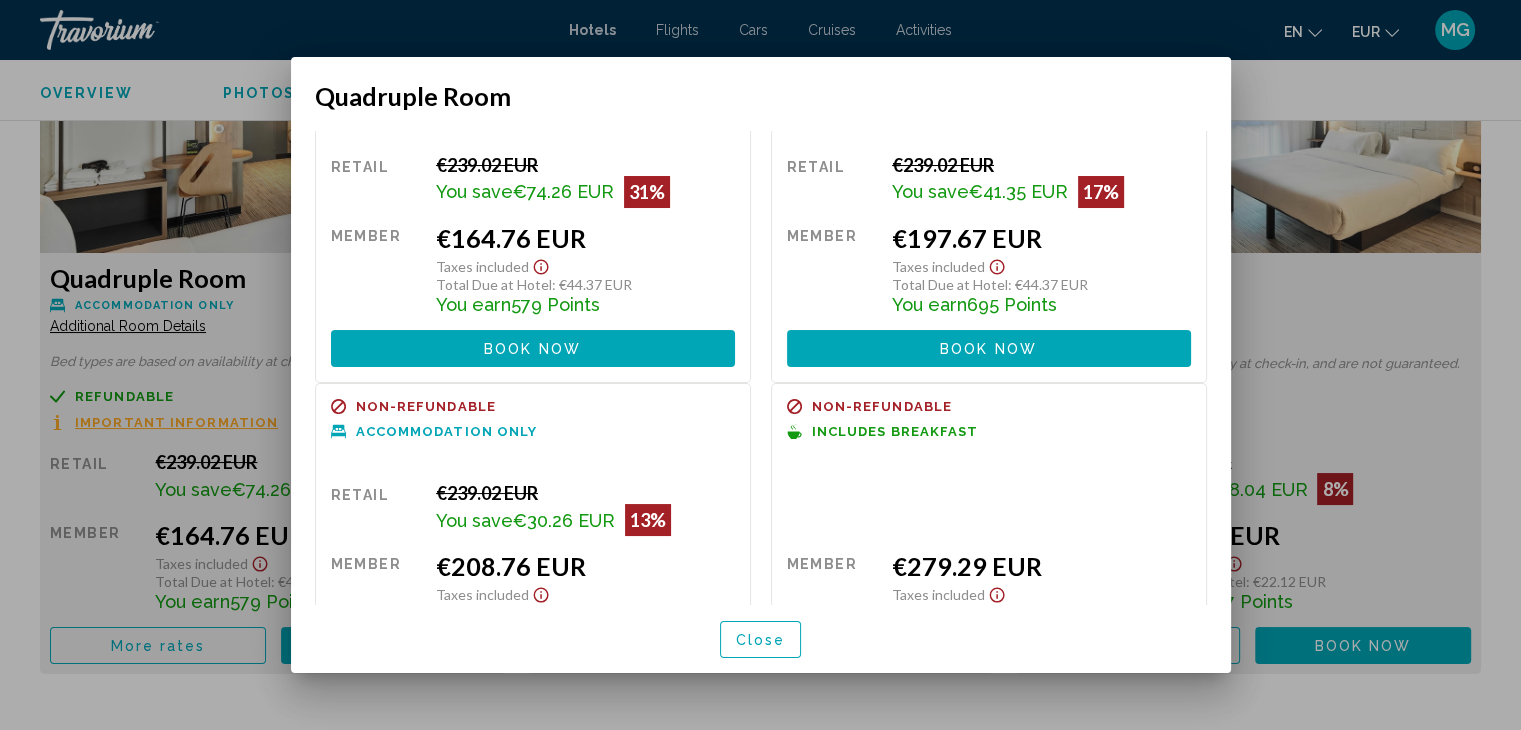 click at bounding box center (760, 365) 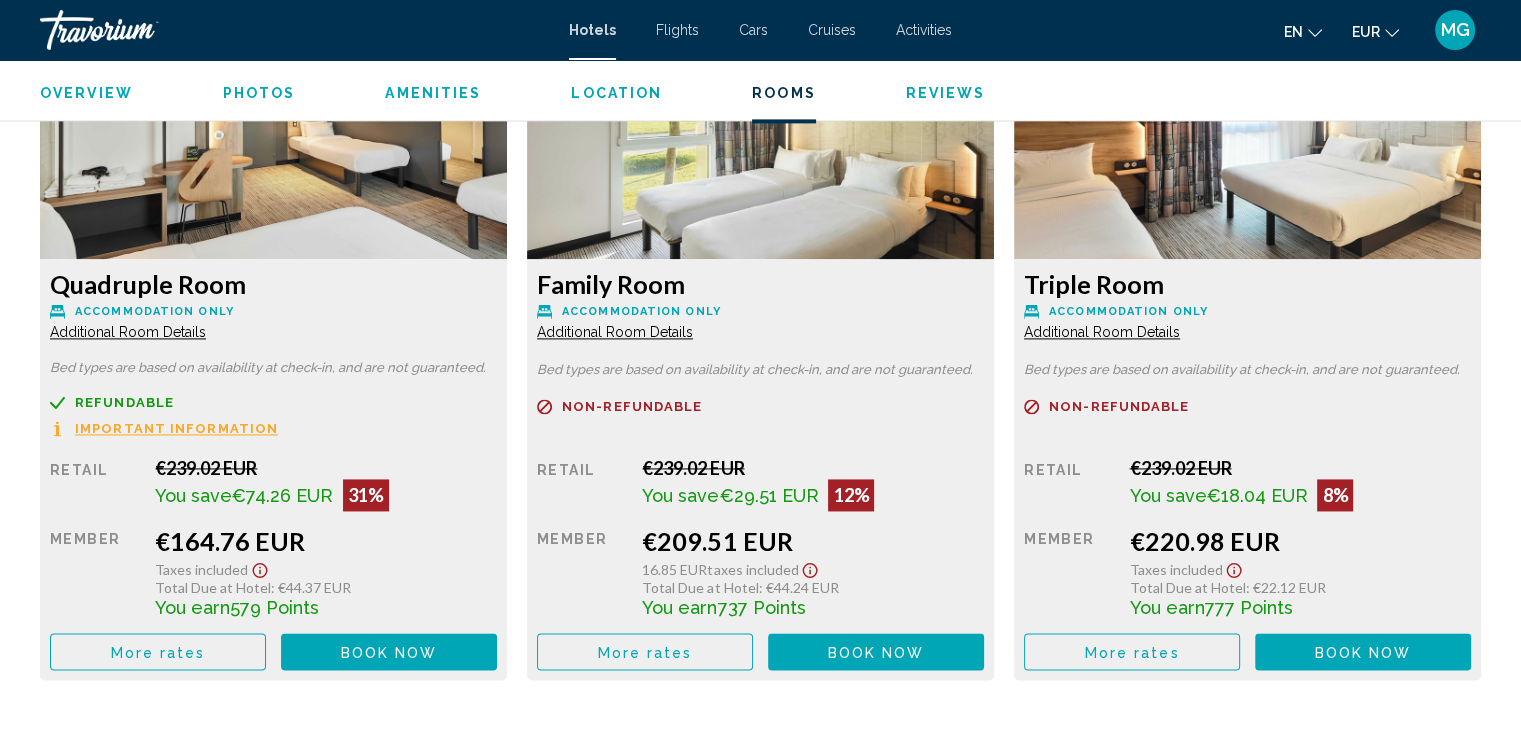 scroll, scrollTop: 3000, scrollLeft: 0, axis: vertical 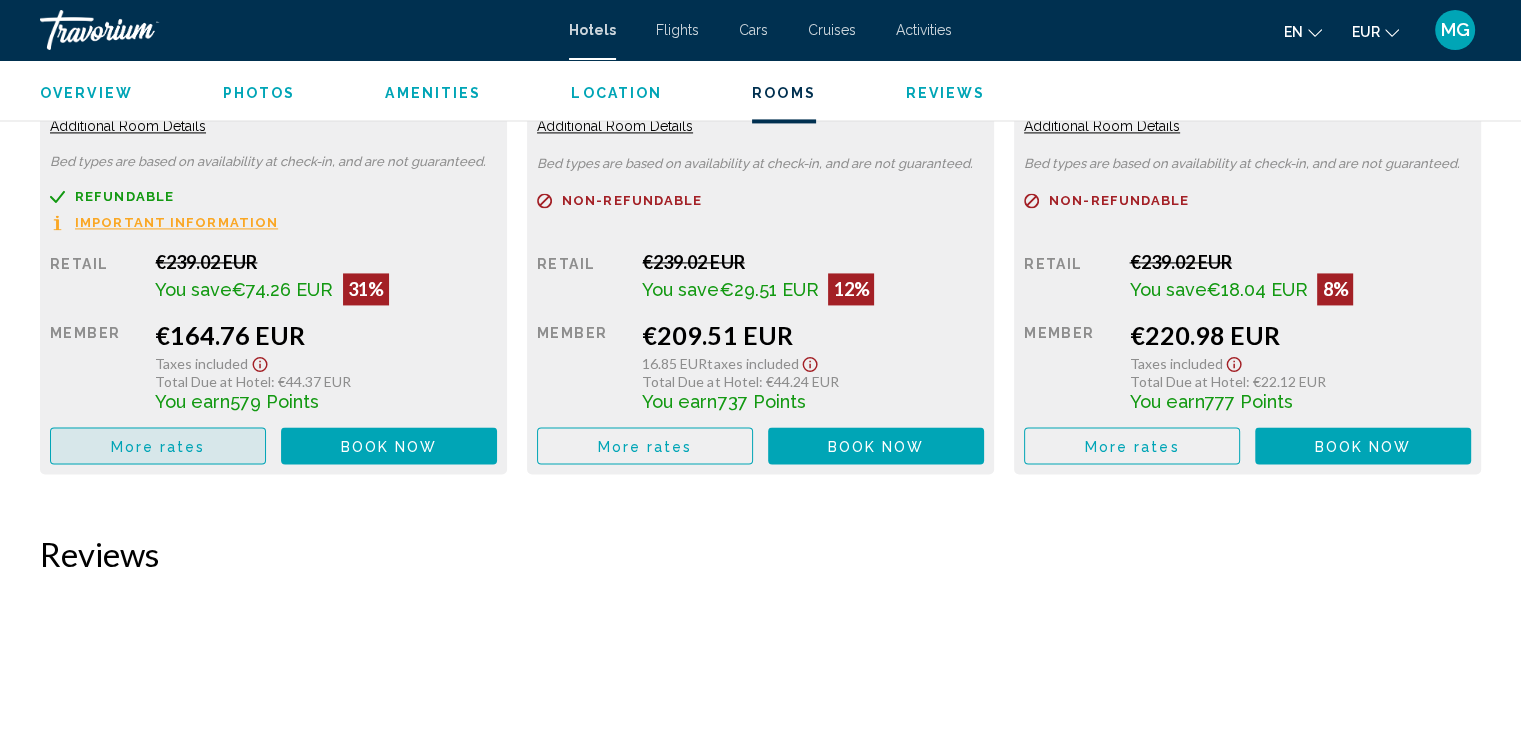 click on "More rates" at bounding box center (158, 445) 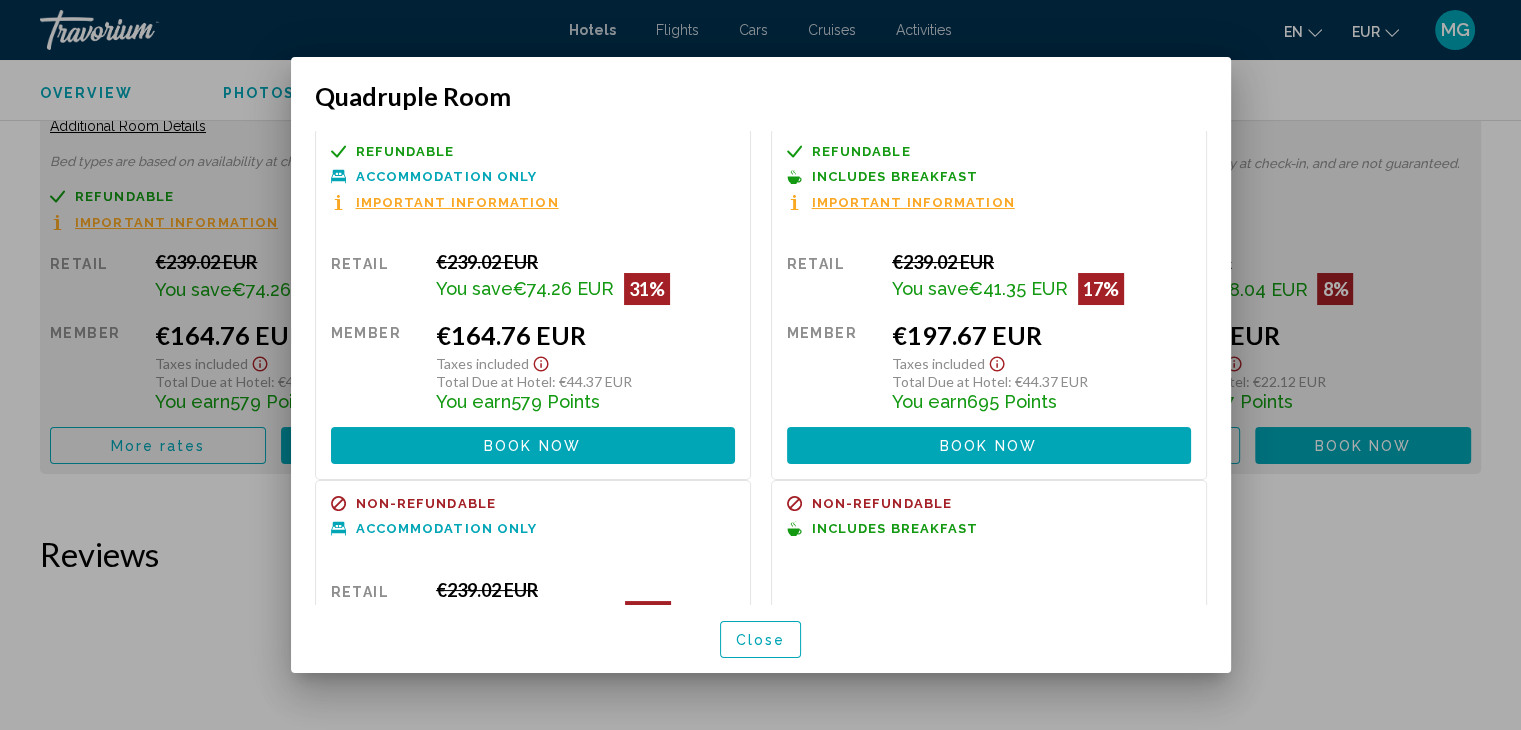 scroll, scrollTop: 0, scrollLeft: 0, axis: both 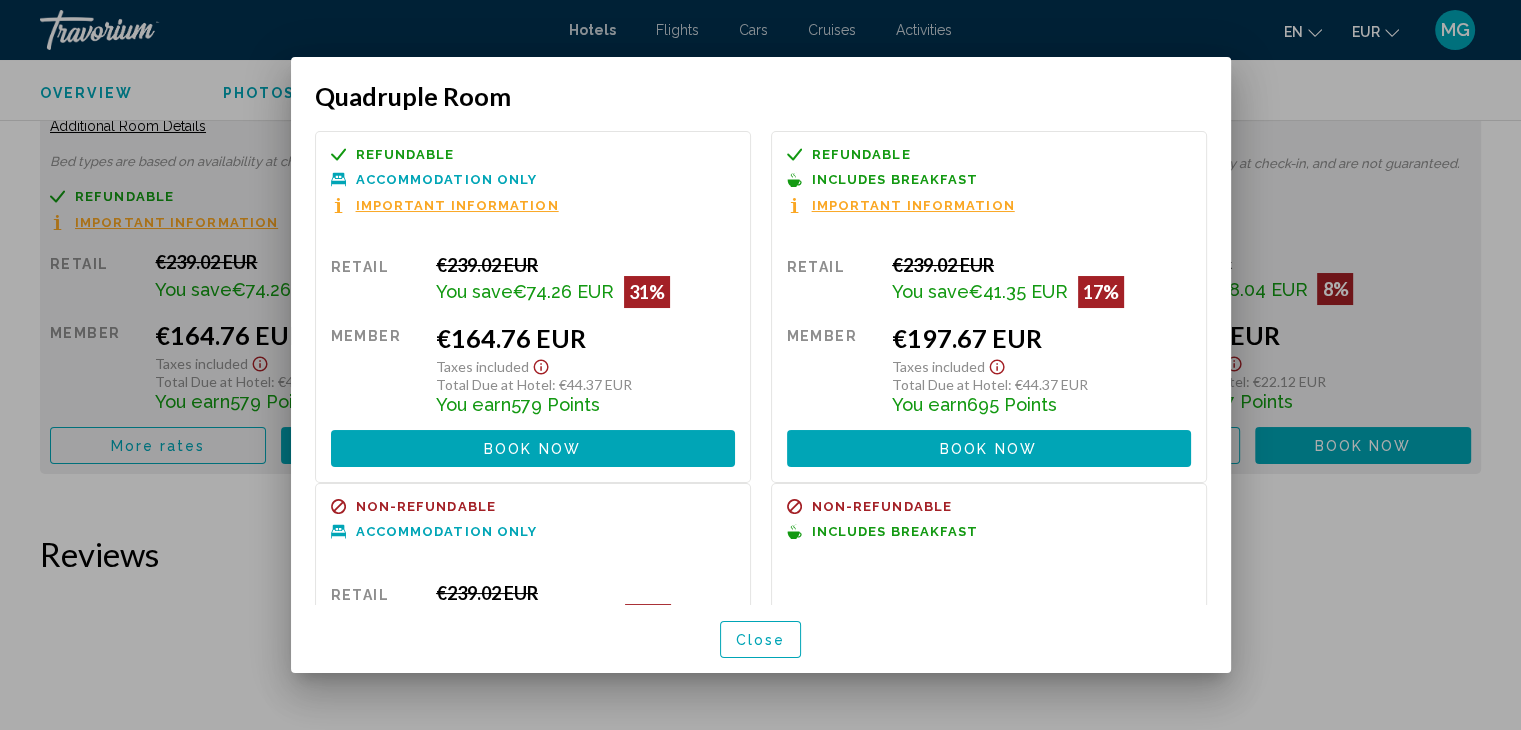 click on "Refundable" at bounding box center [405, 154] 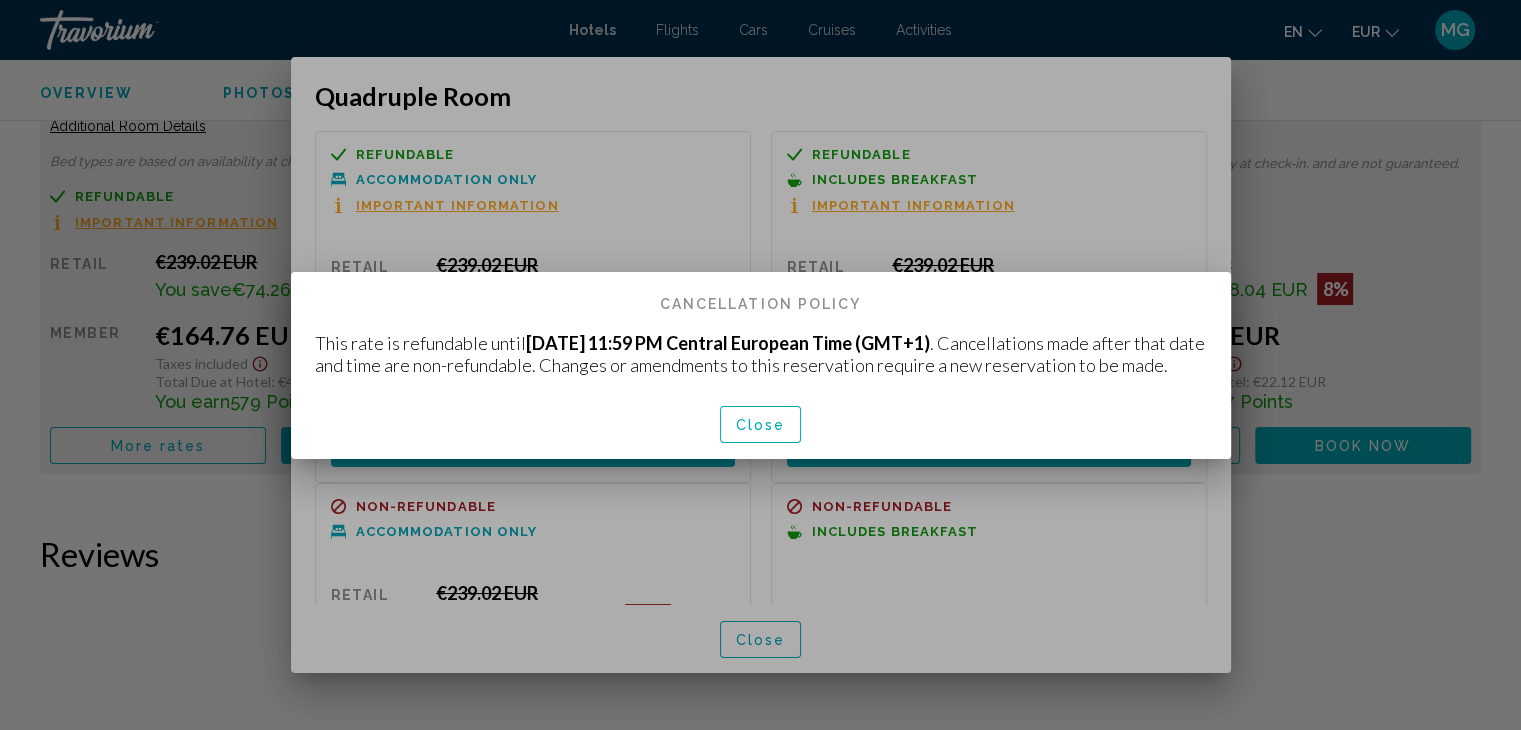 click at bounding box center (760, 365) 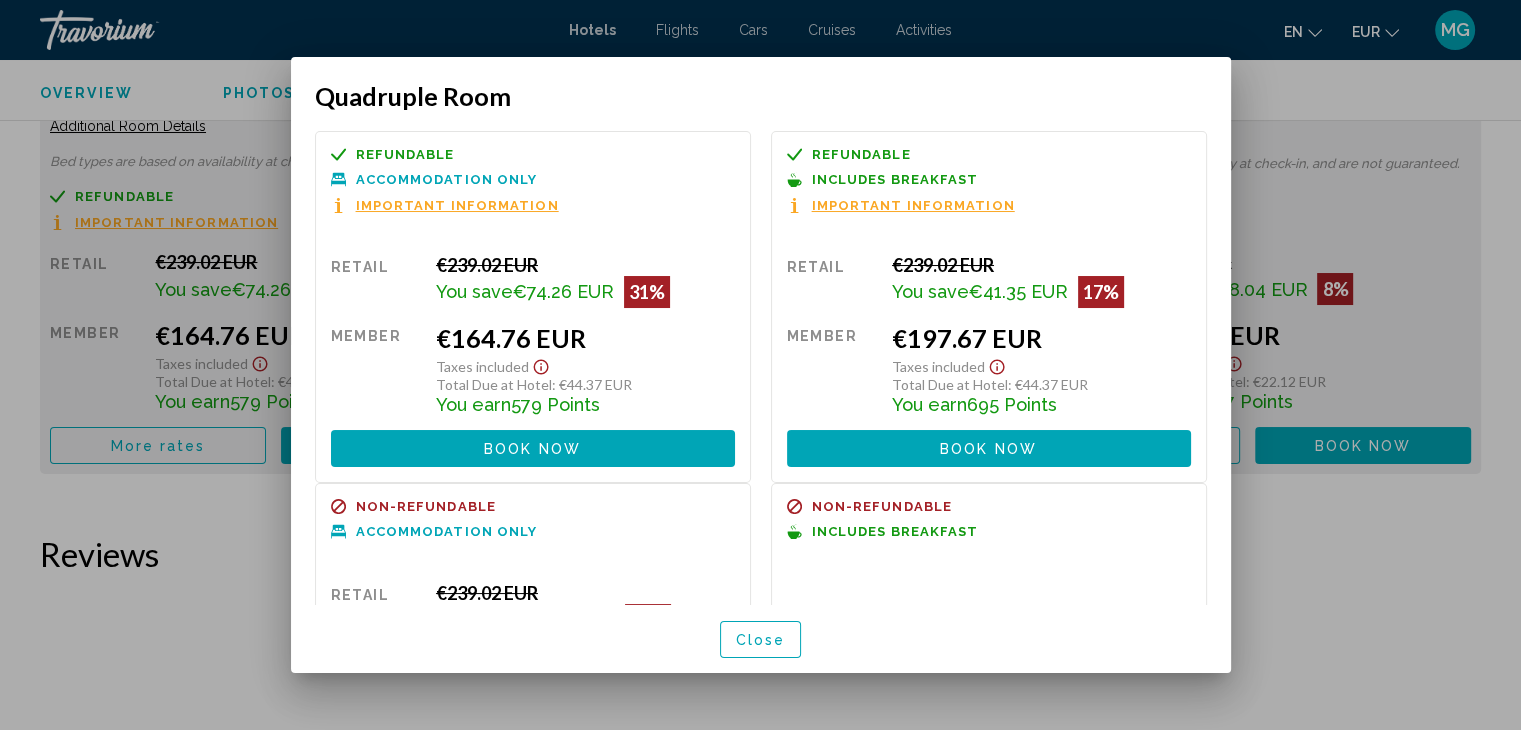 click at bounding box center (760, 365) 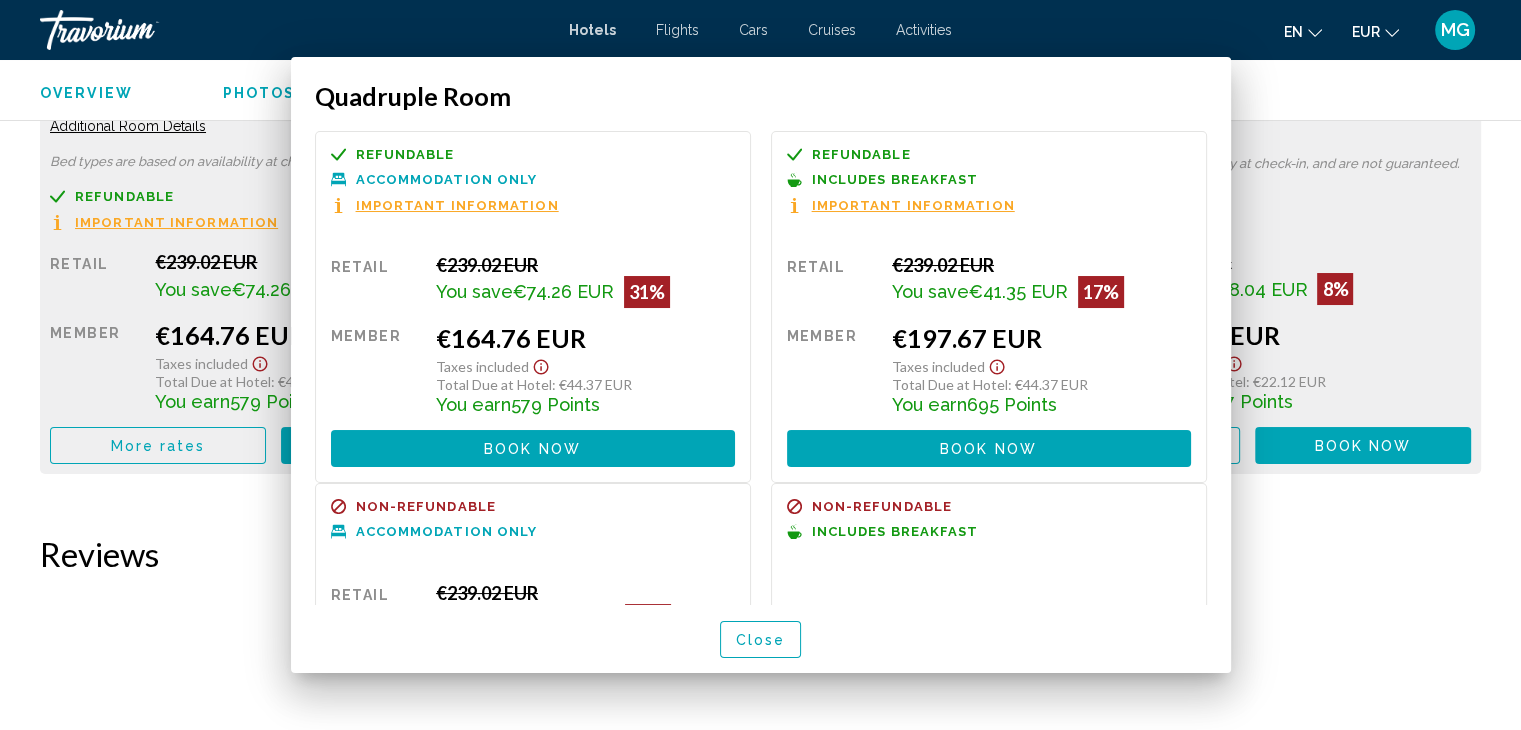 scroll, scrollTop: 3000, scrollLeft: 0, axis: vertical 